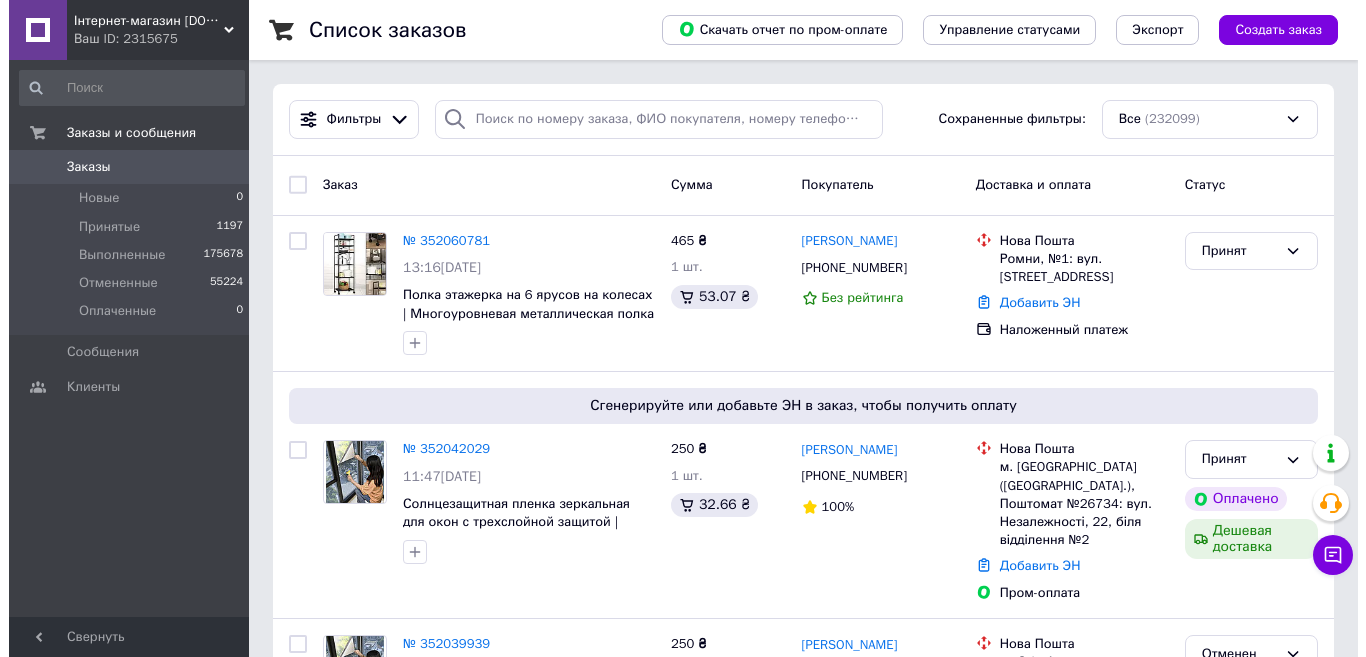 scroll, scrollTop: 0, scrollLeft: 0, axis: both 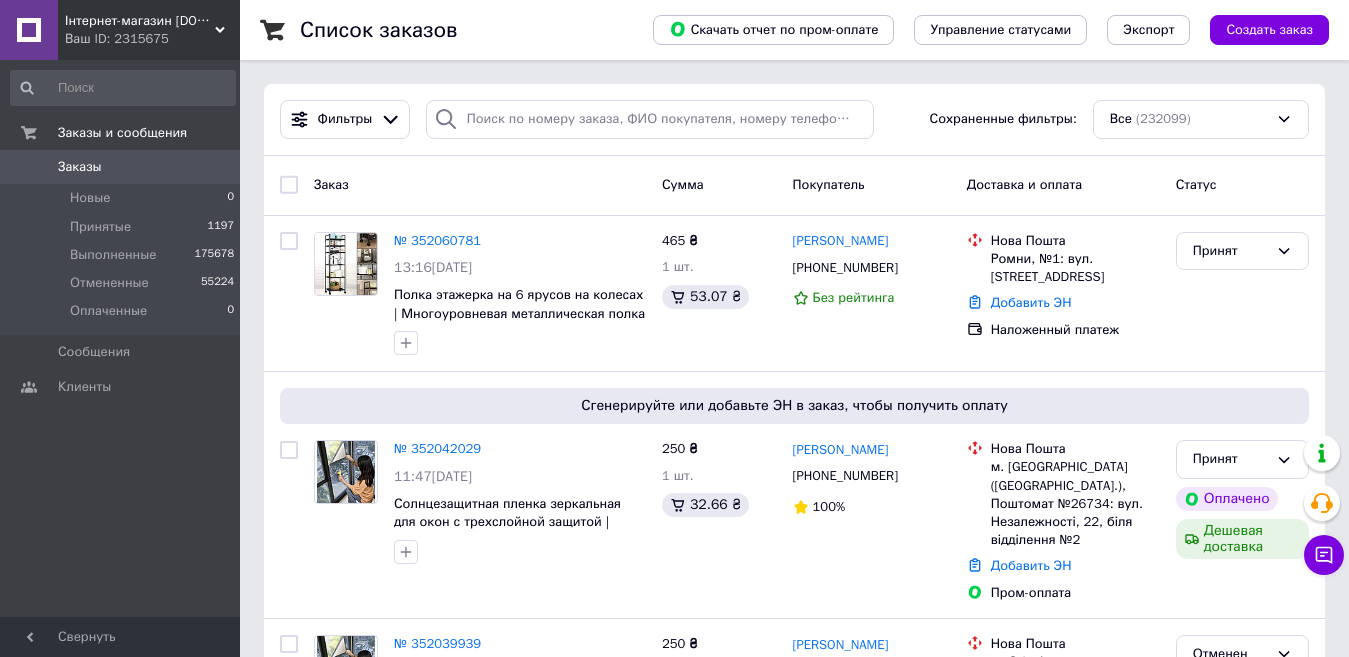 click on "Заказы" at bounding box center [121, 167] 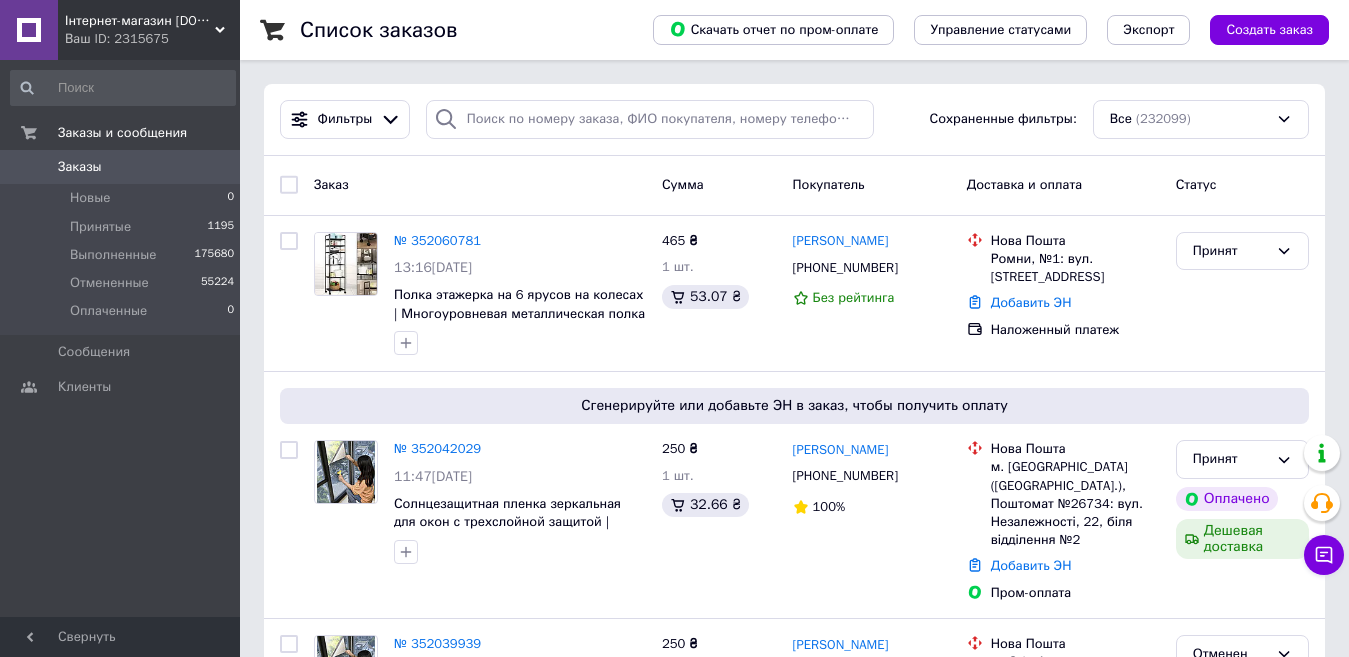 click on "Заказы" at bounding box center (121, 167) 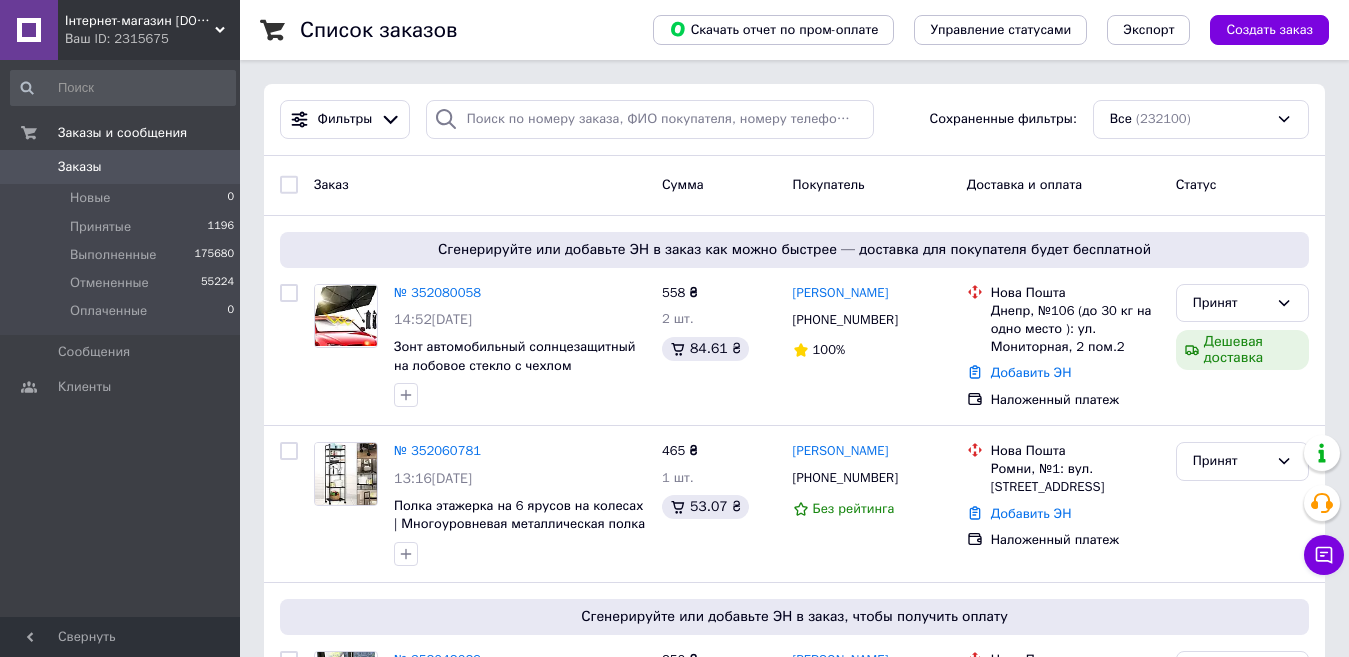 click on "Заказы" at bounding box center [121, 167] 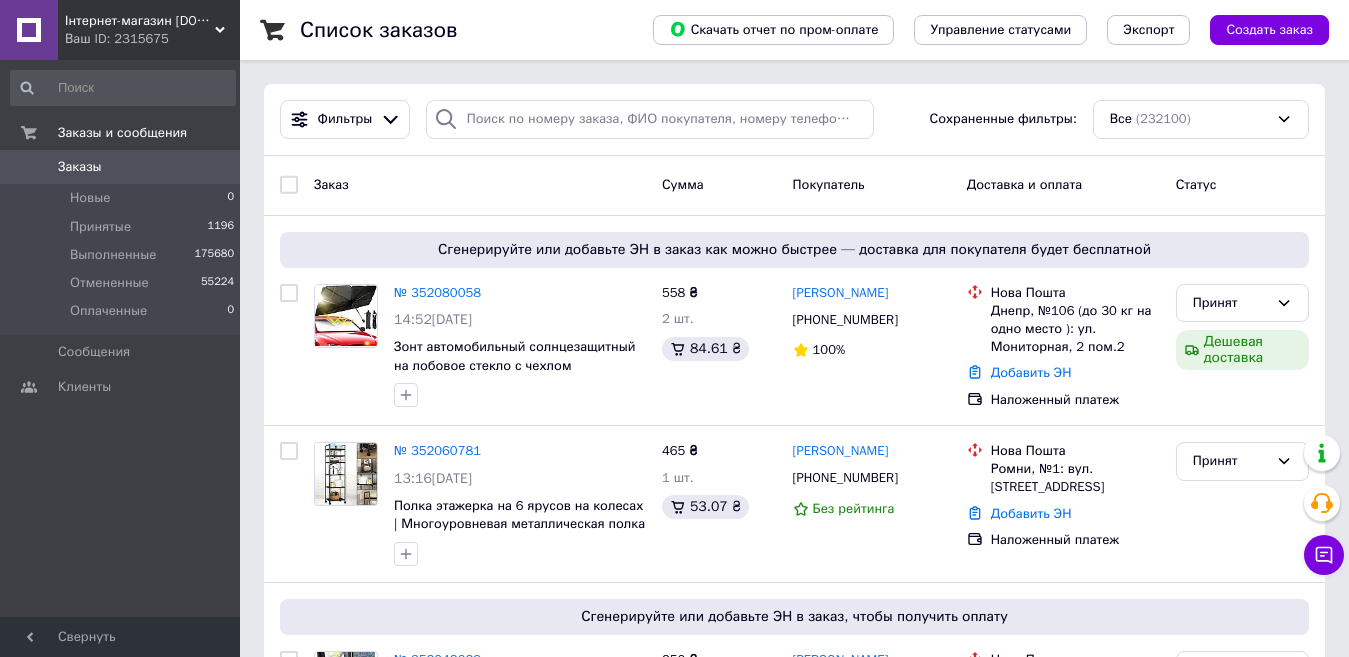 click on "Заказы" at bounding box center [80, 167] 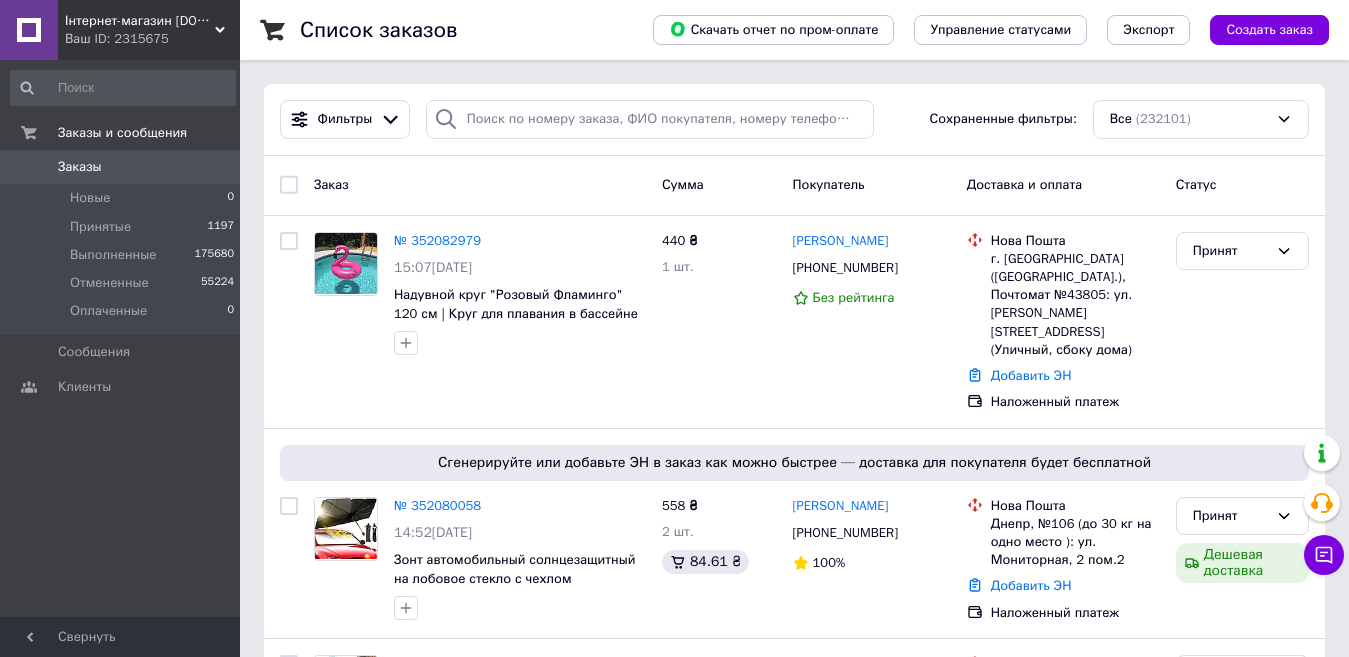 click on "Заказы" at bounding box center (121, 167) 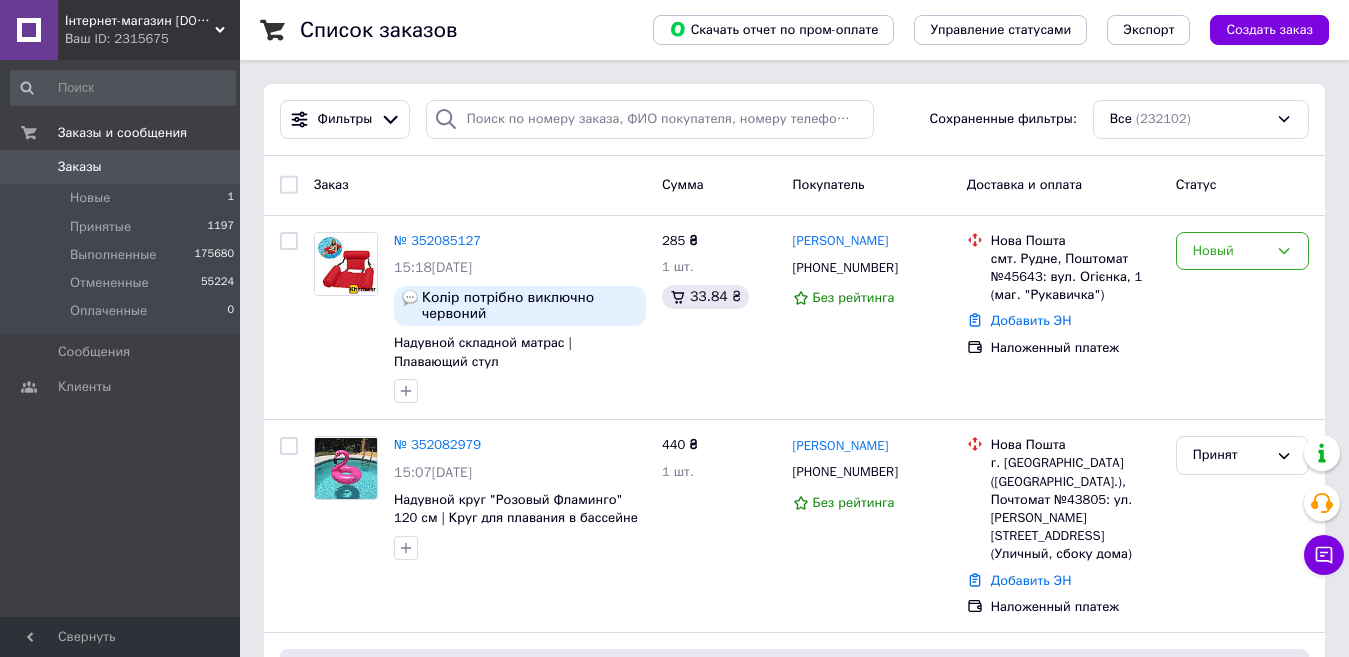 click on "Заказы" at bounding box center [80, 167] 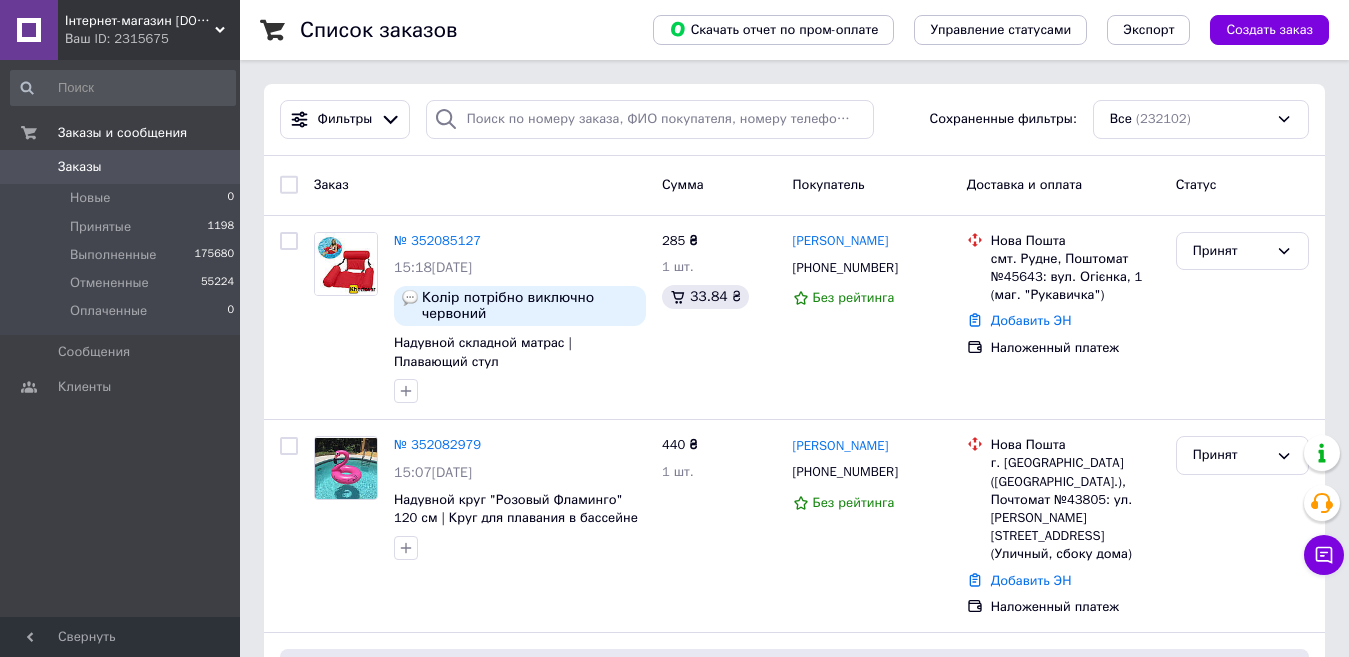 click on "Заказы" at bounding box center (121, 167) 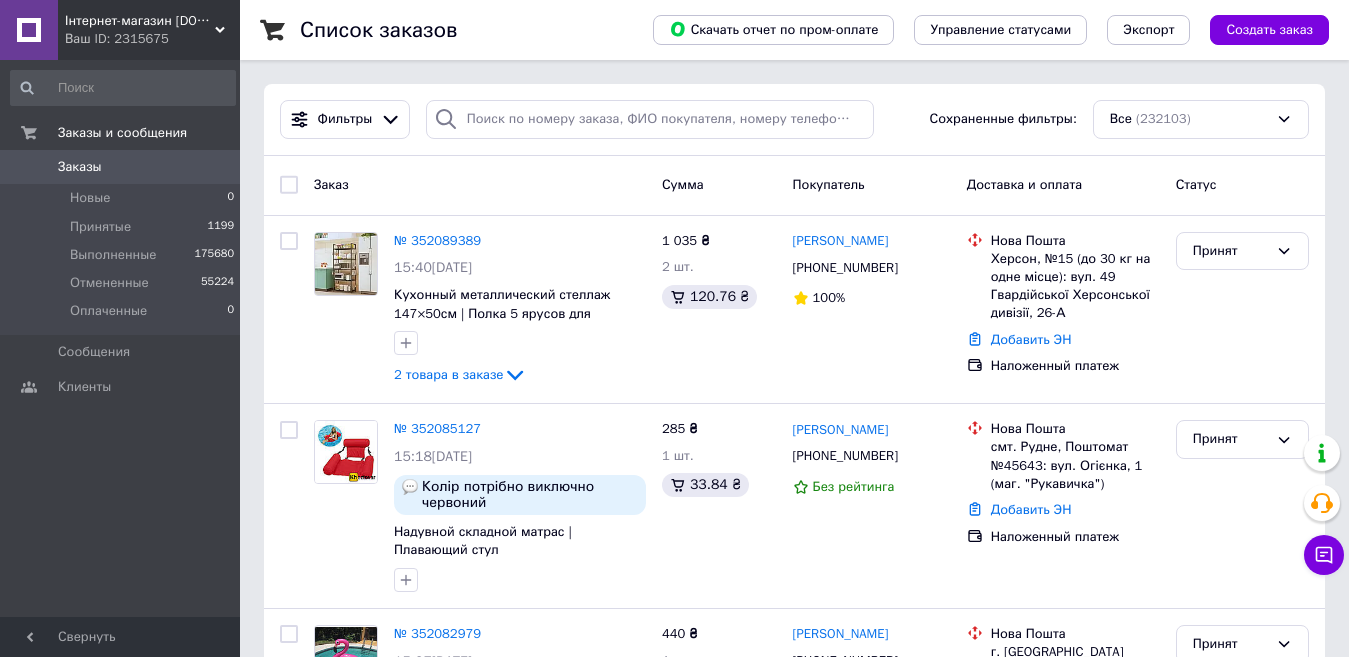 click on "Заказы" at bounding box center [121, 167] 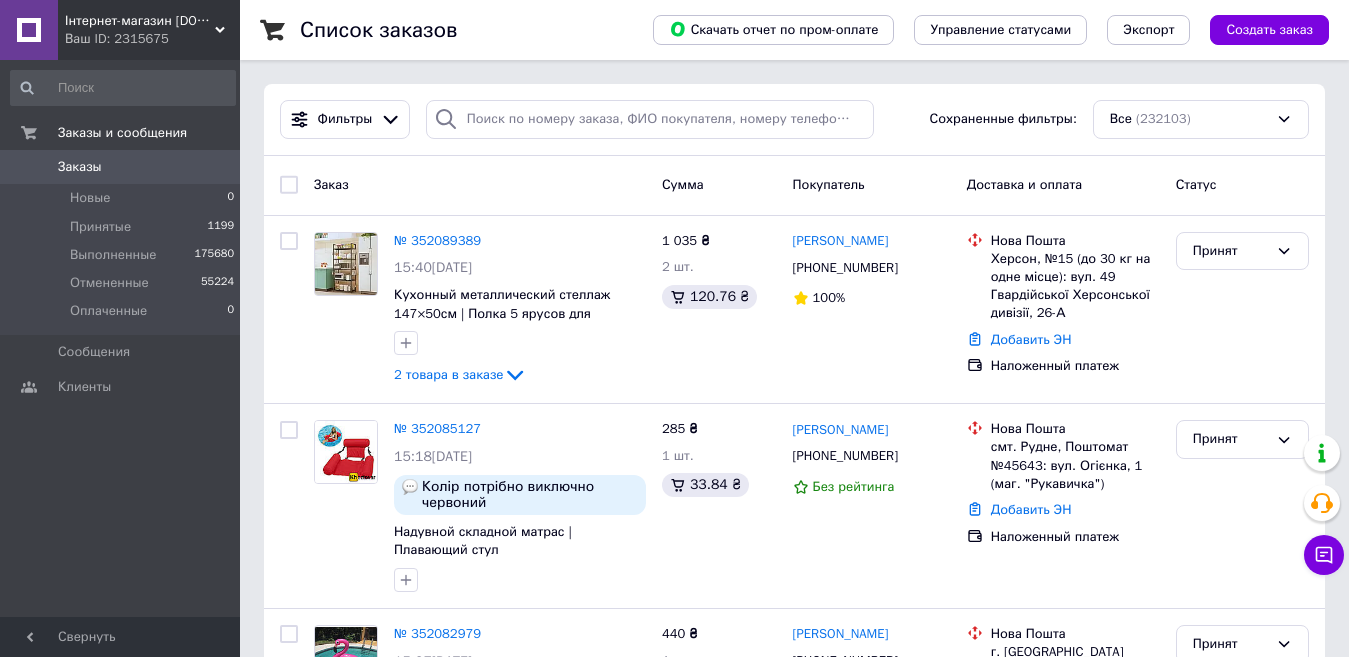 click on "Заказы" at bounding box center (80, 167) 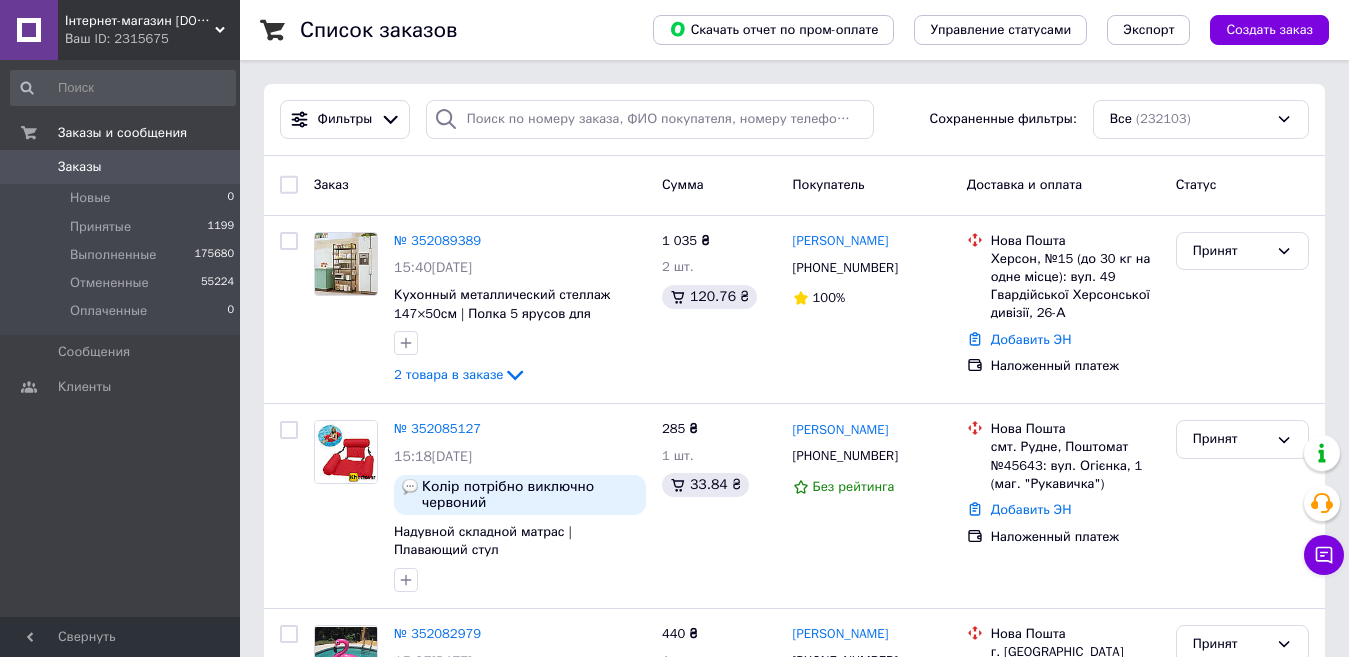 click on "Заказы" at bounding box center [121, 167] 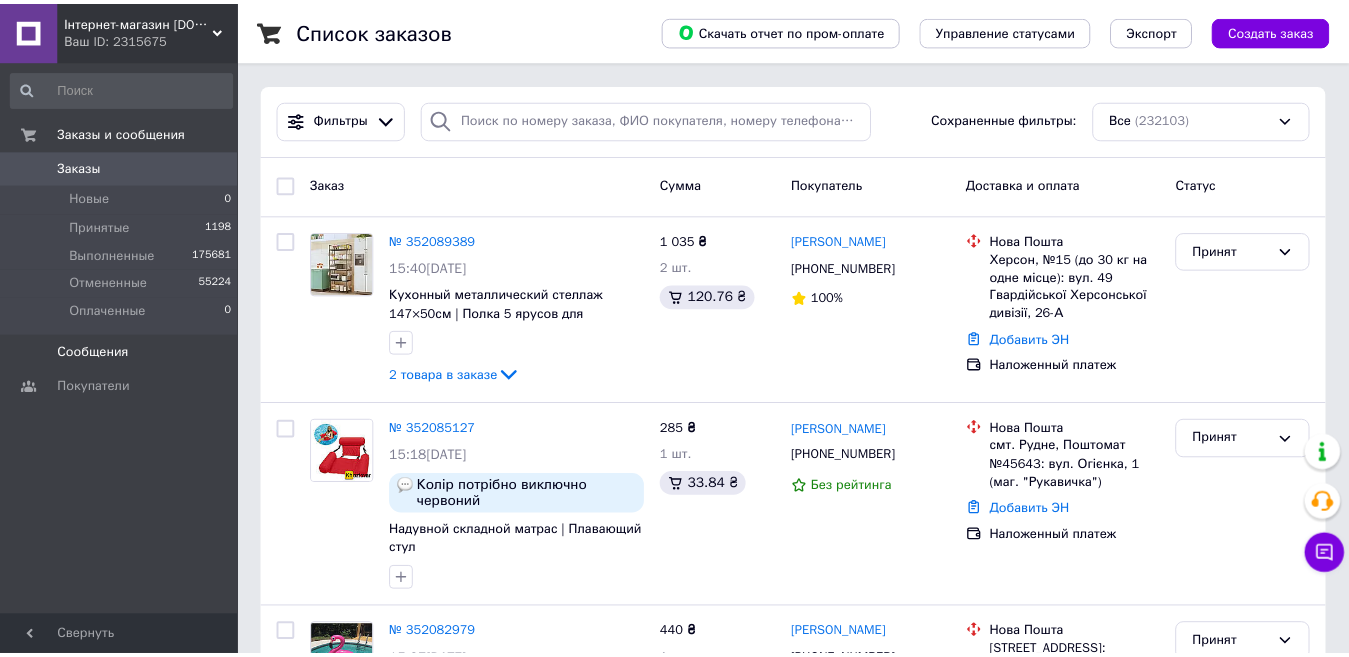 scroll, scrollTop: 0, scrollLeft: 0, axis: both 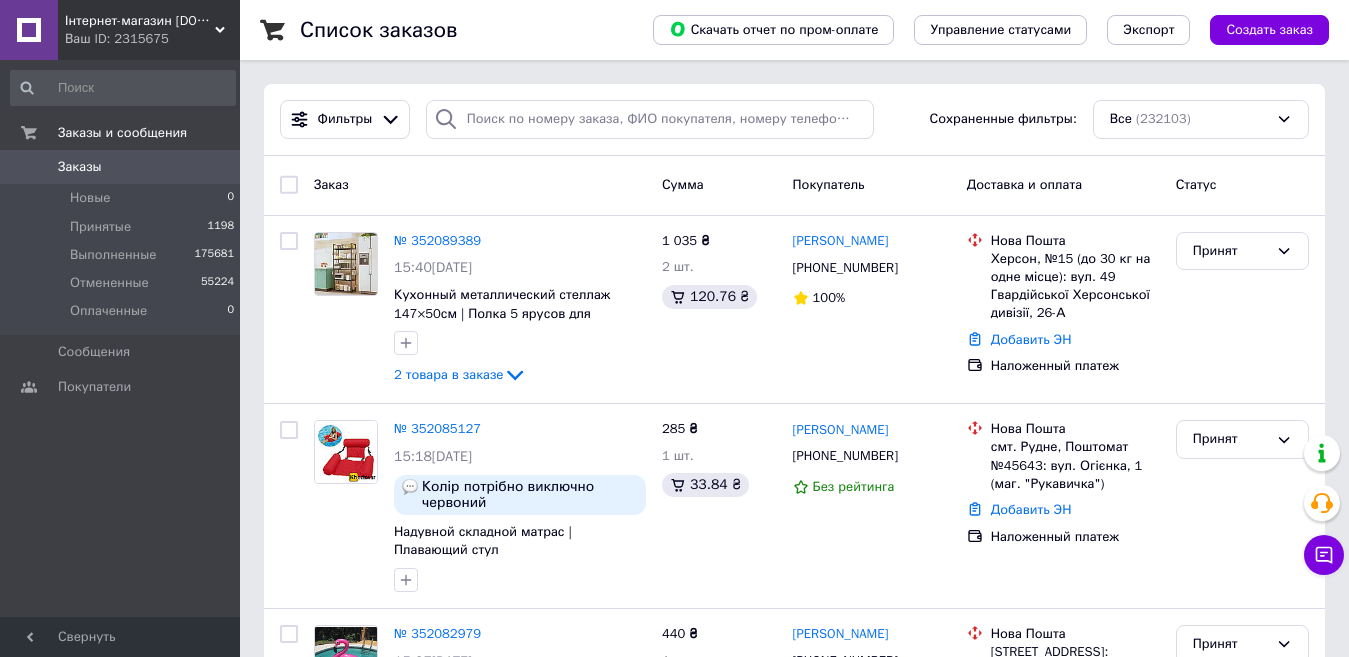 click on "Заказы 0" at bounding box center (123, 167) 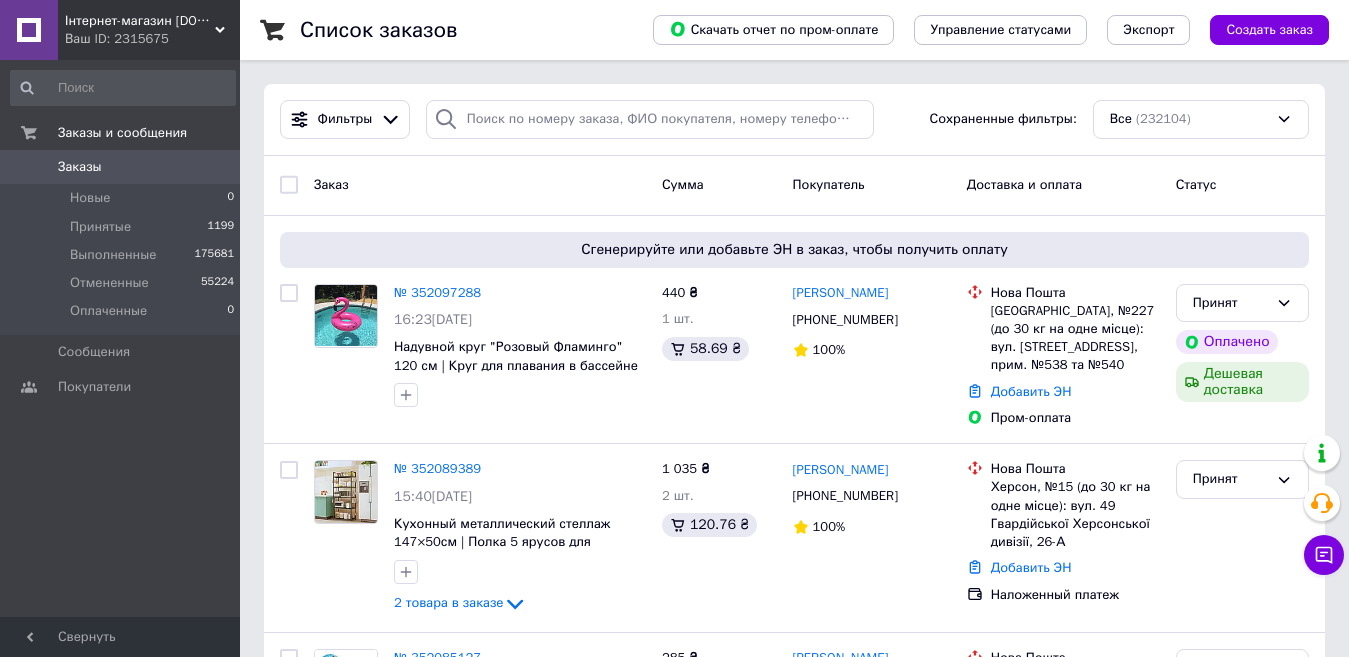 click on "Заказы" at bounding box center (80, 167) 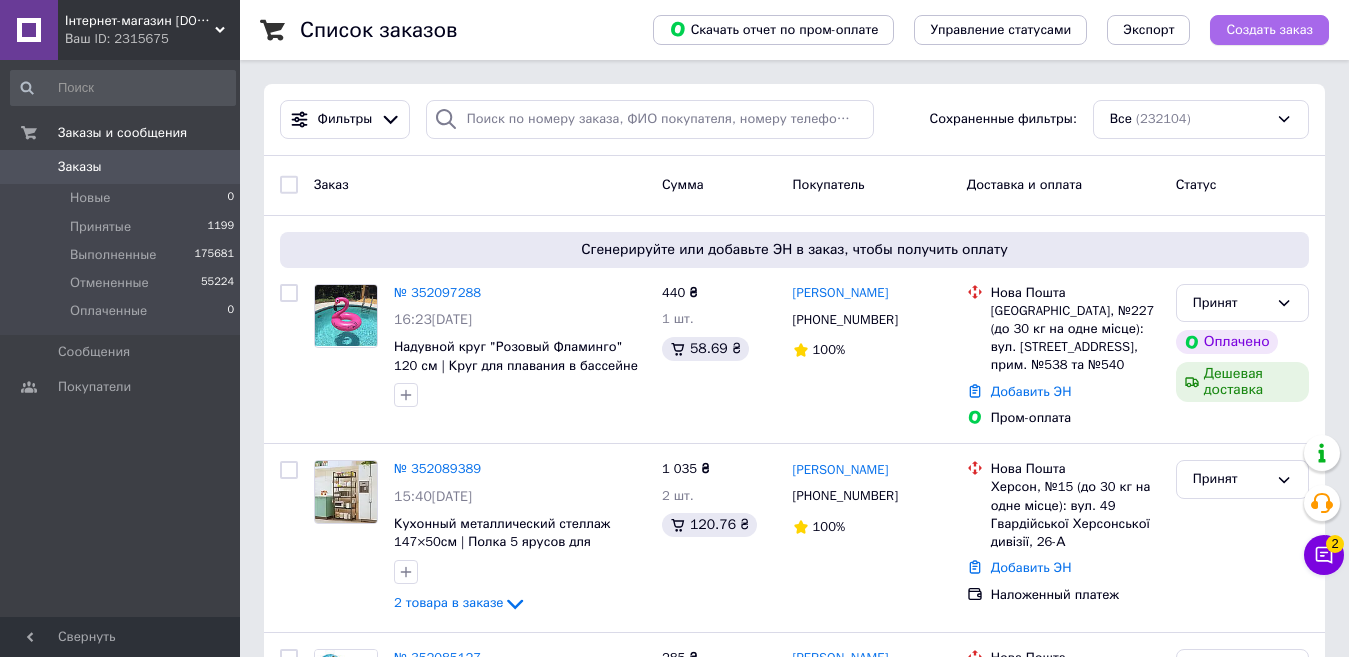 click on "Создать заказ" at bounding box center (1269, 30) 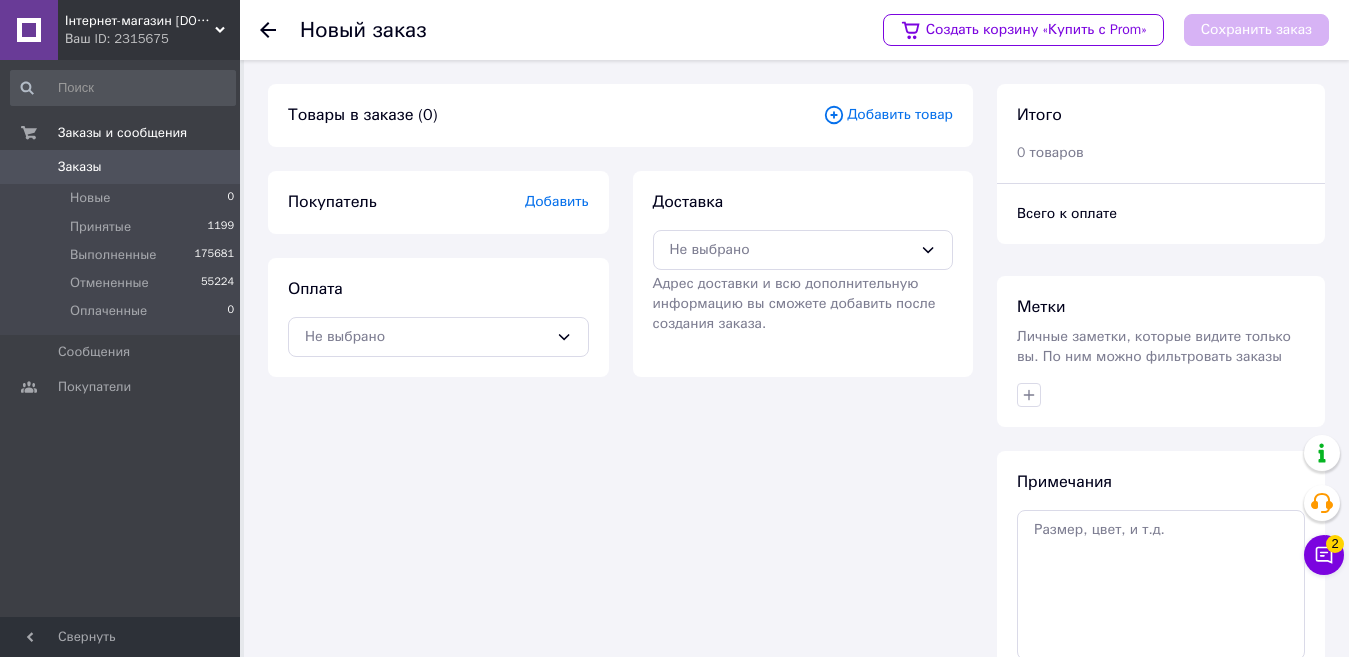 click on "Добавить" at bounding box center [557, 201] 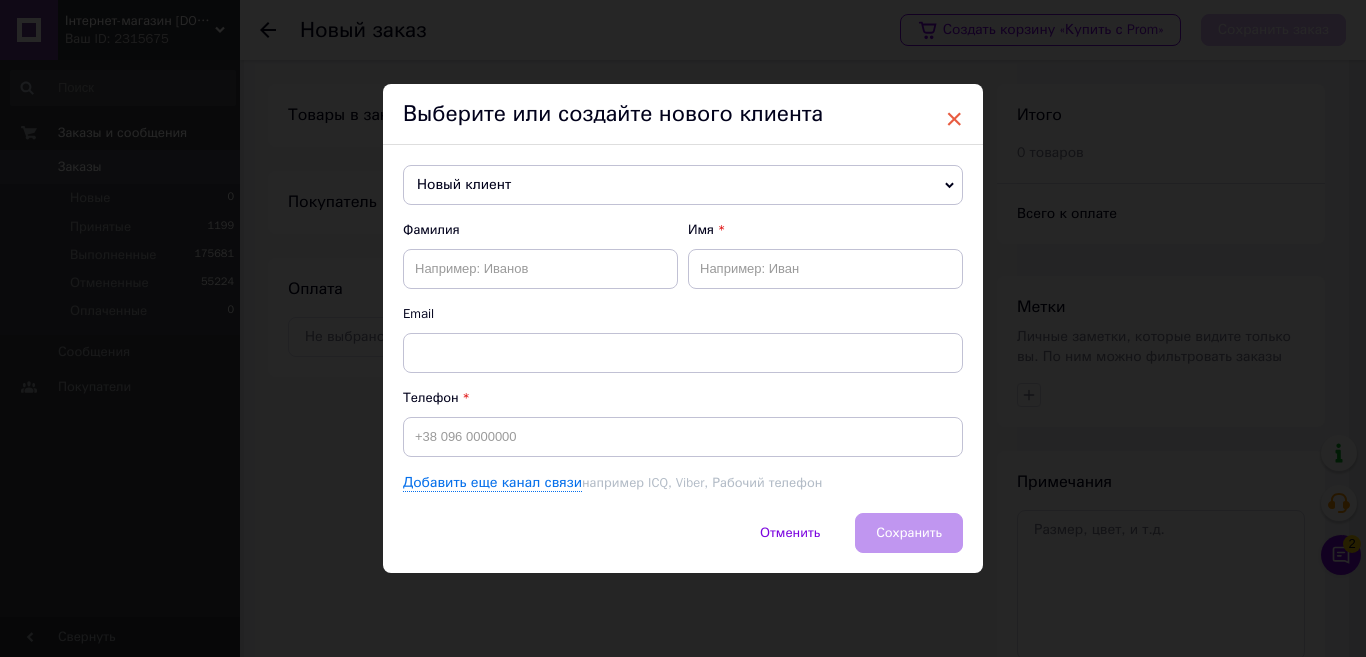 click on "×" at bounding box center [954, 119] 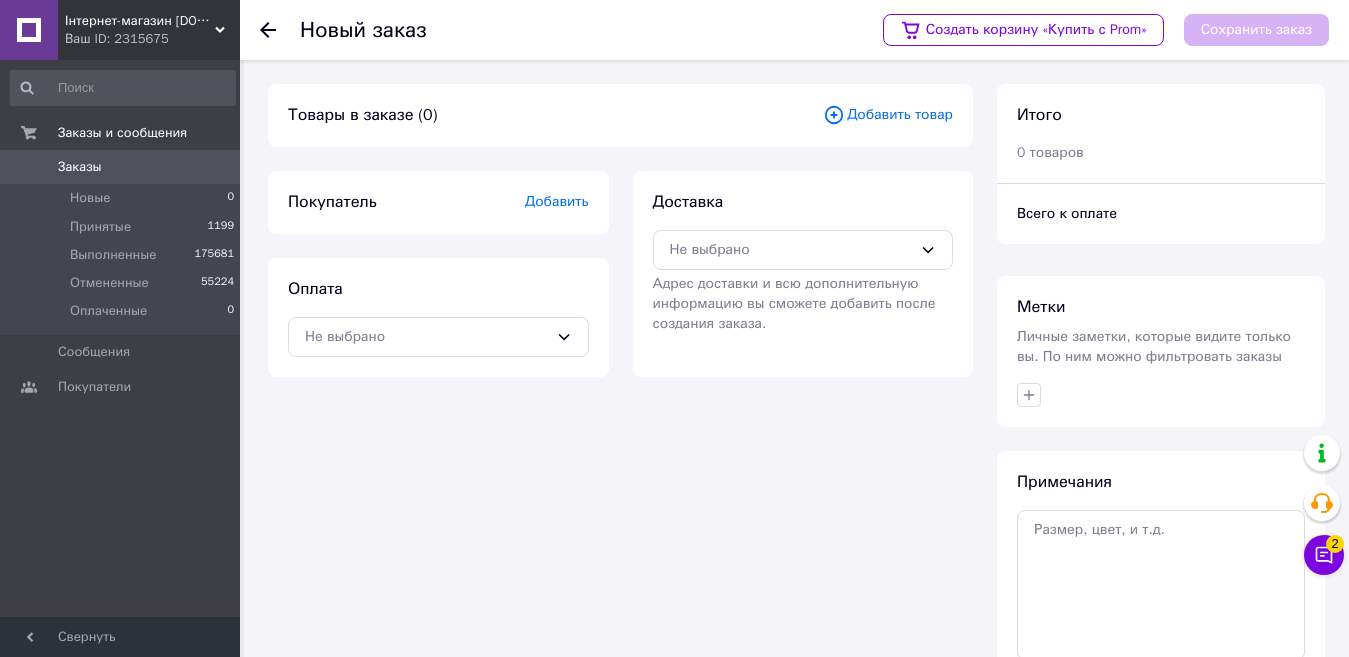 click on "Добавить товар" at bounding box center (888, 115) 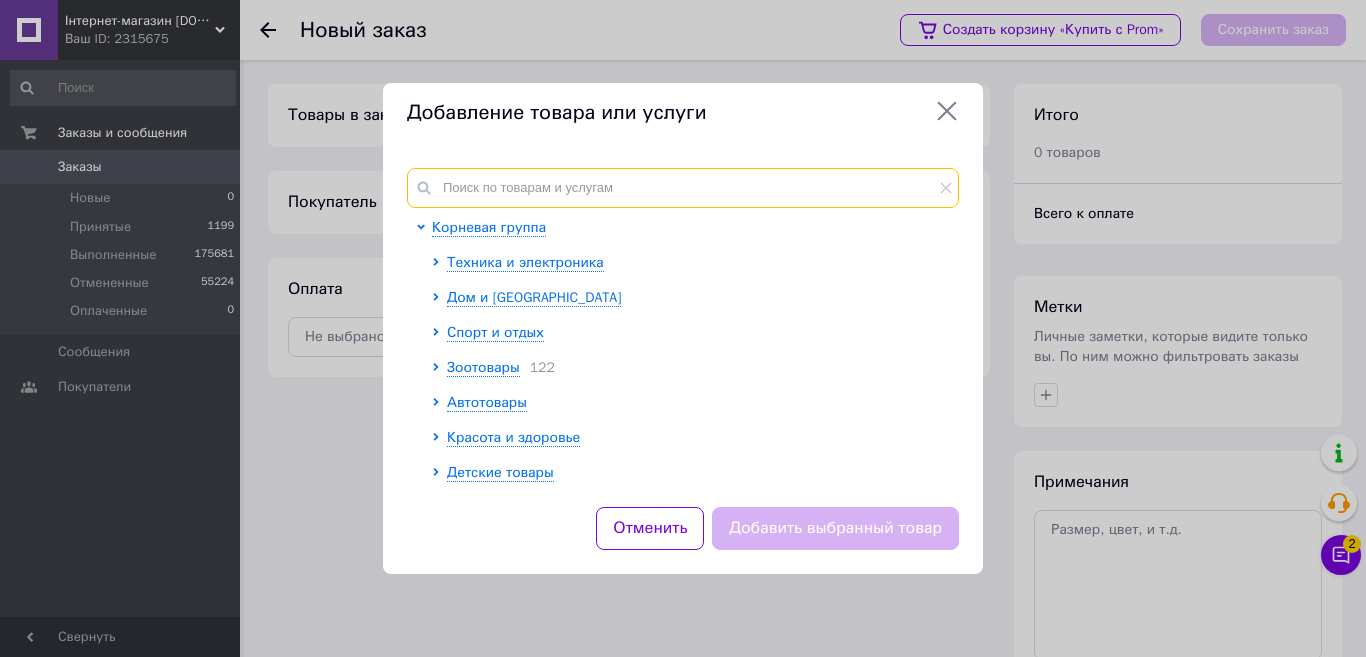 click at bounding box center [683, 188] 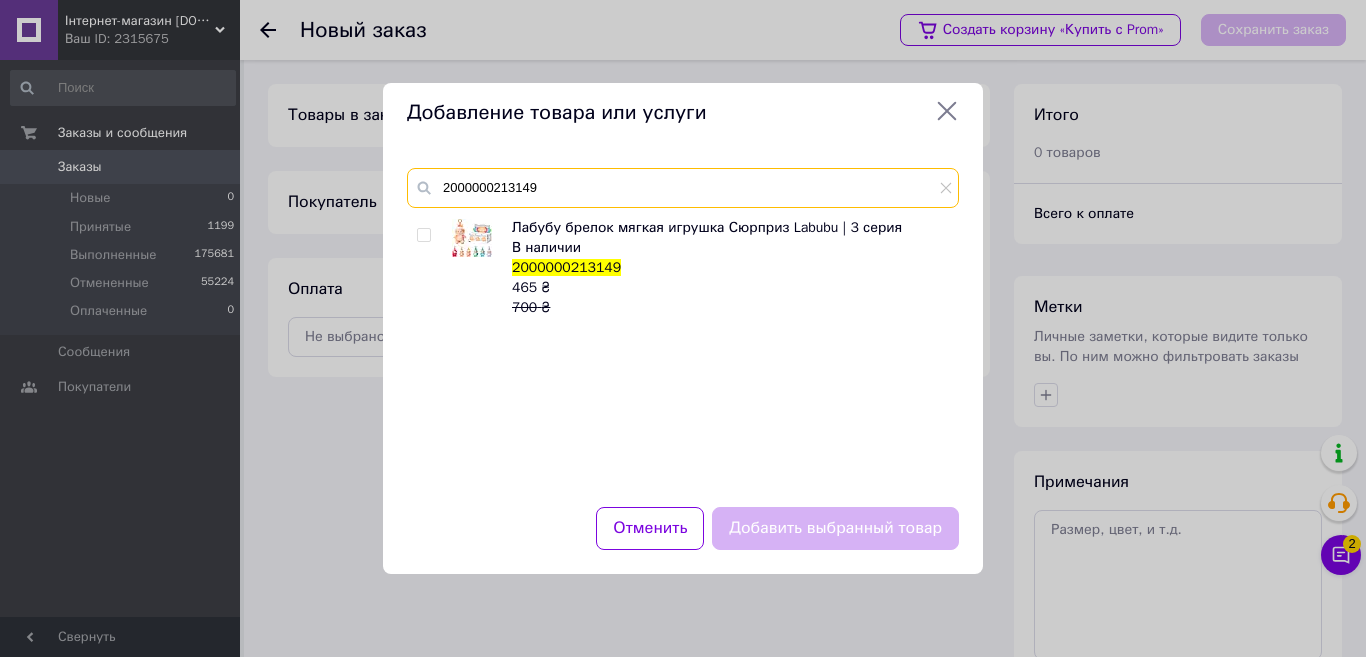 type on "2000000213149" 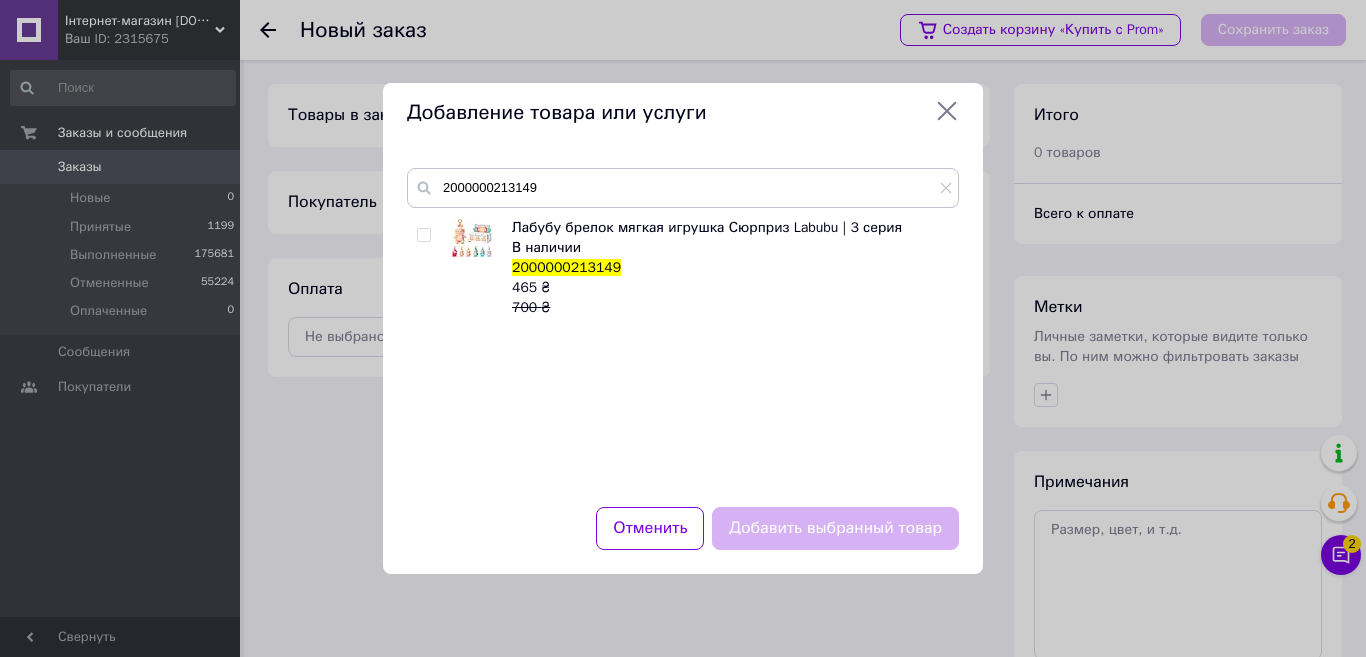 click at bounding box center [423, 235] 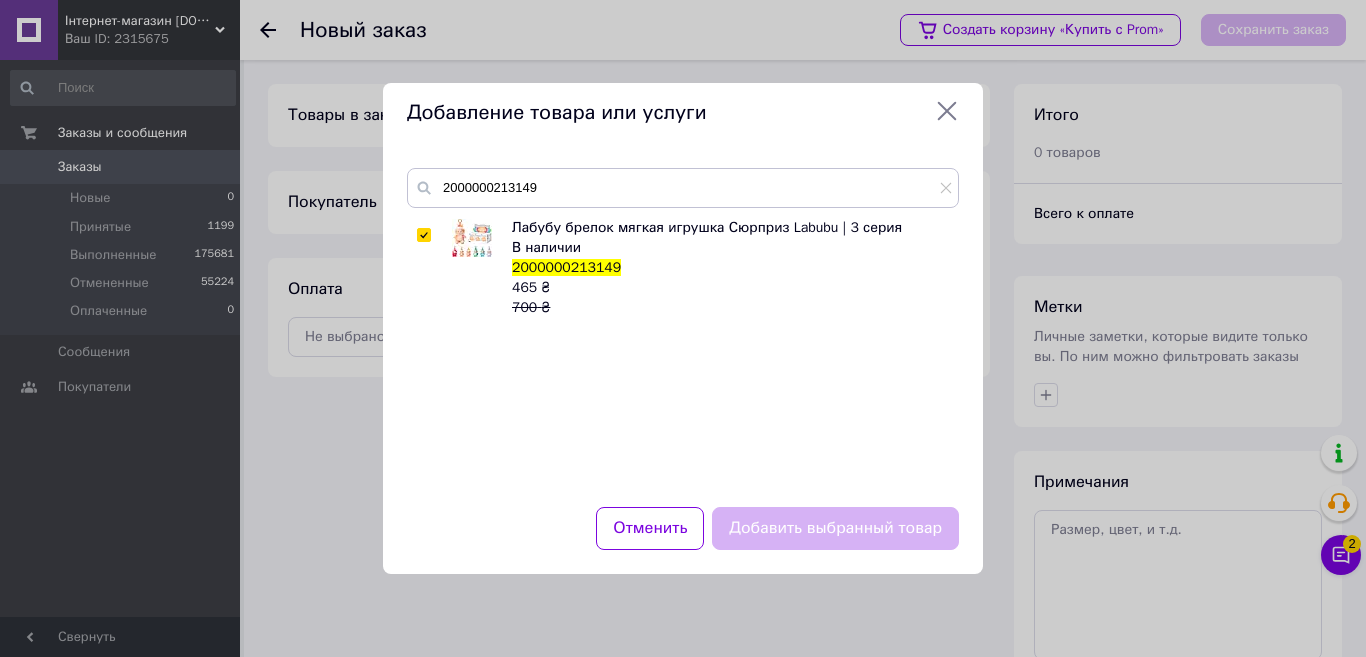 checkbox on "true" 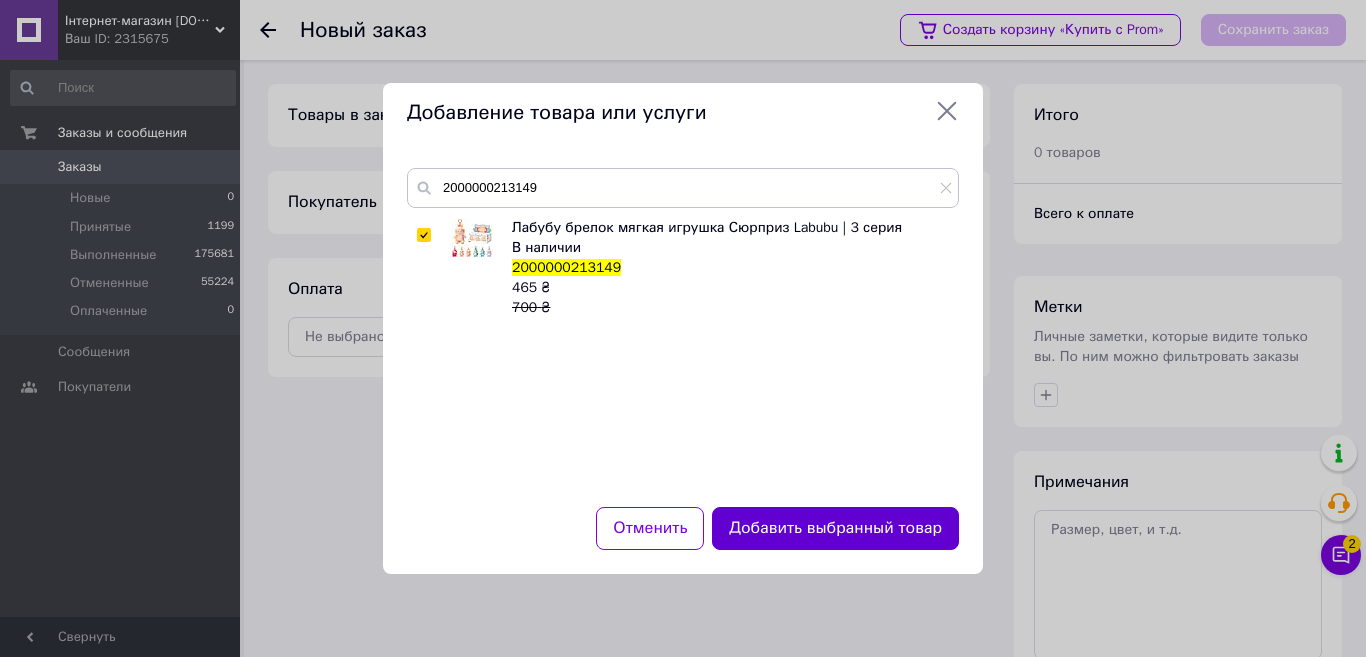 click on "Добавить выбранный товар" at bounding box center [835, 528] 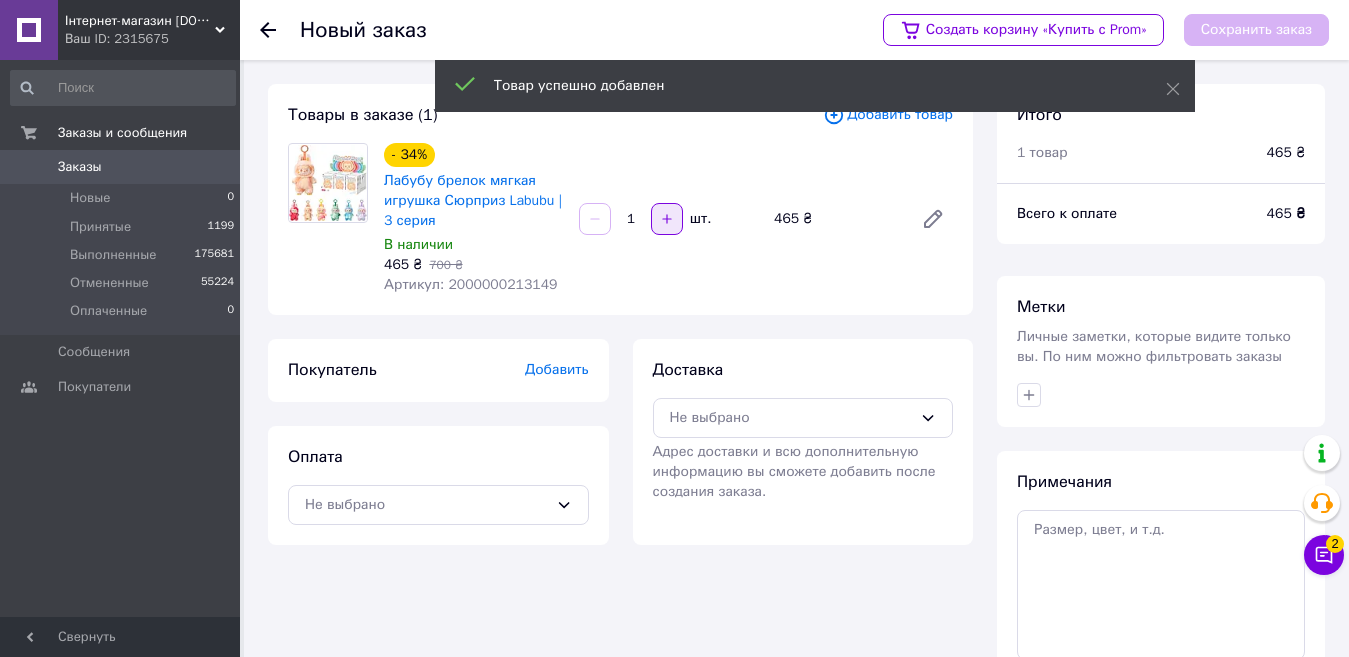 click at bounding box center (667, 219) 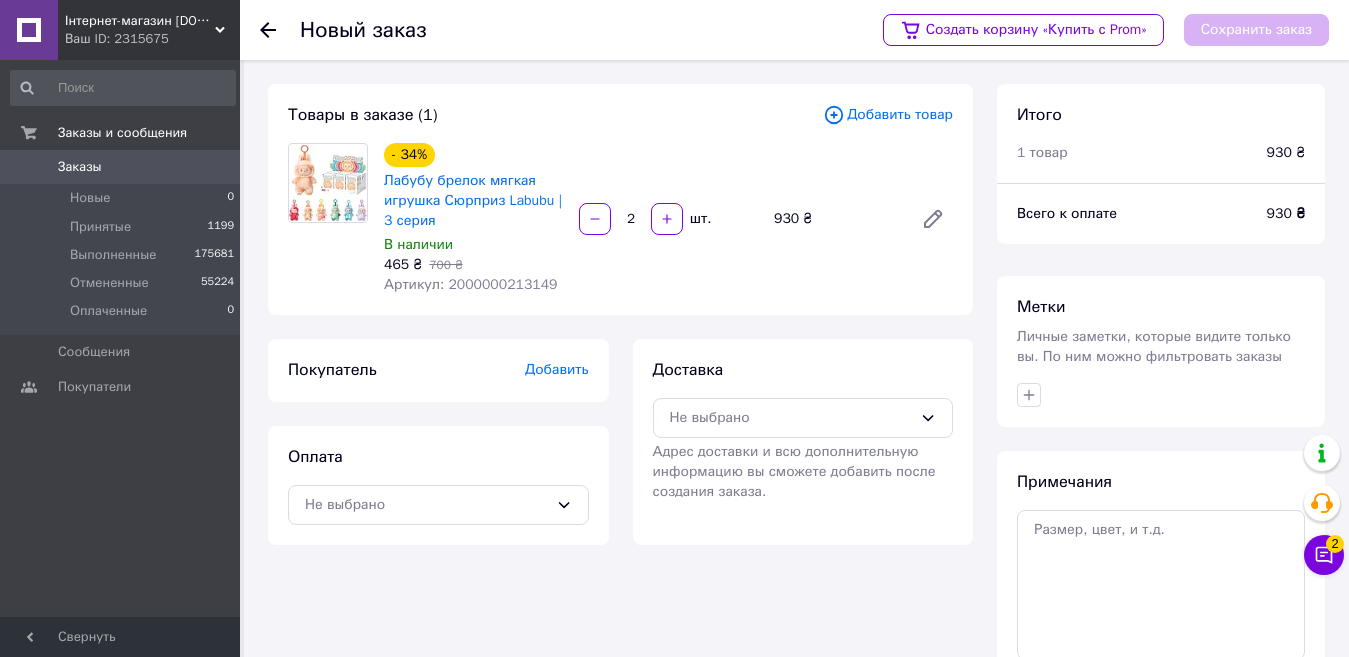 click on "Добавить товар" at bounding box center (888, 115) 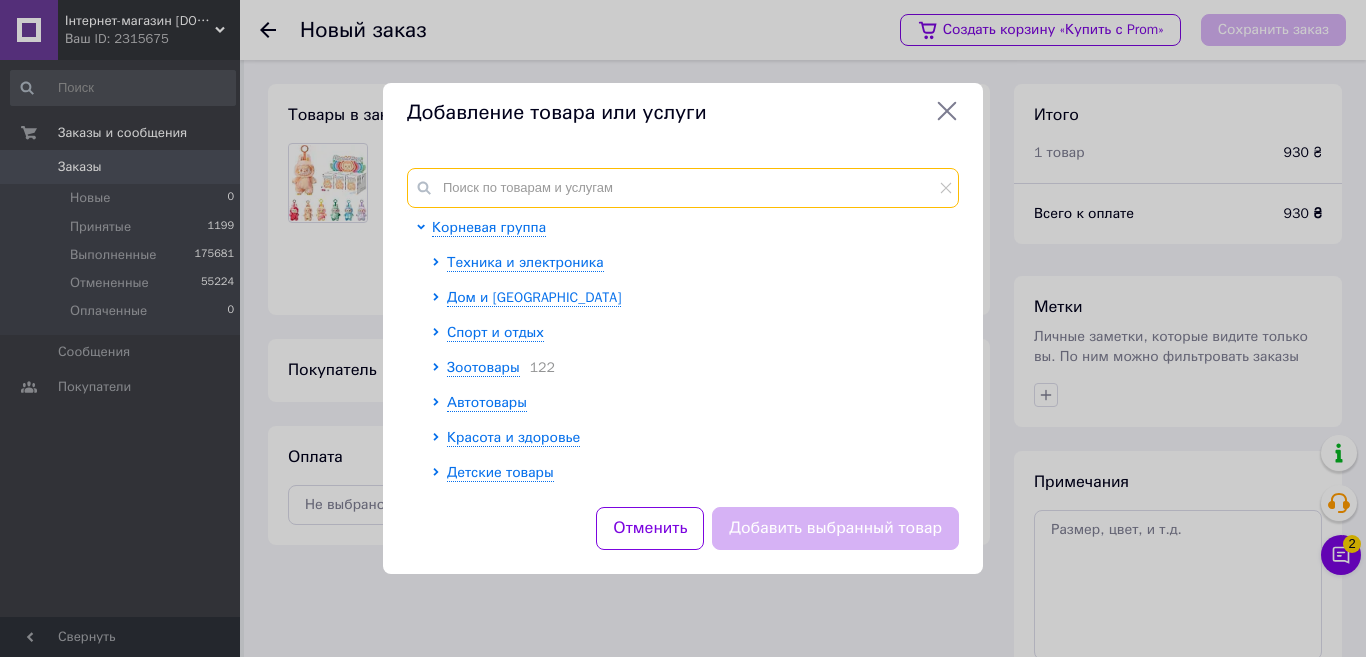 click at bounding box center [683, 188] 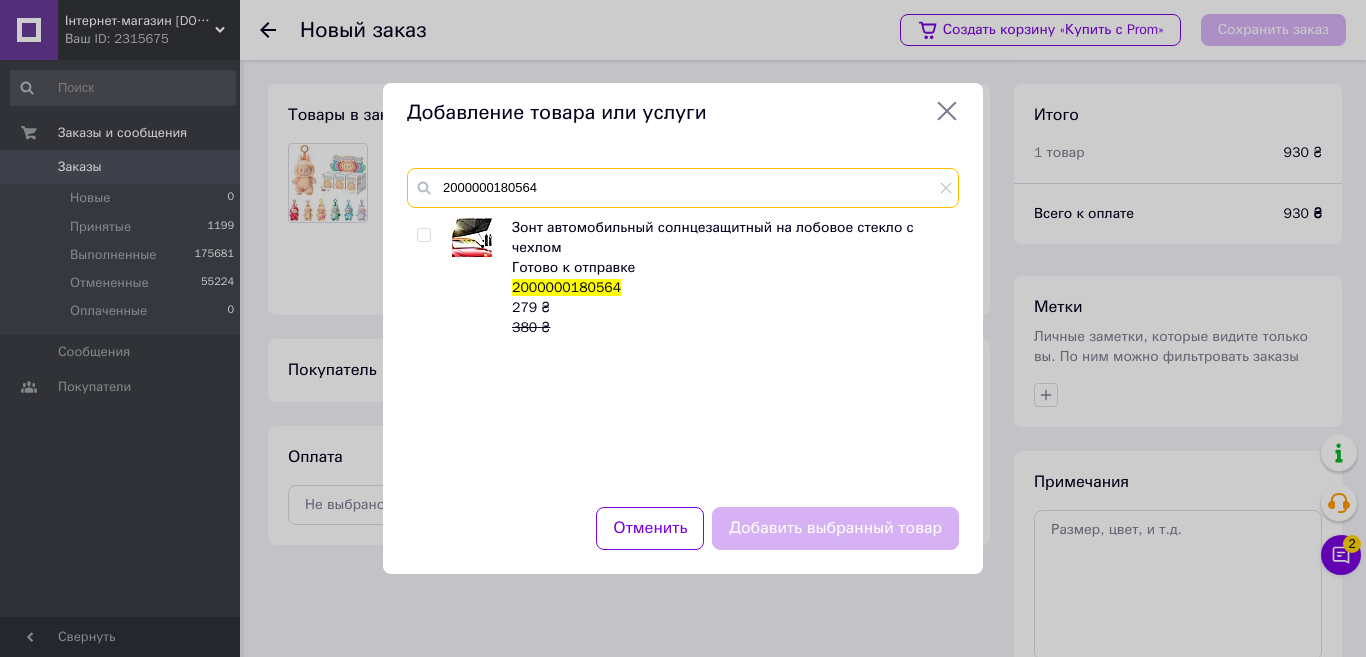 type on "2000000180564" 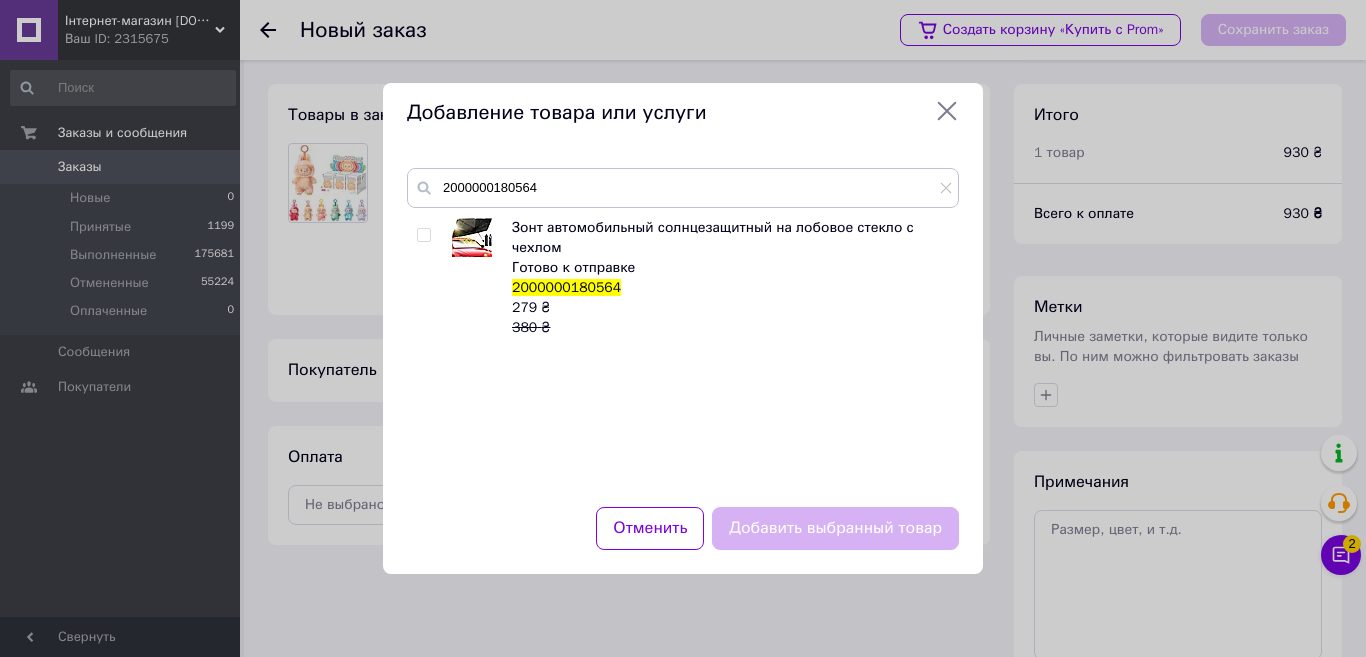 click at bounding box center (423, 235) 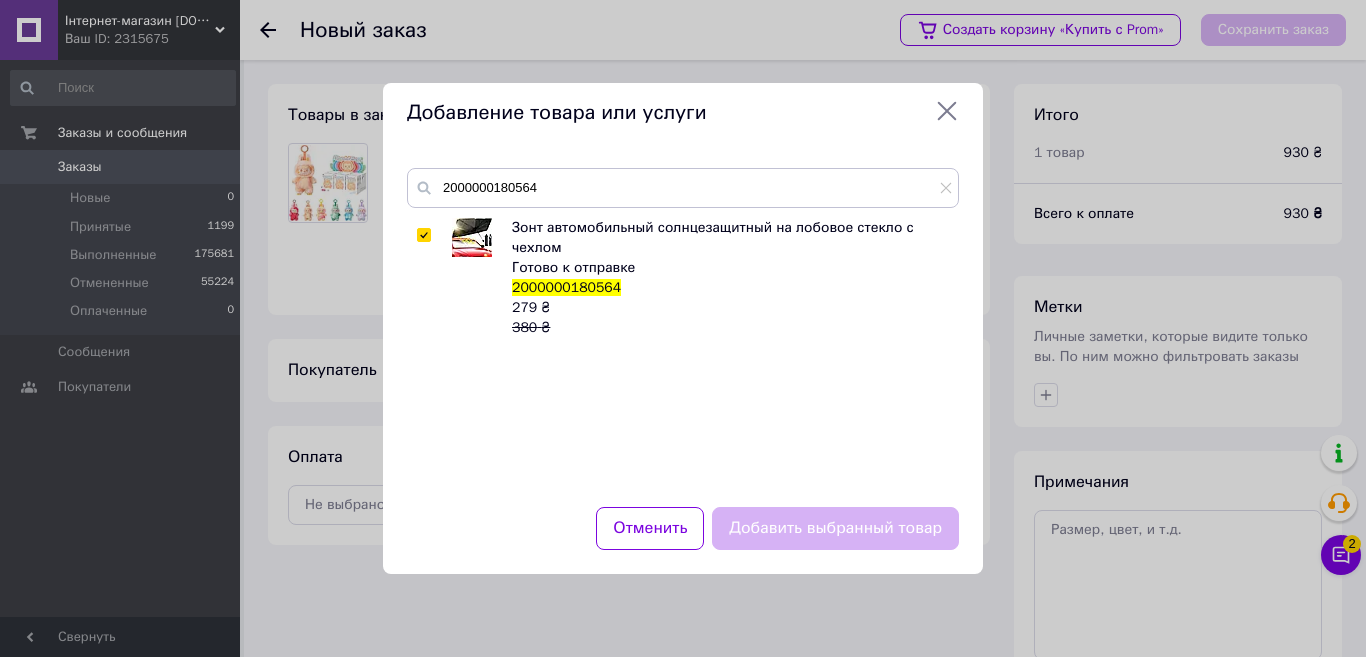 checkbox on "true" 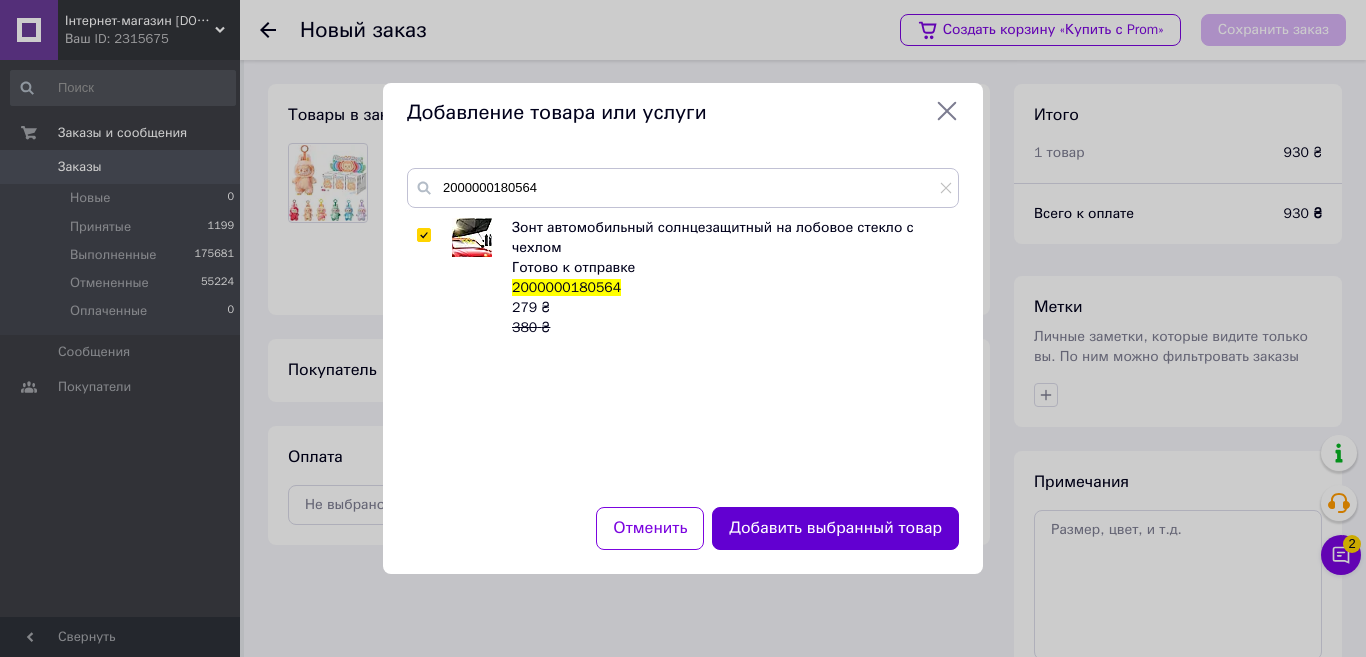 click on "Добавить выбранный товар" at bounding box center [835, 528] 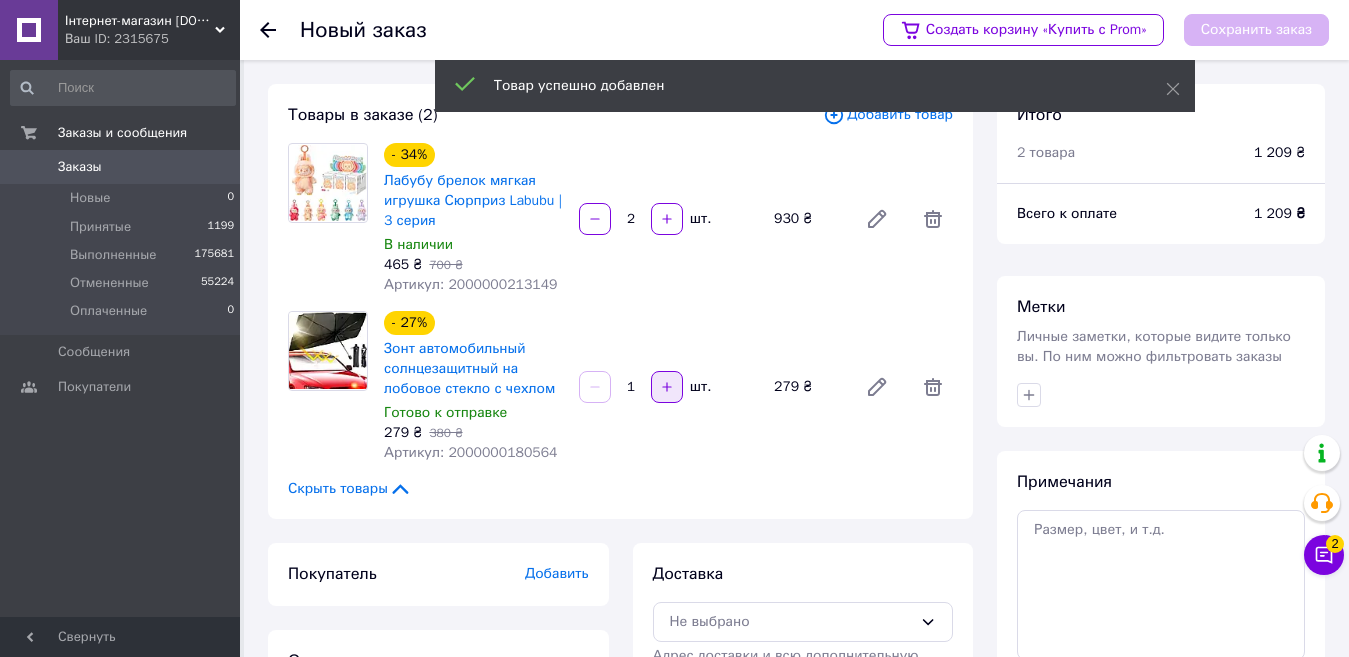 drag, startPoint x: 625, startPoint y: 388, endPoint x: 659, endPoint y: 384, distance: 34.234486 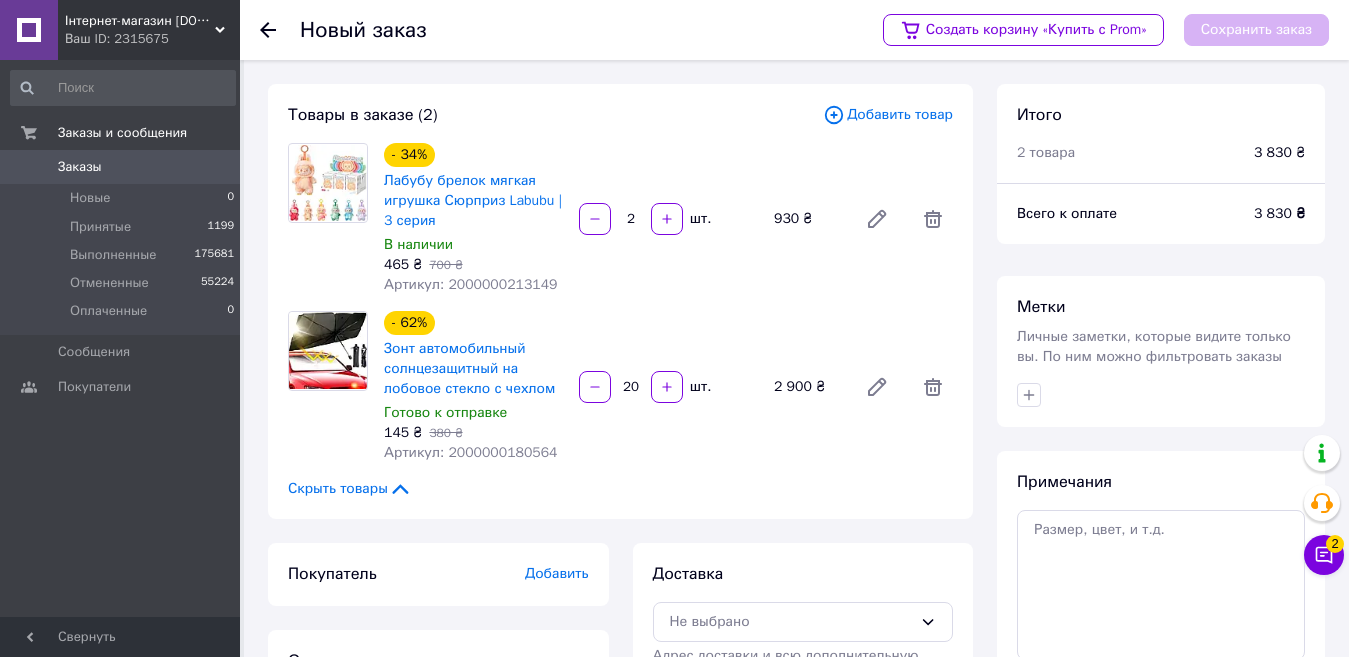 scroll, scrollTop: 167, scrollLeft: 0, axis: vertical 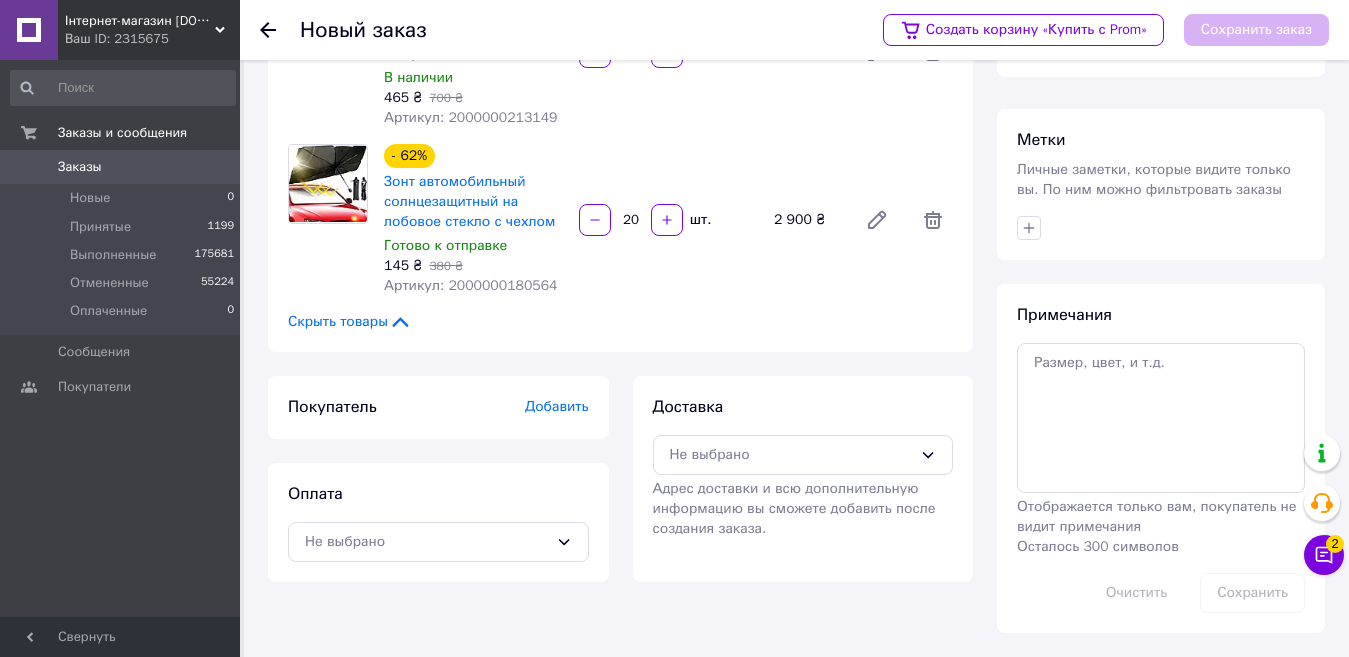 type on "20" 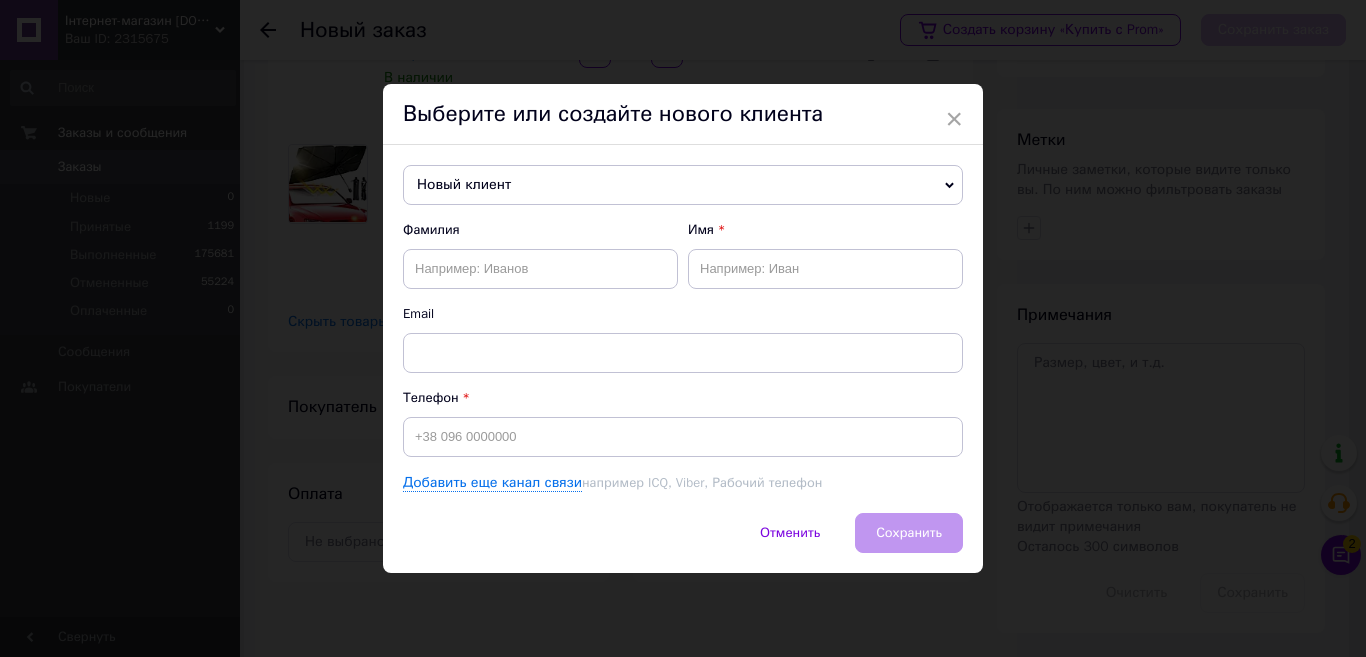 click on "Новый клиент" at bounding box center [683, 185] 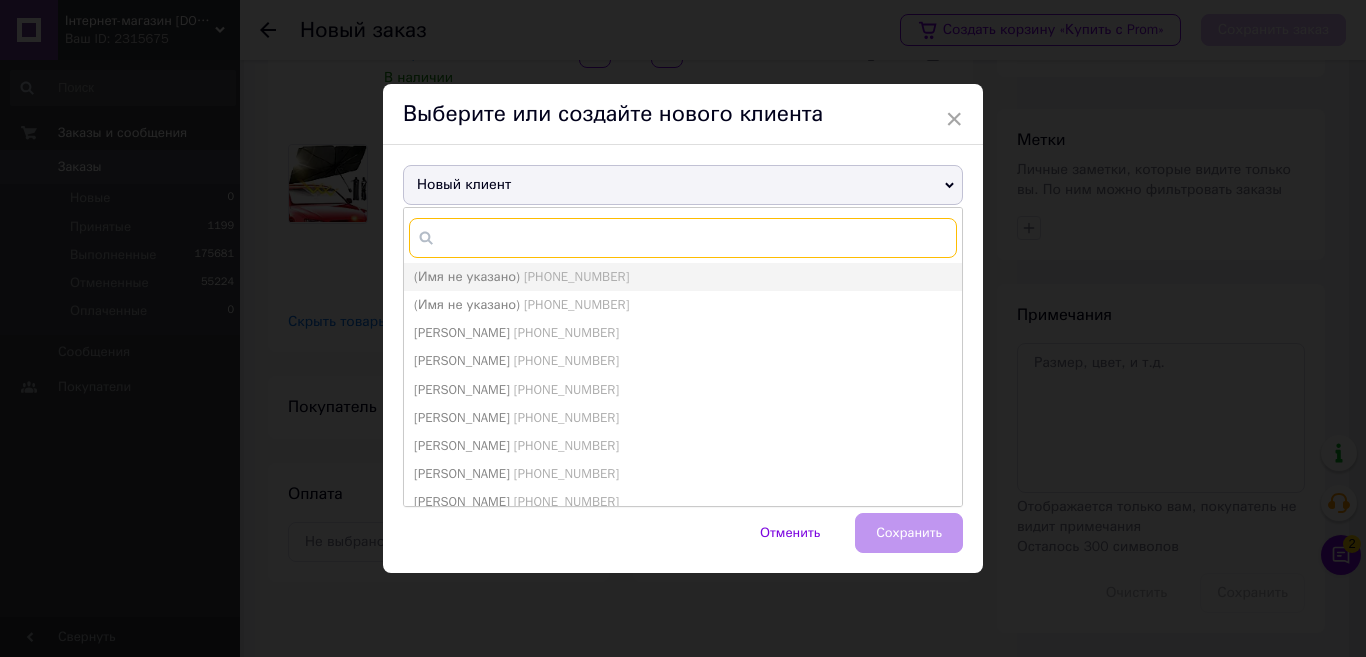 paste on "0985831890" 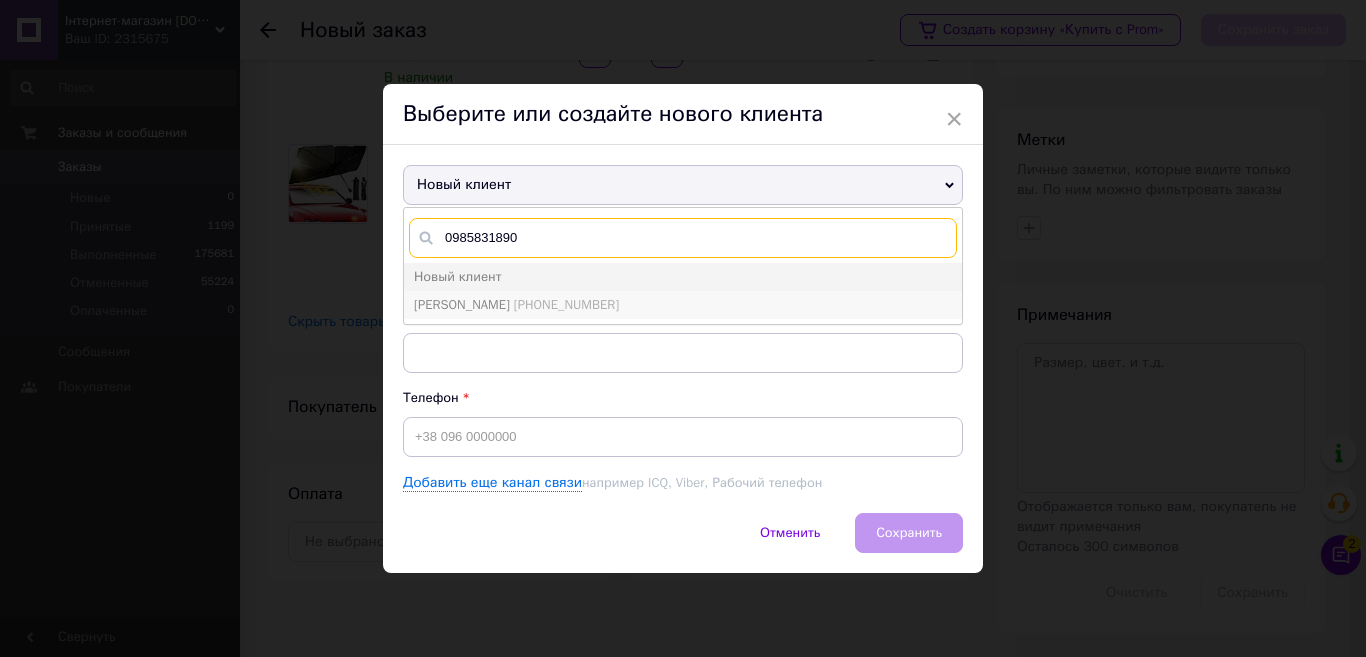 type on "0985831890" 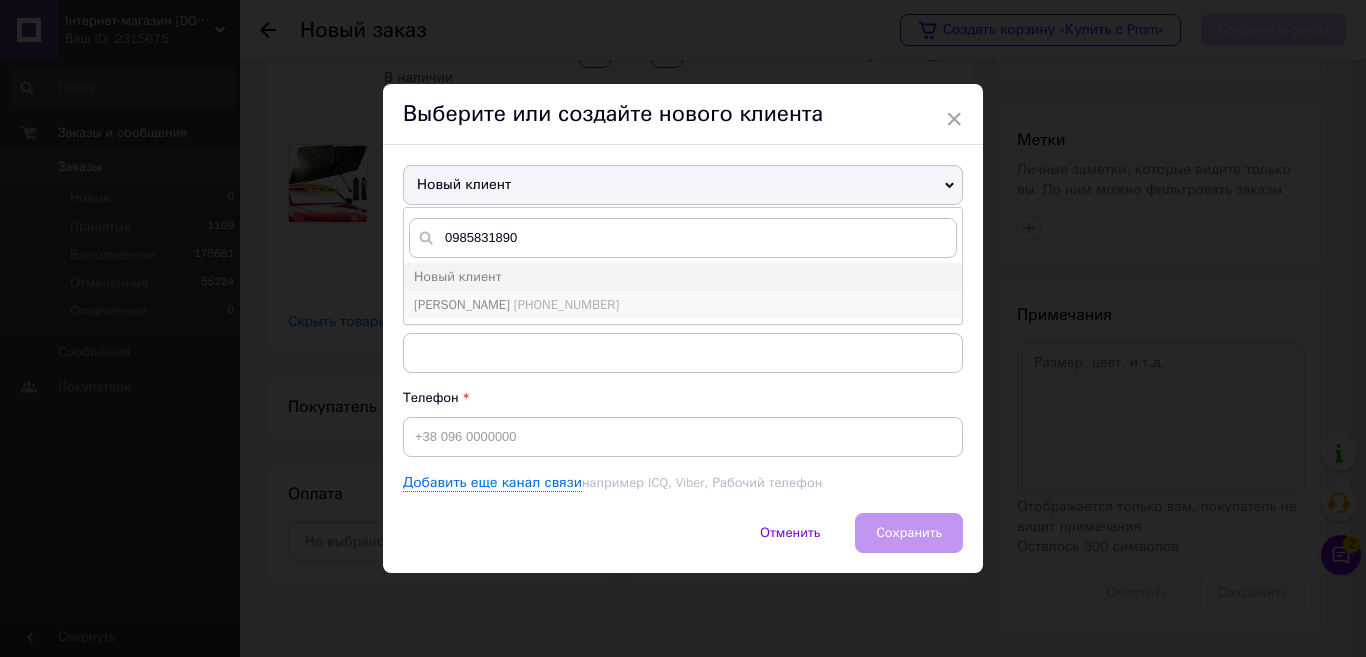 click on "[PERSON_NAME]" at bounding box center [462, 304] 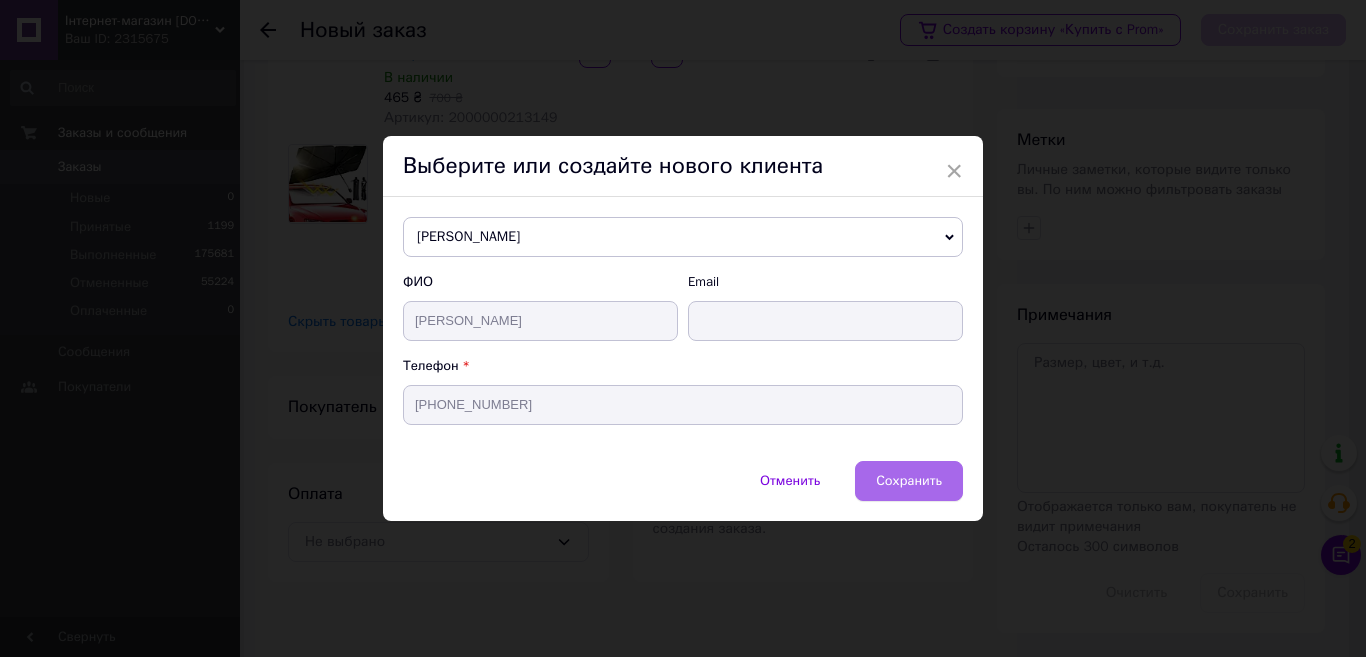click on "Сохранить" at bounding box center [909, 480] 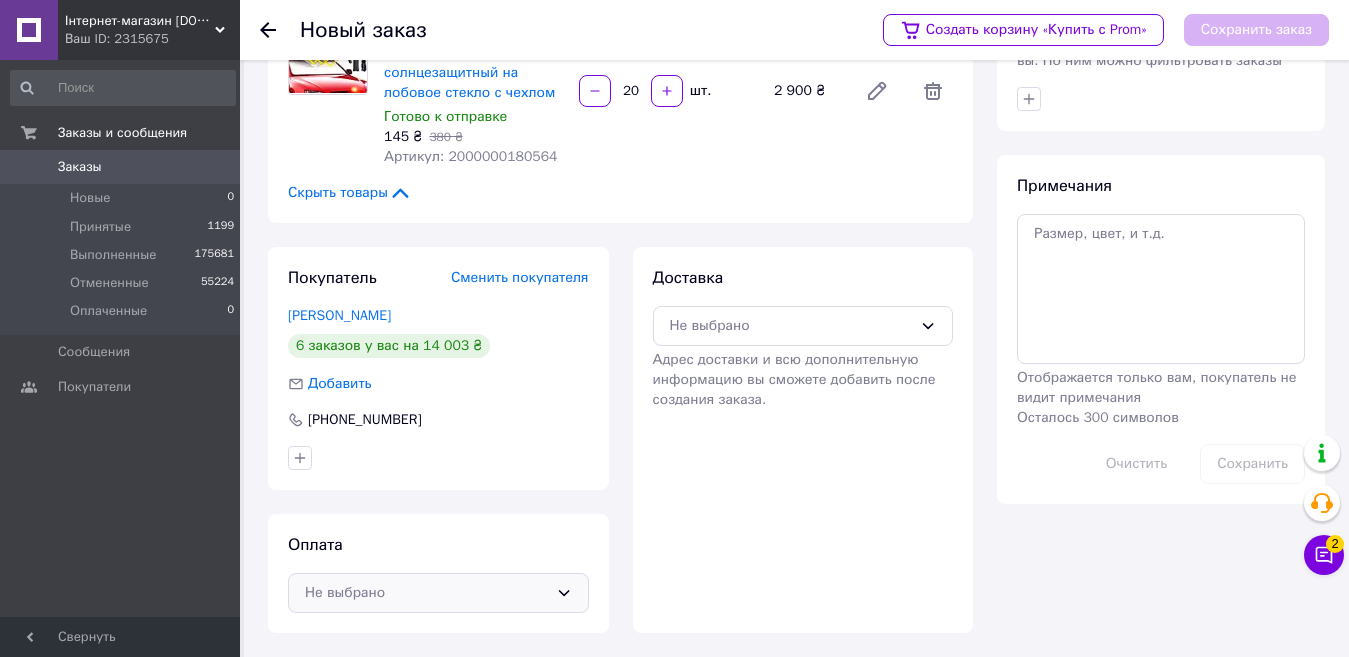 click on "Не выбрано" at bounding box center (438, 593) 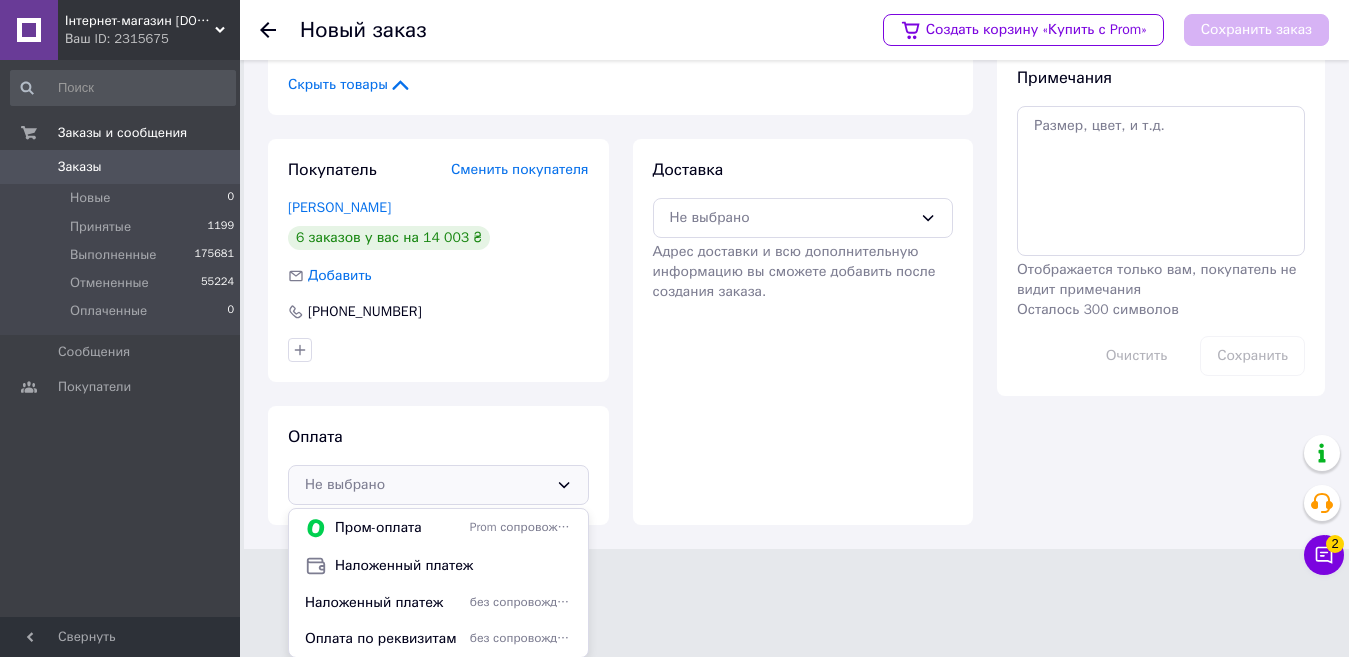 scroll, scrollTop: 405, scrollLeft: 0, axis: vertical 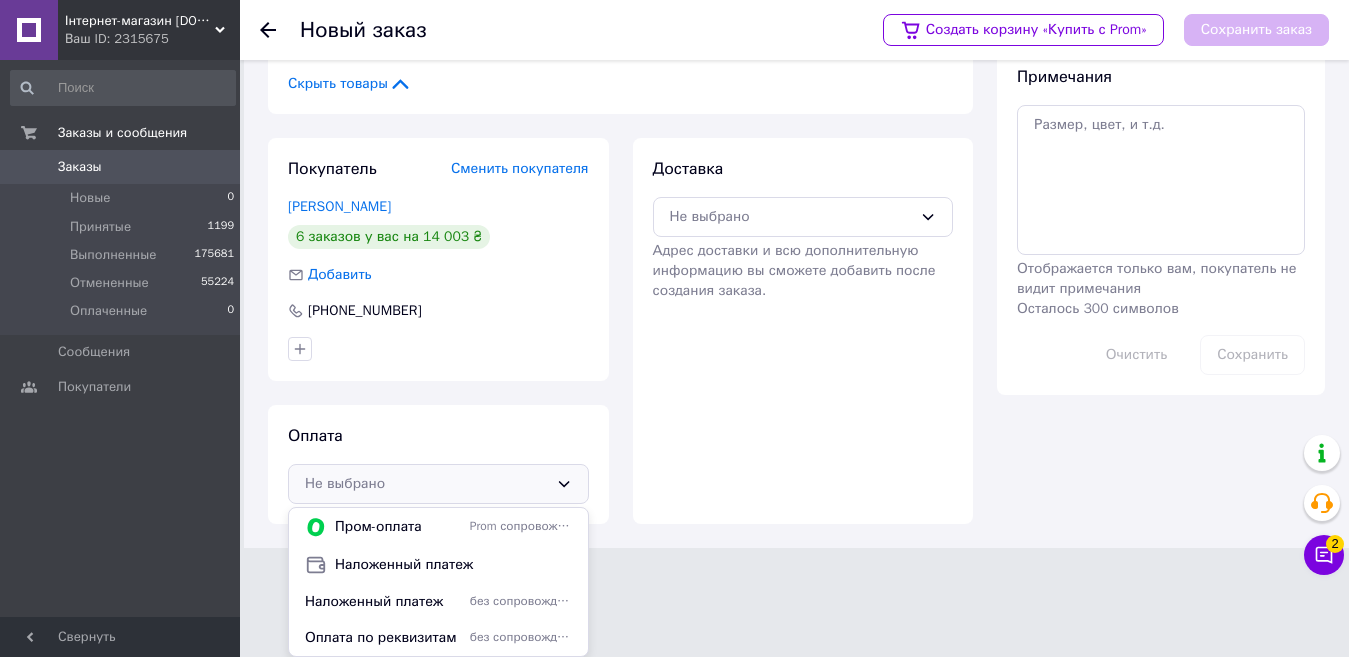 click on "Оплата по реквизитам" at bounding box center (383, 638) 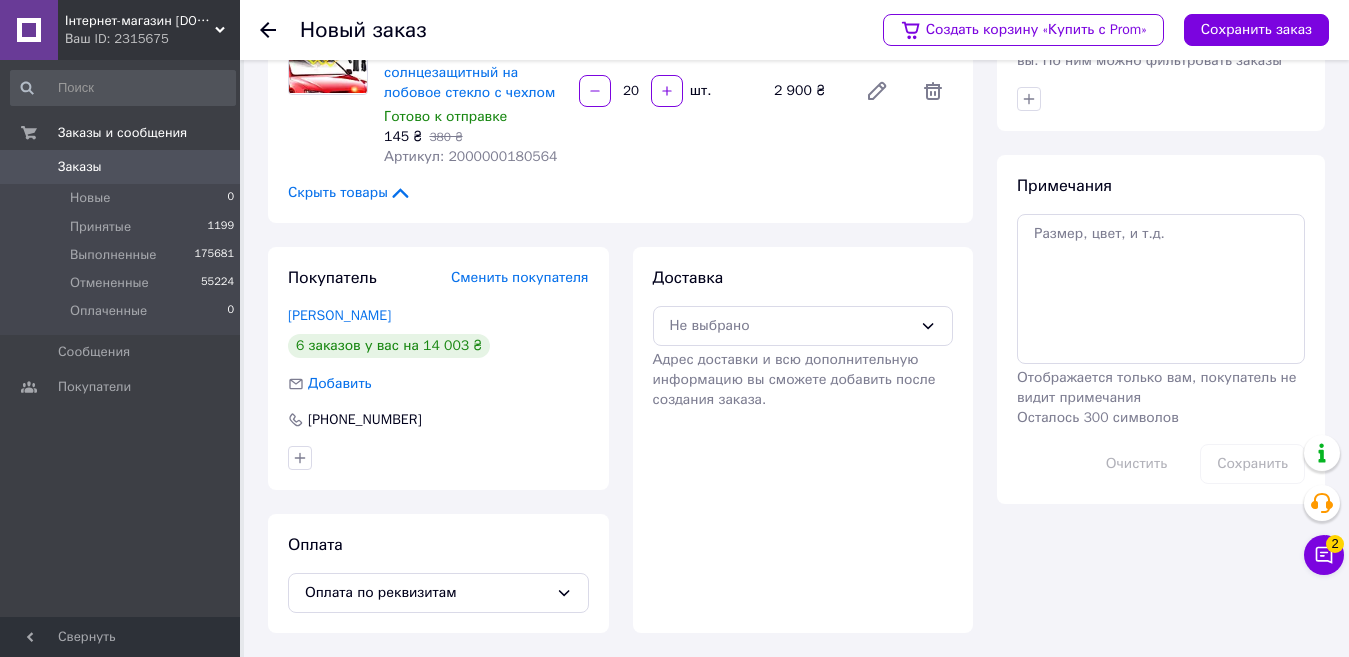 scroll, scrollTop: 296, scrollLeft: 0, axis: vertical 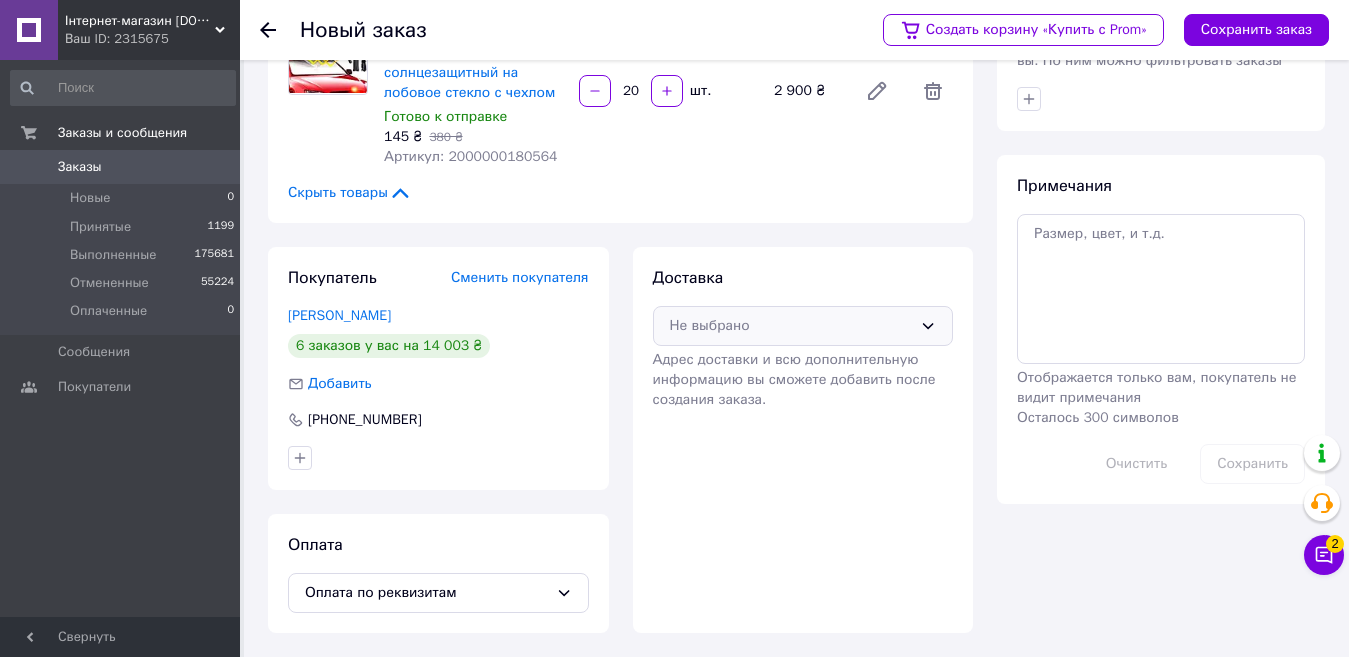 click on "Не выбрано" at bounding box center [803, 326] 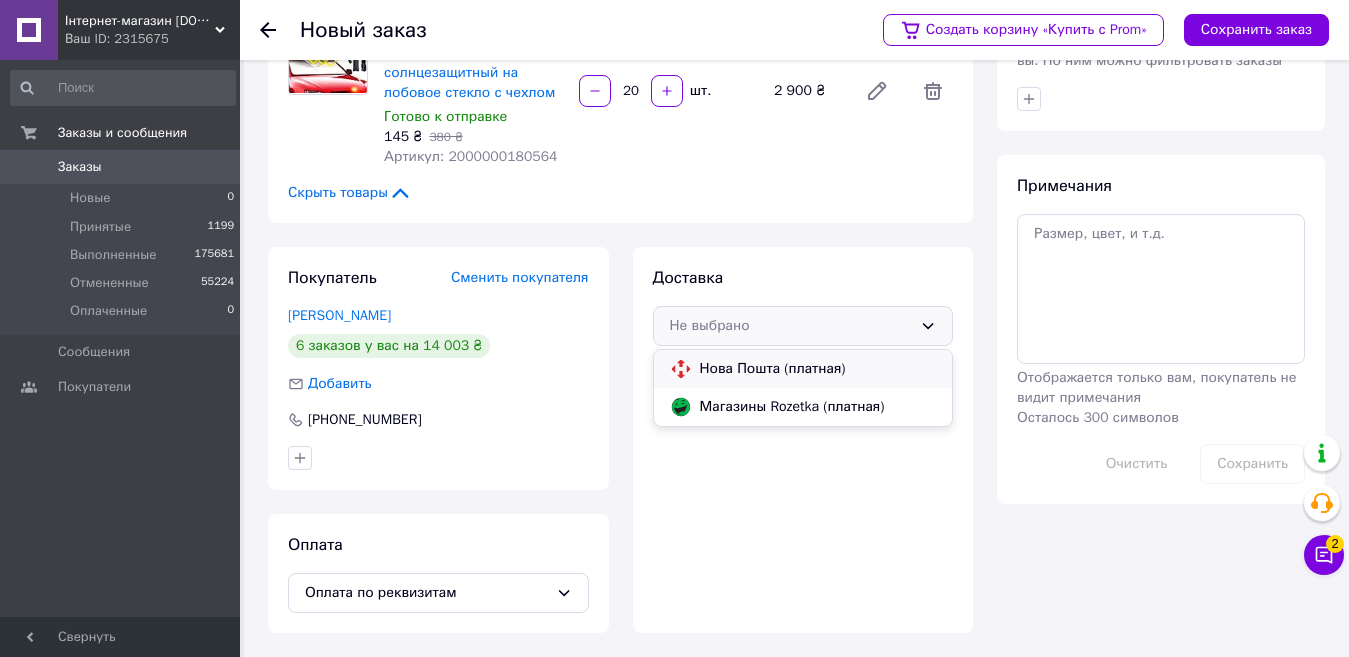 click on "Нова Пошта (платная)" at bounding box center (818, 369) 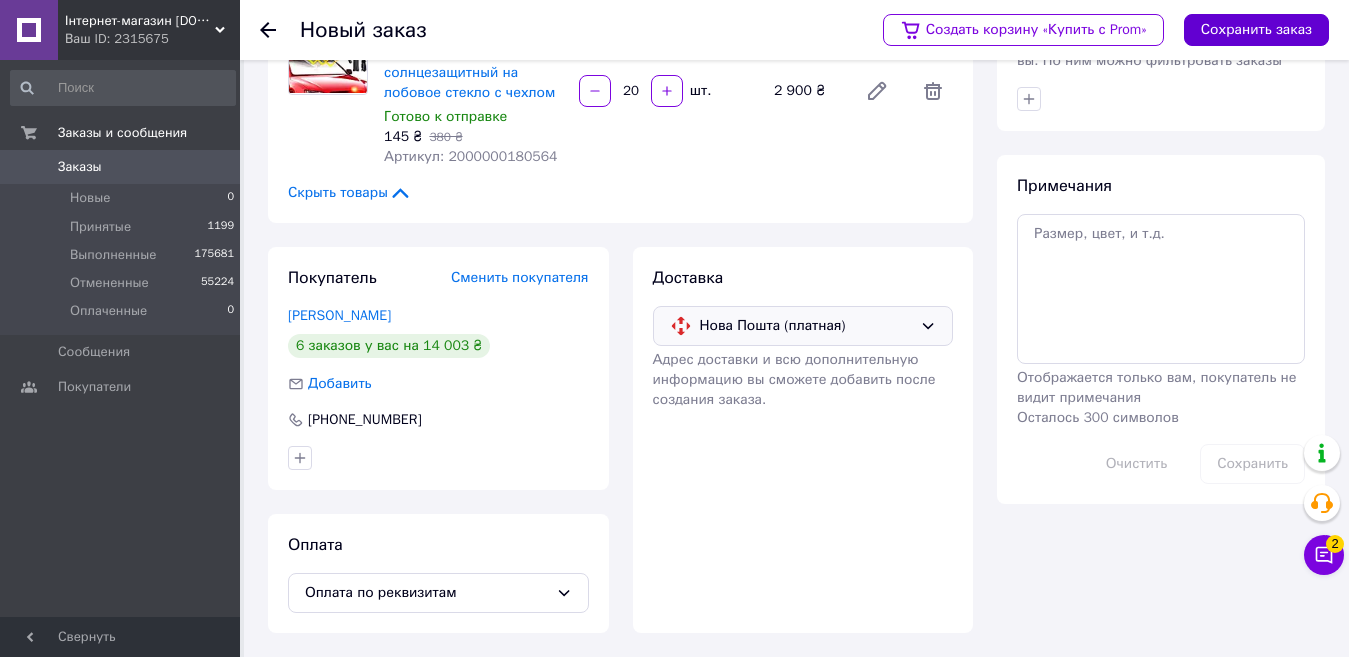 click on "Сохранить заказ" at bounding box center [1256, 30] 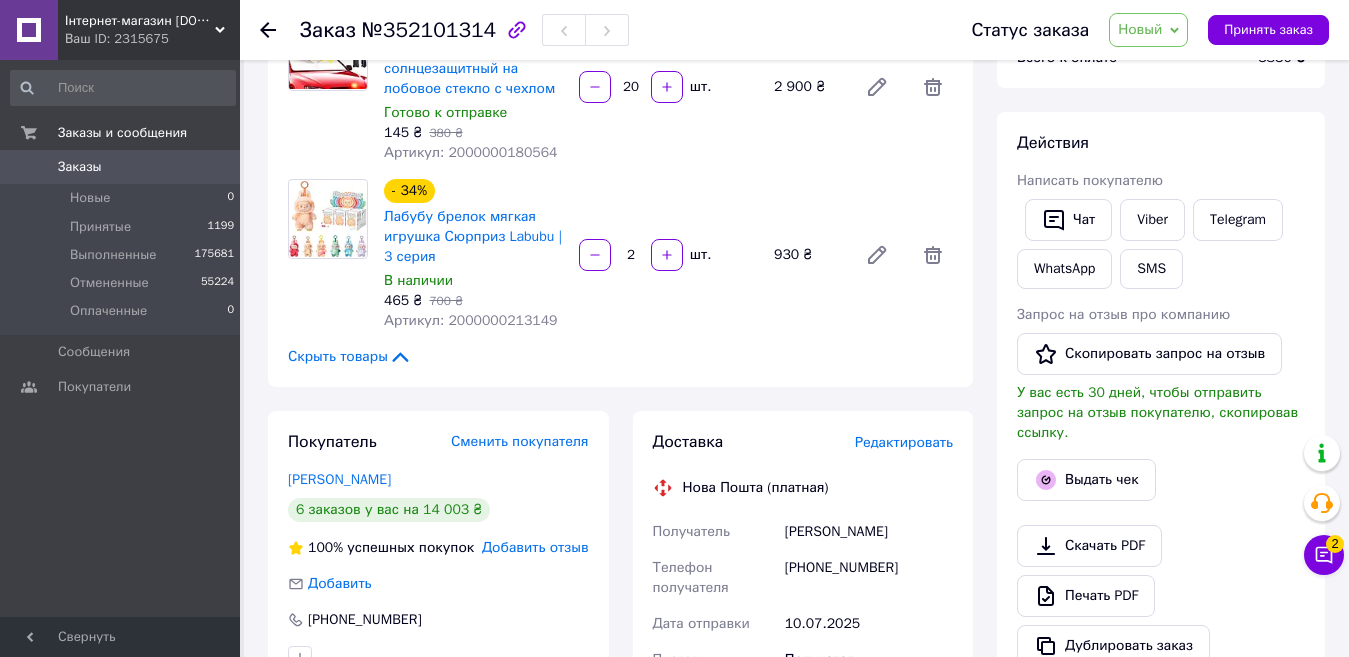 scroll, scrollTop: 96, scrollLeft: 0, axis: vertical 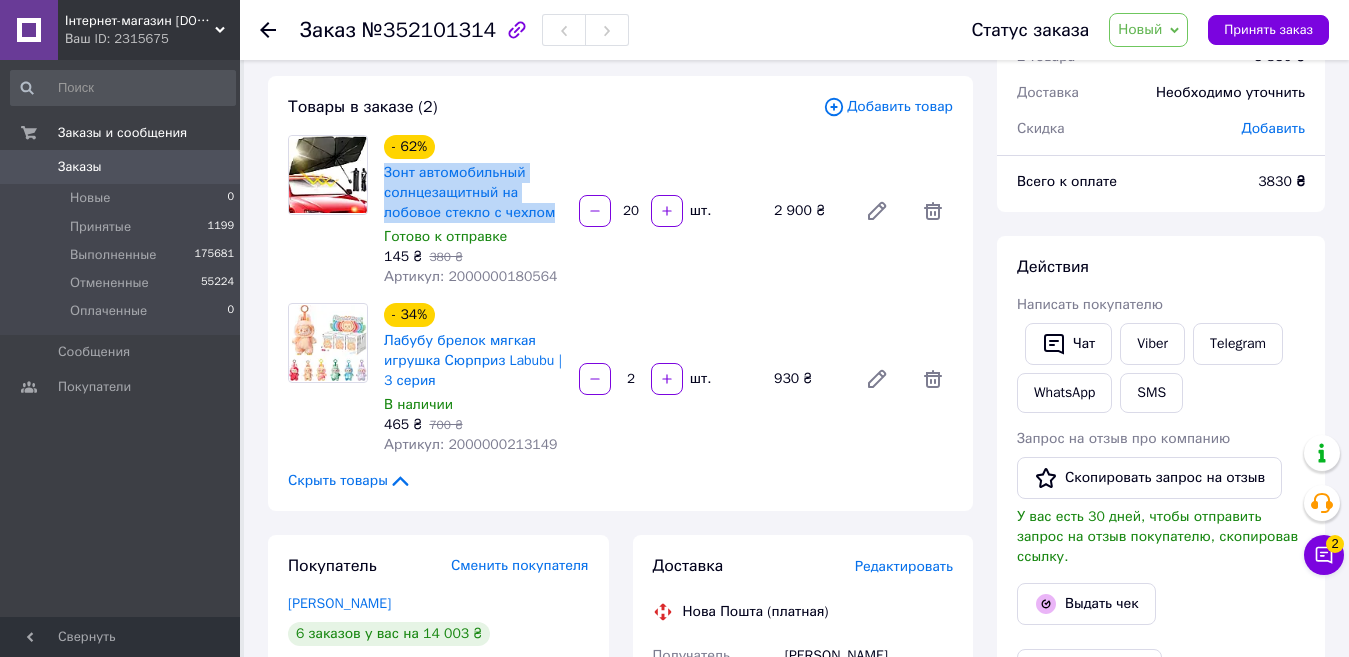 drag, startPoint x: 556, startPoint y: 215, endPoint x: 383, endPoint y: 171, distance: 178.5077 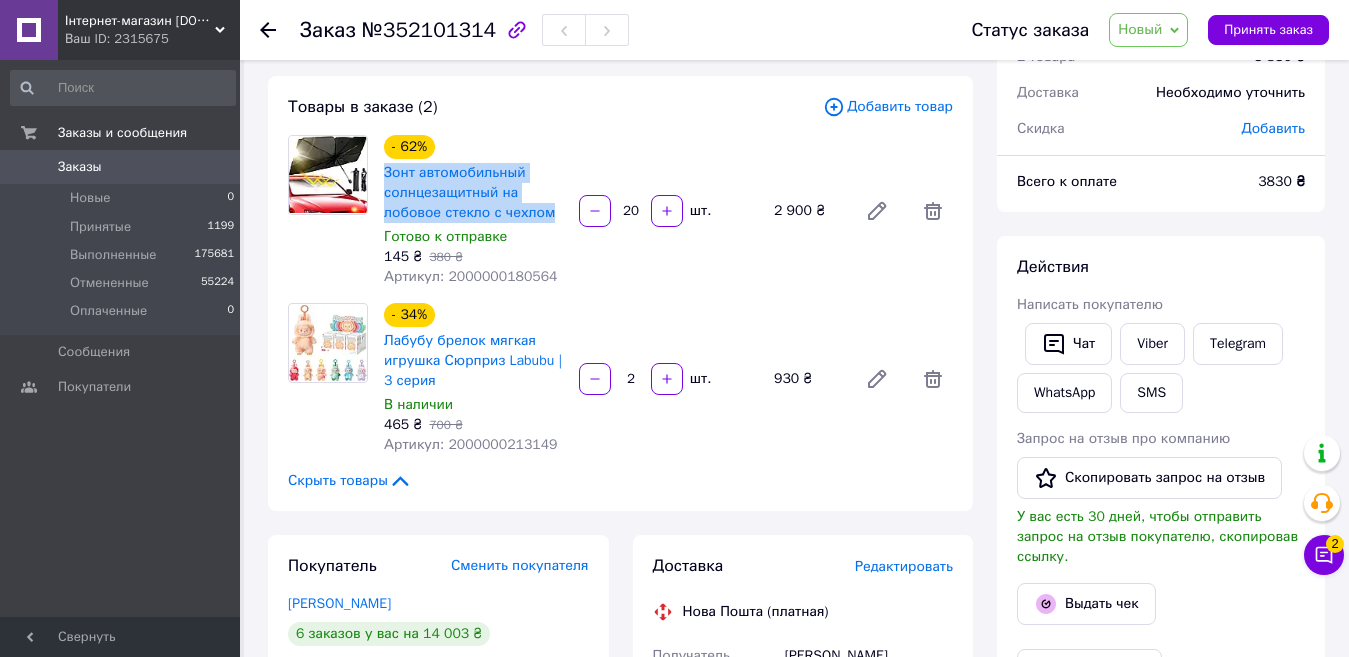 click on "Зонт автомобильный солнцезащитный на лобовое стекло с чехлом" at bounding box center (473, 193) 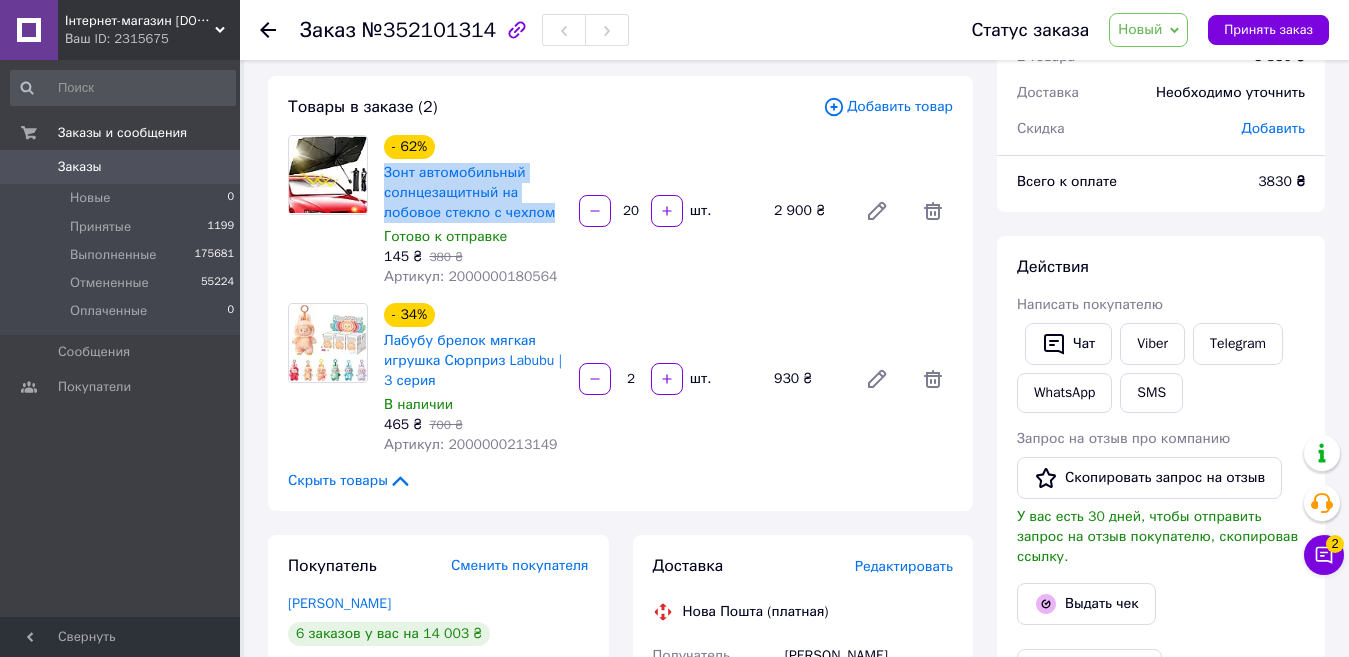 click on "Заказы" at bounding box center [121, 167] 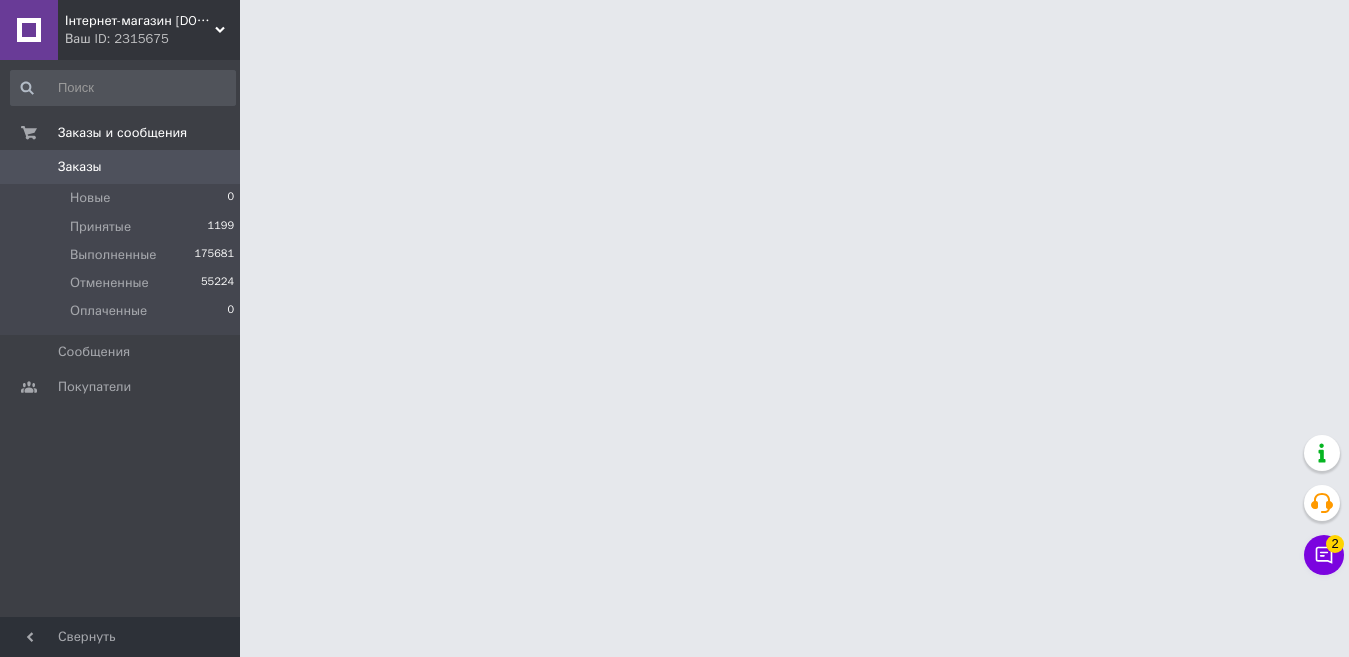 scroll, scrollTop: 0, scrollLeft: 0, axis: both 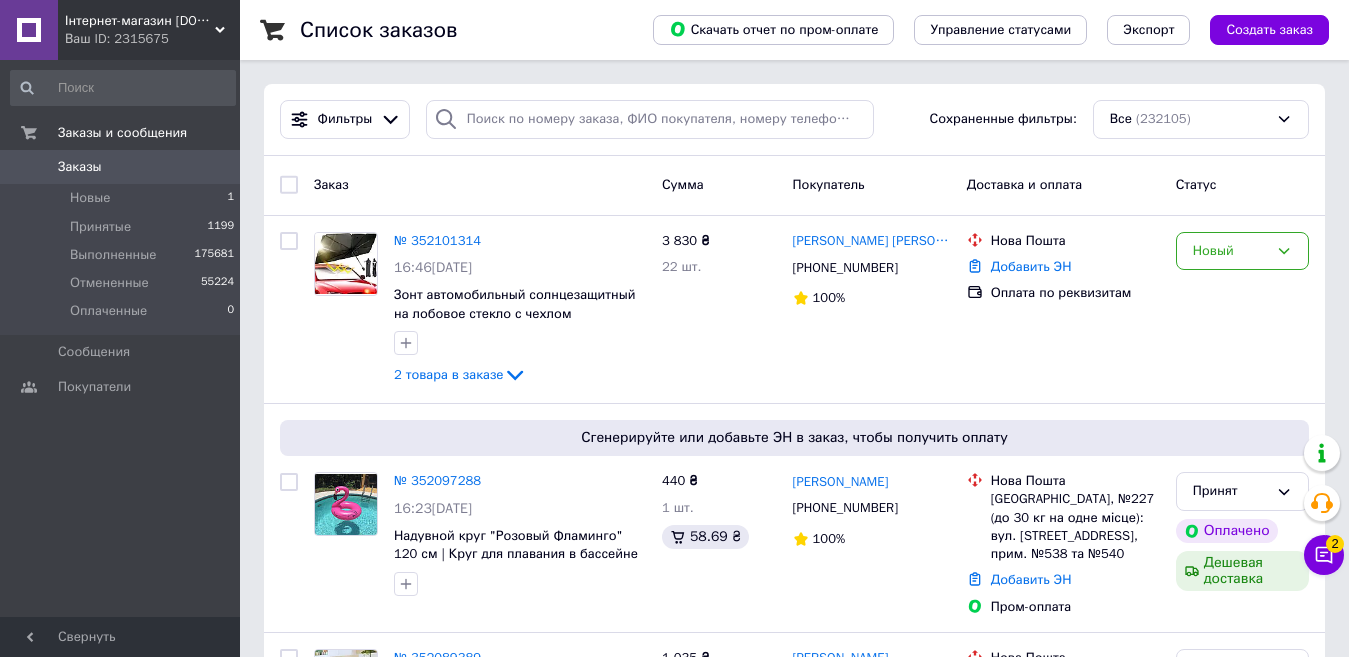 click on "Заказы" at bounding box center [80, 167] 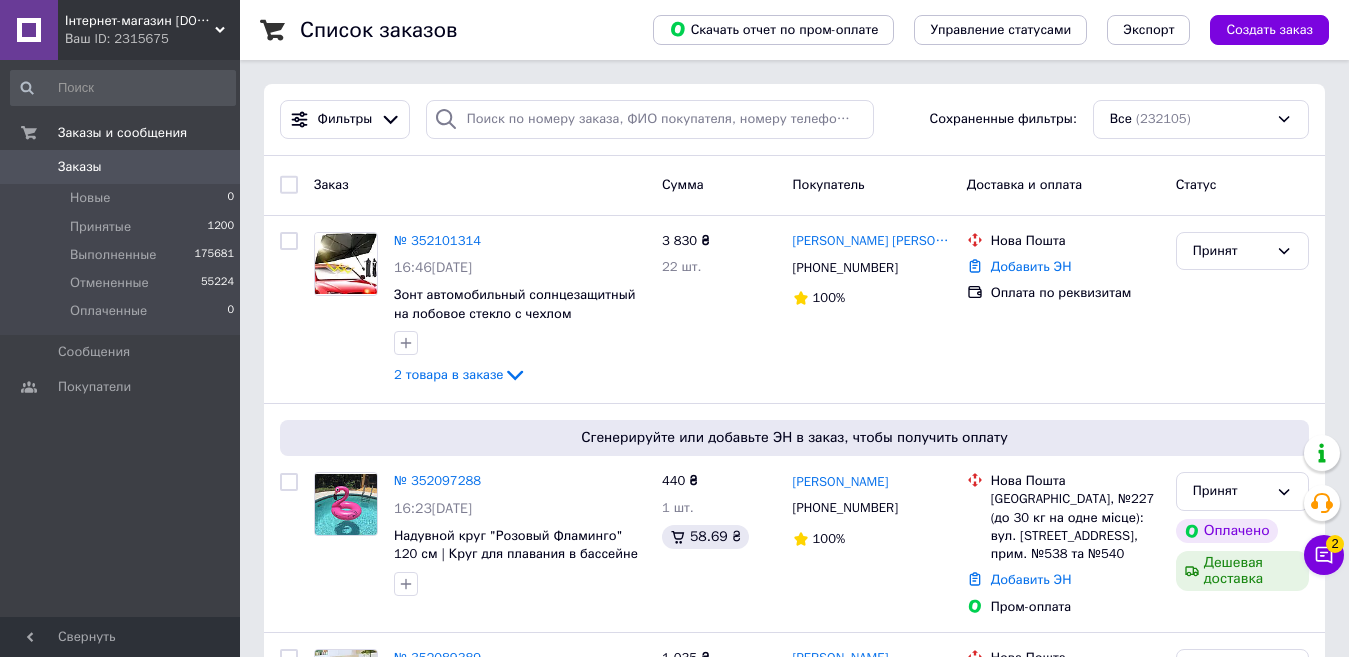click on "Заказы" at bounding box center (121, 167) 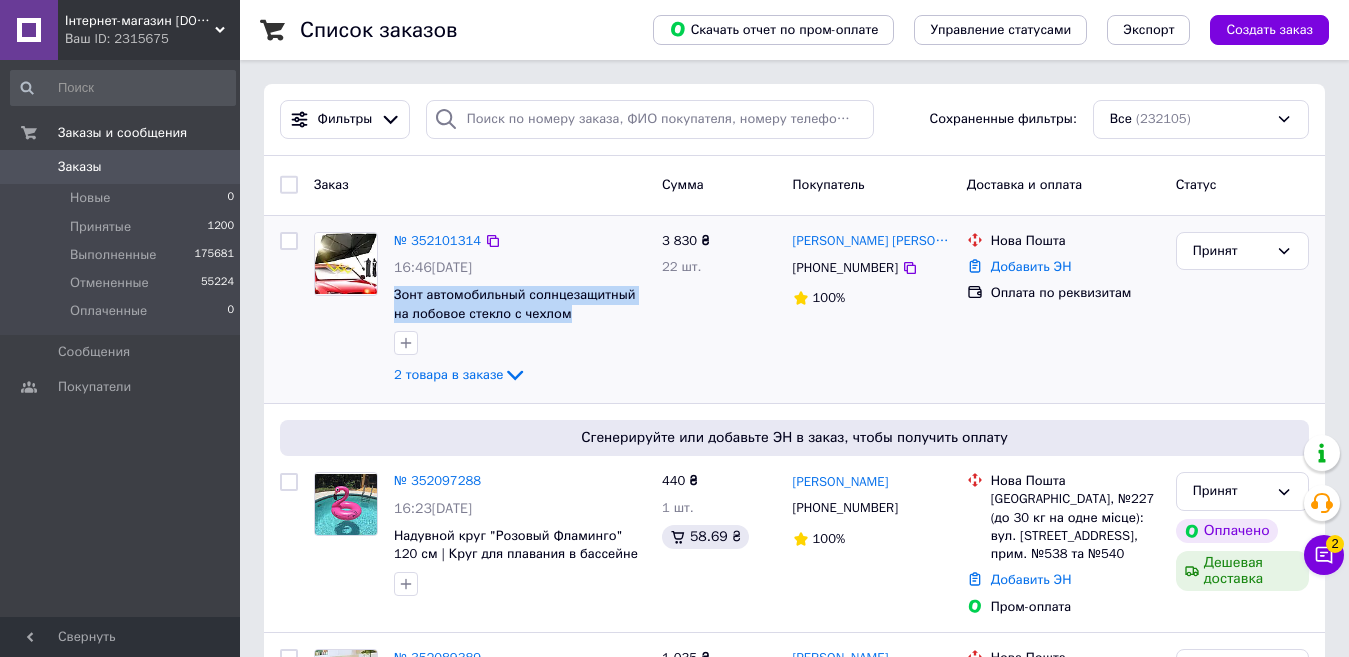 drag, startPoint x: 545, startPoint y: 319, endPoint x: 392, endPoint y: 298, distance: 154.43445 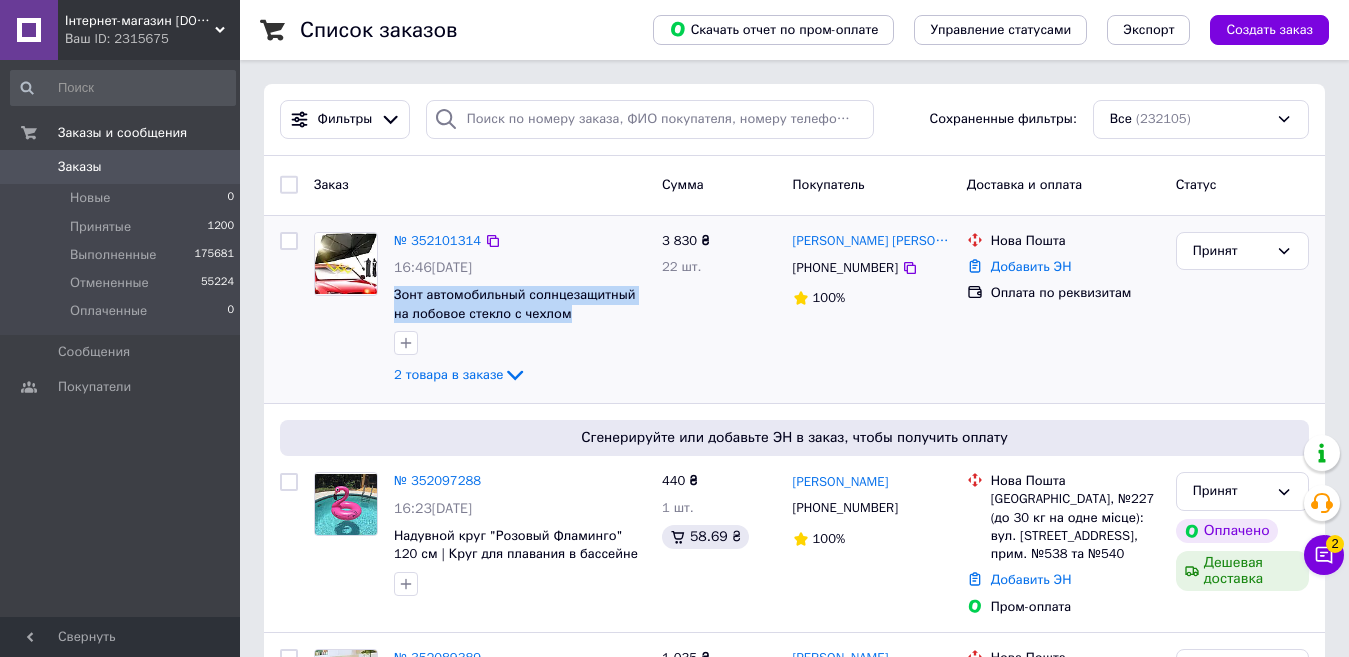 click on "№ 352101314 16:46[DATE] Зонт автомобильный солнцезащитный на лобовое стекло с чехлом 2 товара в заказе" at bounding box center [520, 310] 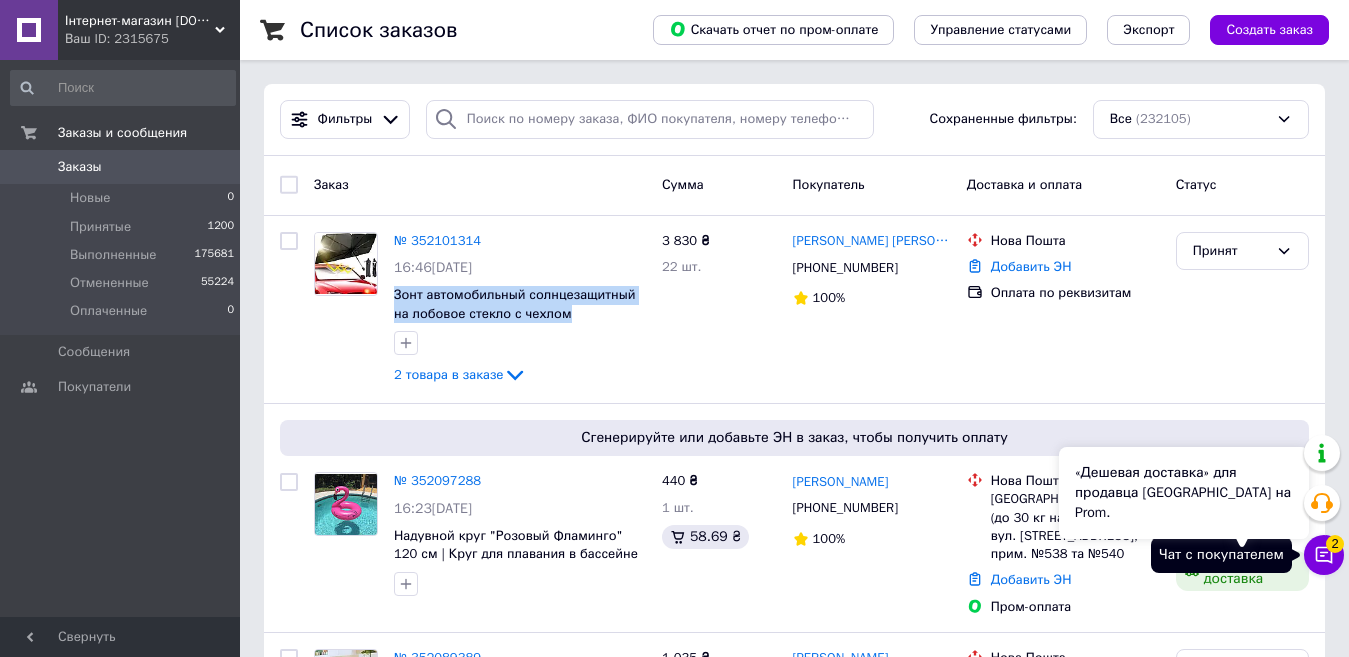 click 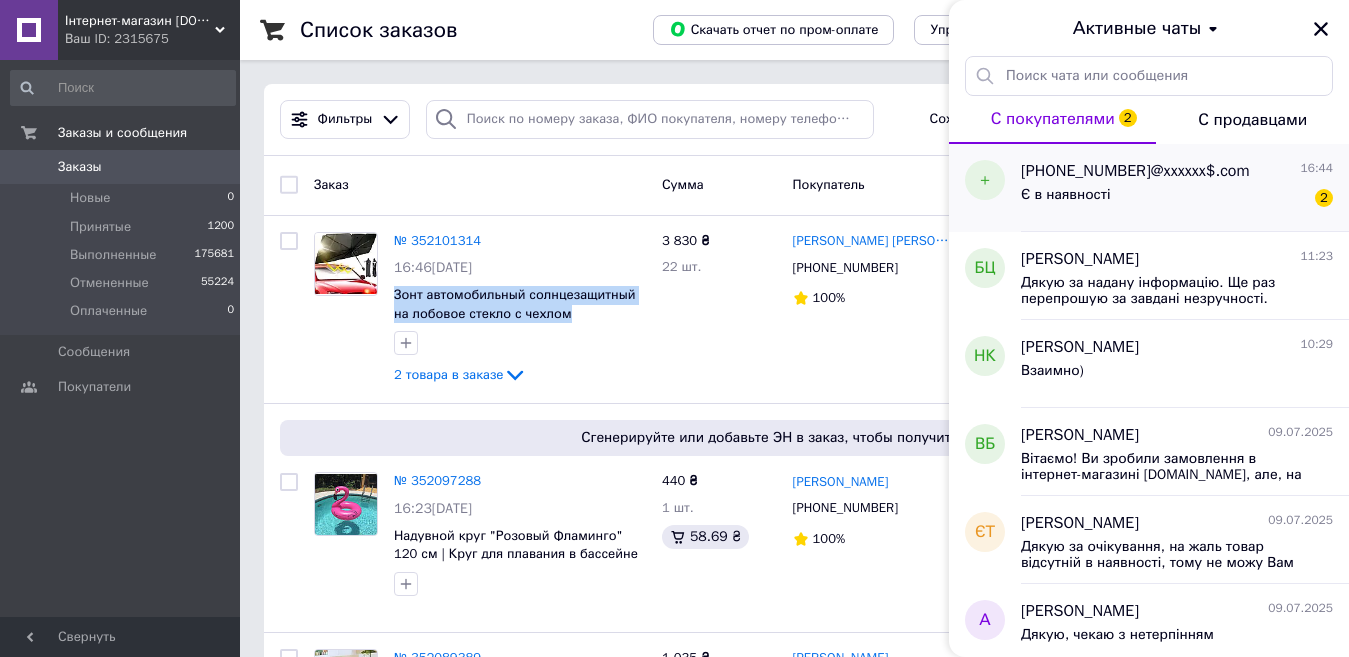 click on "[PHONE_NUMBER]@xxxxxx$.com 16:44 Є в наявності 2" at bounding box center [1185, 188] 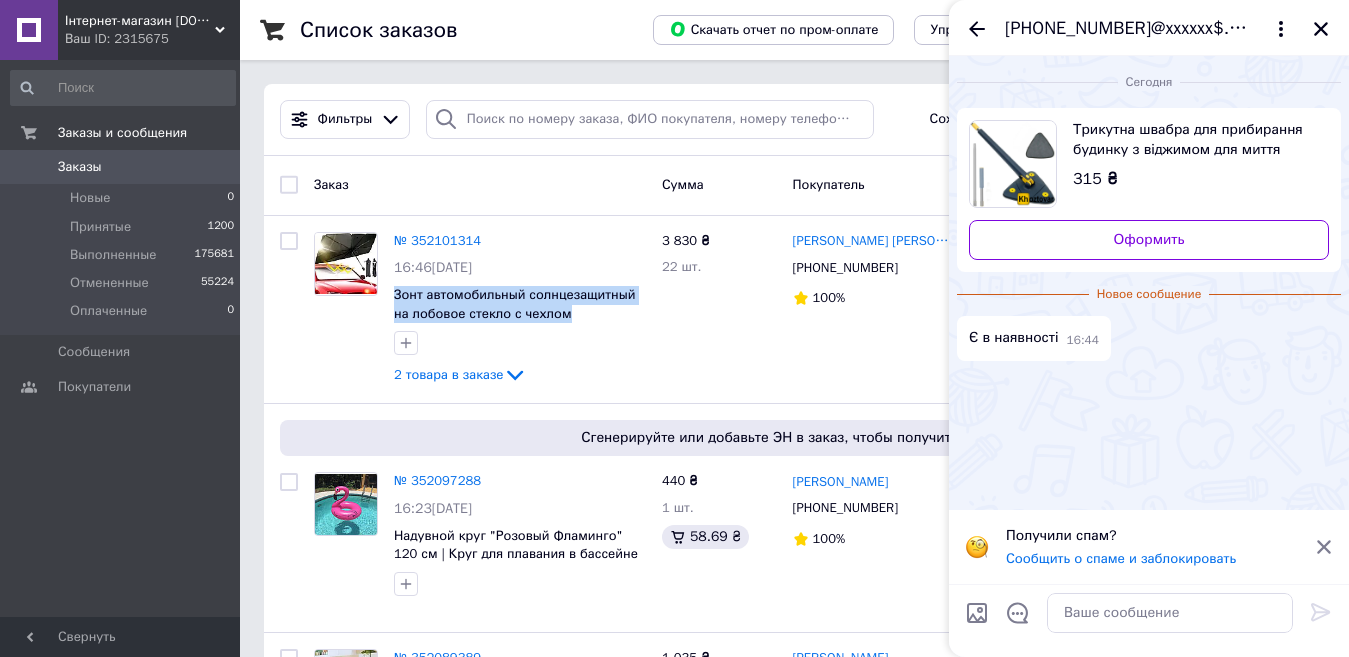 click on "Трикутна швабра для прибирання будинку з віджимом для миття підлоги вікон та стін Triangle Mop" at bounding box center [1193, 140] 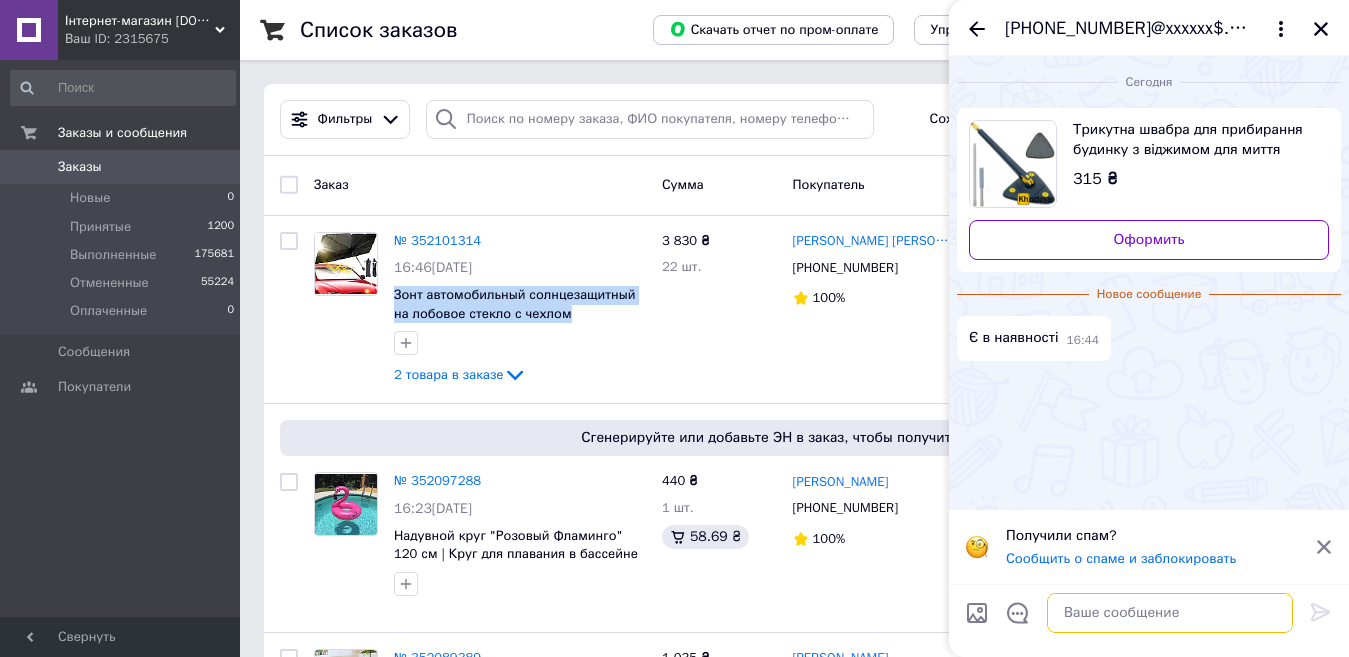 click at bounding box center (1170, 613) 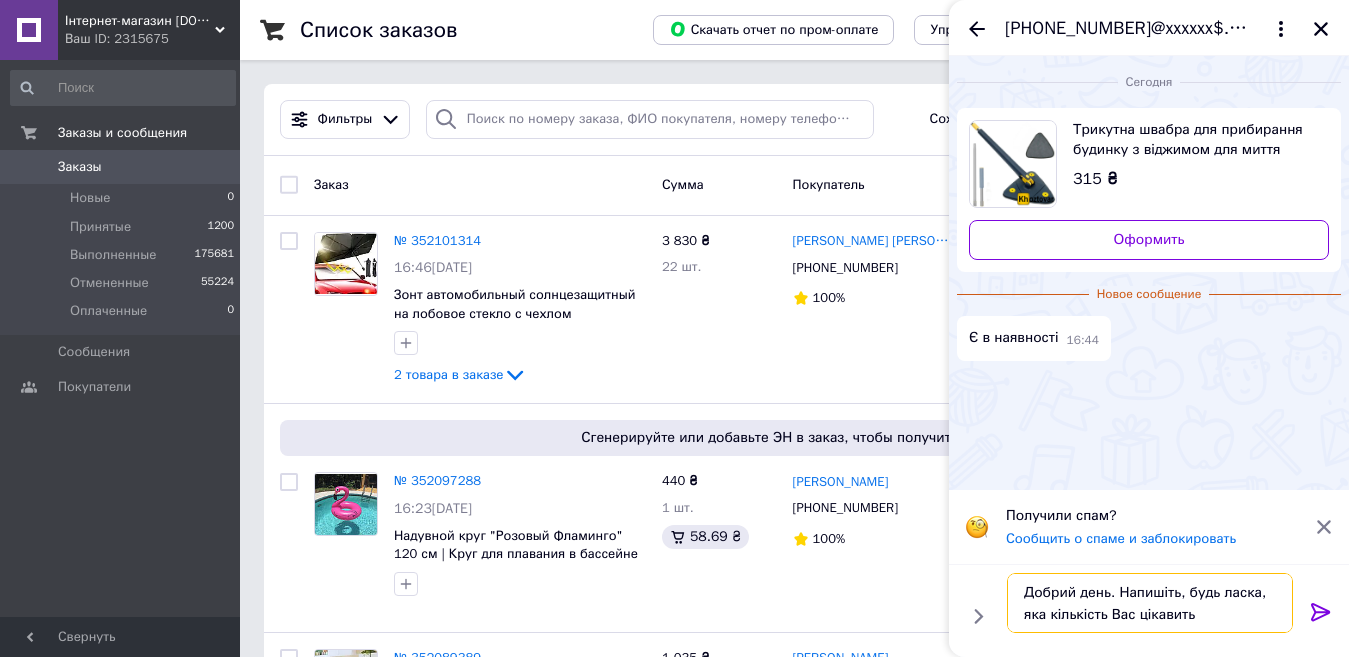 type on "Добрий день. Напишіть, будь ласка, яка кількість Вас цікавить ?" 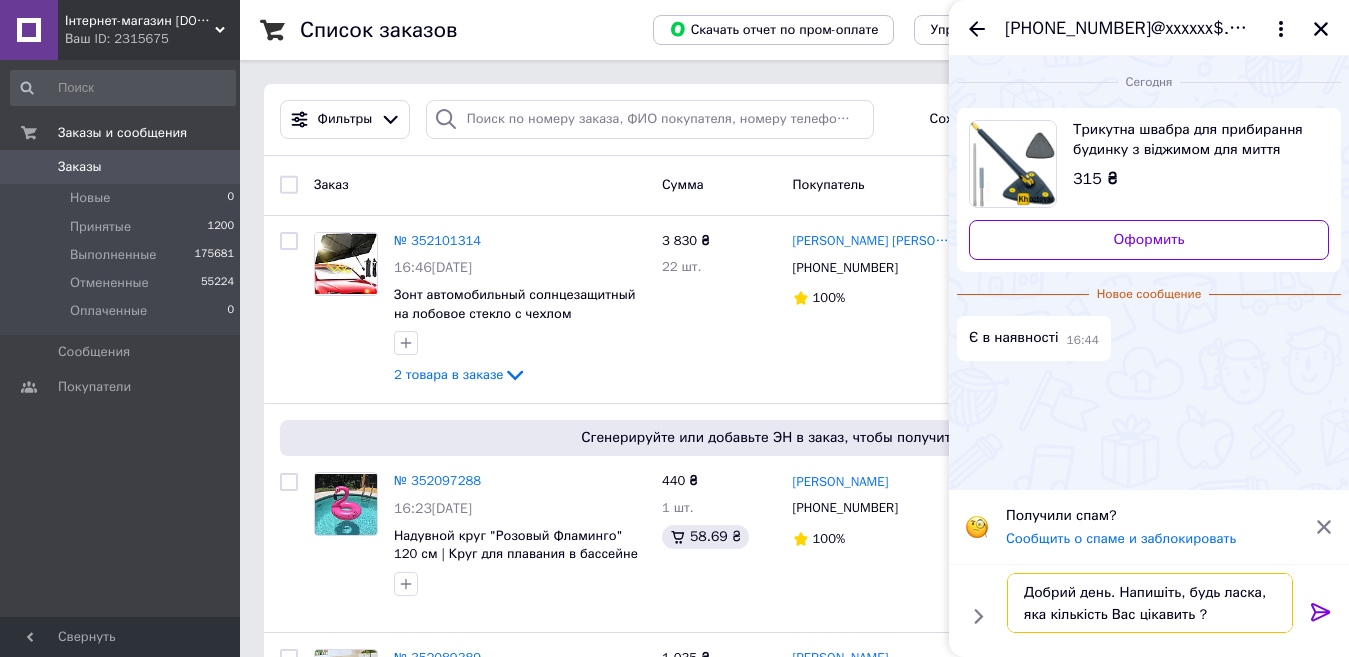 type 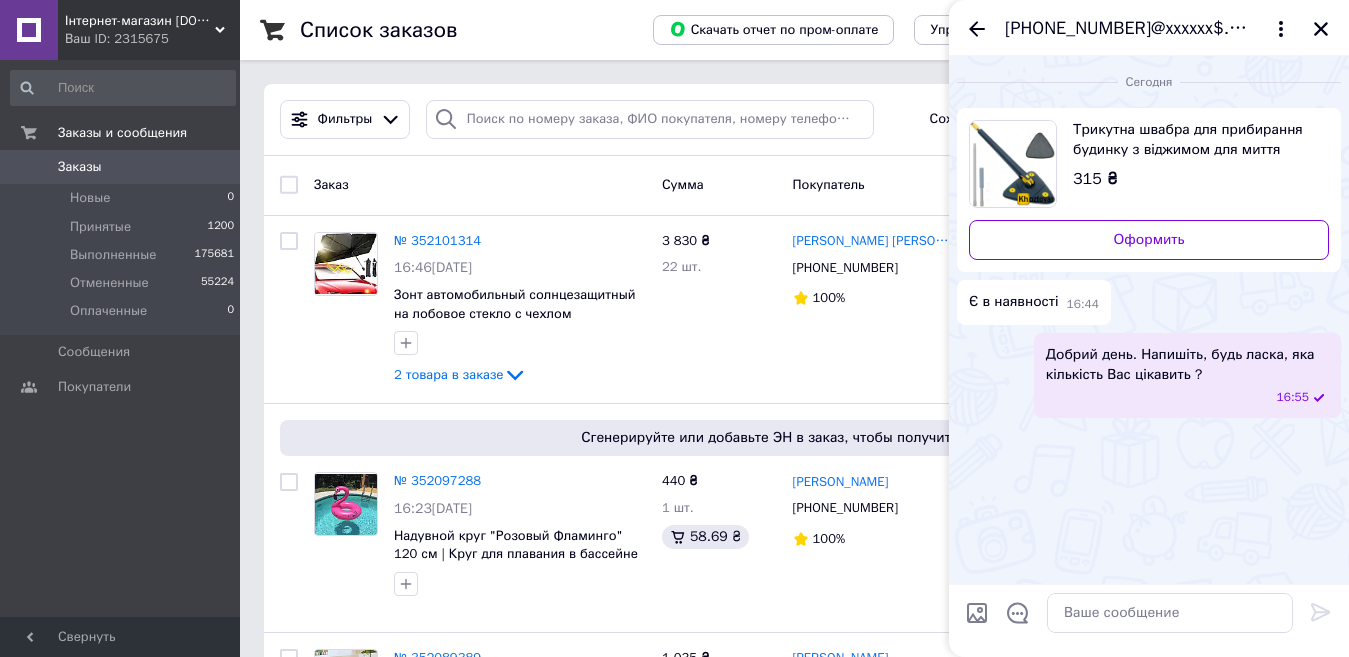 click 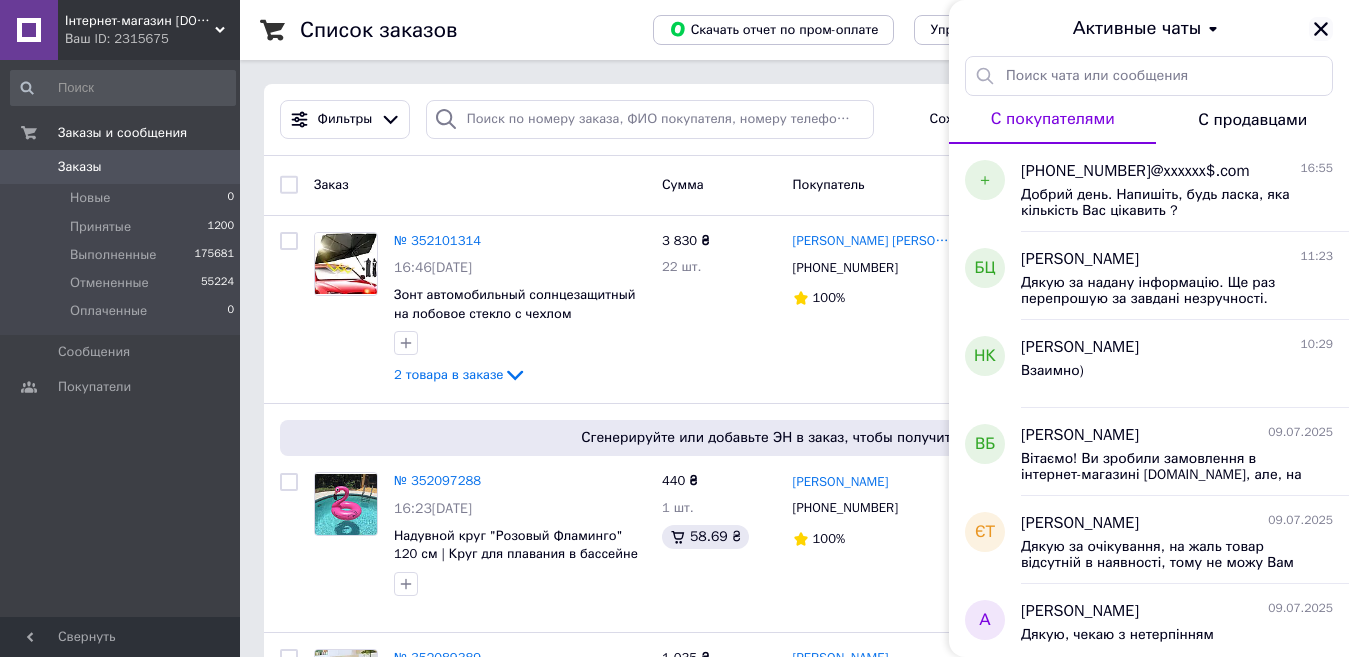 click 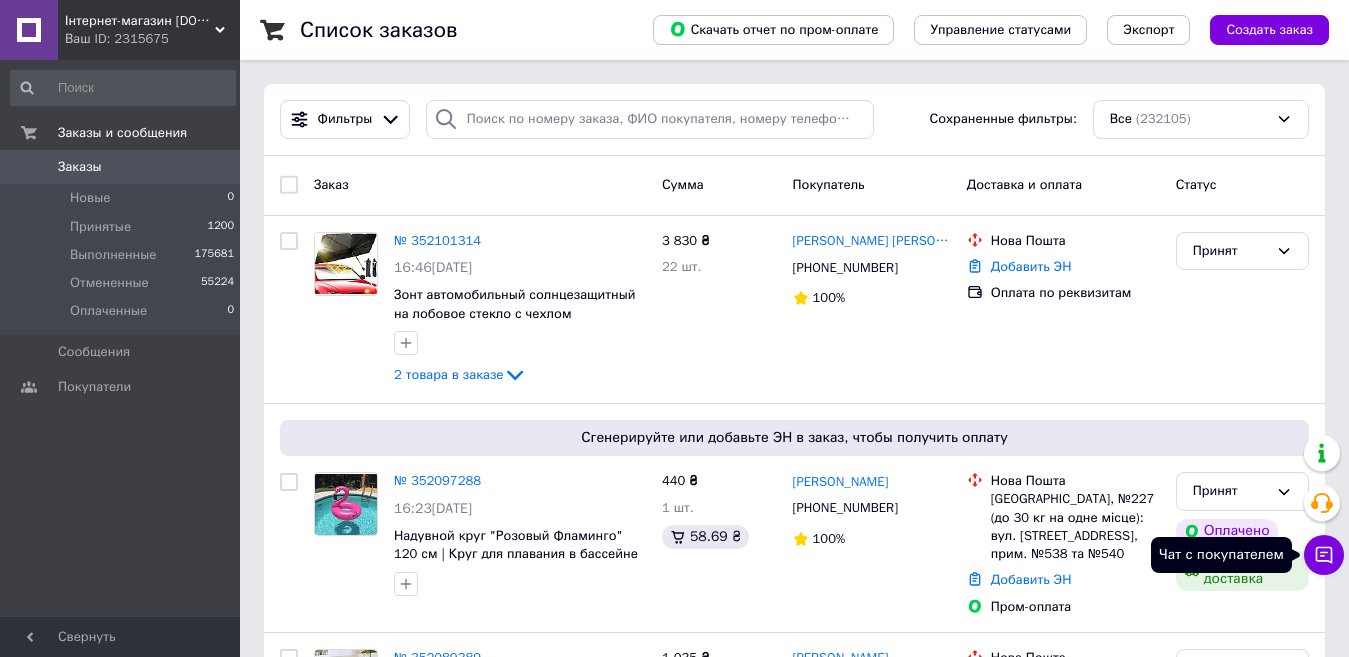 click 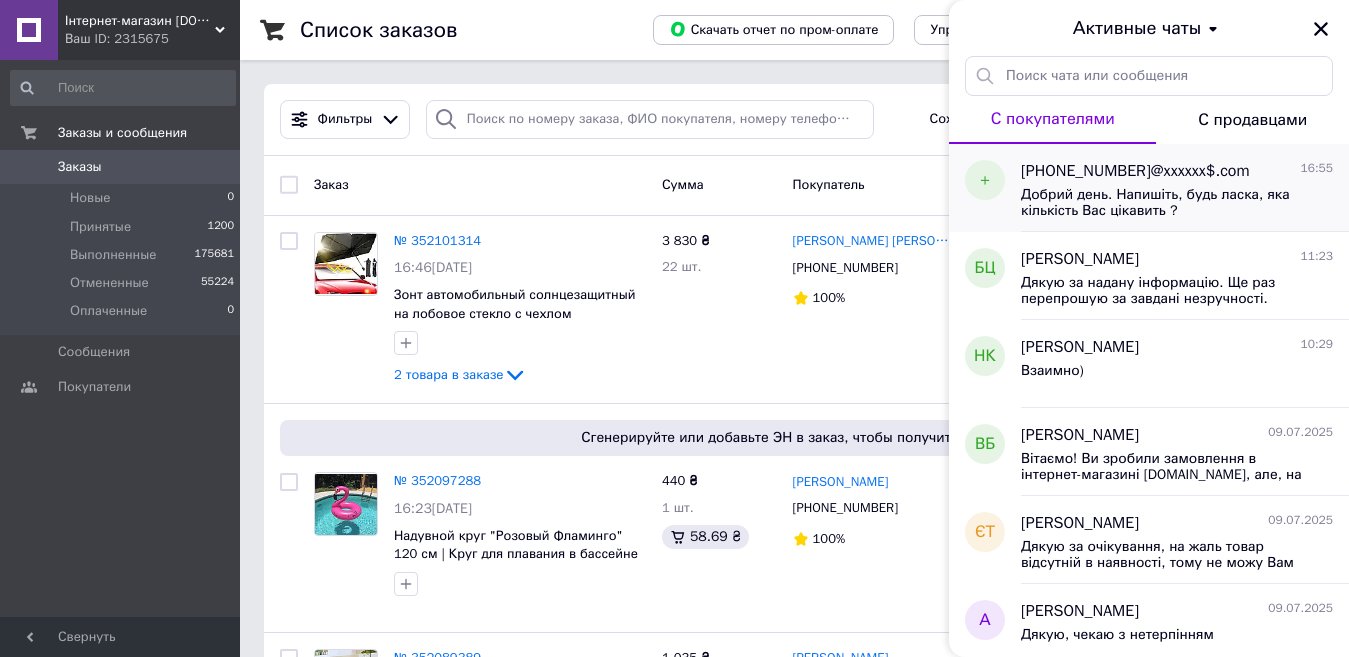 click on "Добрий день. Напишіть, будь ласка, яка кількість Вас цікавить ?" at bounding box center [1163, 203] 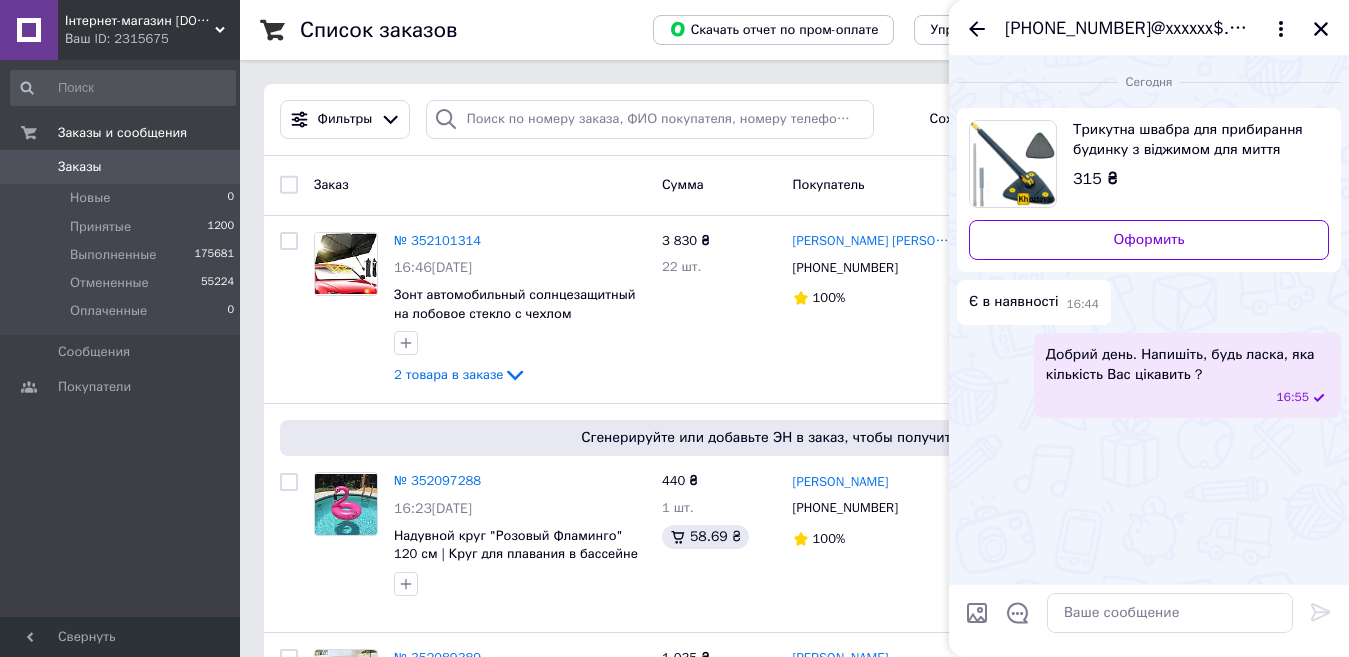 click on "Трикутна швабра для прибирання будинку з віджимом для миття підлоги вікон та стін Triangle Mop" at bounding box center [1193, 140] 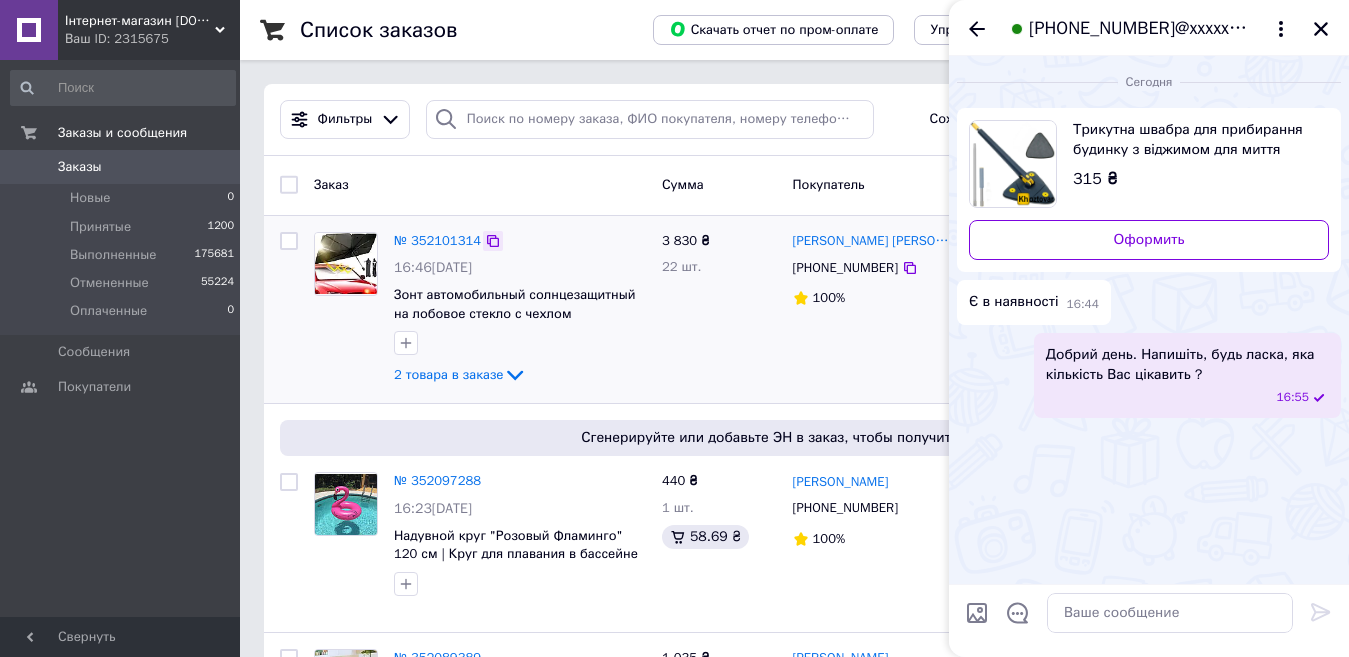 click 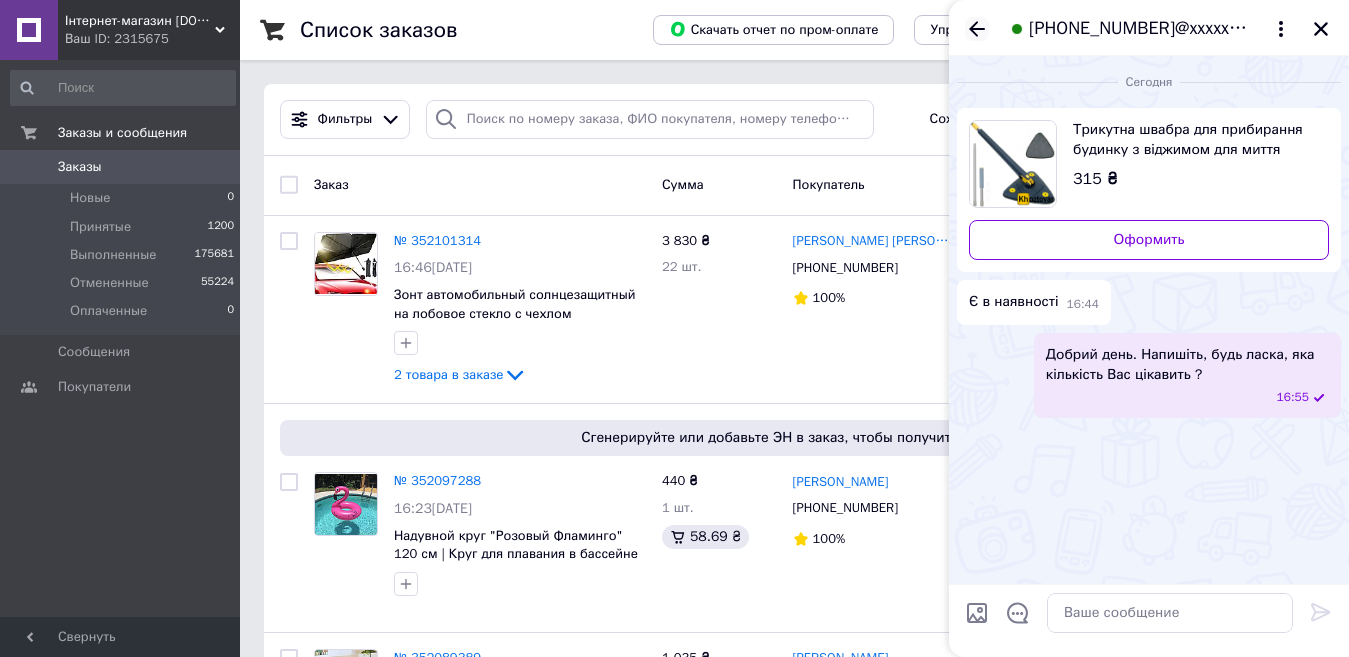 click 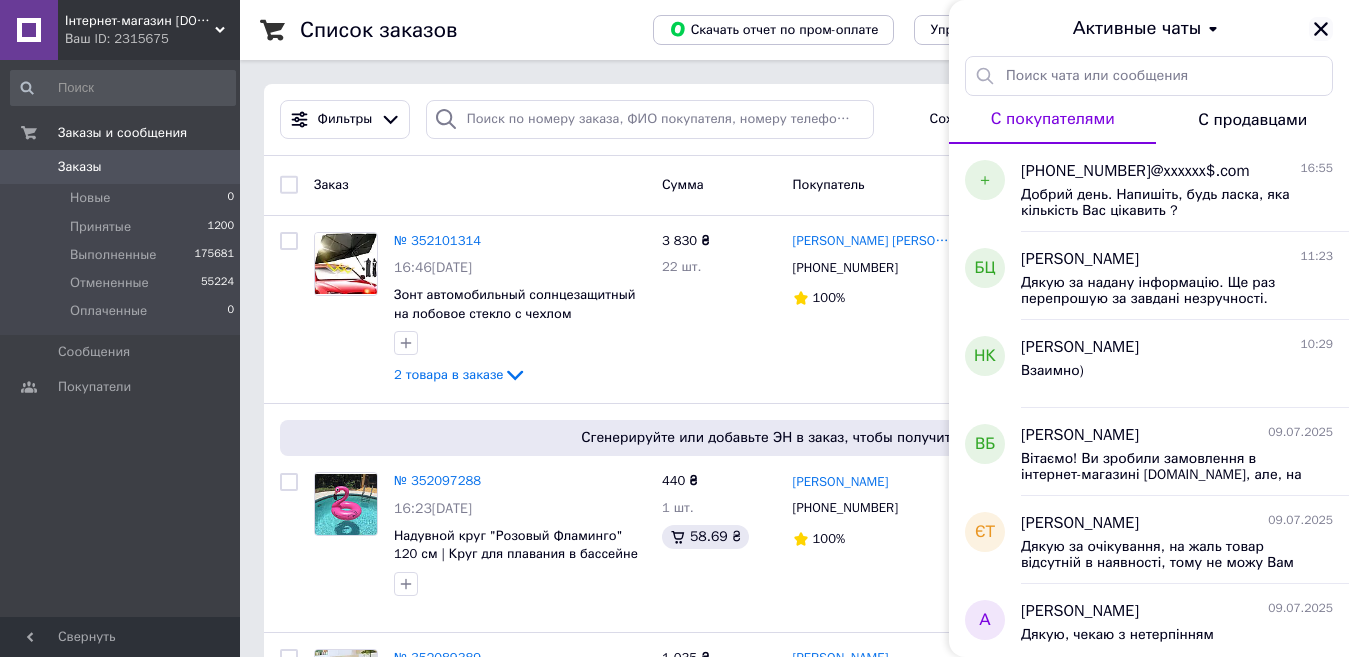 click 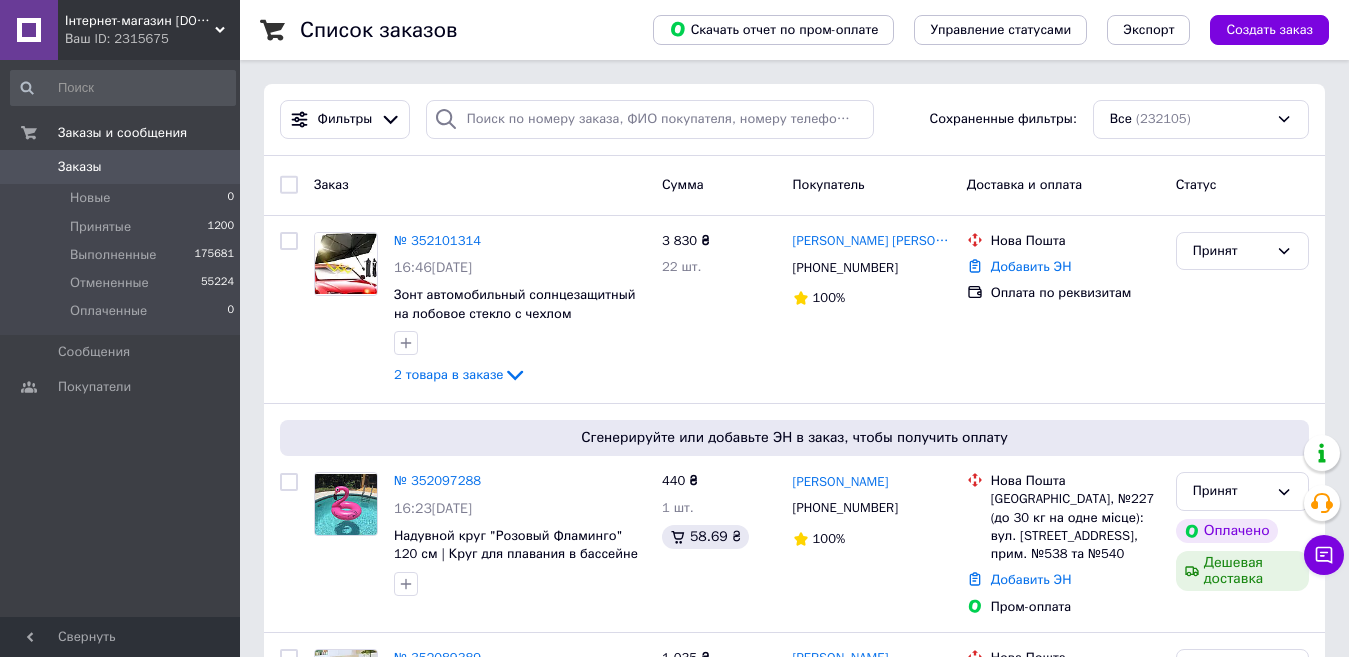 click on "Заказы" at bounding box center [80, 167] 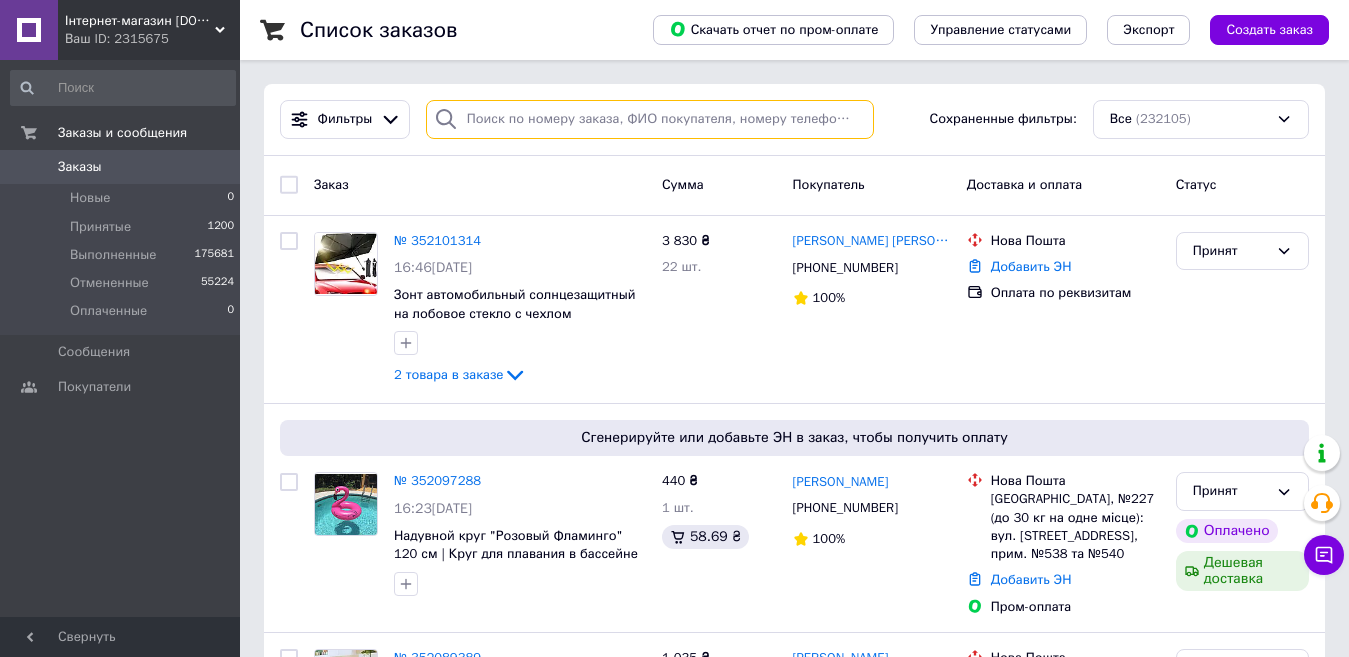 click at bounding box center (650, 119) 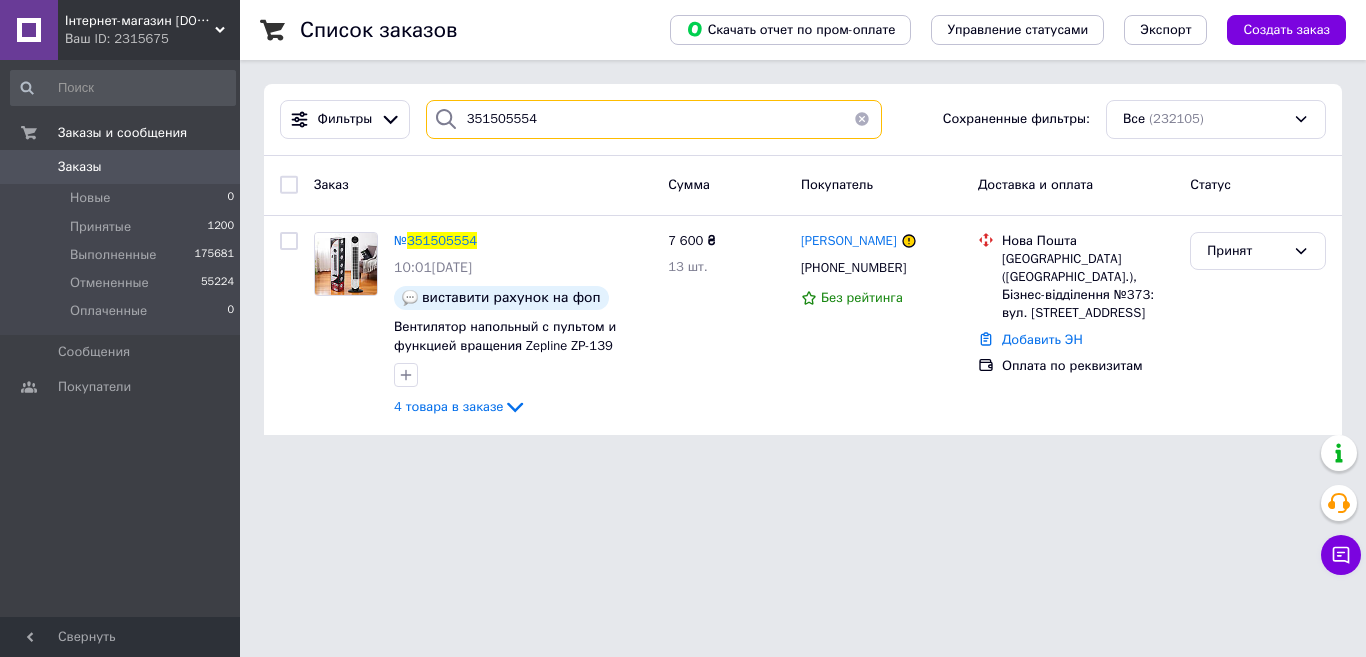 type on "351505554" 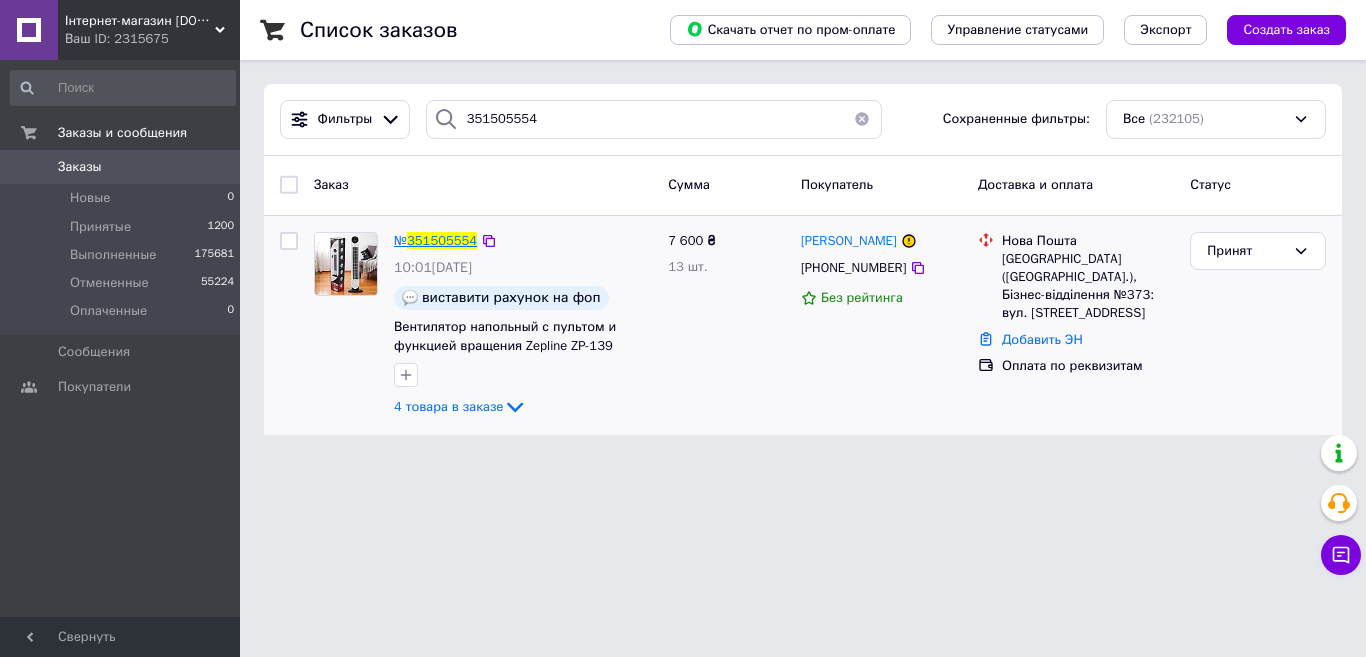 click on "351505554" at bounding box center (442, 240) 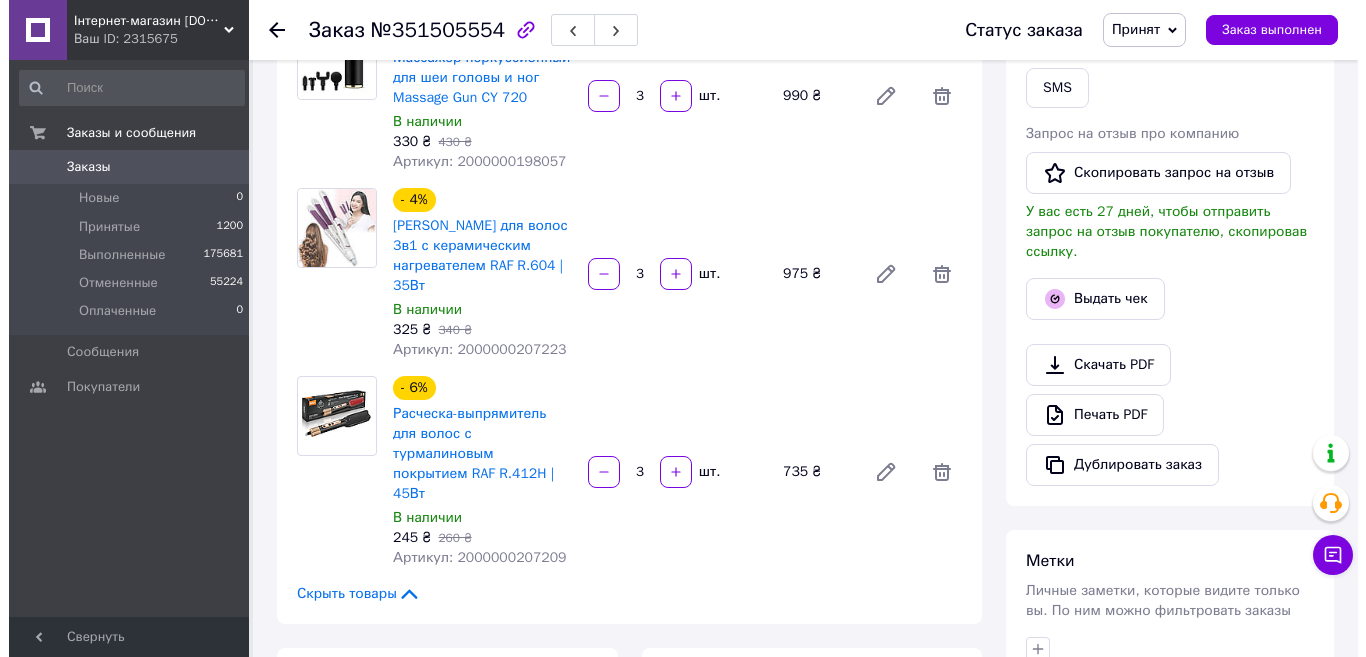 scroll, scrollTop: 400, scrollLeft: 0, axis: vertical 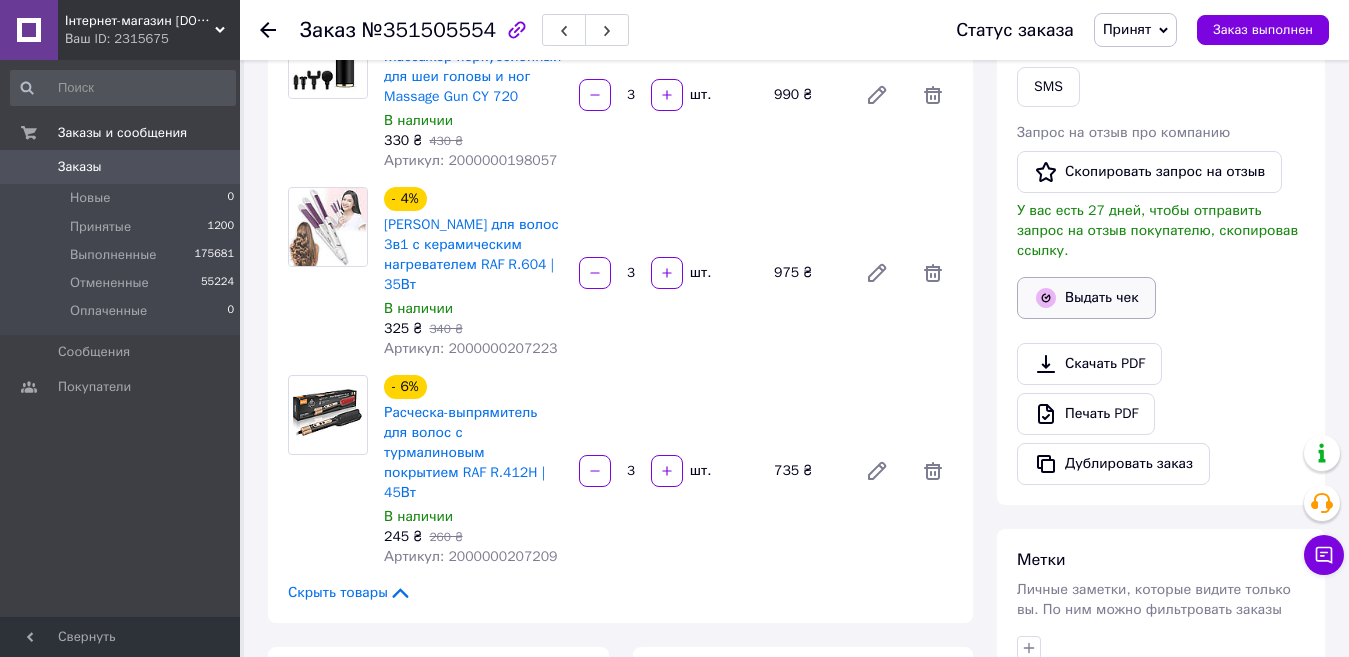 click on "Выдать чек" at bounding box center [1086, 298] 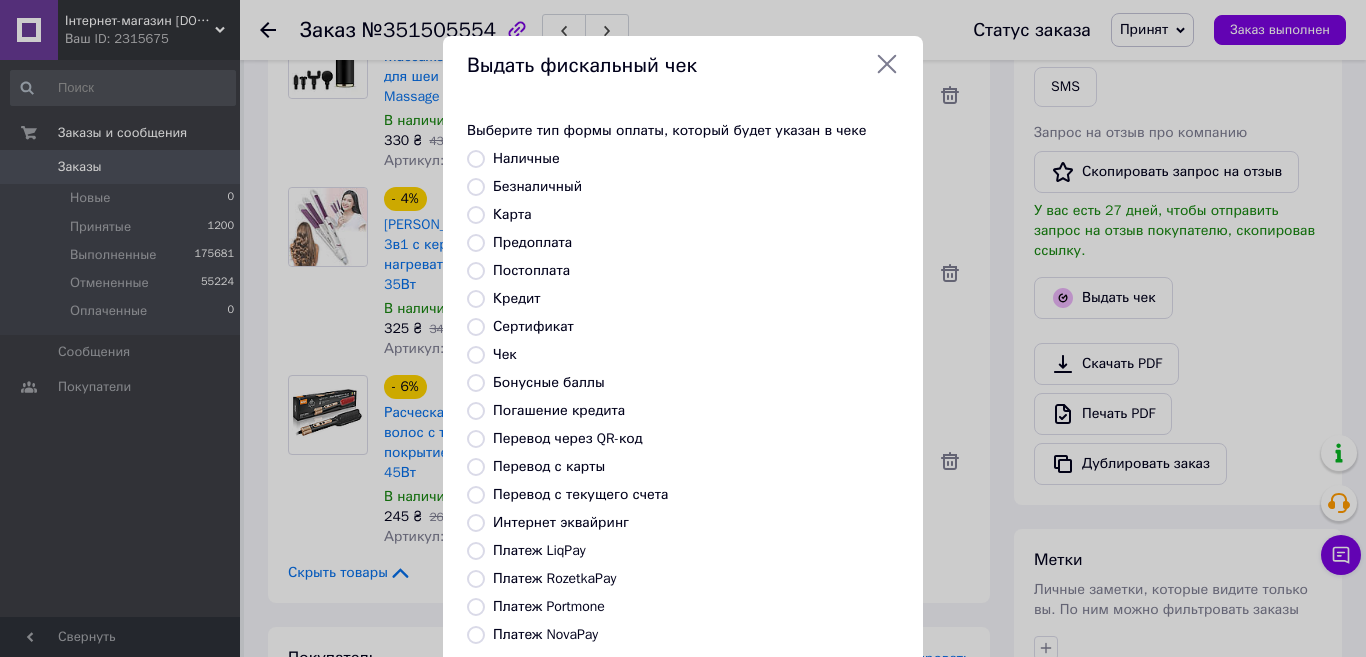 click on "Безналичный" at bounding box center [476, 187] 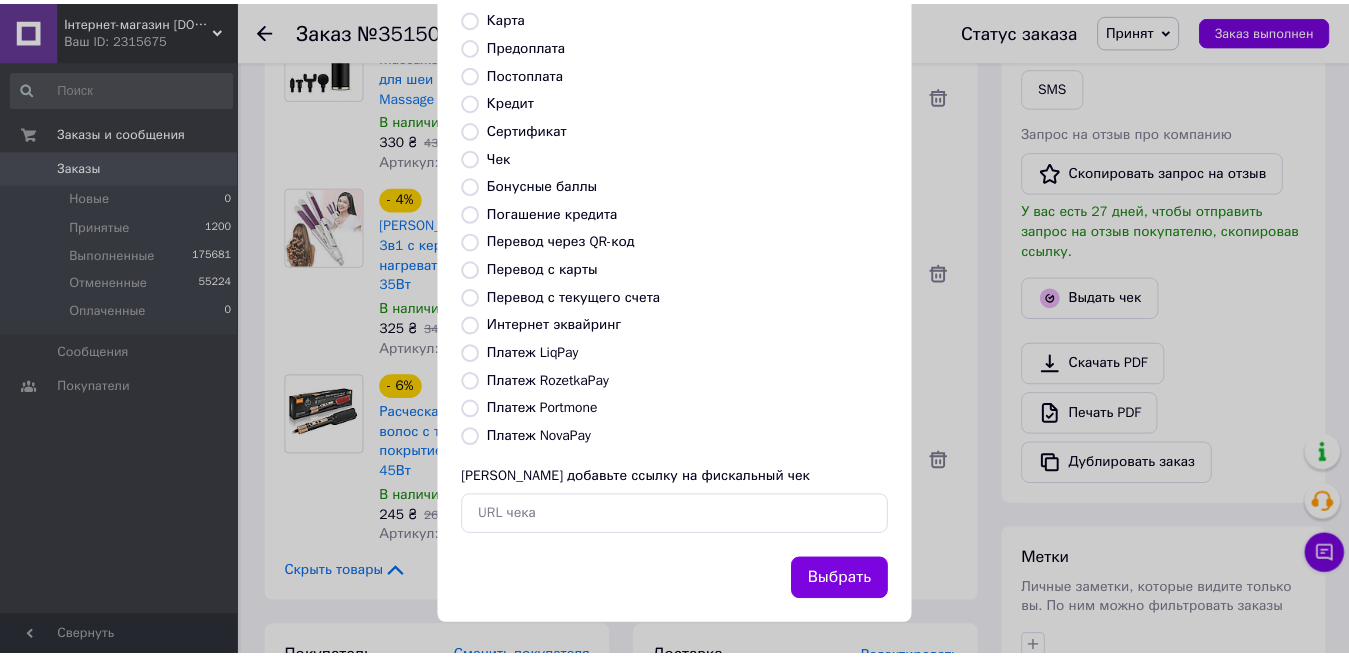 scroll, scrollTop: 202, scrollLeft: 0, axis: vertical 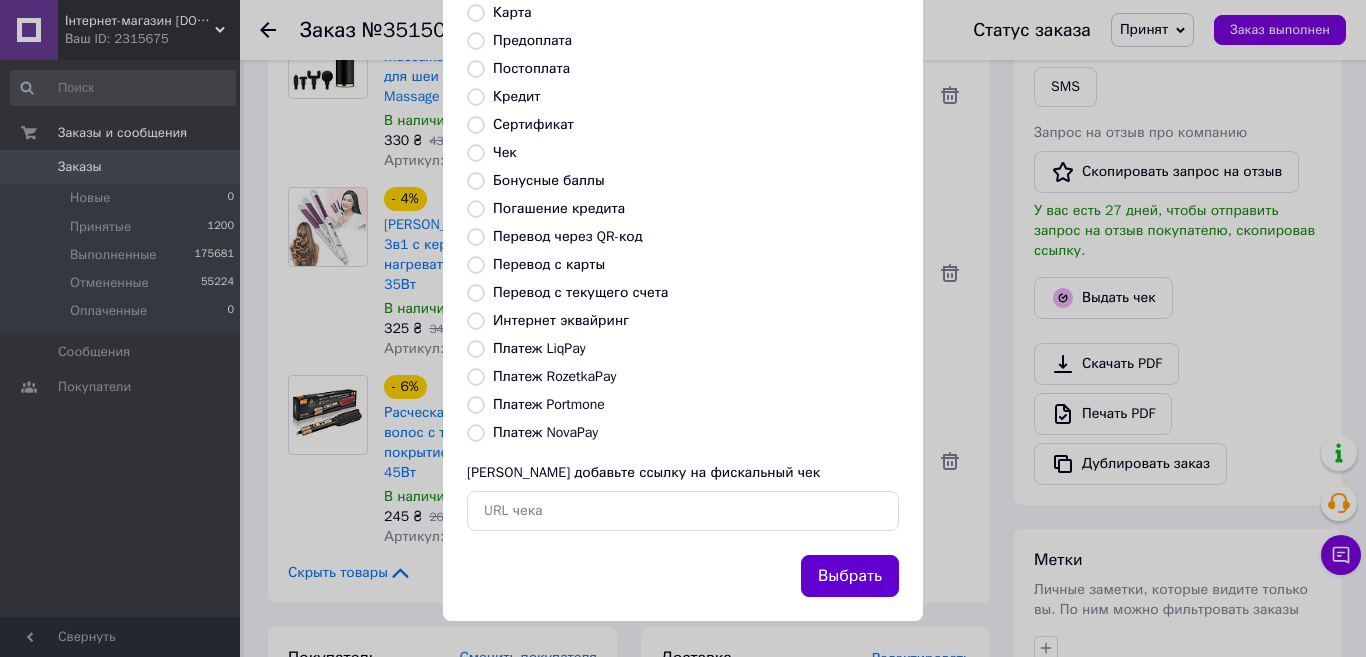 click on "Выбрать" at bounding box center [850, 576] 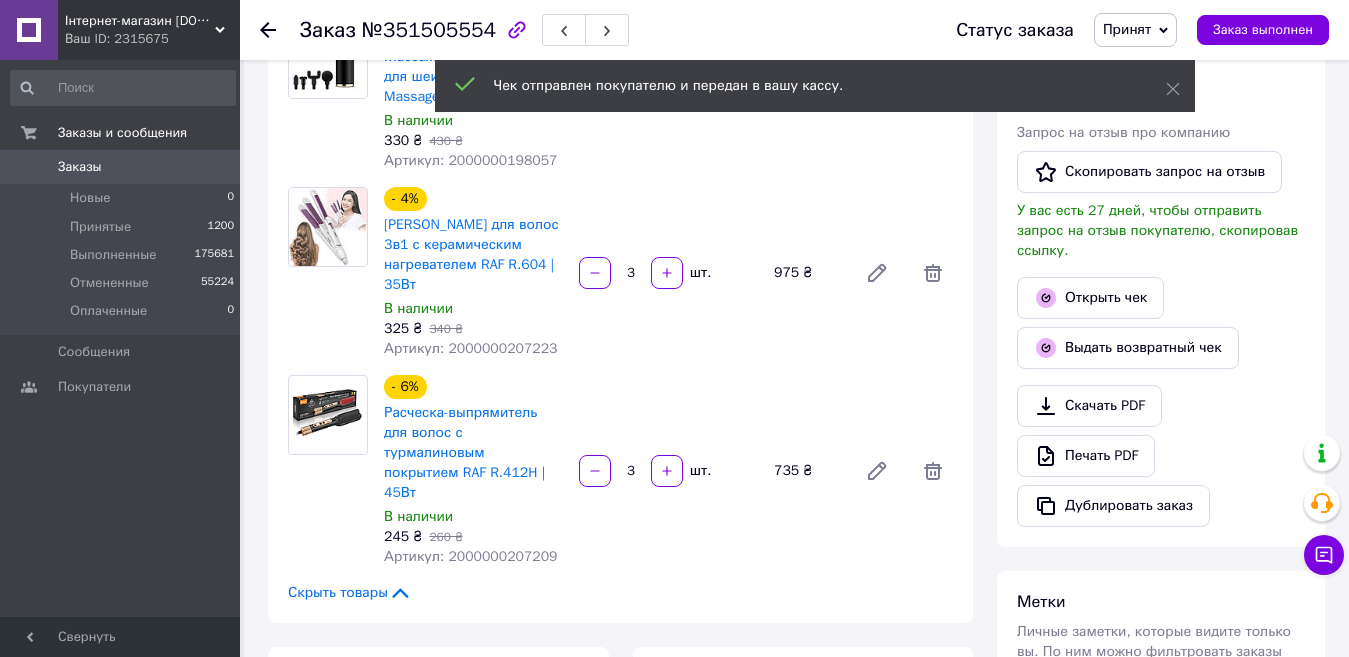 click on "Заказы" at bounding box center [121, 167] 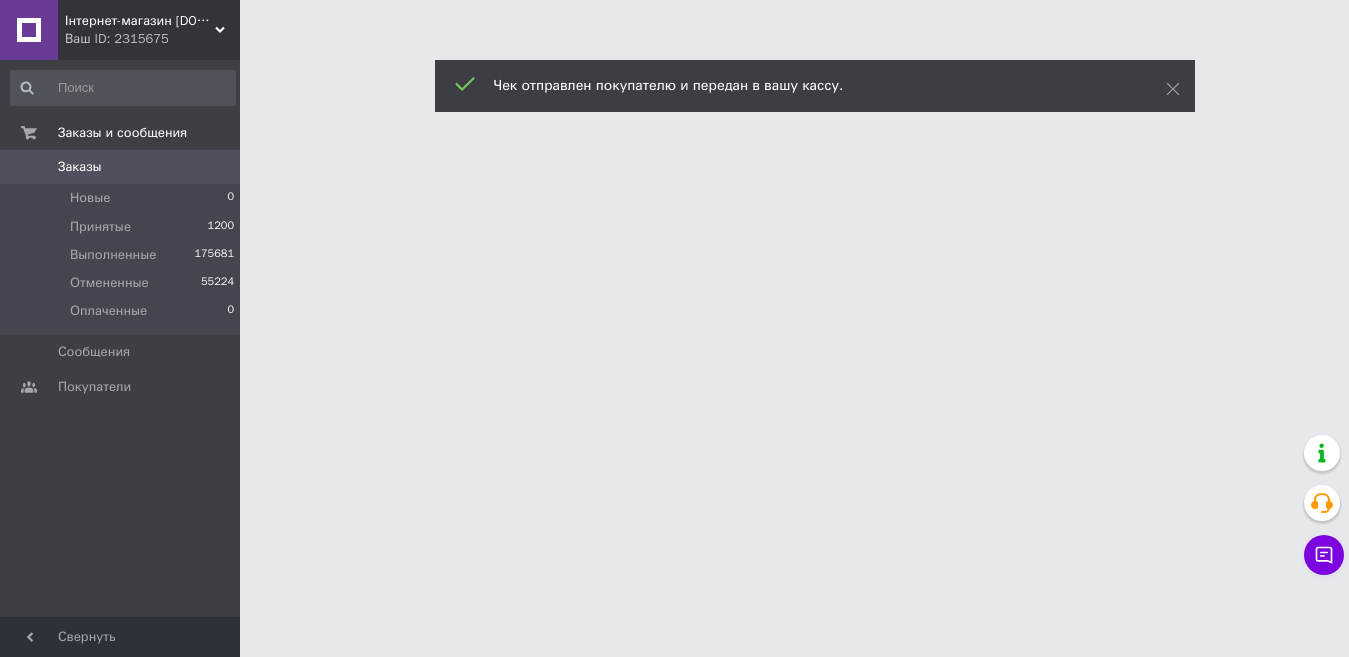 scroll, scrollTop: 0, scrollLeft: 0, axis: both 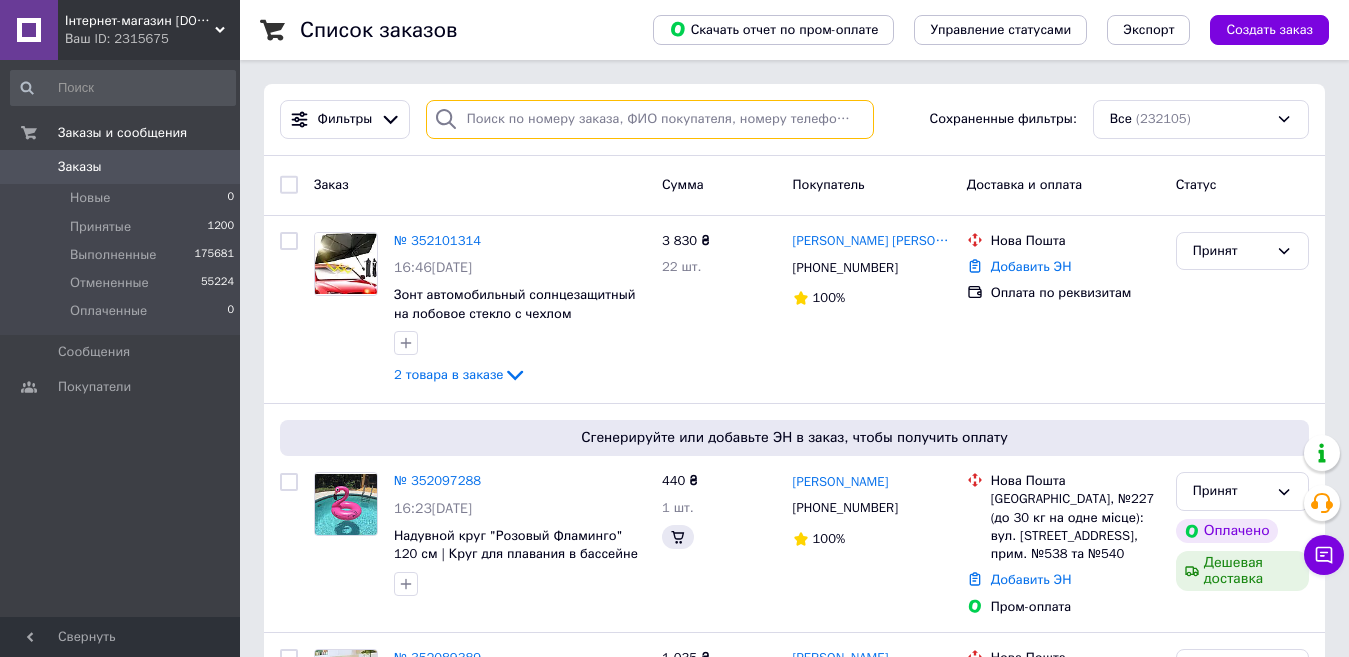 click at bounding box center (650, 119) 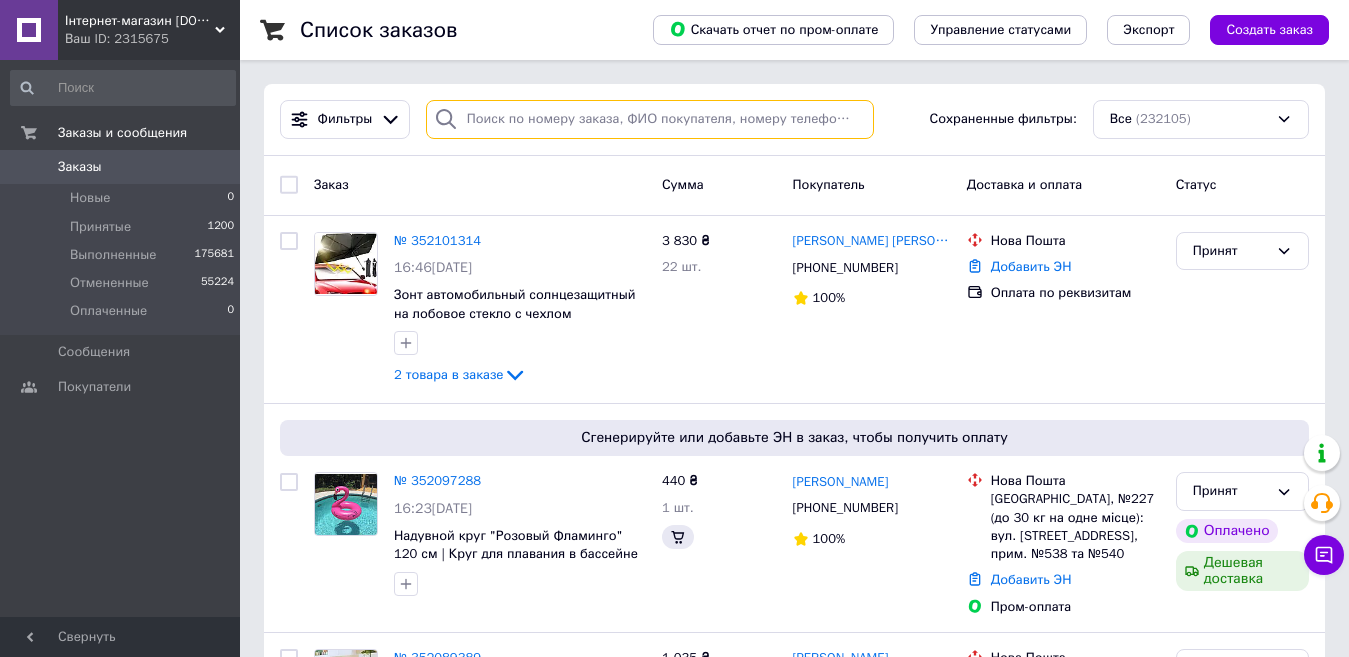 paste on "351847264UA" 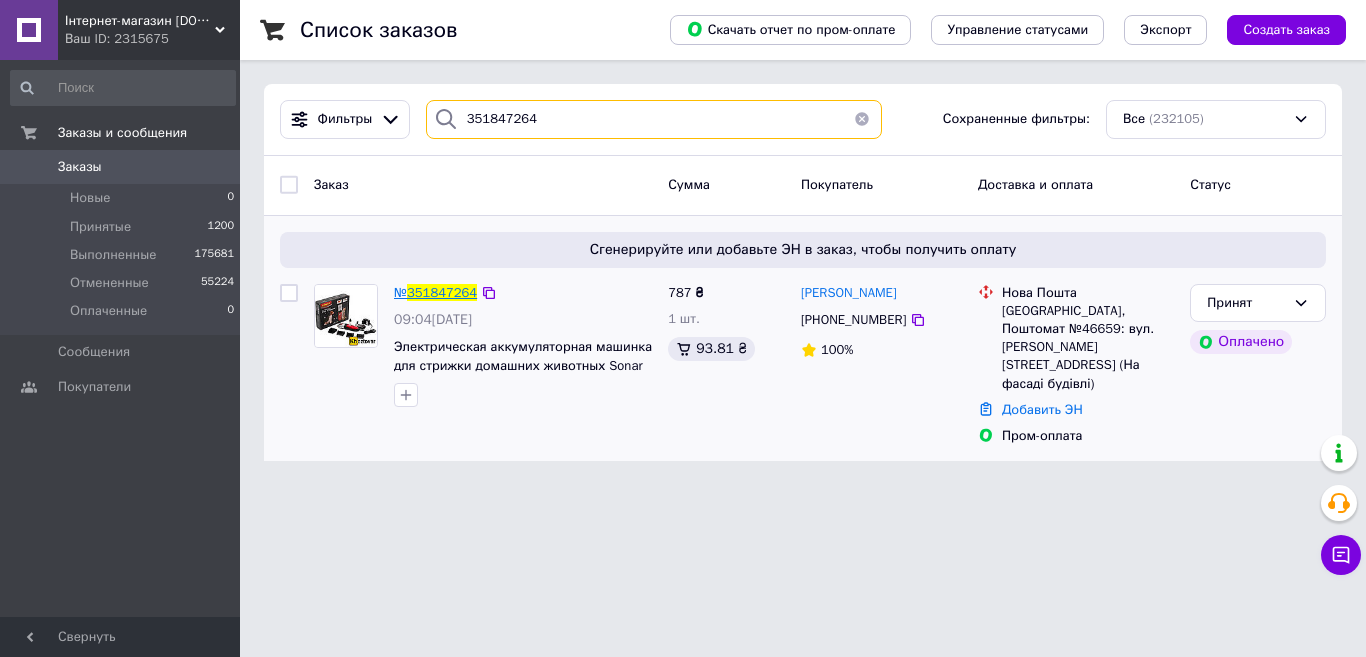 type on "351847264" 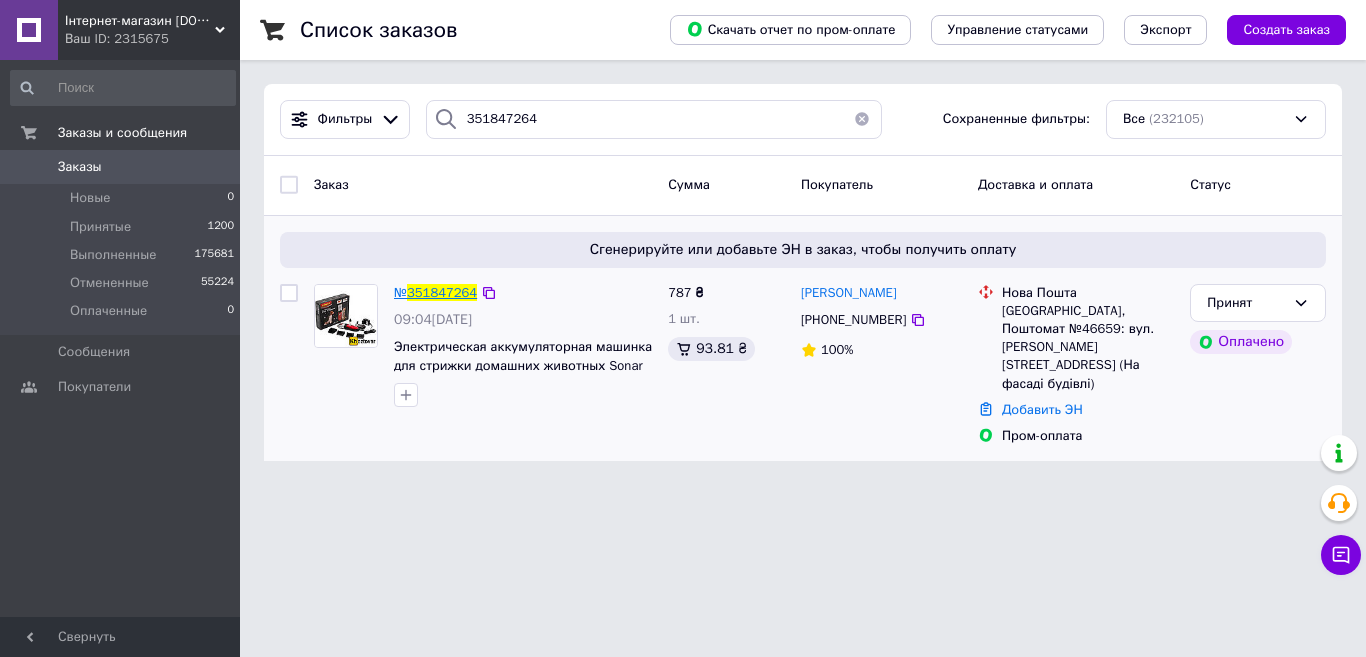 click on "351847264" at bounding box center (442, 292) 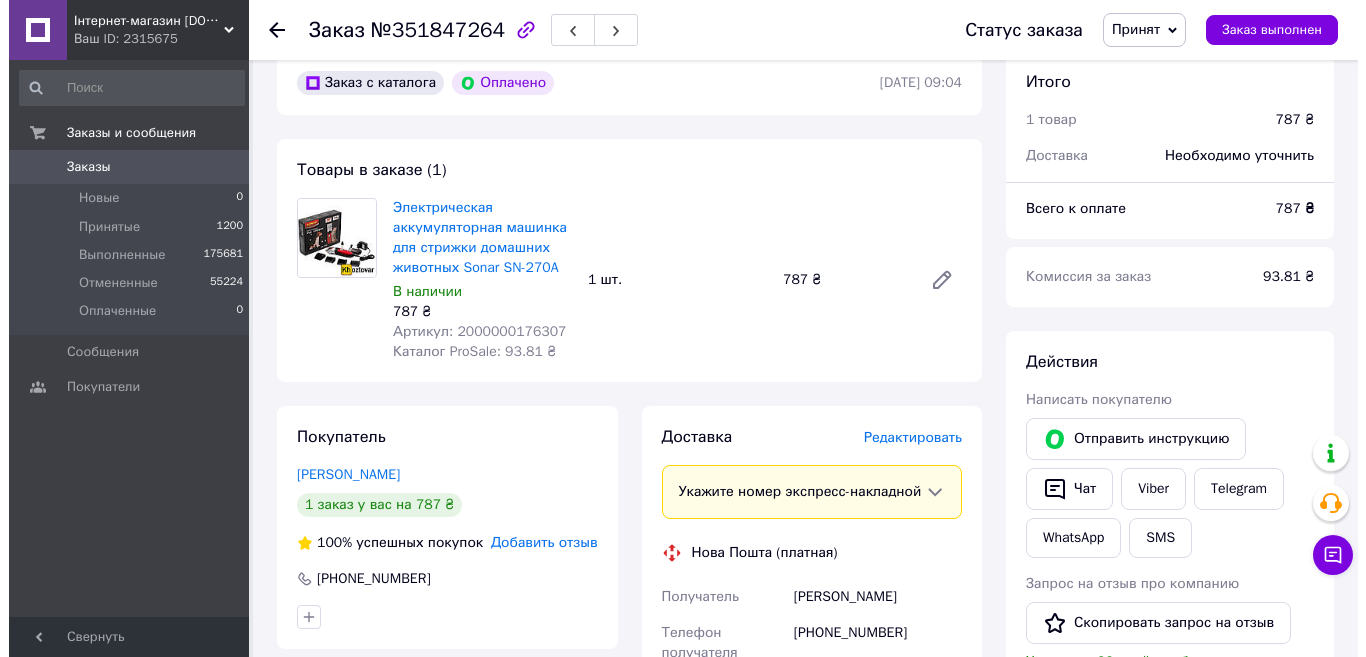 scroll, scrollTop: 400, scrollLeft: 0, axis: vertical 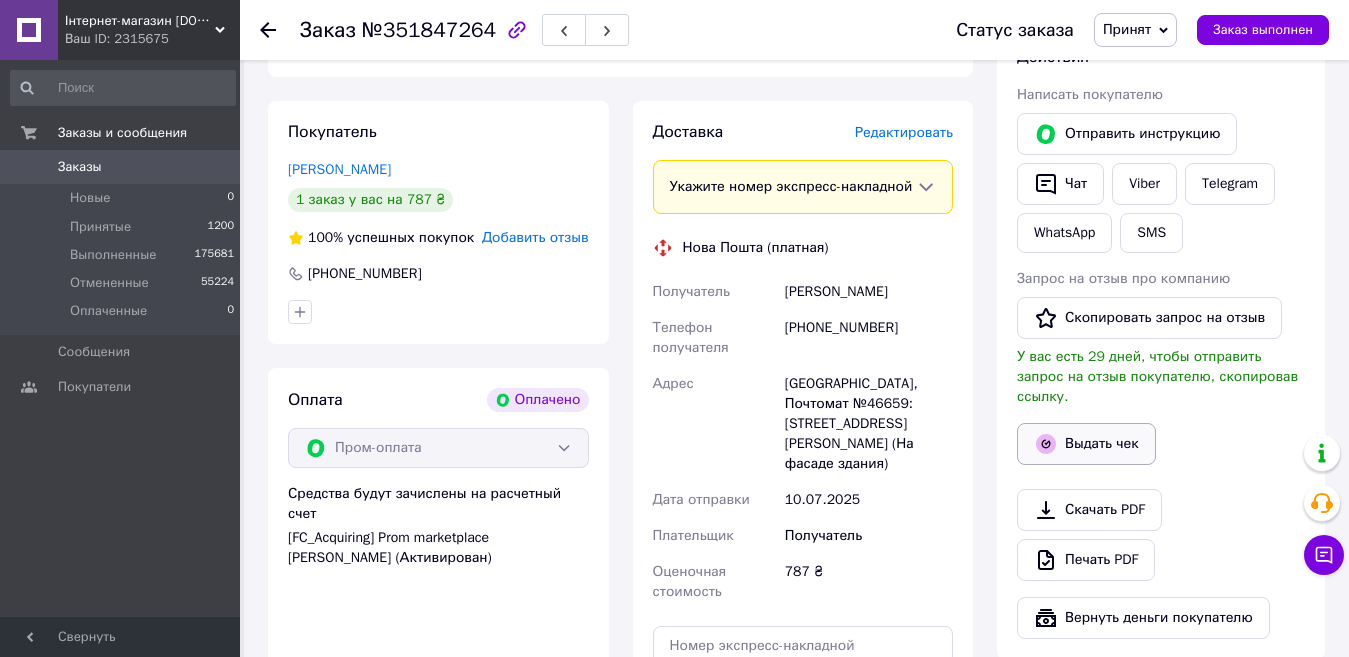 click on "Выдать чек" at bounding box center [1086, 444] 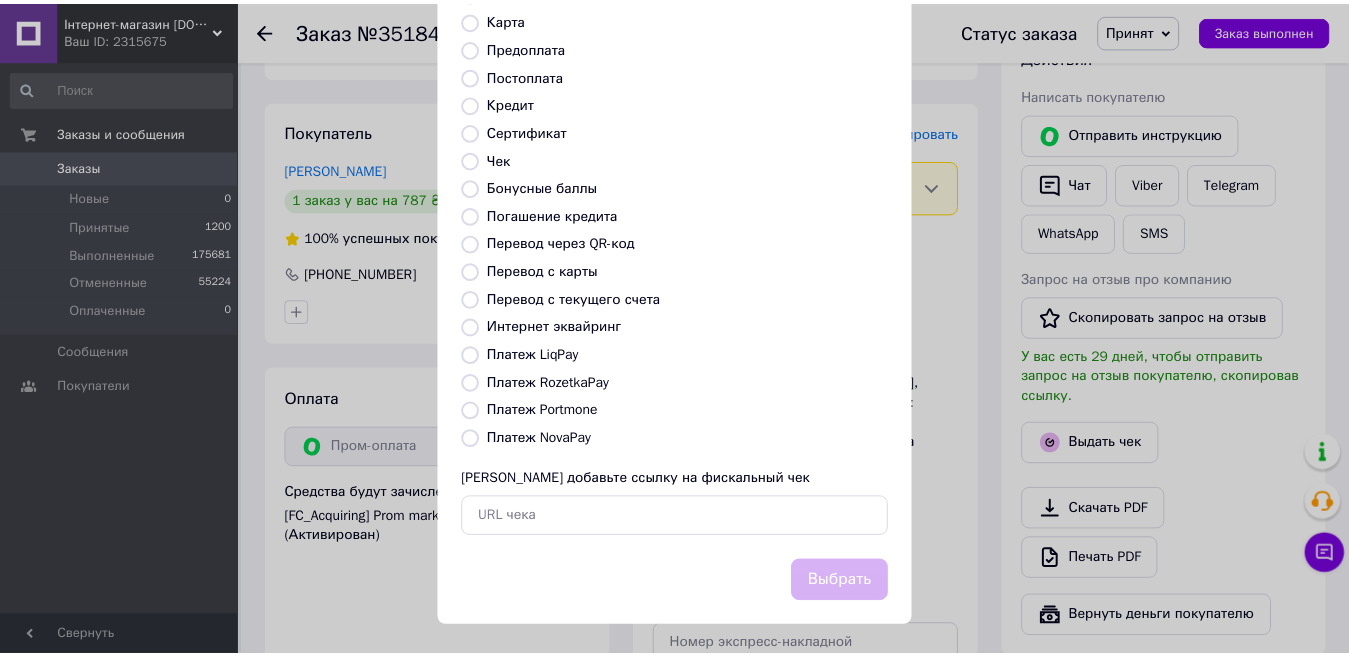 scroll, scrollTop: 202, scrollLeft: 0, axis: vertical 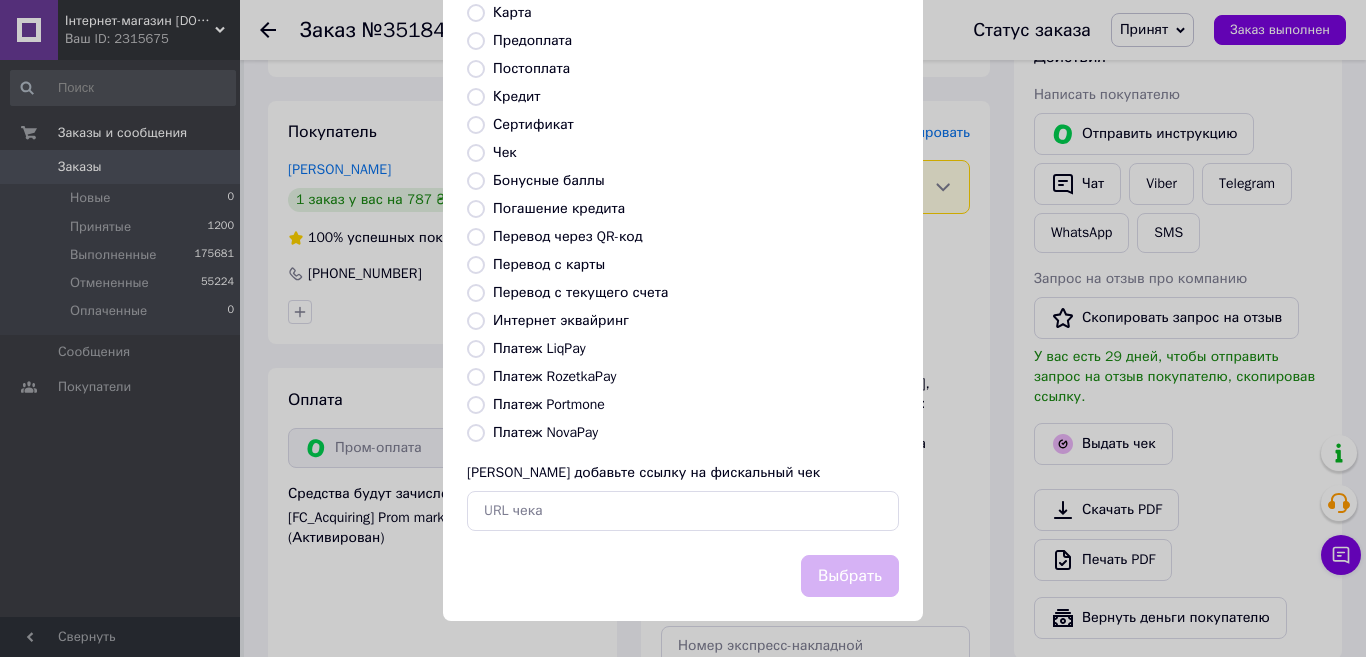 click on "Платеж RozetkaPay" at bounding box center (476, 377) 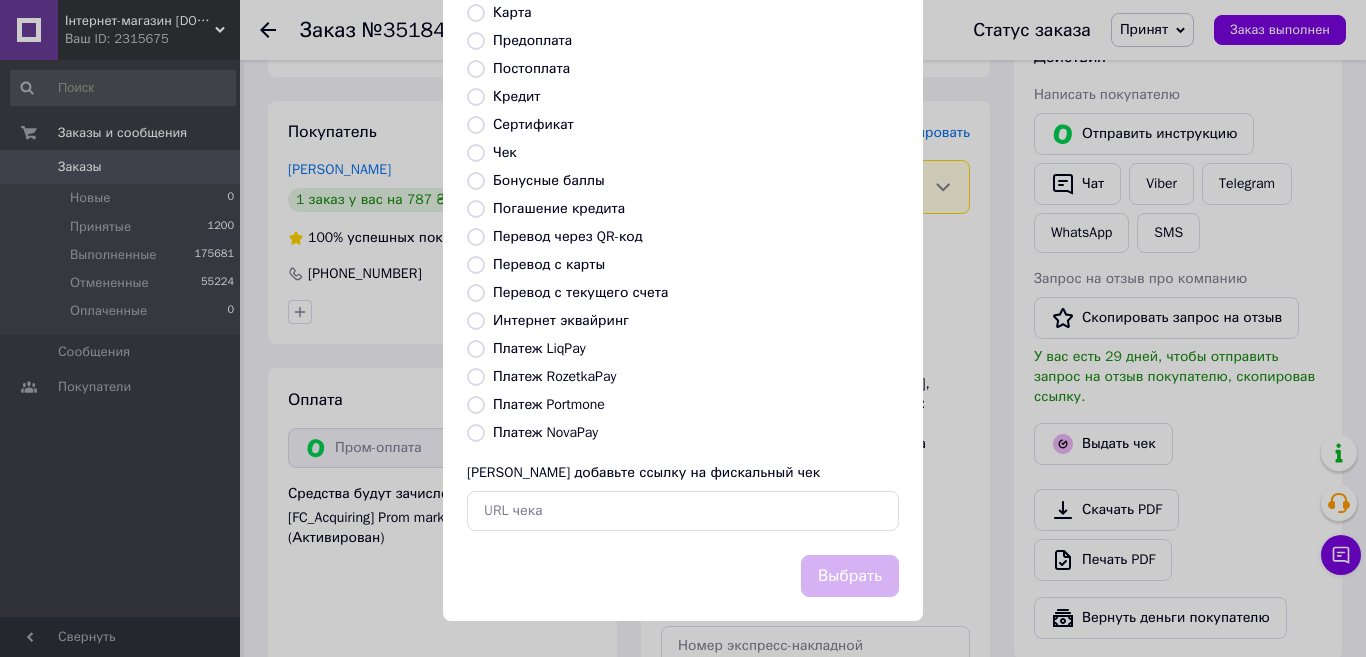 radio on "true" 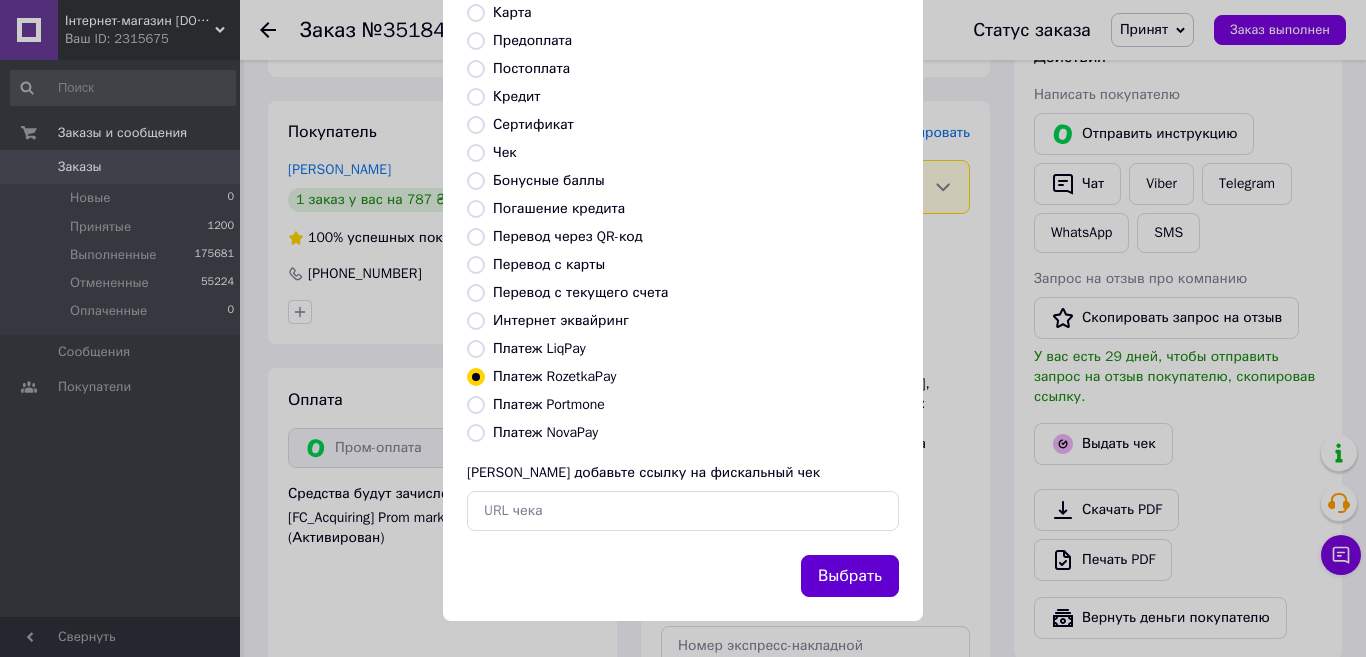click on "Выбрать" at bounding box center [850, 576] 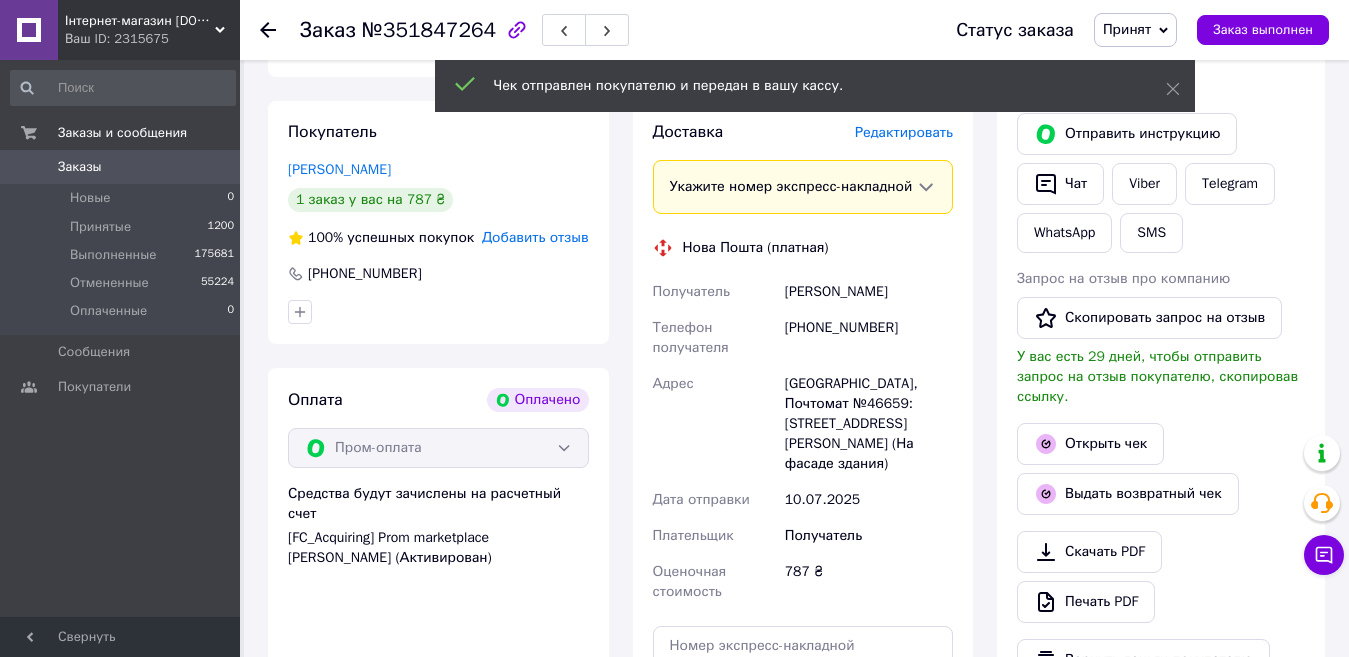 click on "Заказы" at bounding box center (121, 167) 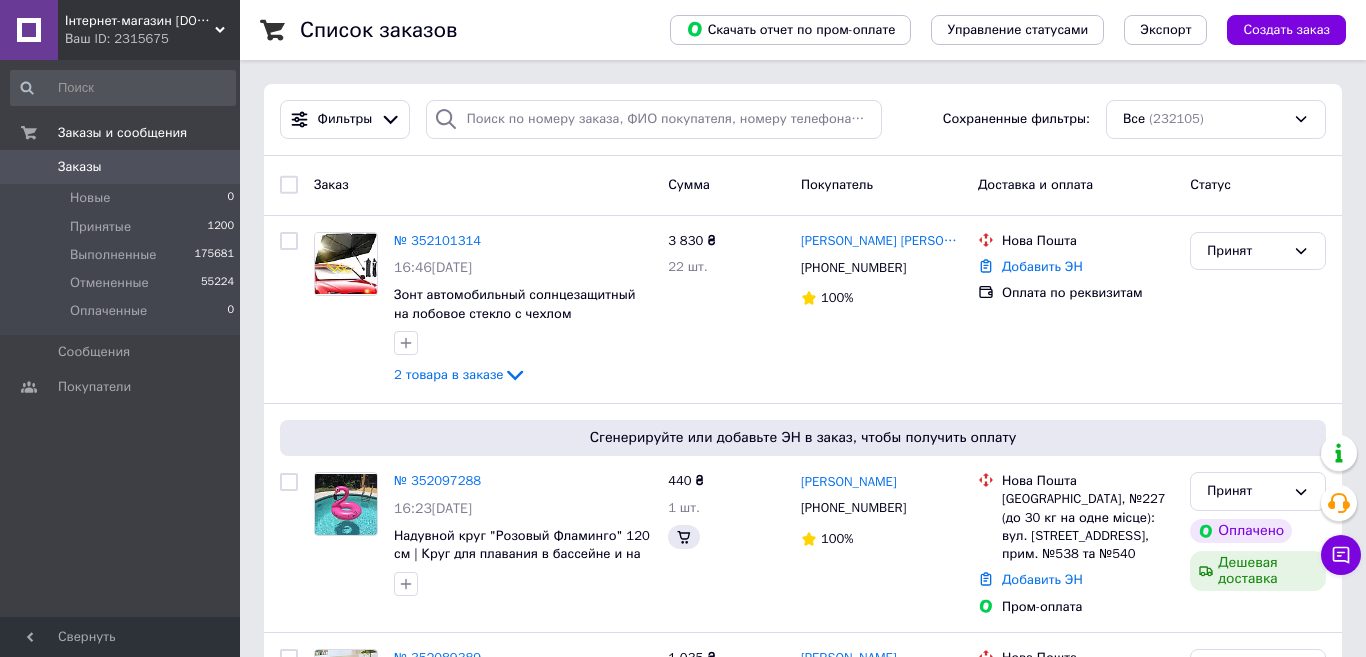 click on "Чек отправлен покупателю и передан в вашу кассу." at bounding box center [823, 88] 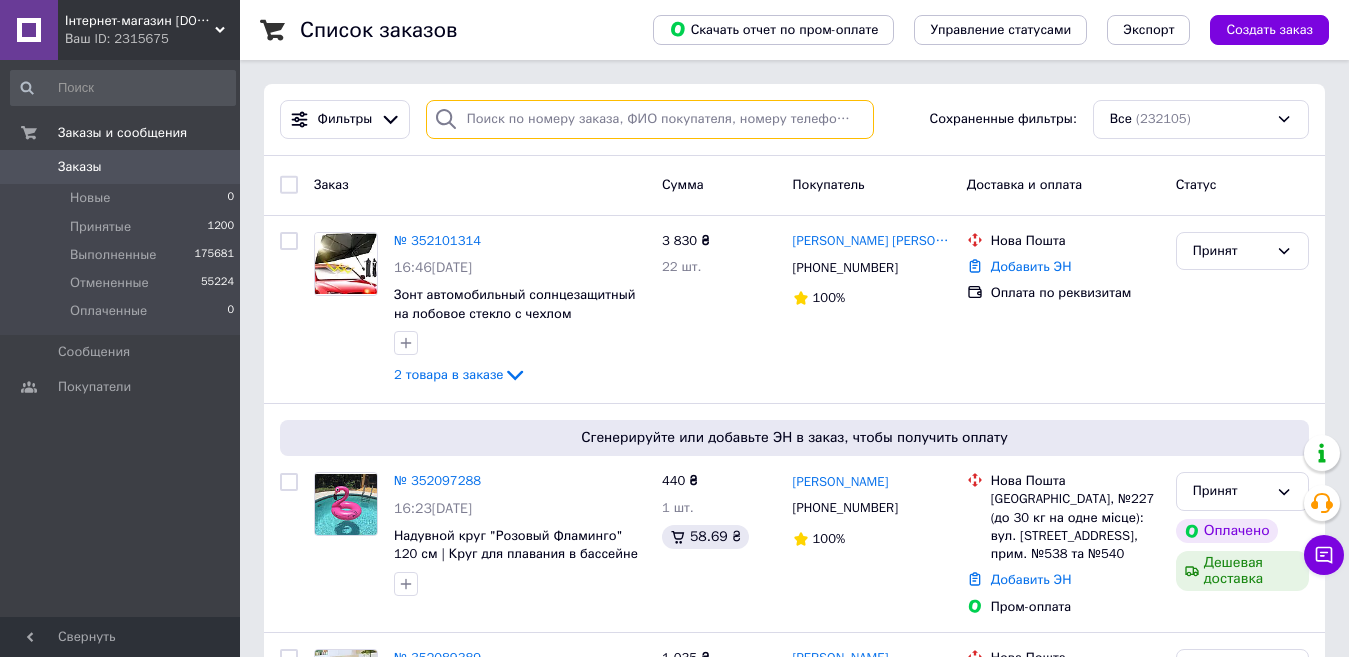 click at bounding box center (650, 119) 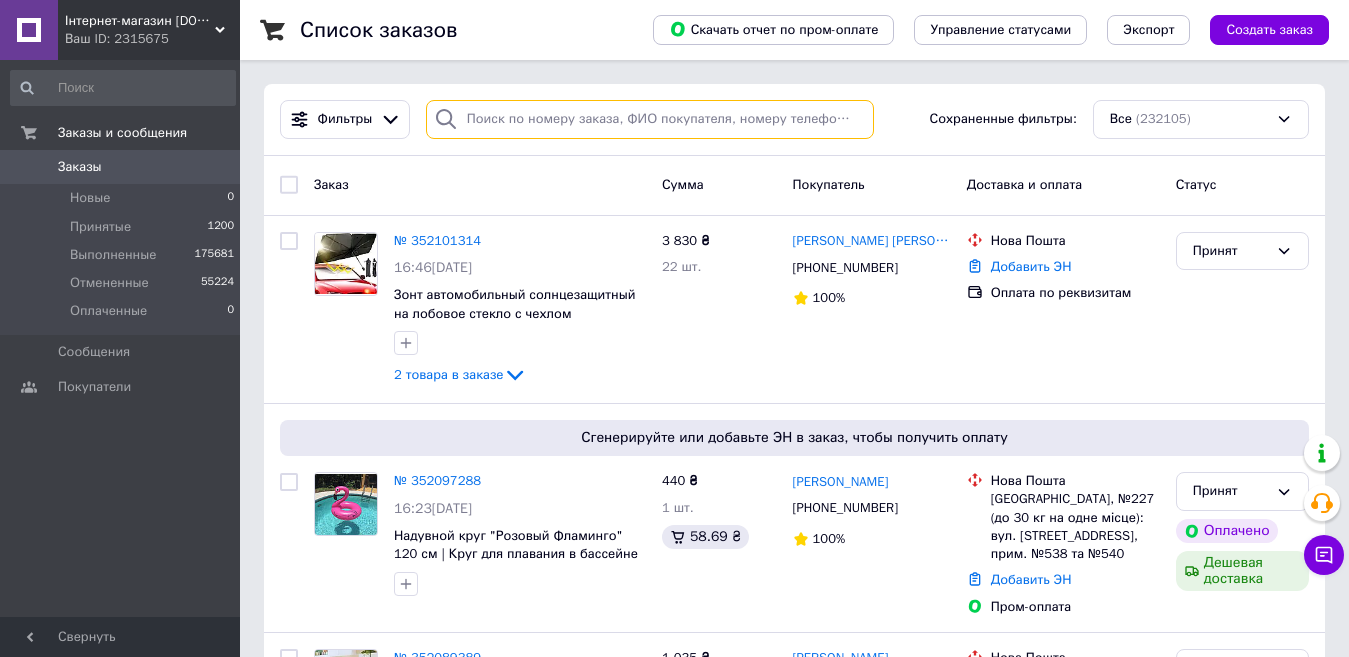paste on "351873938UA" 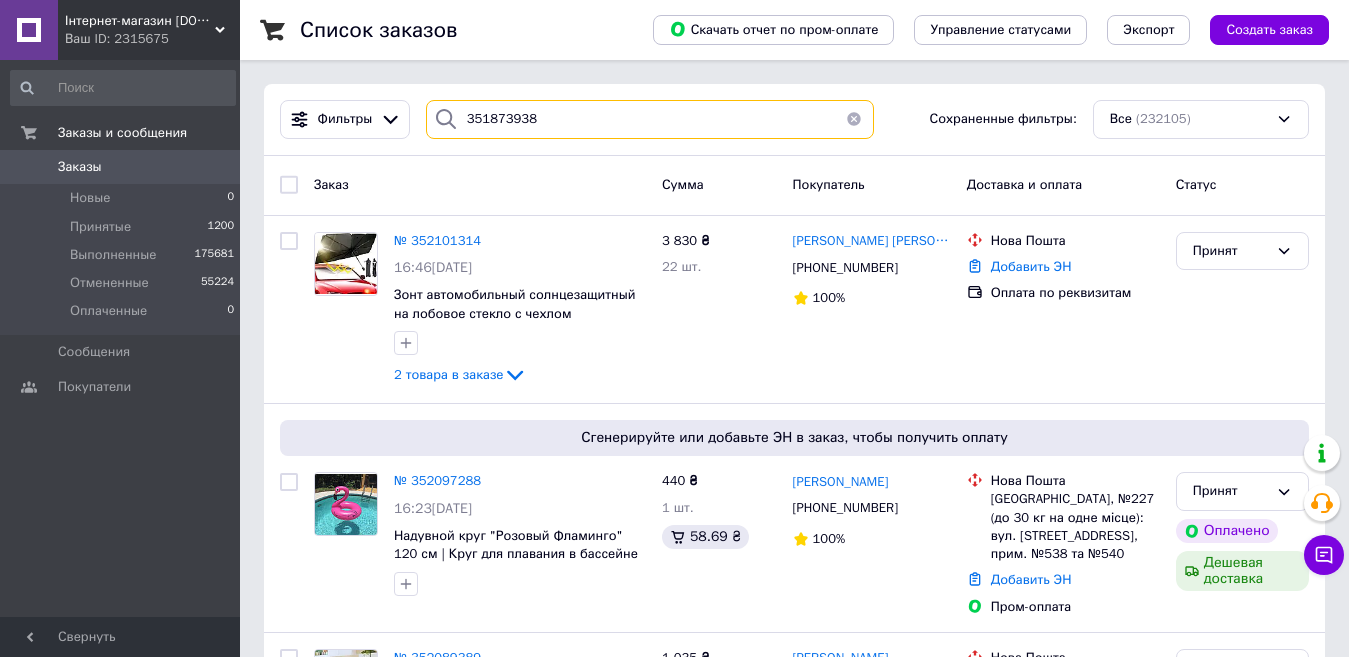type on "351873938" 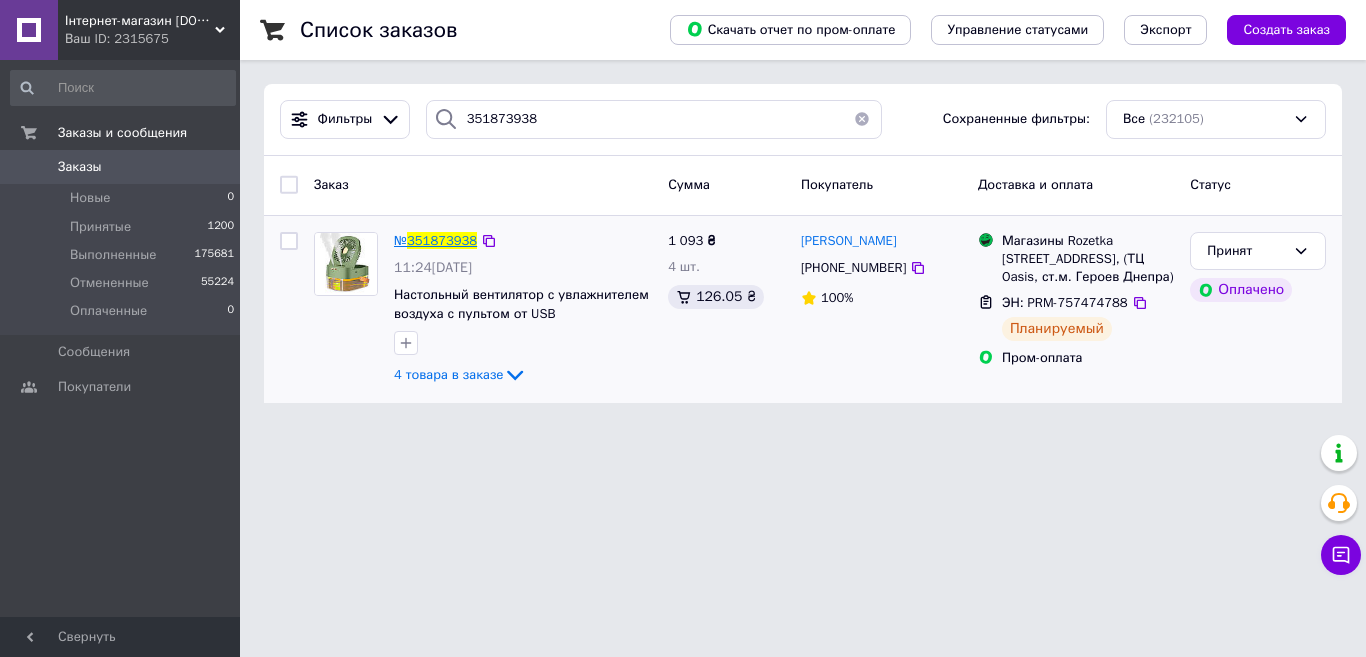 click on "351873938" at bounding box center [442, 240] 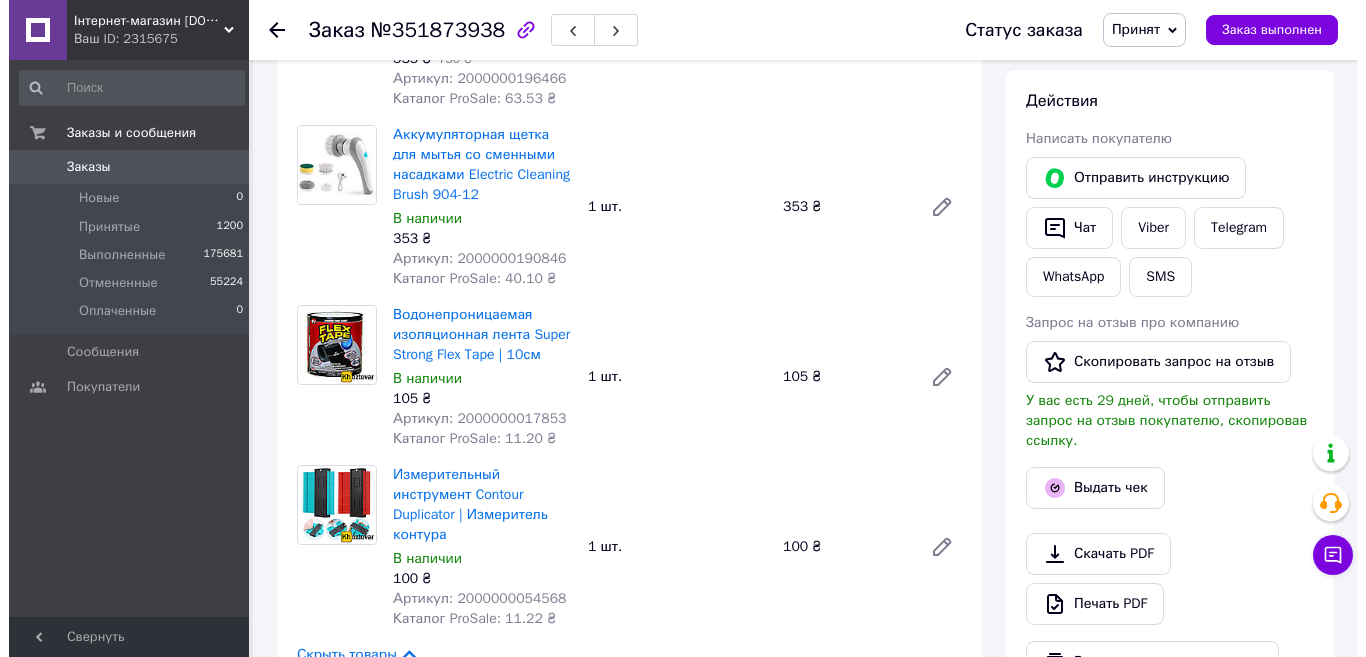 scroll, scrollTop: 400, scrollLeft: 0, axis: vertical 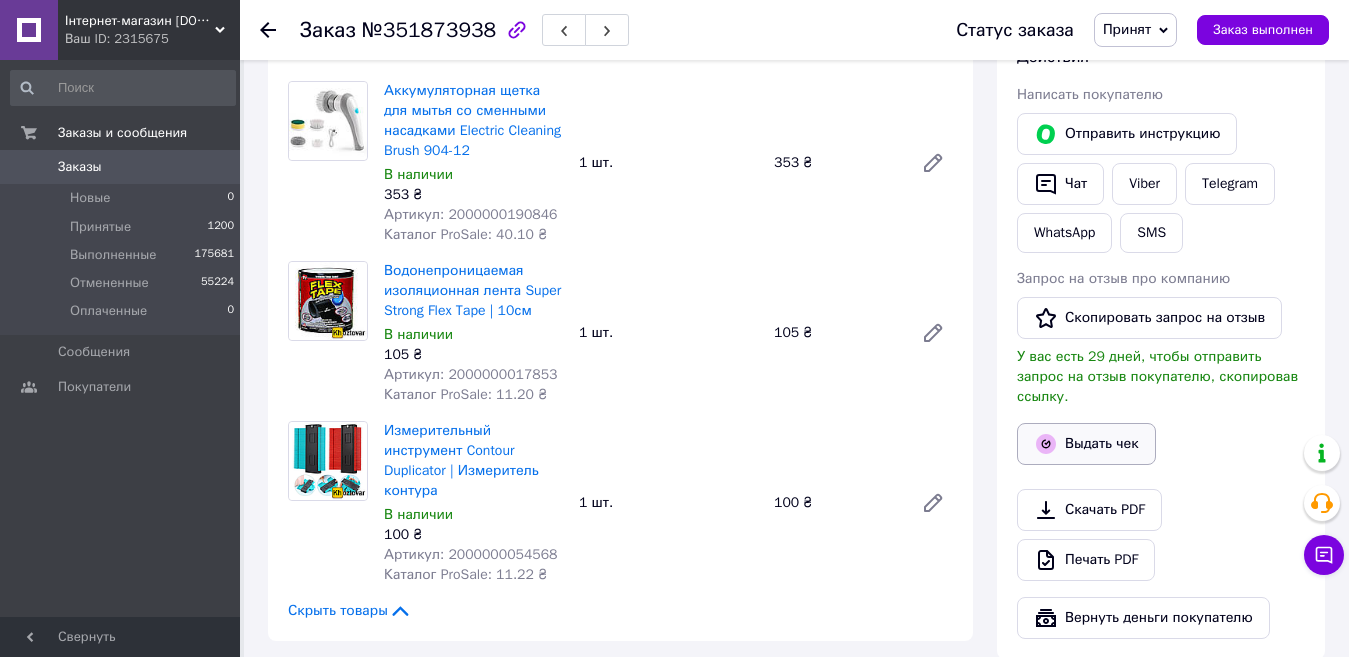 click on "Выдать чек" at bounding box center (1086, 444) 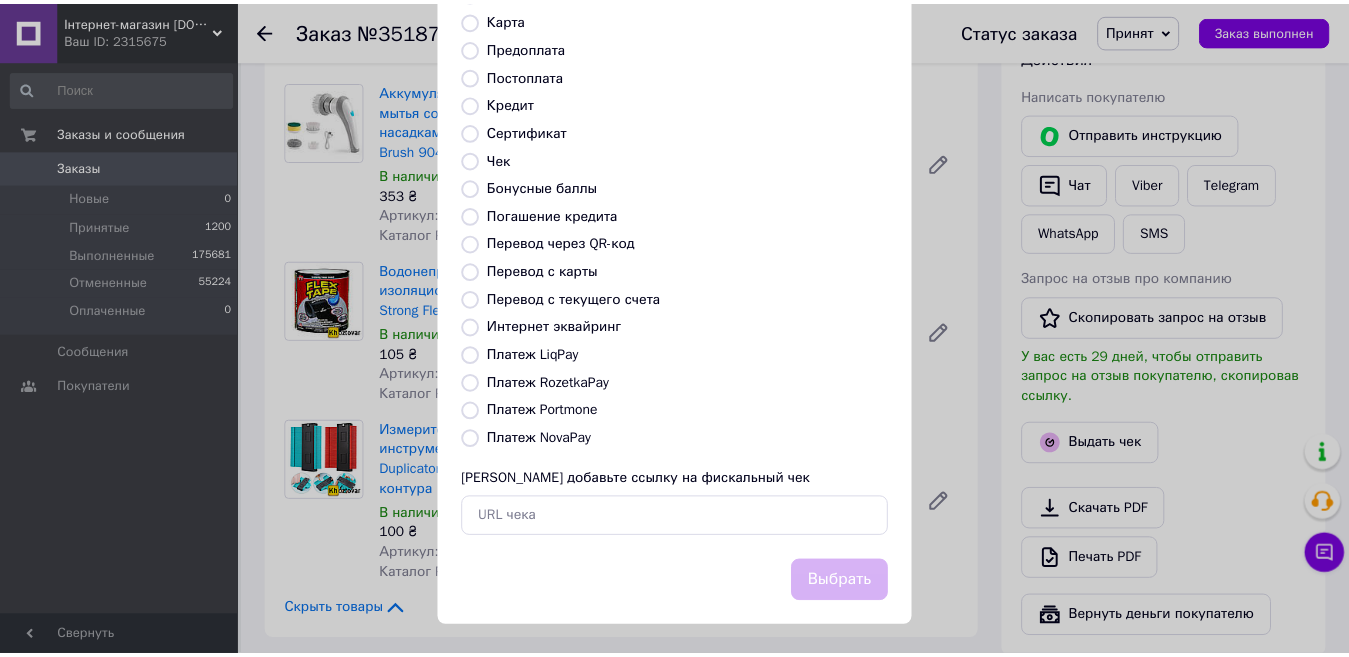 scroll, scrollTop: 202, scrollLeft: 0, axis: vertical 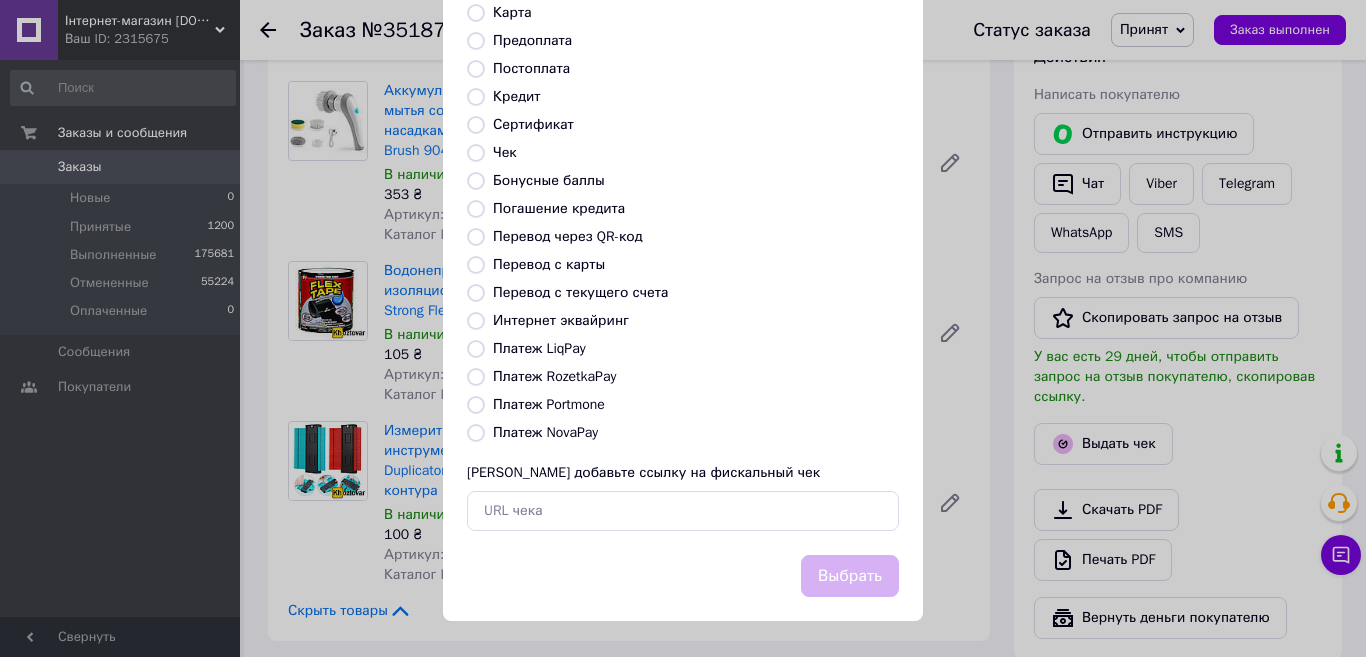 click on "Платеж RozetkaPay" at bounding box center [476, 377] 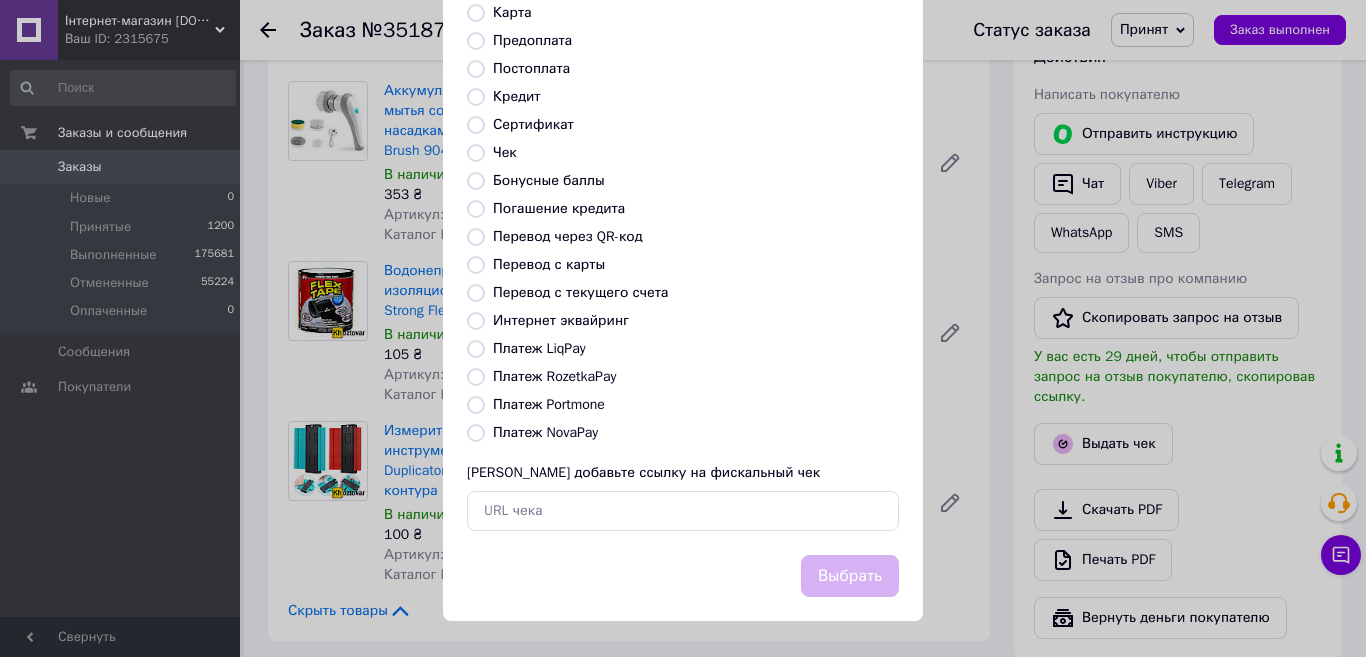 radio on "true" 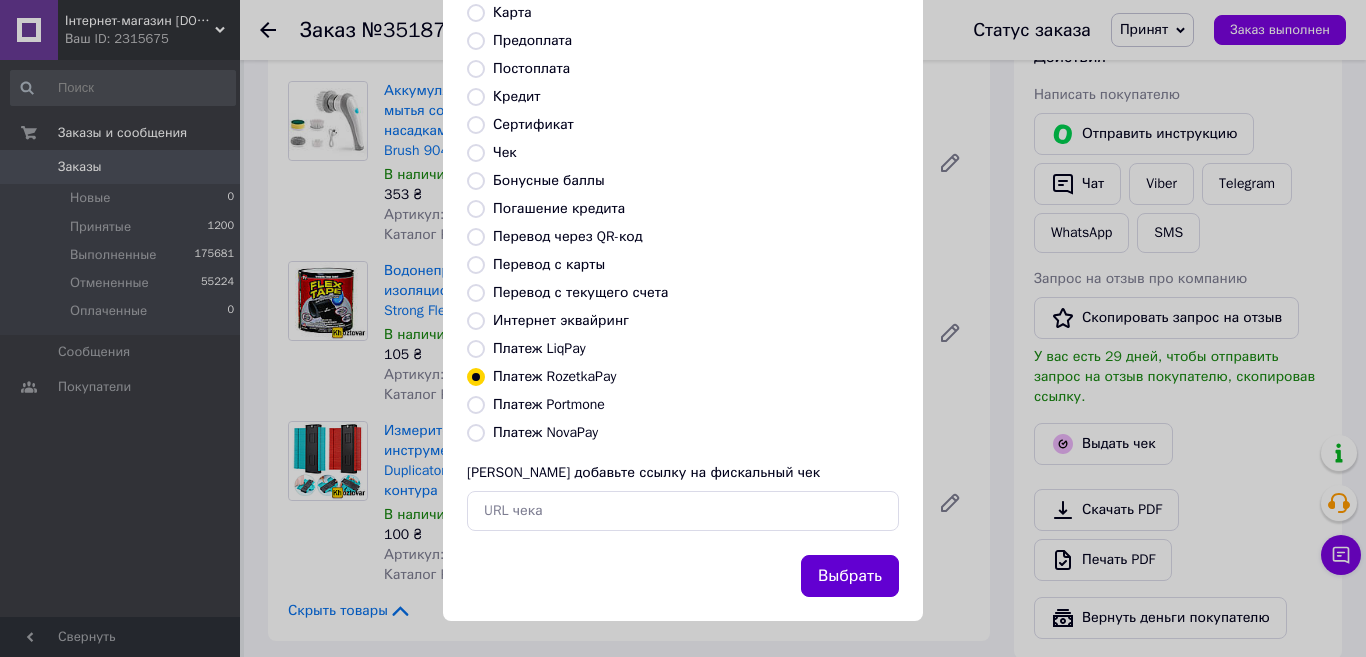 click on "Выбрать" at bounding box center (850, 576) 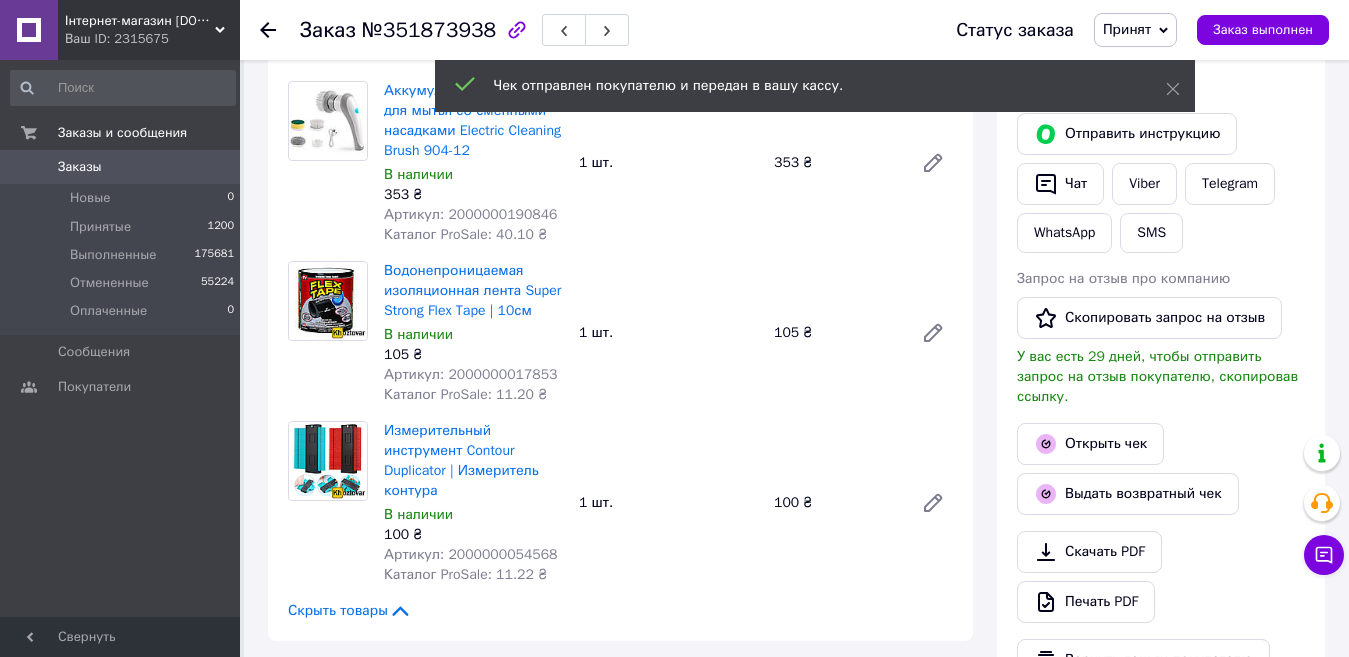 click on "Заказы" at bounding box center [121, 167] 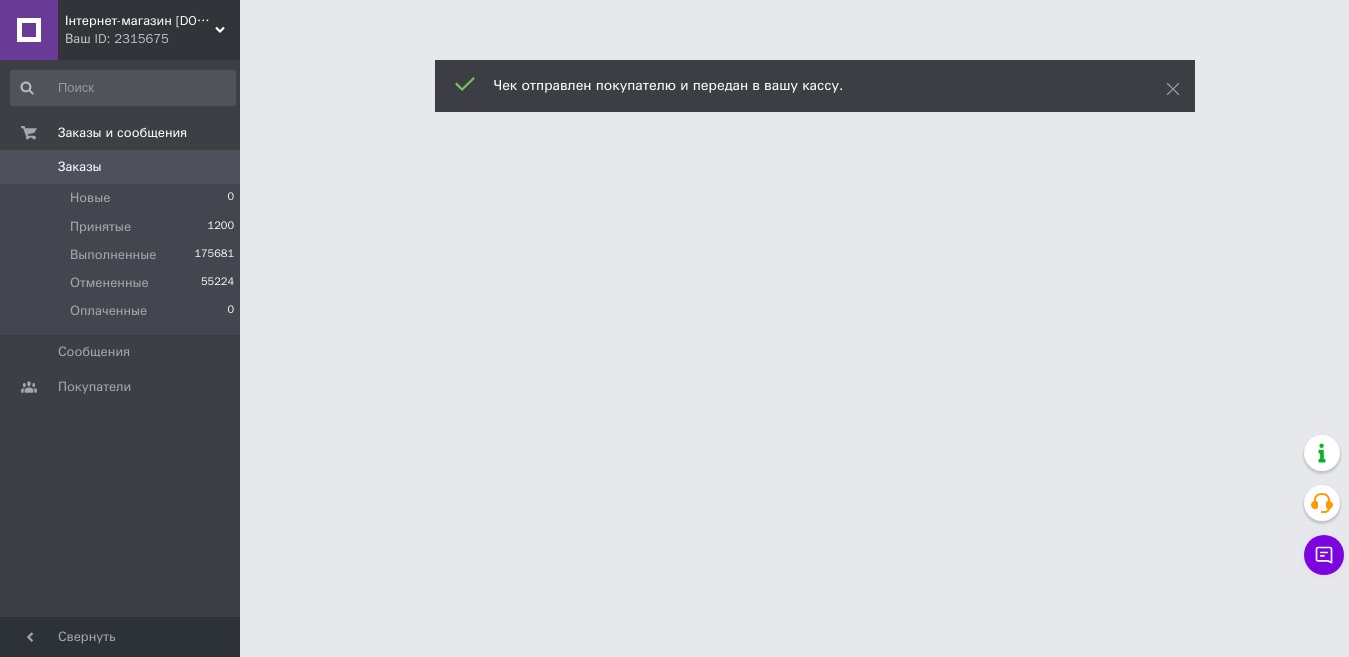 scroll, scrollTop: 0, scrollLeft: 0, axis: both 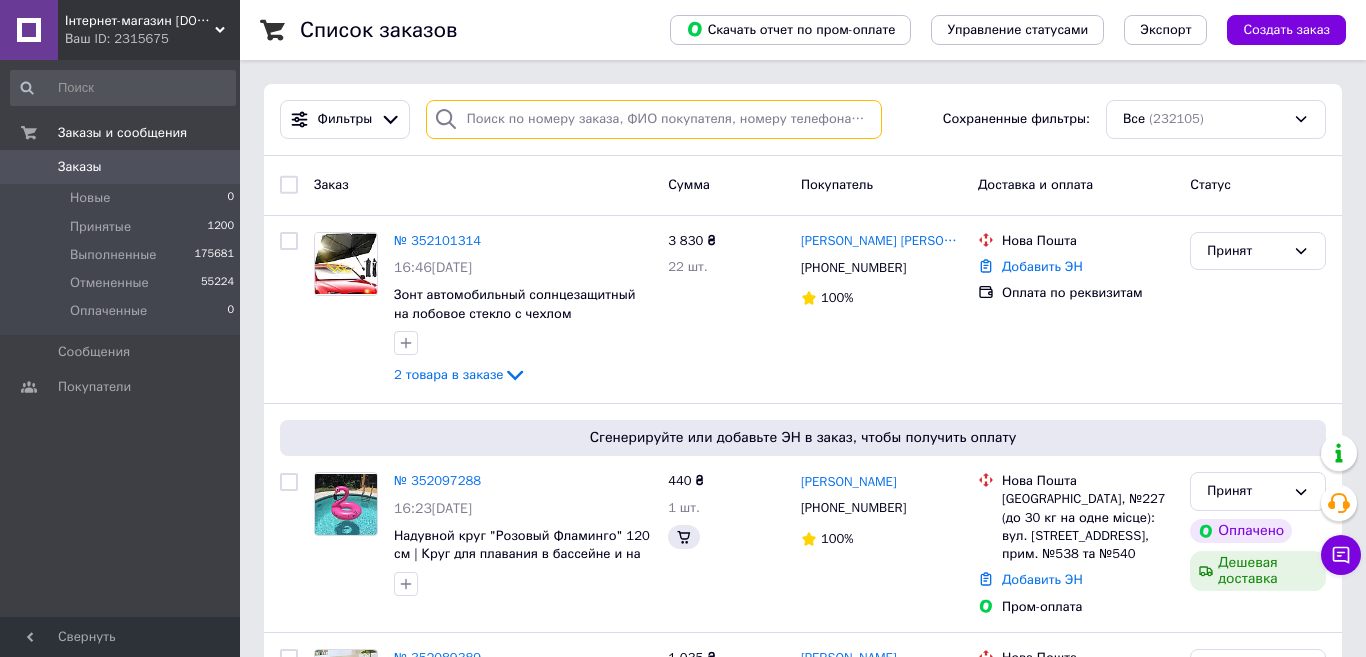 click at bounding box center [654, 119] 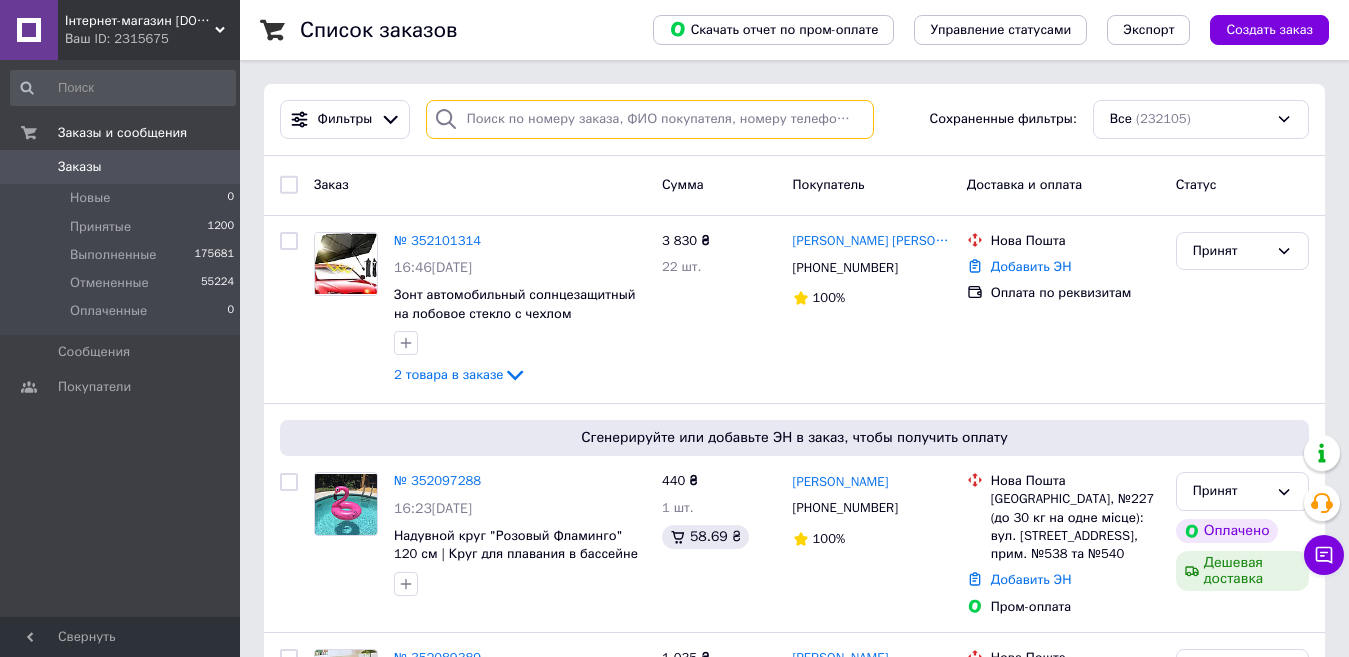 paste on "351880297UA" 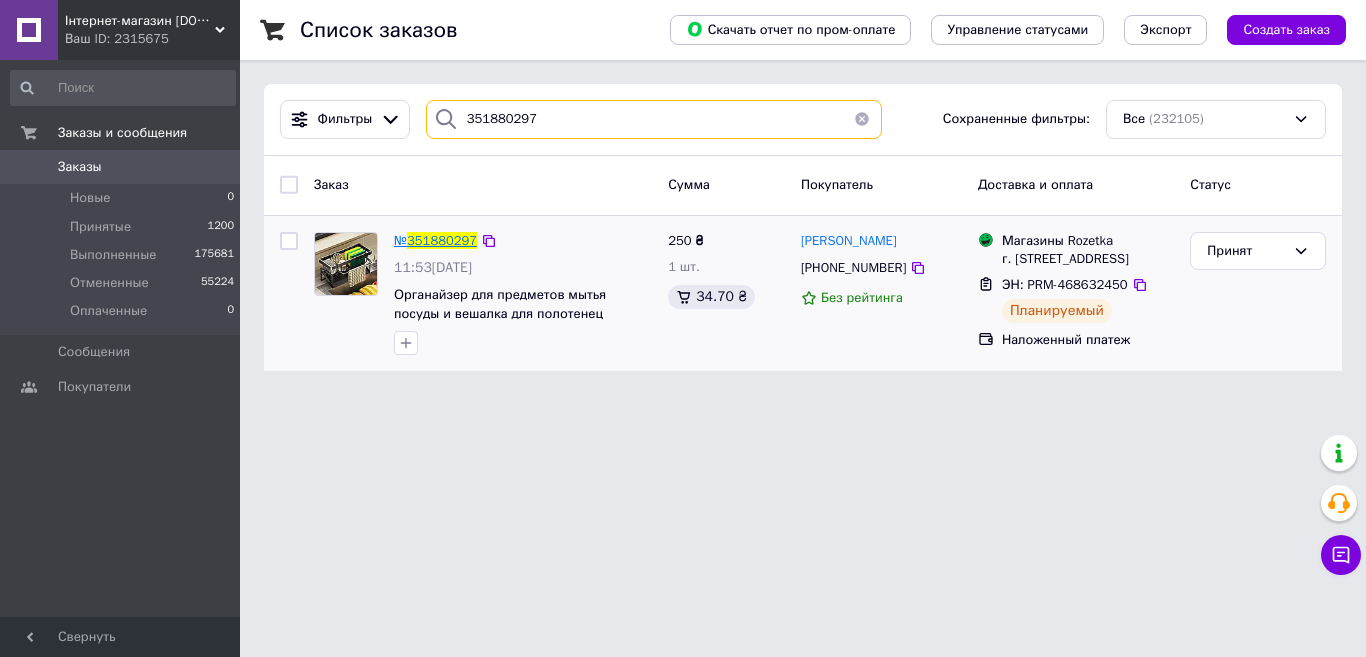 type on "351880297" 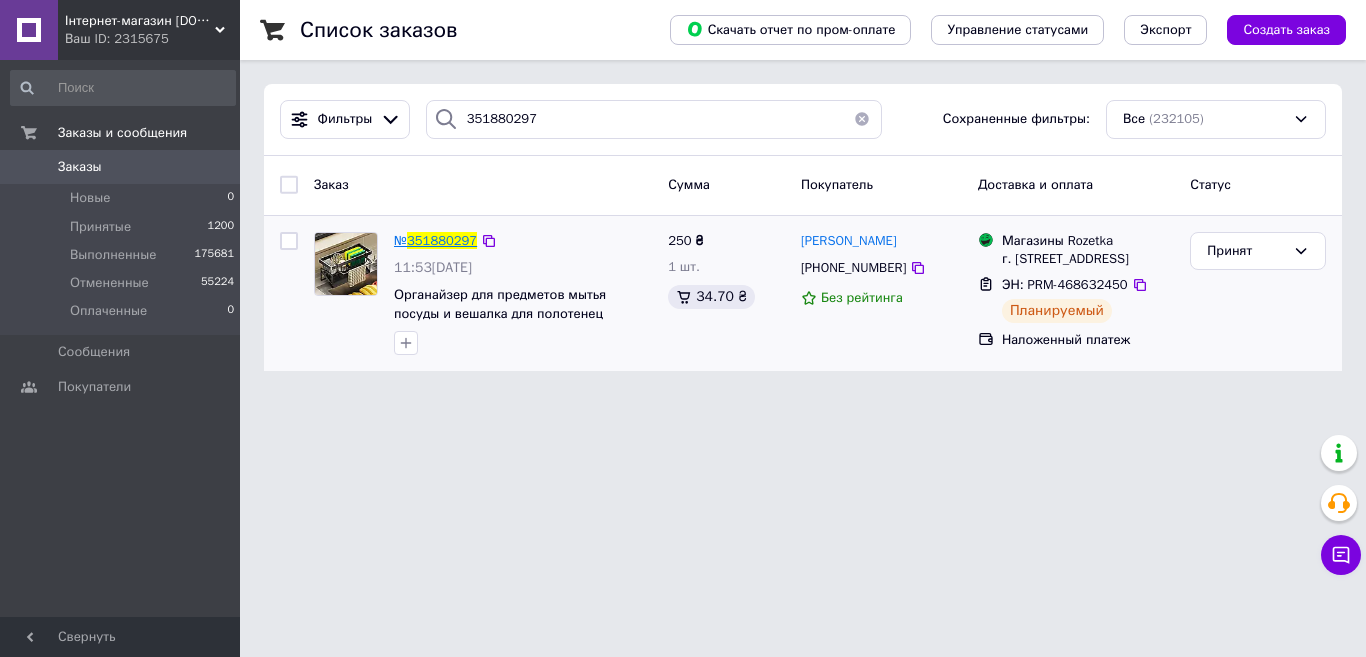 click on "351880297" at bounding box center [442, 240] 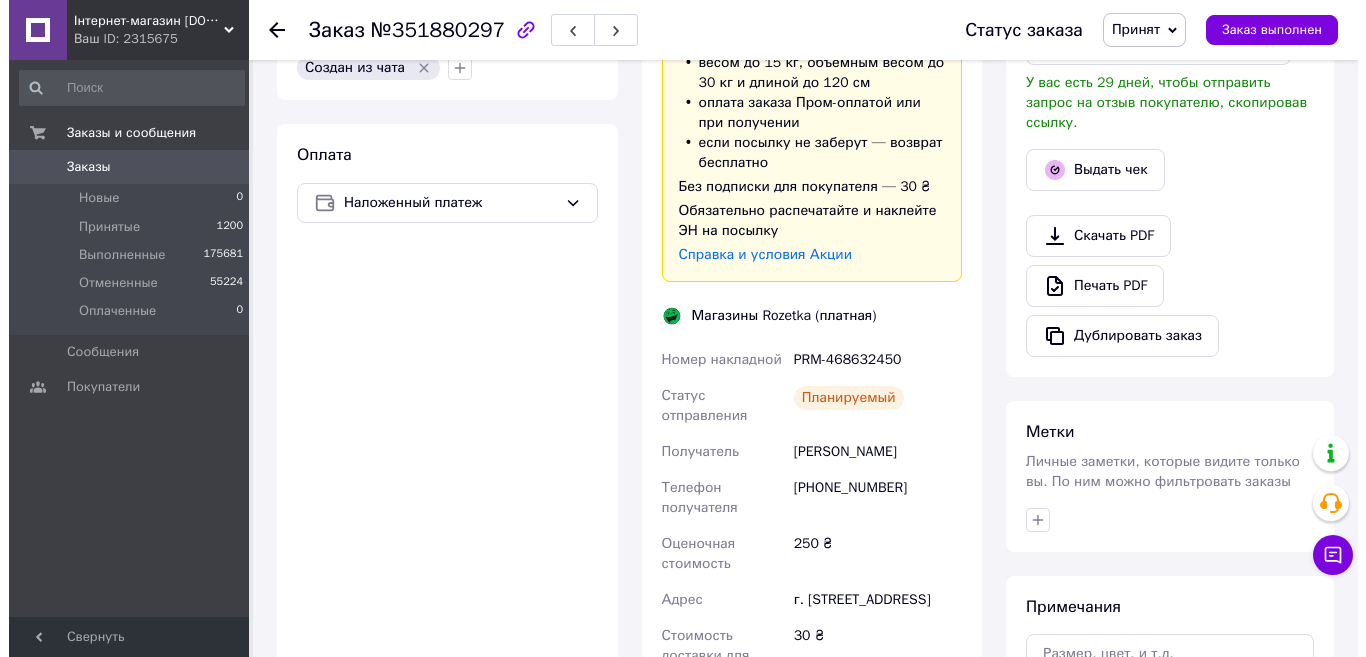 scroll, scrollTop: 600, scrollLeft: 0, axis: vertical 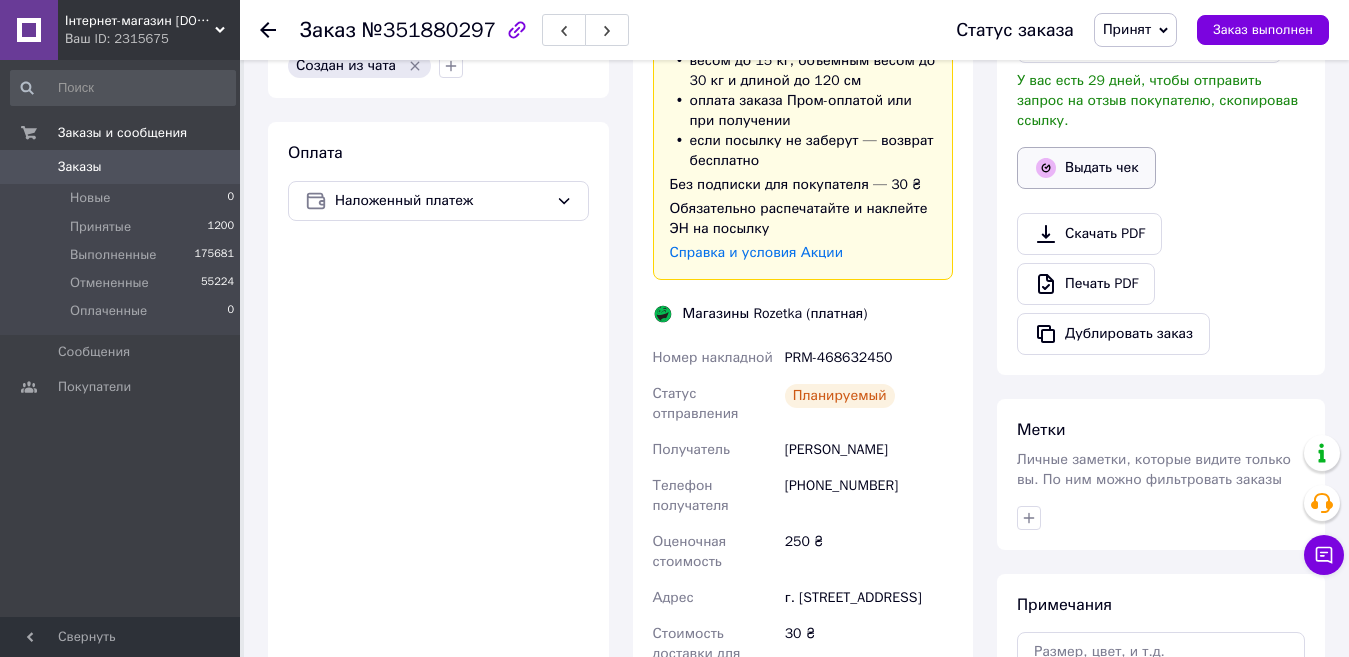 click on "Выдать чек" at bounding box center [1086, 168] 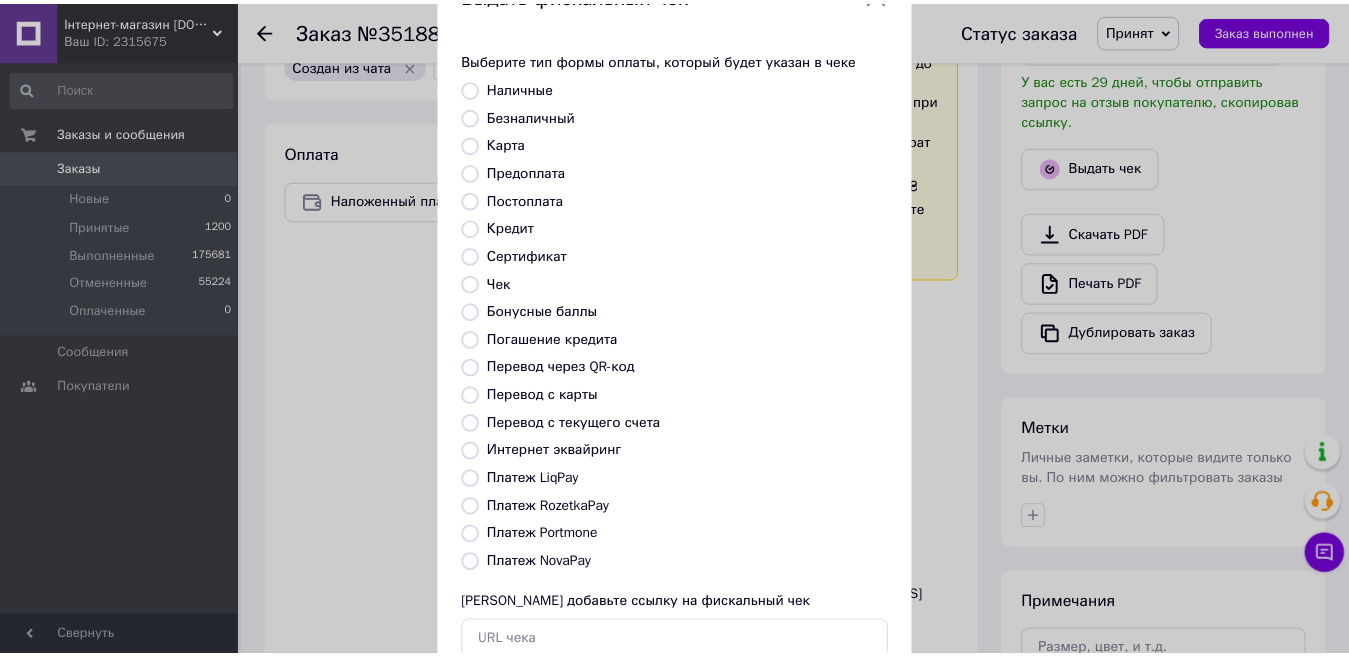 scroll, scrollTop: 200, scrollLeft: 0, axis: vertical 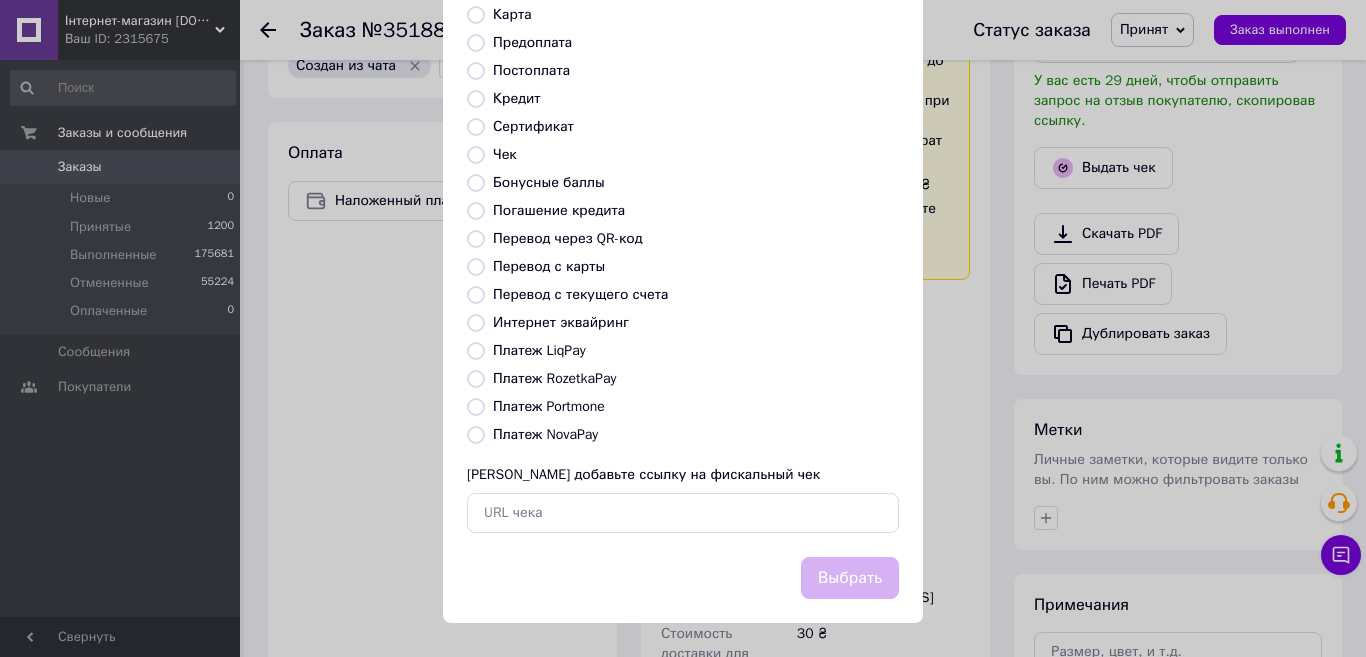 click on "Платеж RozetkaPay" at bounding box center [476, 379] 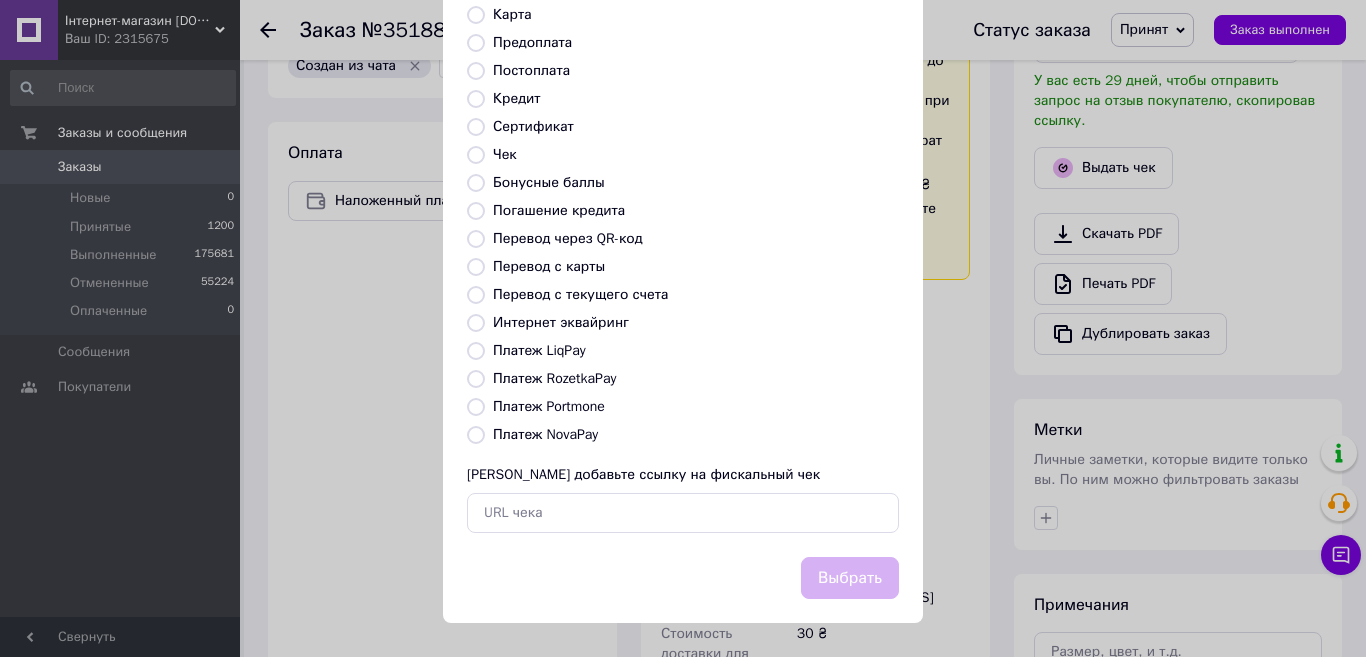 radio on "true" 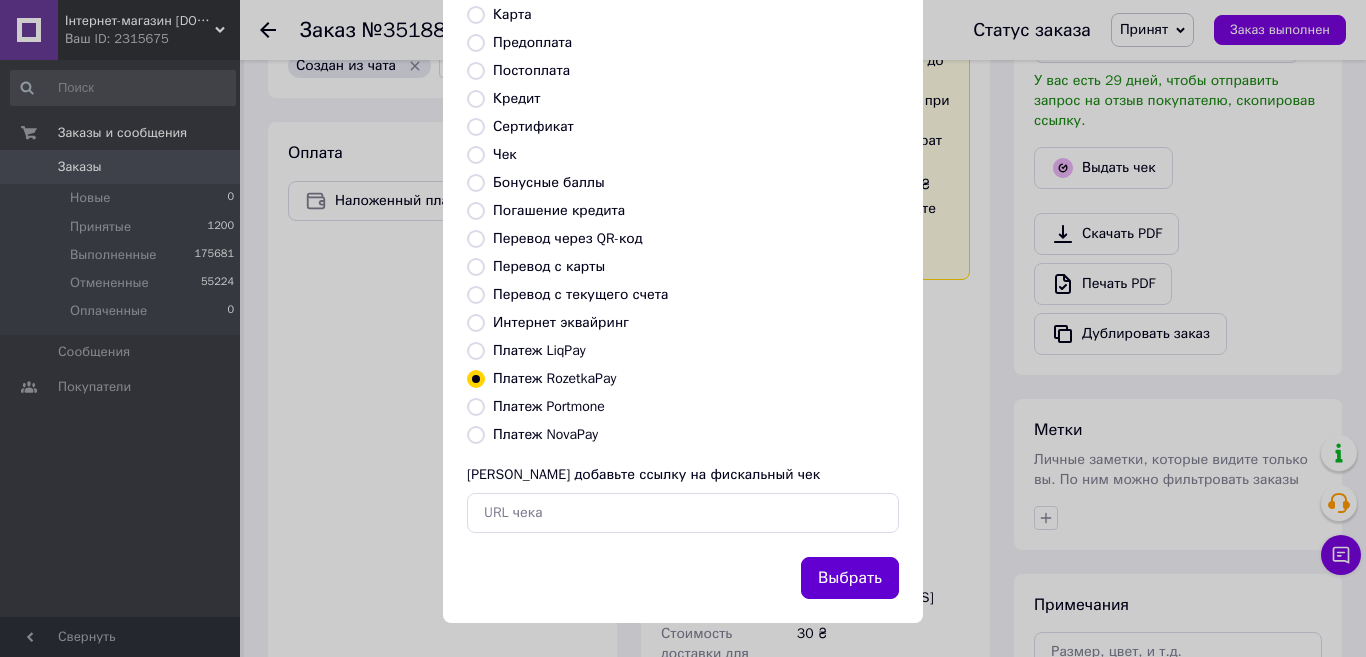 click on "Выбрать" at bounding box center [850, 578] 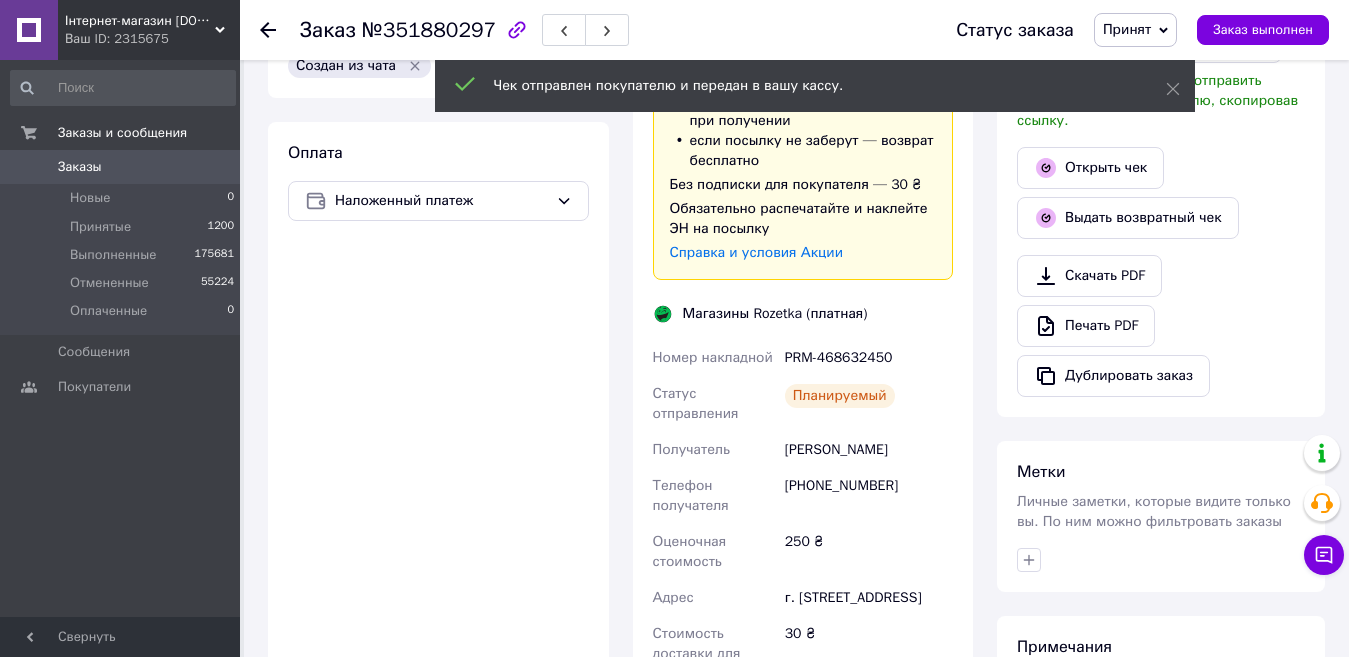 click on "Заказы" at bounding box center [121, 167] 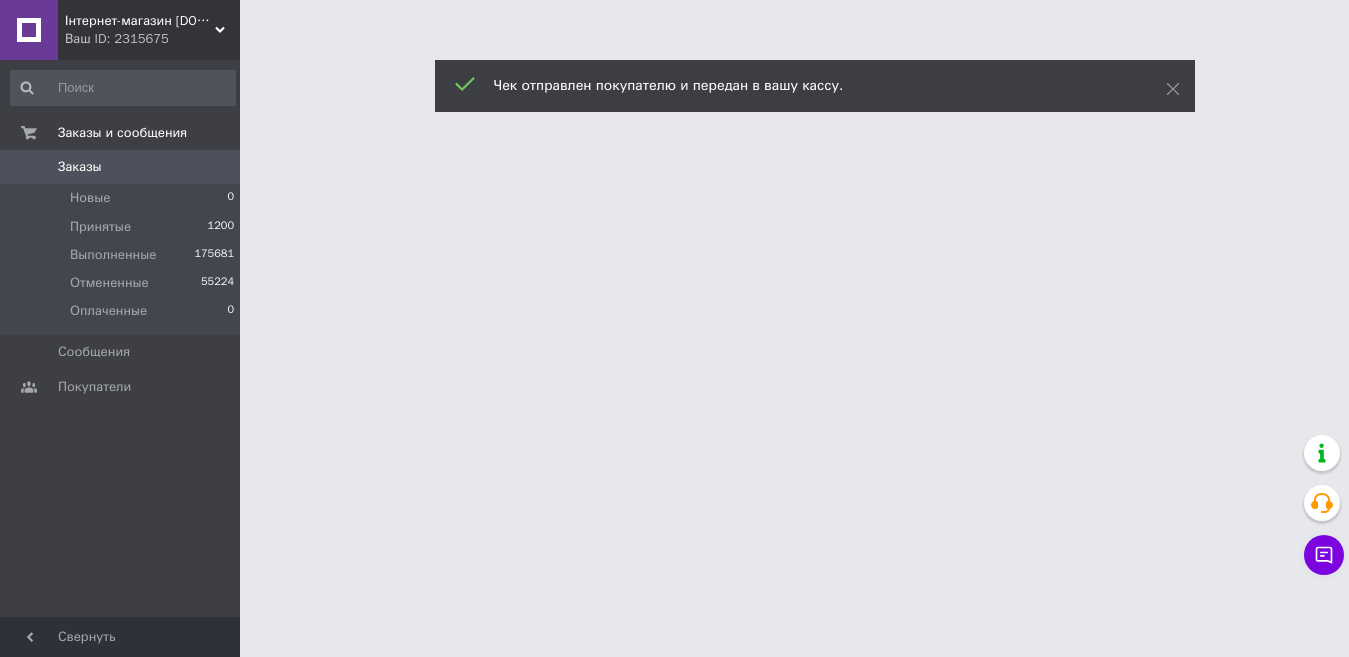 scroll, scrollTop: 0, scrollLeft: 0, axis: both 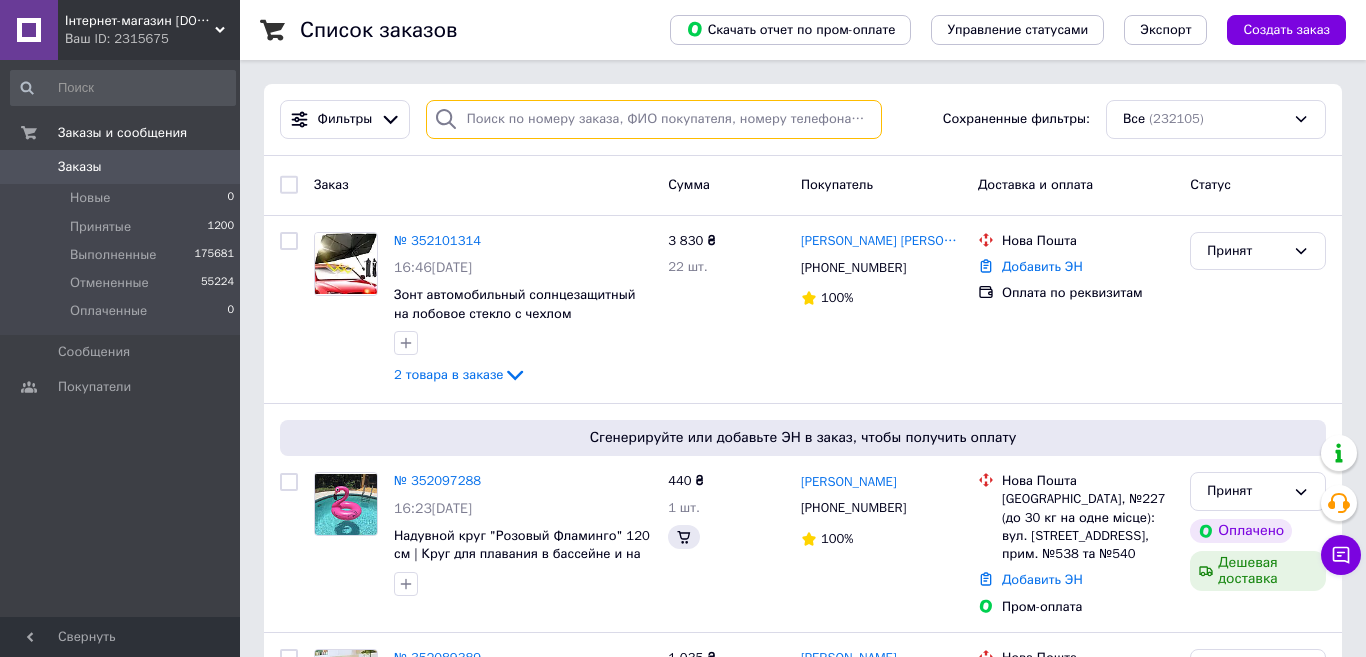 click at bounding box center (654, 119) 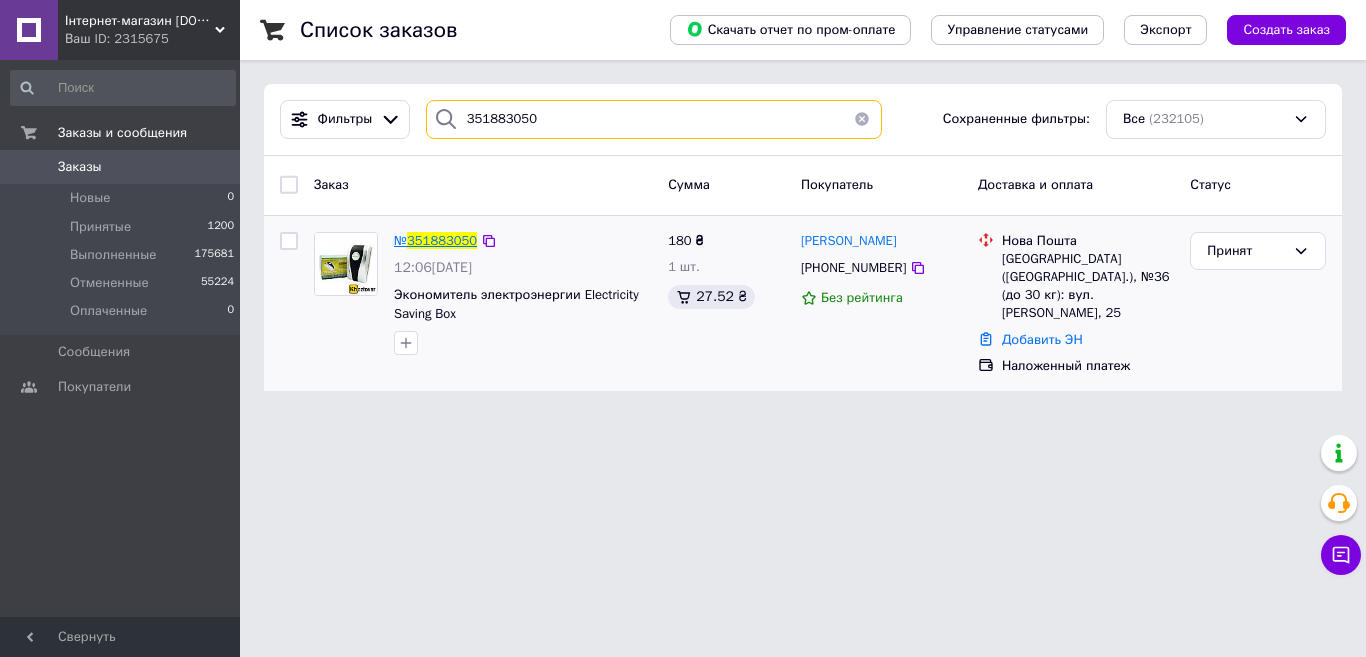 type on "351883050" 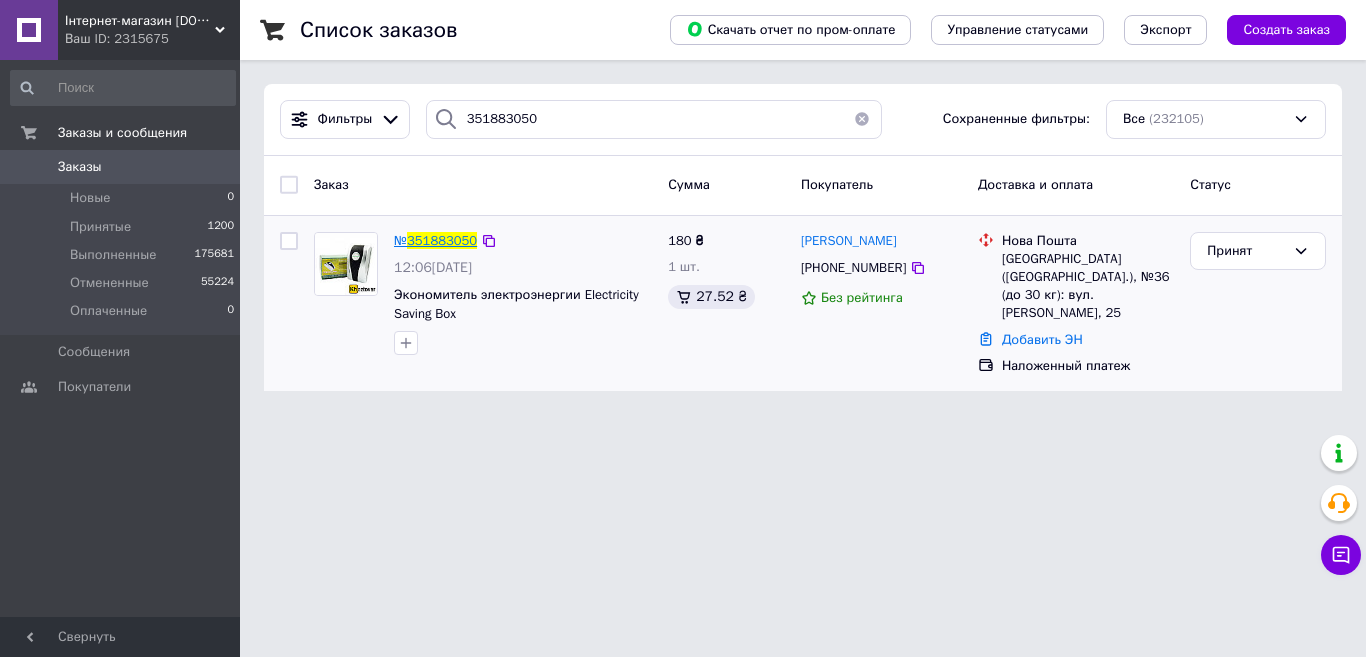 click on "351883050" at bounding box center [442, 240] 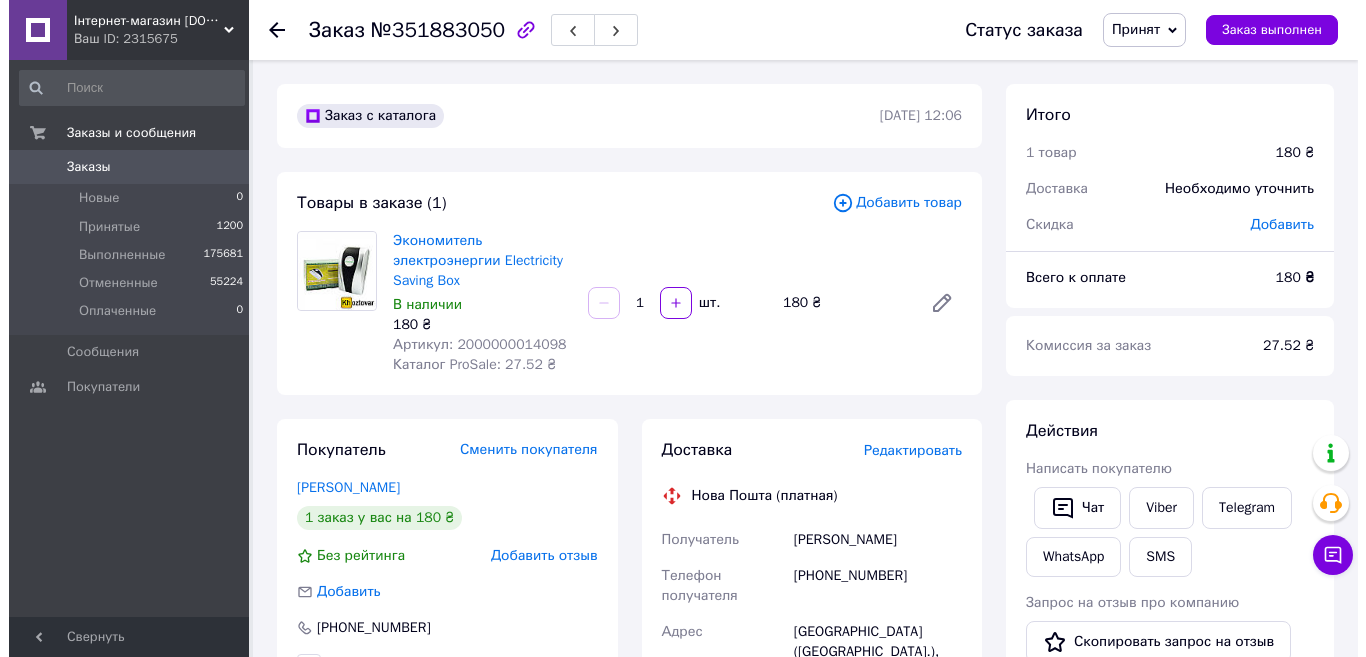 scroll, scrollTop: 500, scrollLeft: 0, axis: vertical 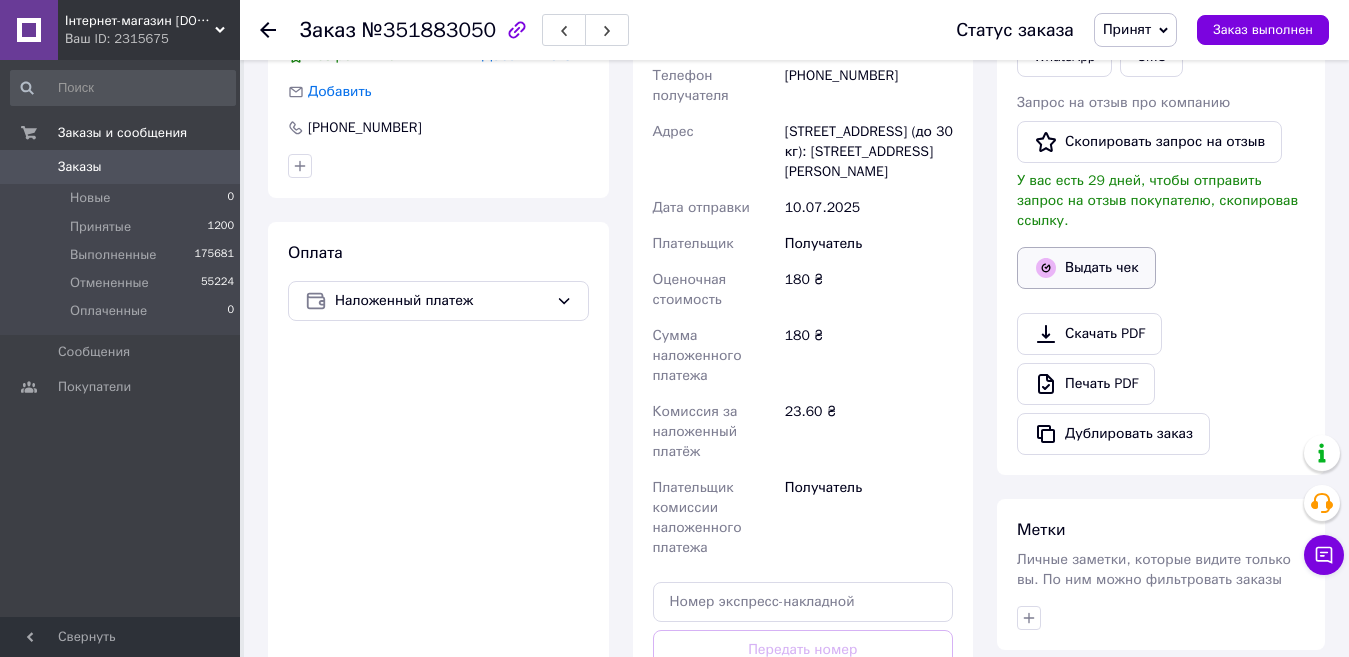 click on "Выдать чек" at bounding box center [1086, 268] 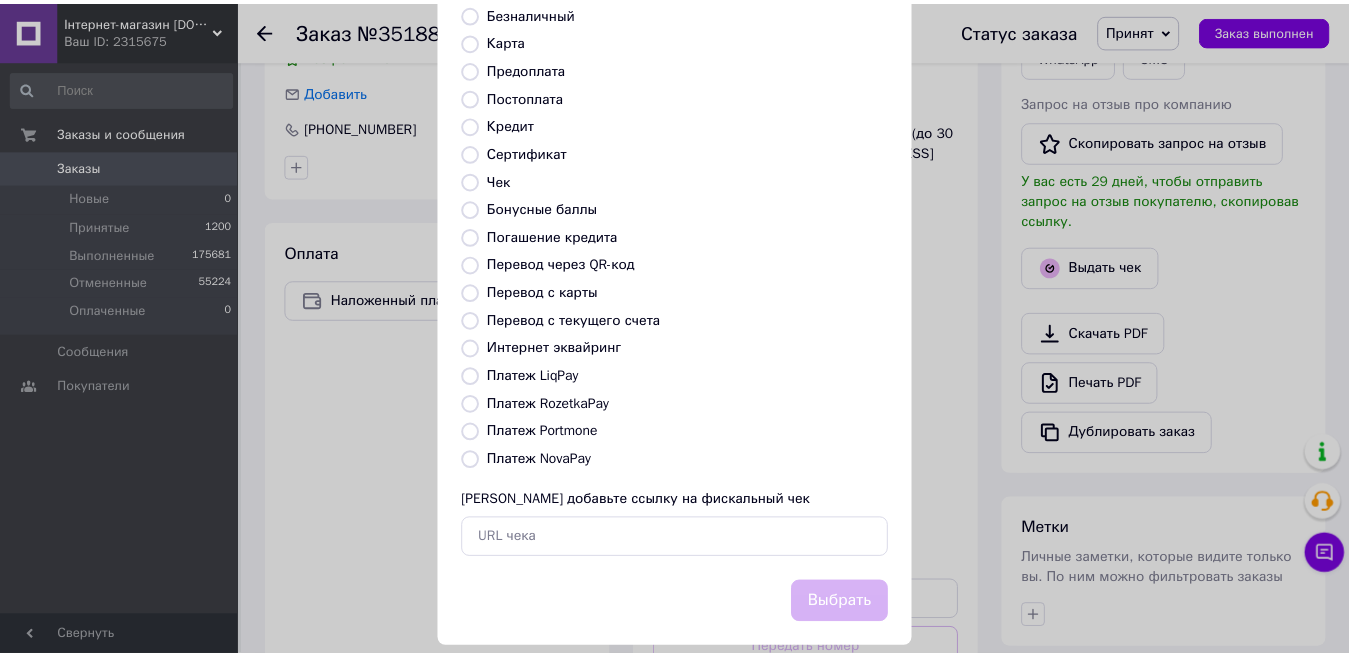 scroll, scrollTop: 202, scrollLeft: 0, axis: vertical 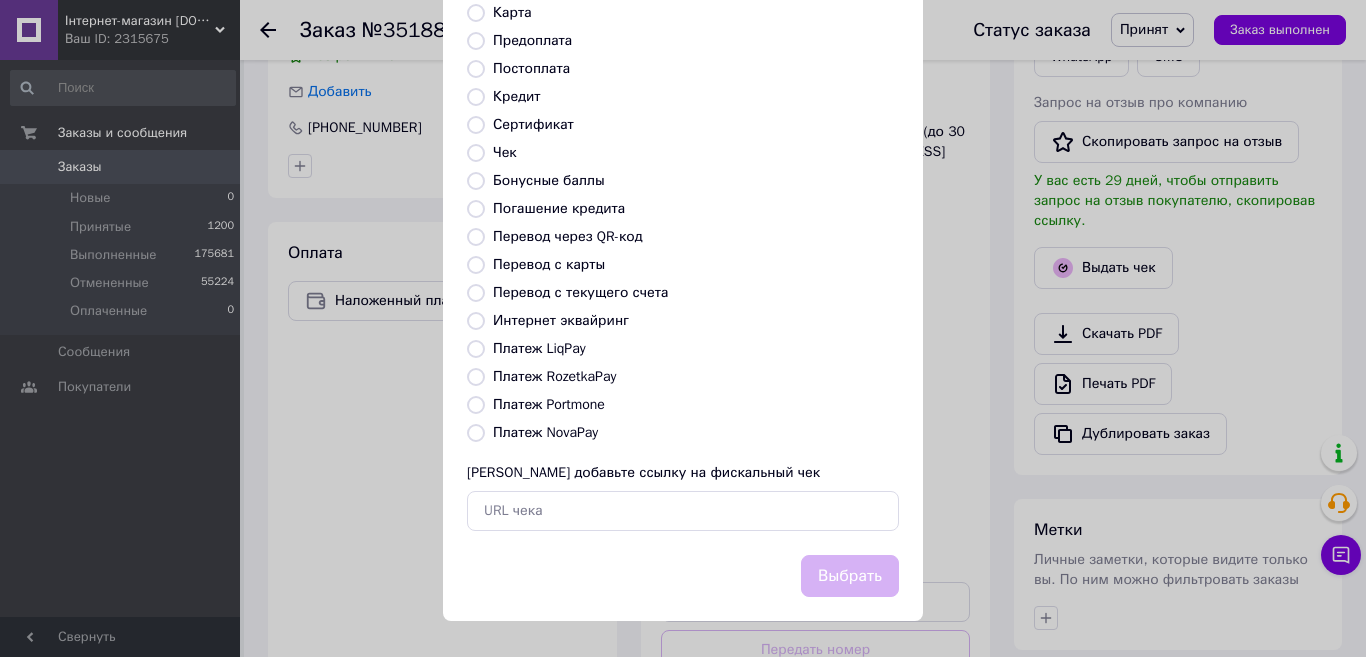 click on "Платеж NovaPay" at bounding box center (476, 433) 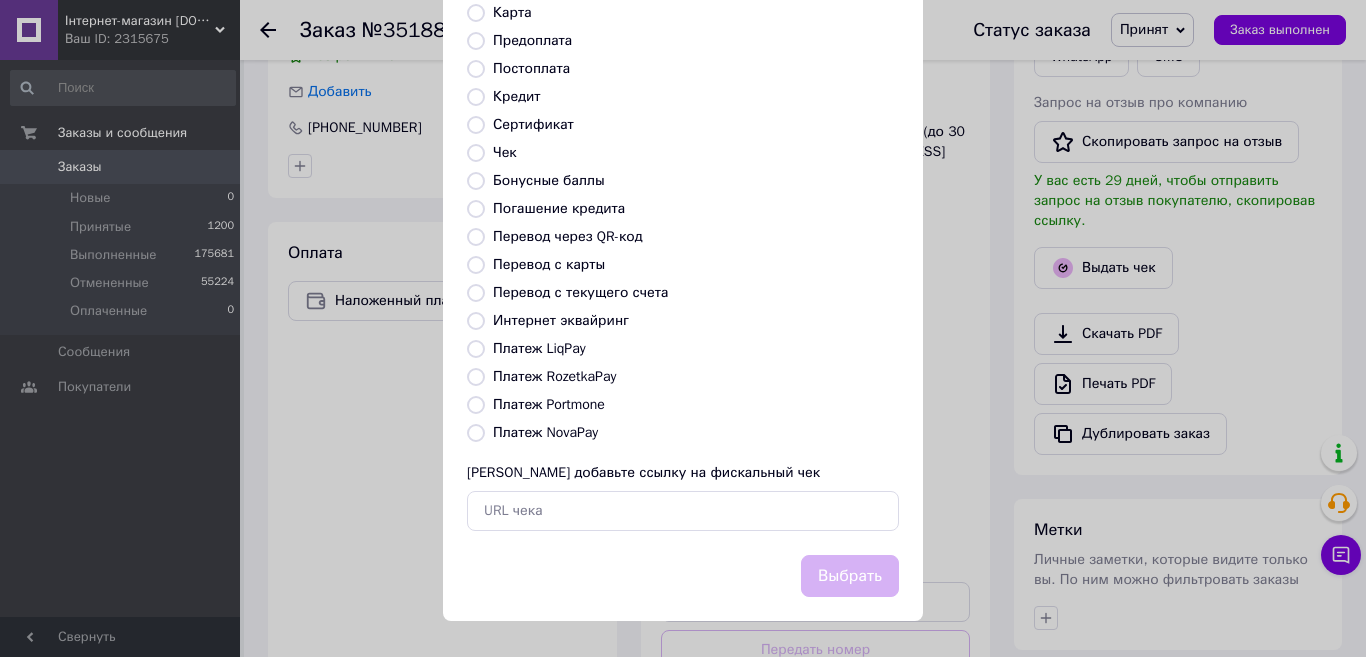 radio on "true" 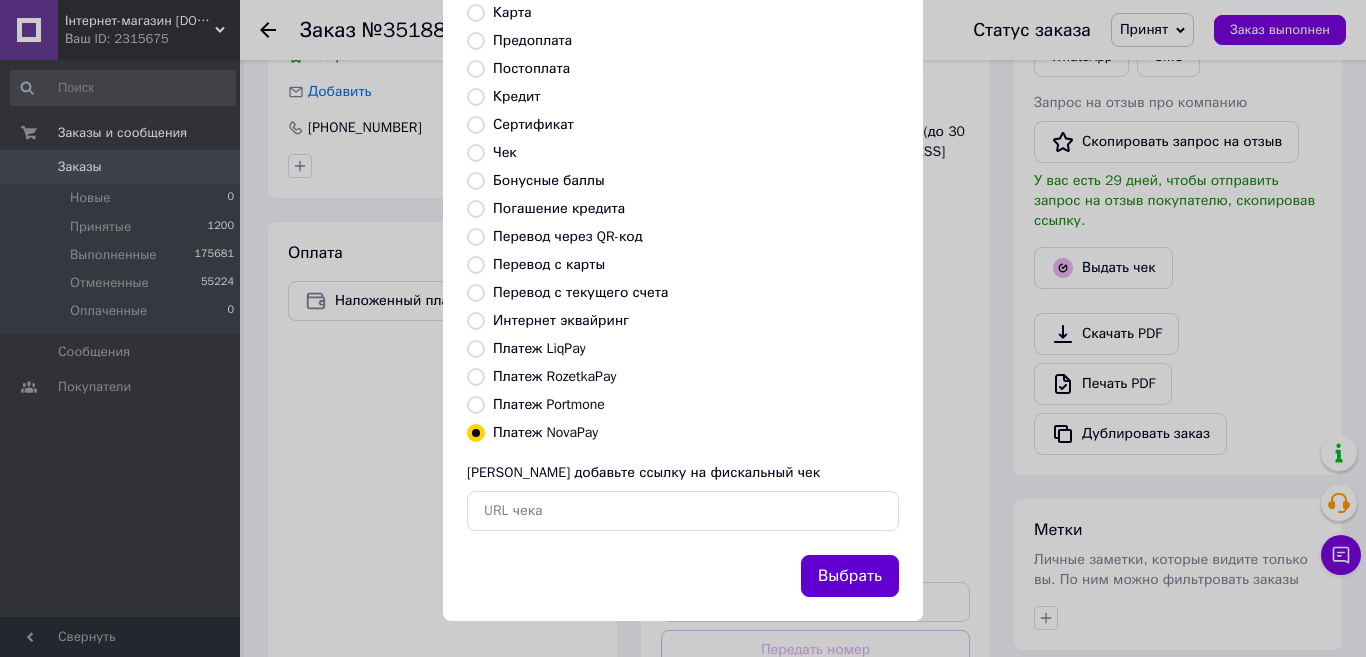 click on "Выбрать" at bounding box center [850, 576] 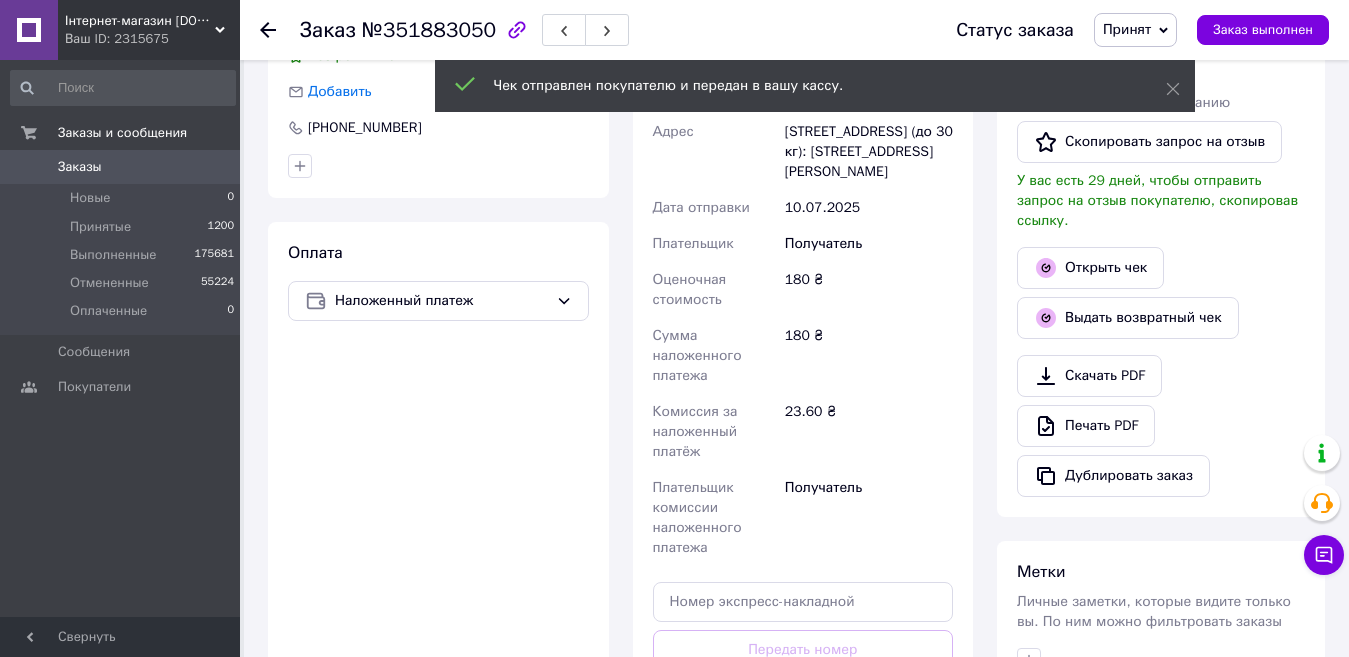 click on "Заказы" at bounding box center [121, 167] 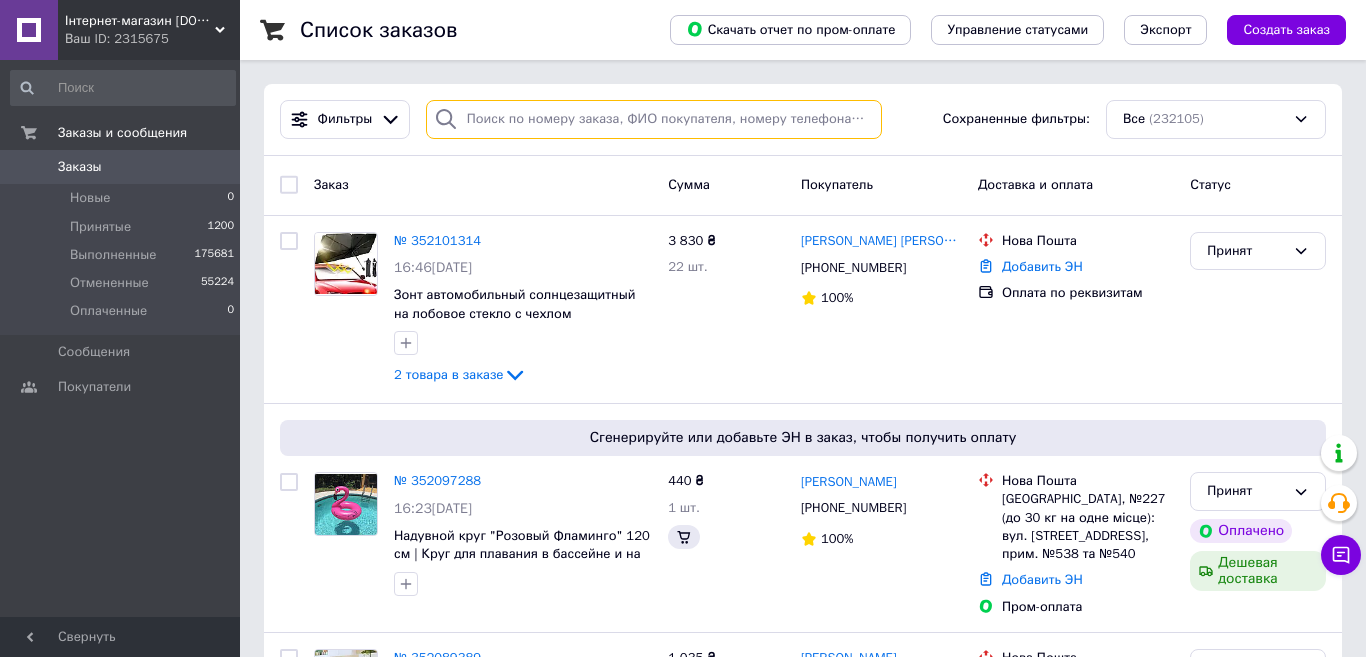 click at bounding box center (654, 119) 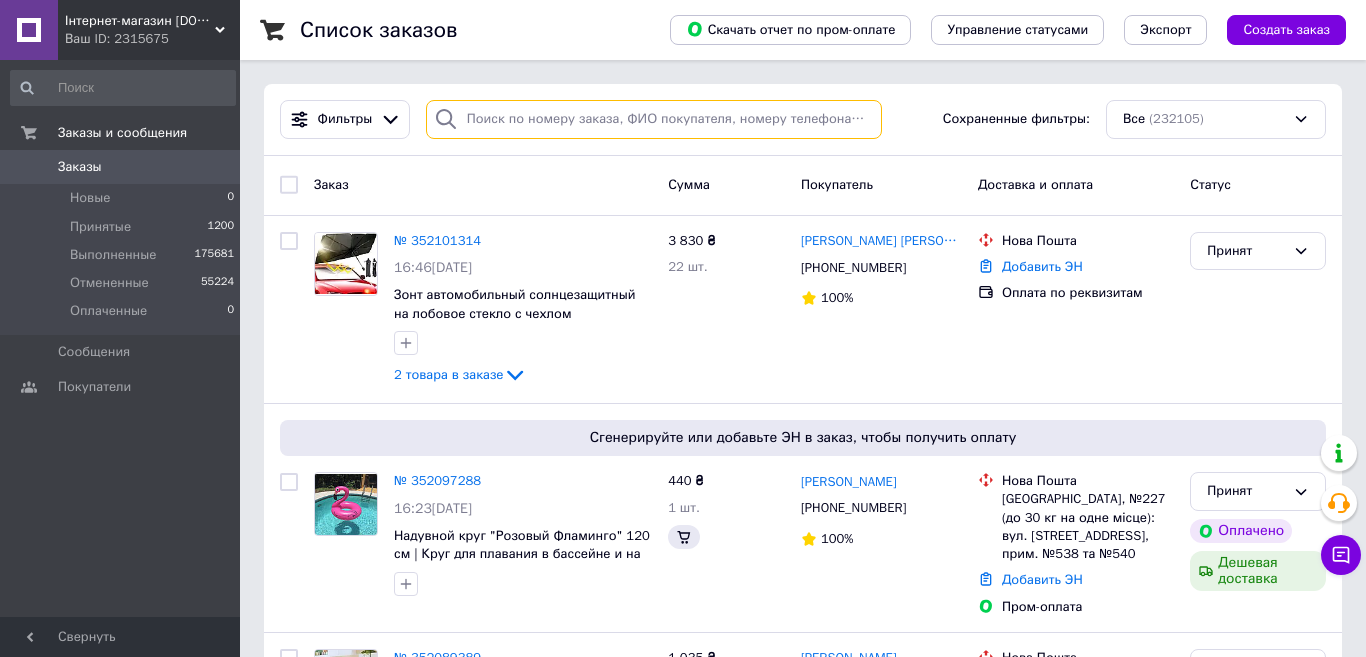 paste on "351908035UA" 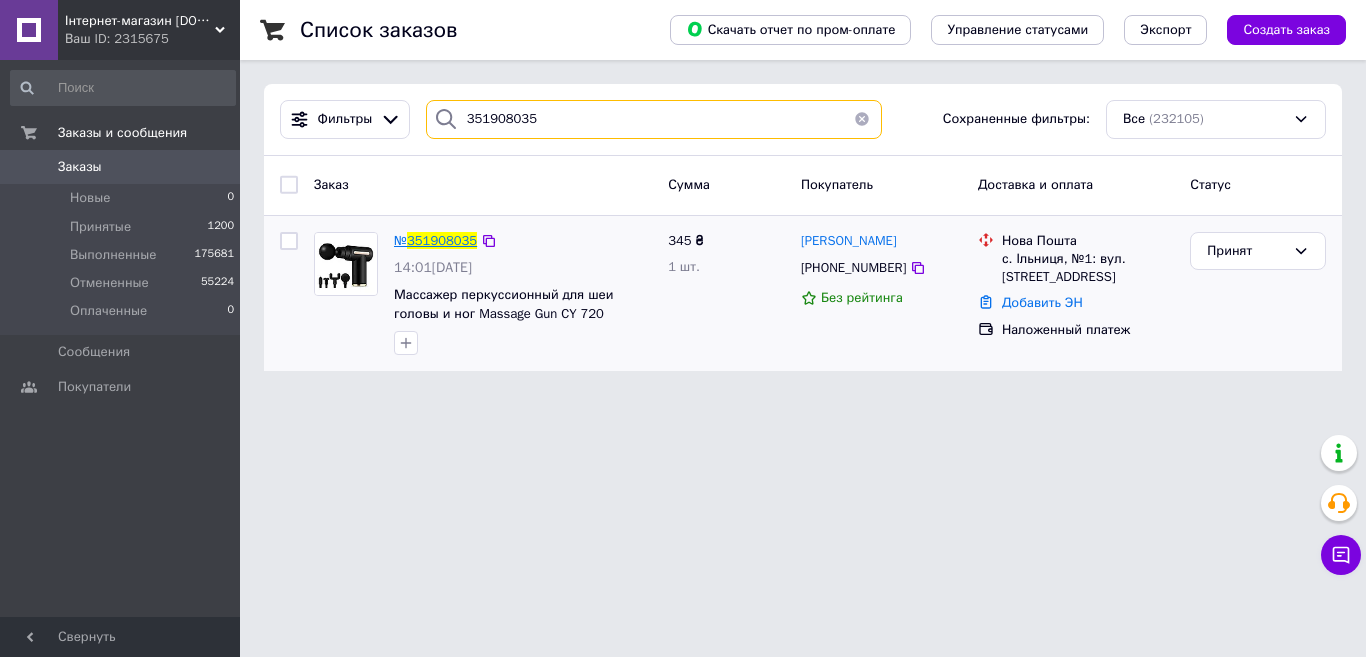 type on "351908035" 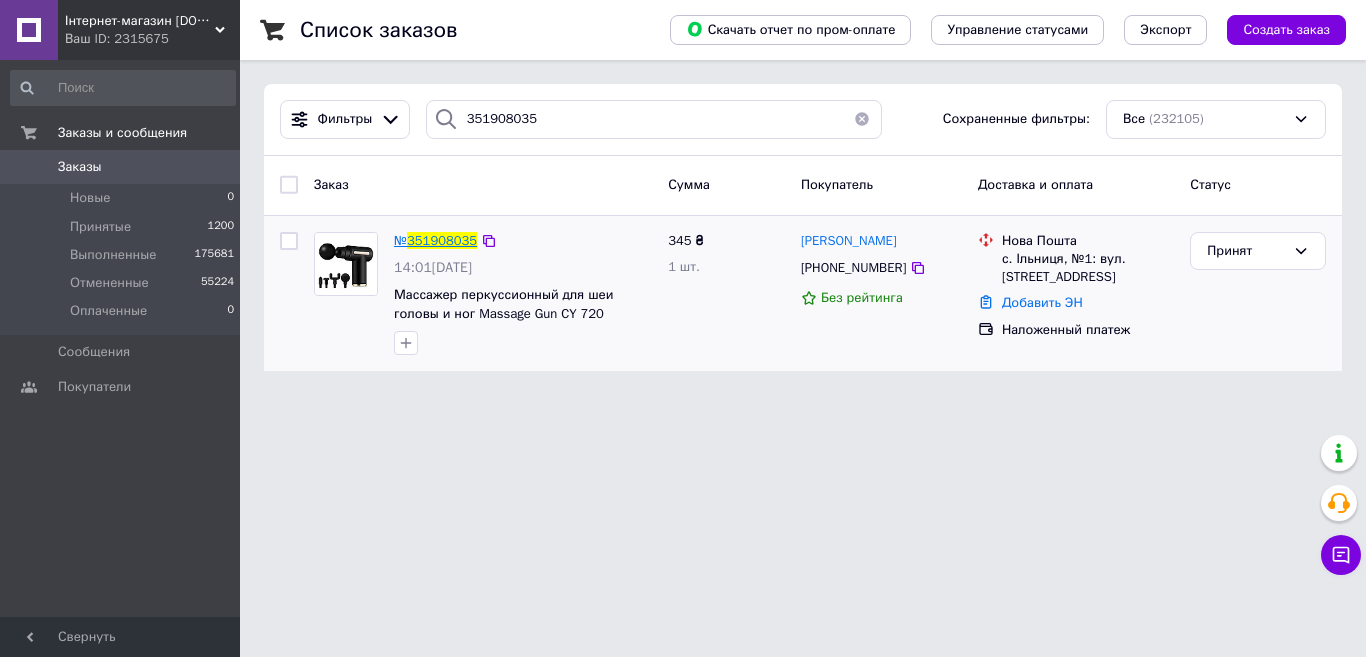 click on "351908035" at bounding box center [442, 240] 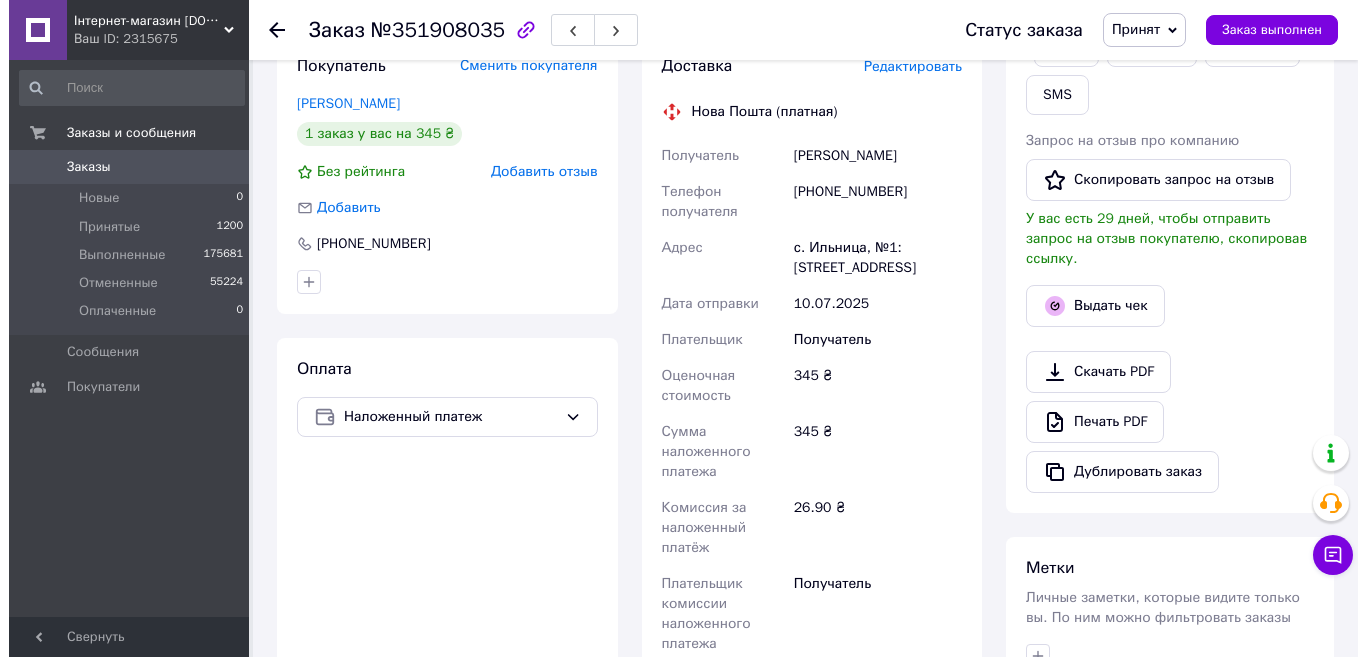 scroll, scrollTop: 400, scrollLeft: 0, axis: vertical 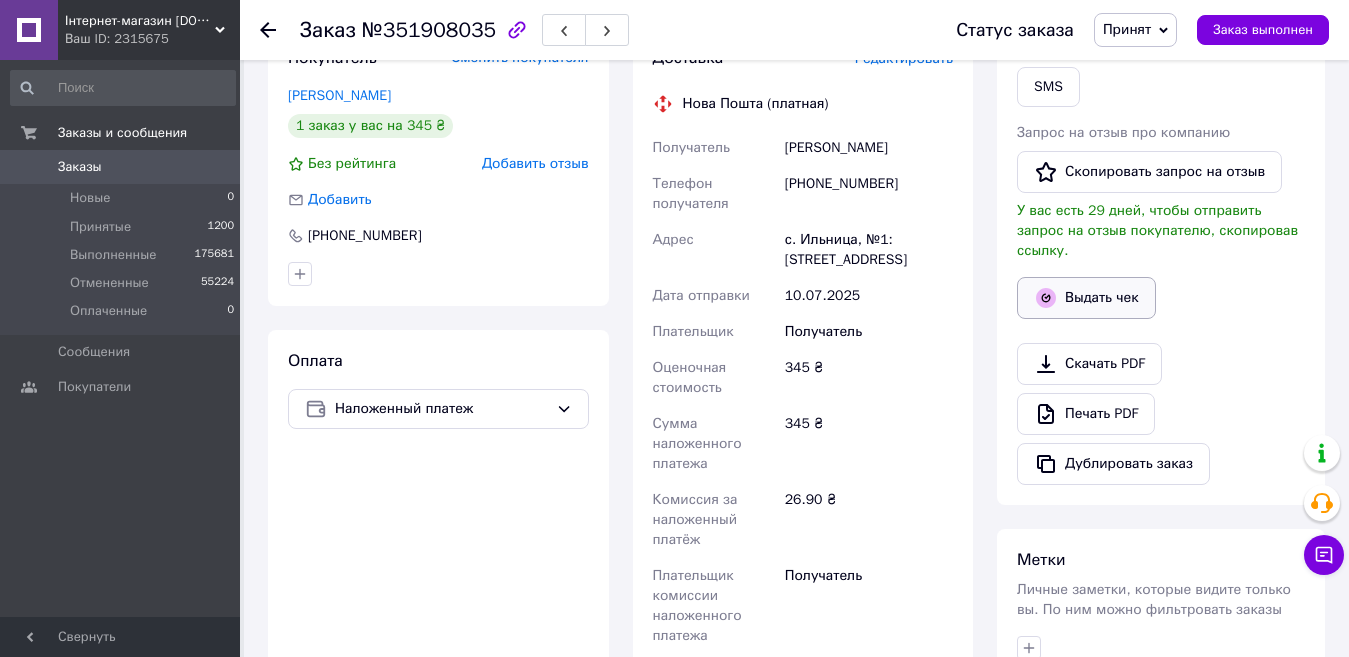 click 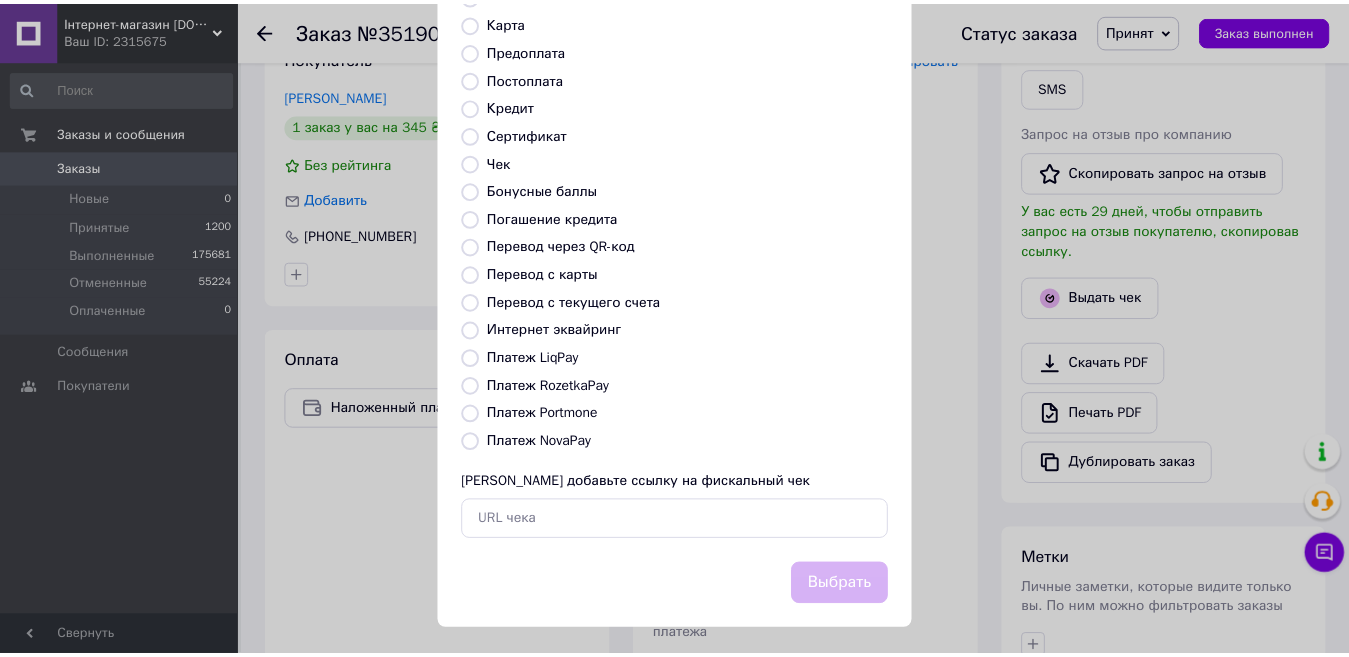 scroll, scrollTop: 202, scrollLeft: 0, axis: vertical 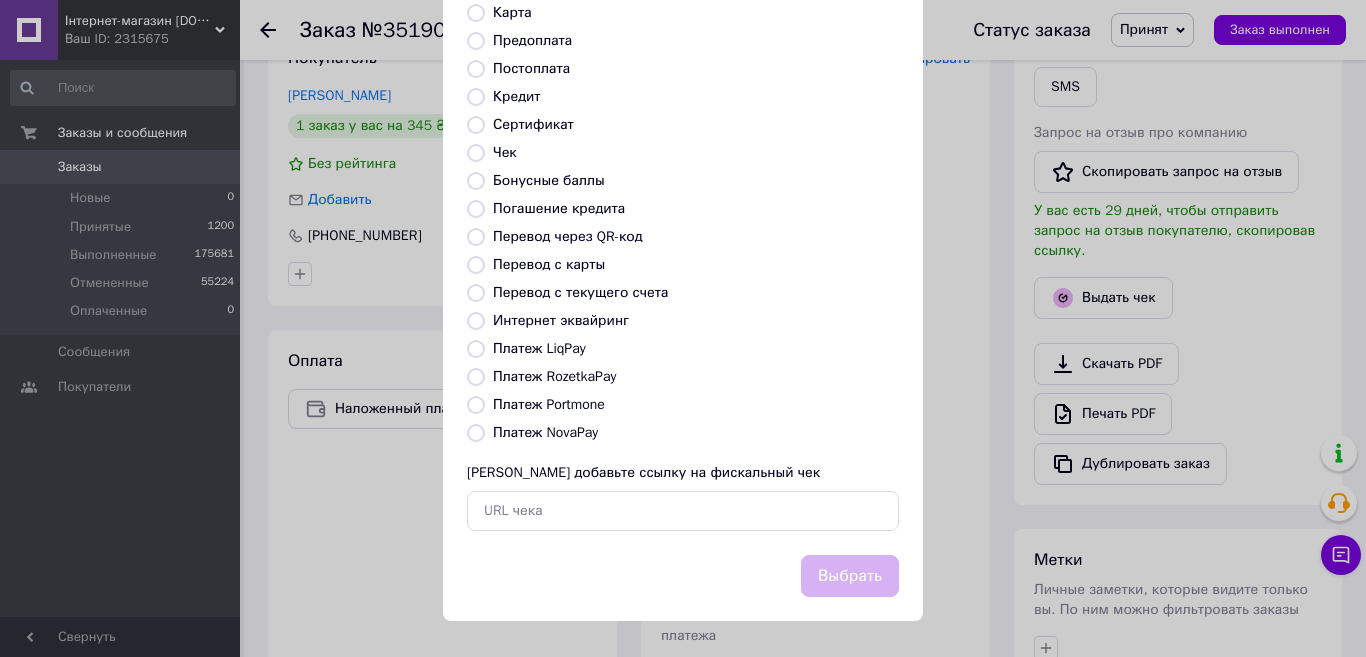 click on "Платеж NovaPay" at bounding box center (476, 433) 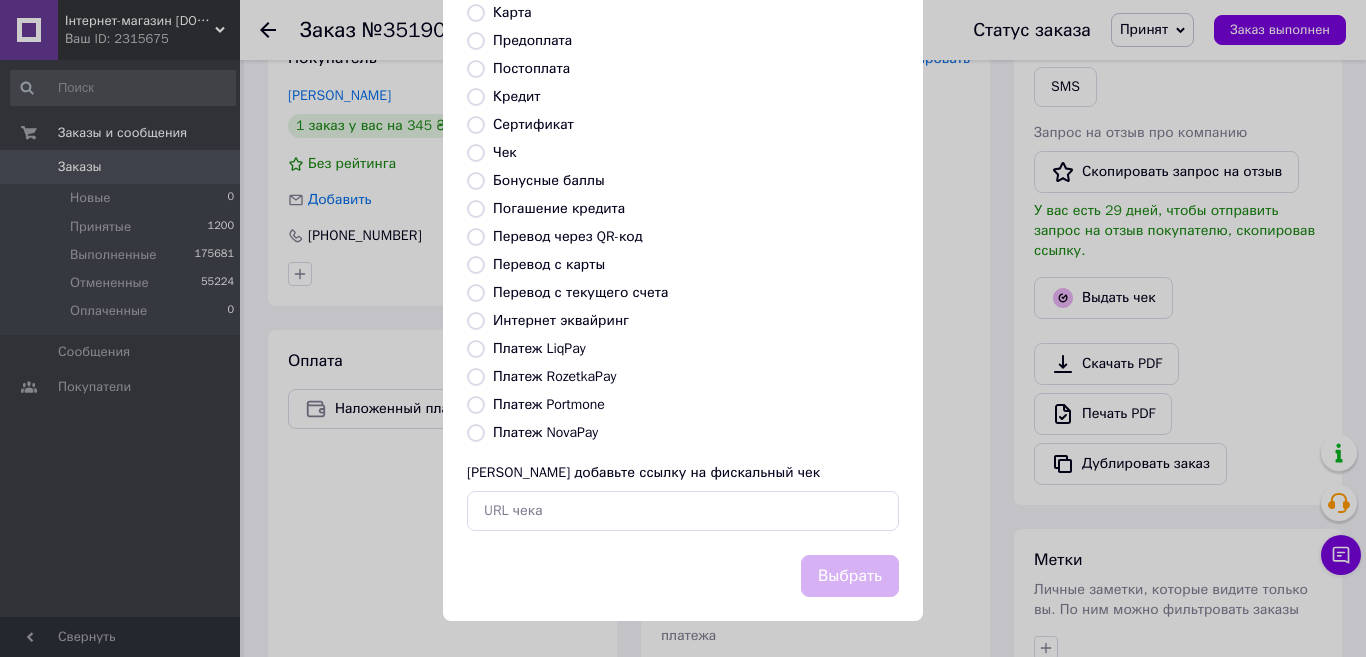 radio on "true" 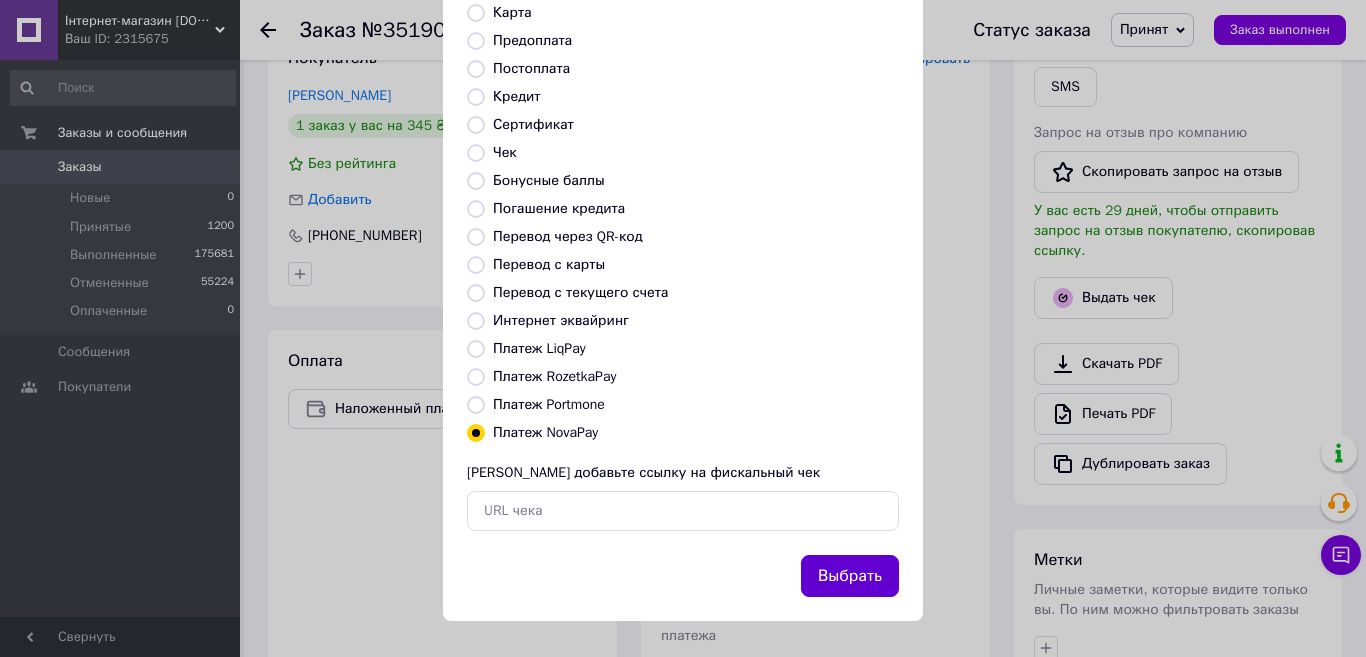 click on "Выбрать" at bounding box center [850, 576] 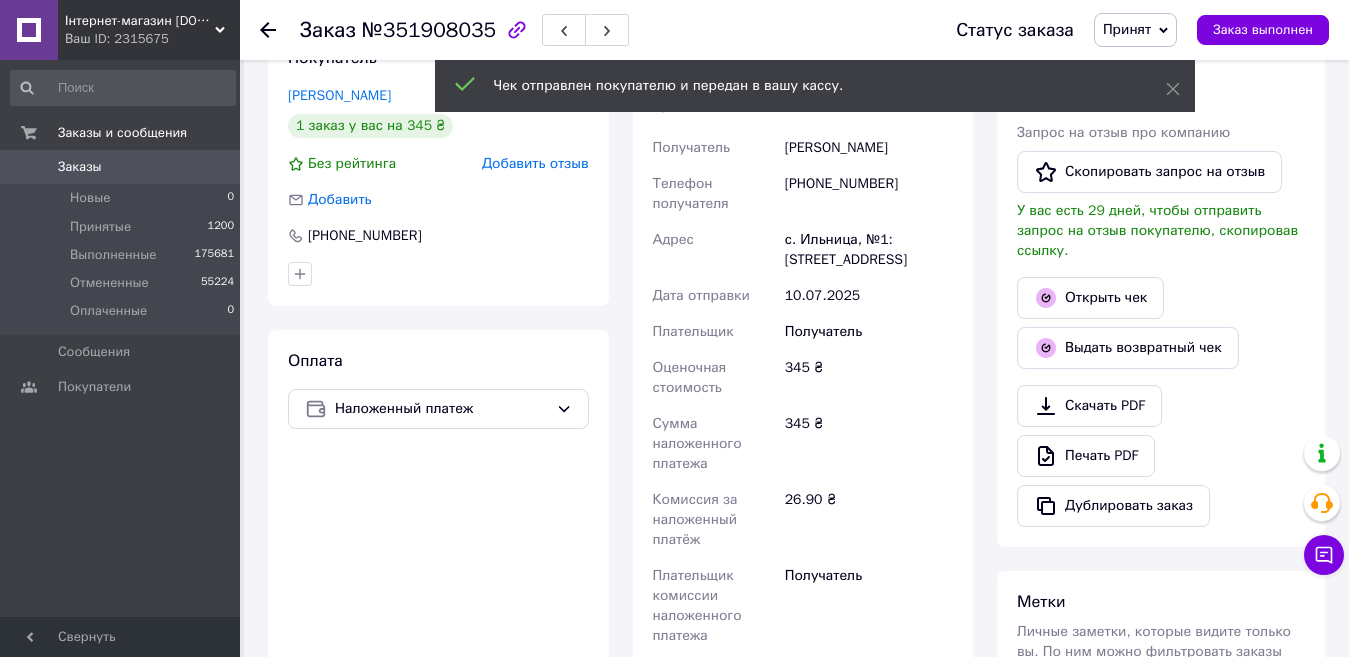 click on "0" at bounding box center (212, 167) 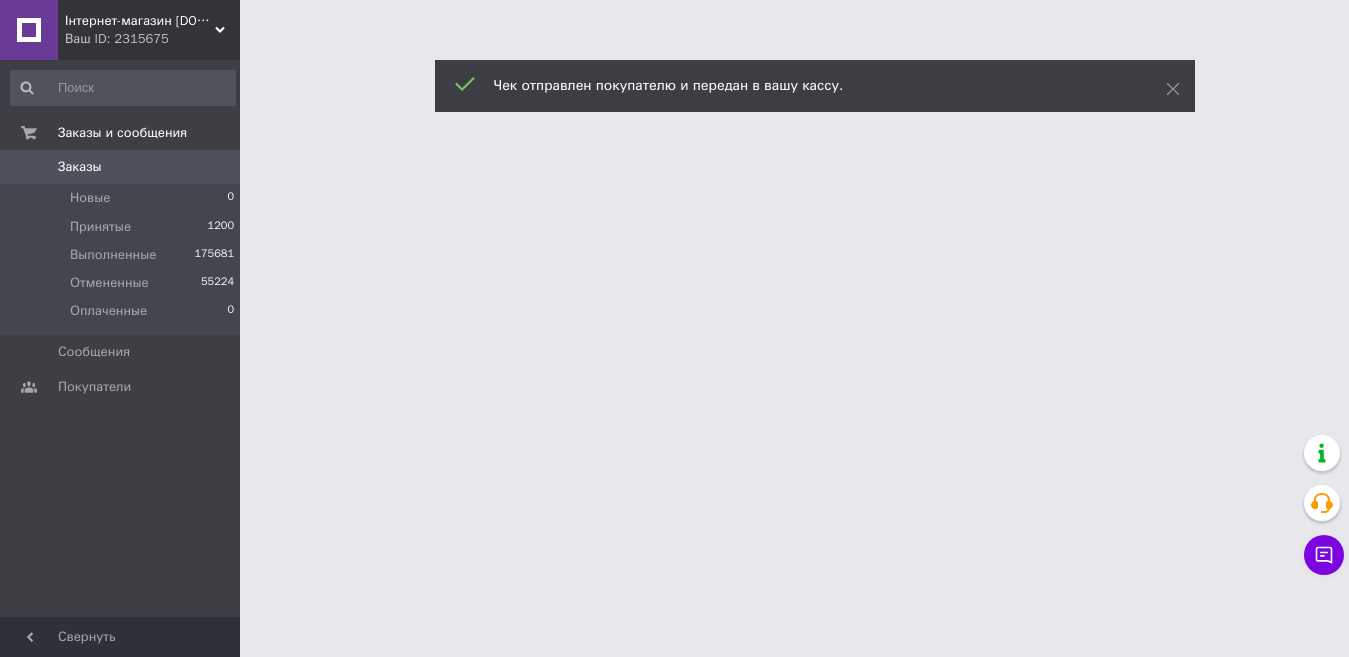 scroll, scrollTop: 0, scrollLeft: 0, axis: both 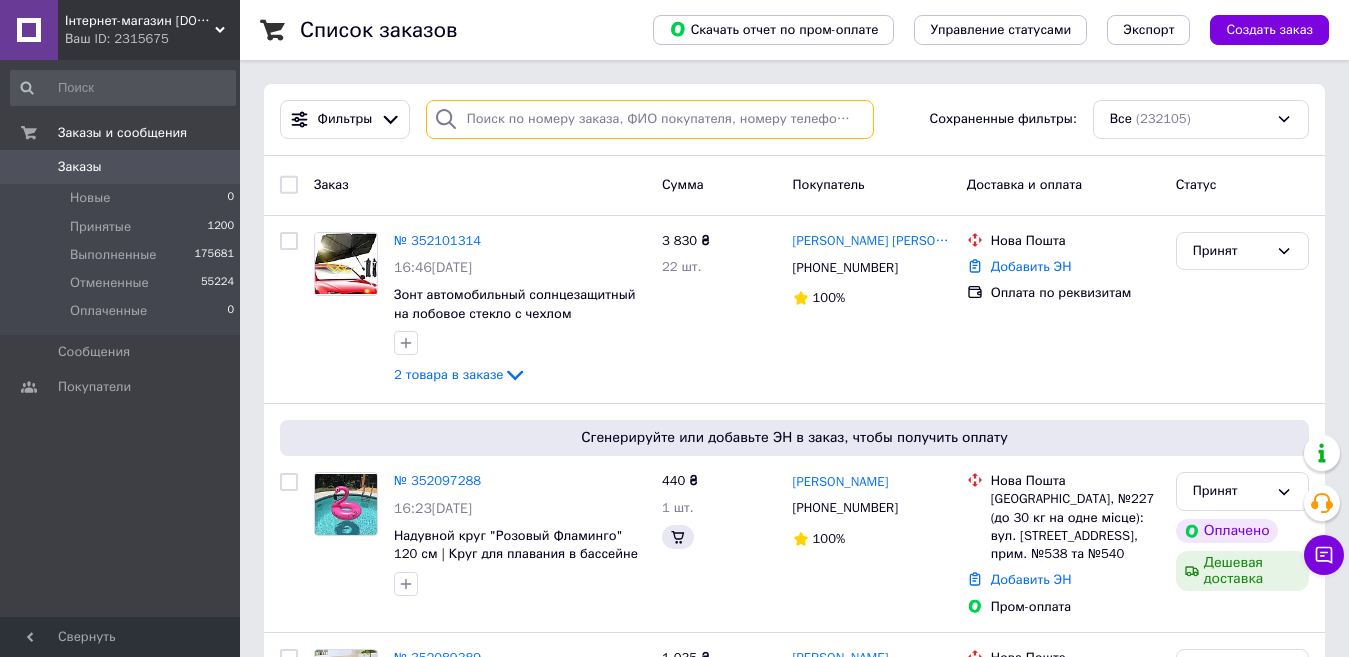 click at bounding box center (650, 119) 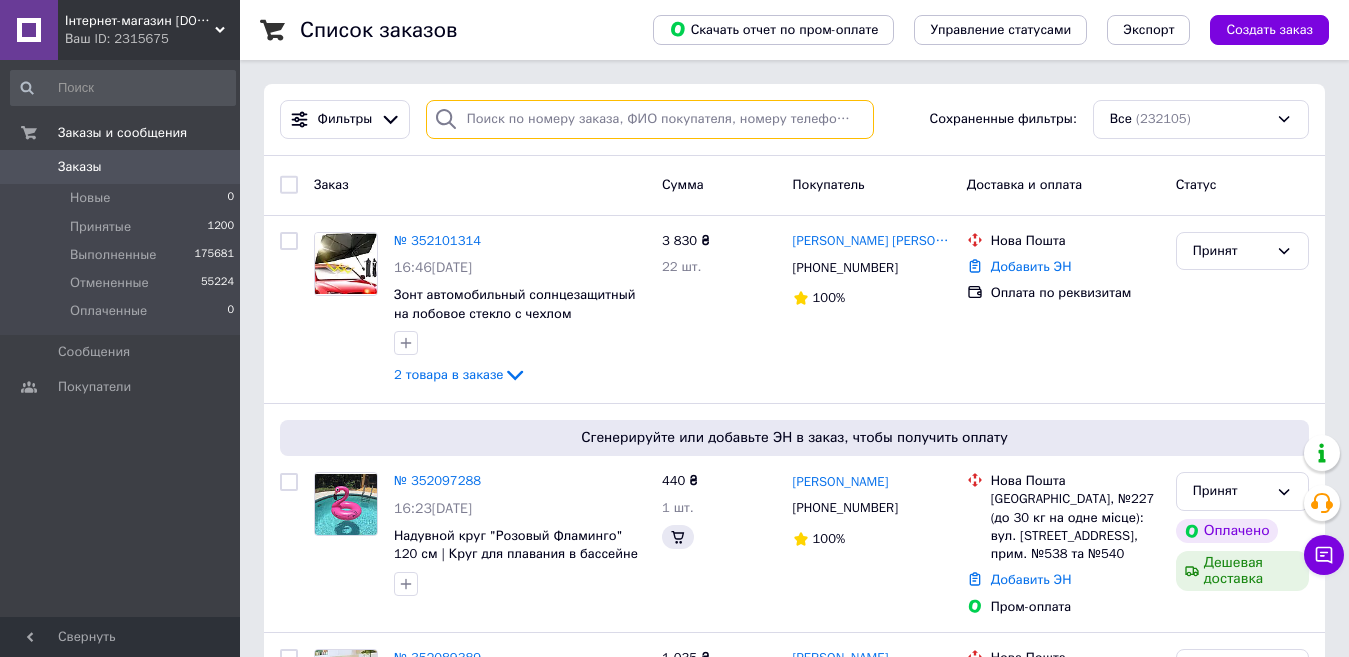 paste on "351931999UA" 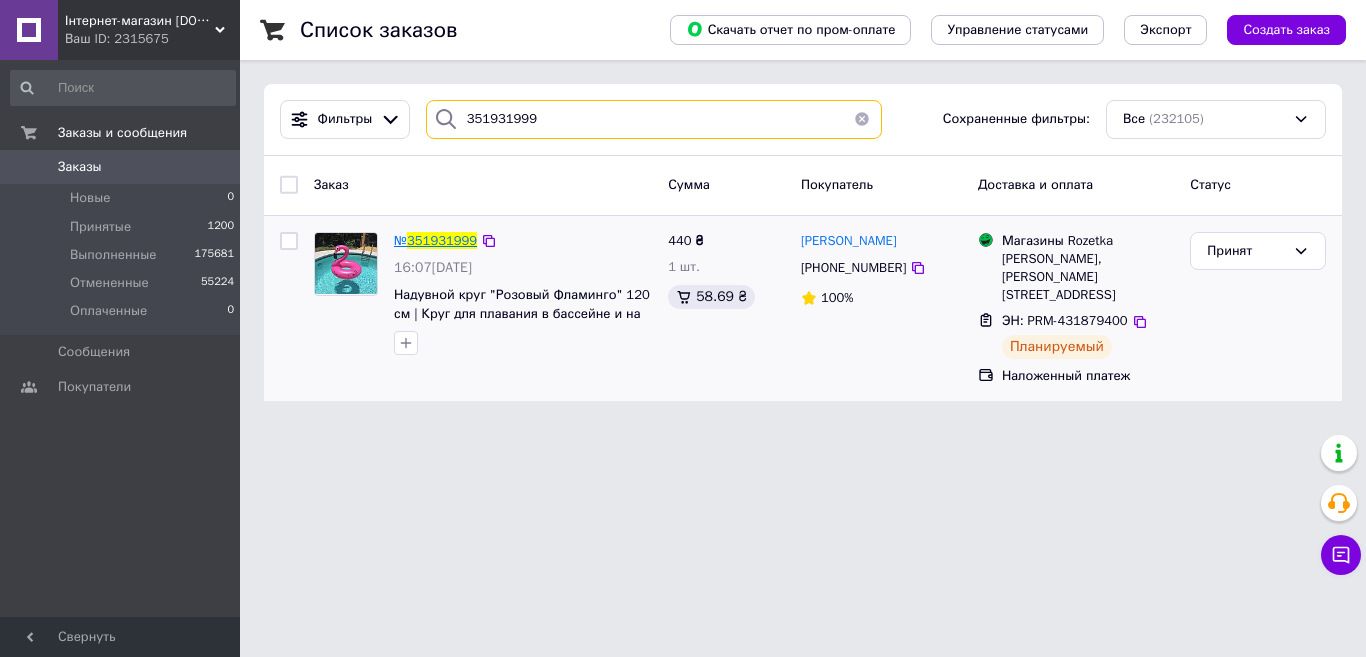type on "351931999" 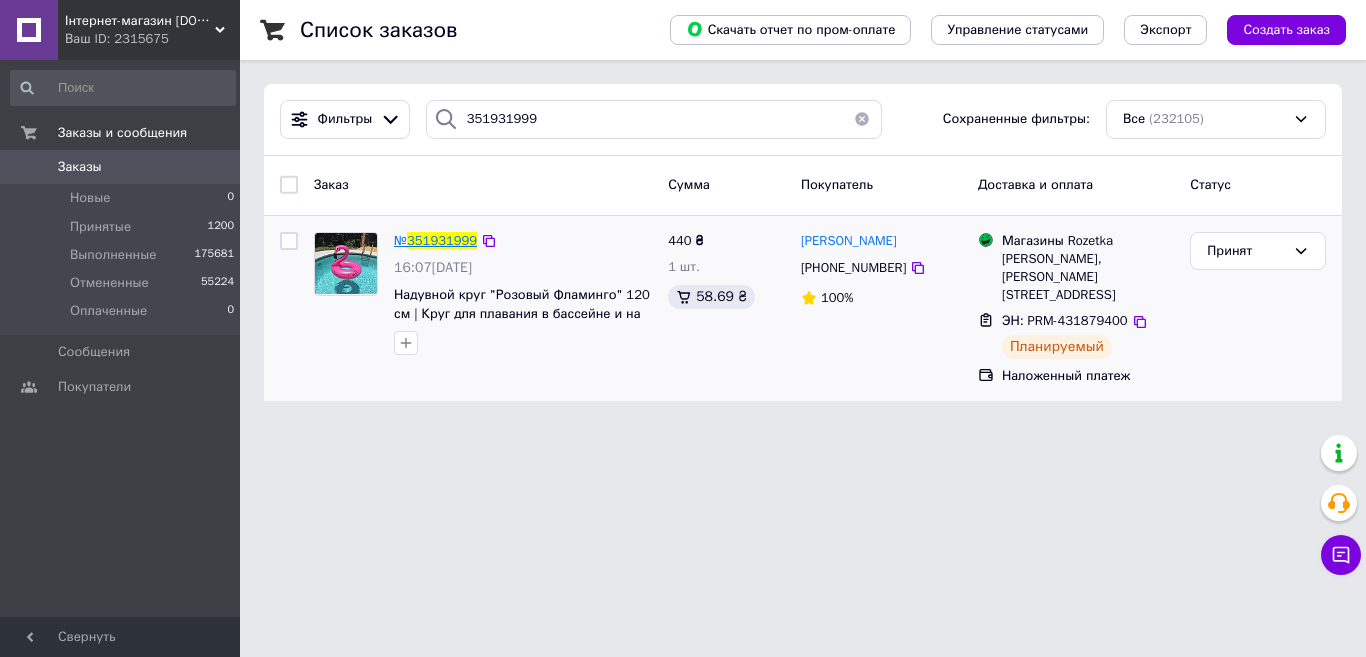 click on "351931999" at bounding box center (442, 240) 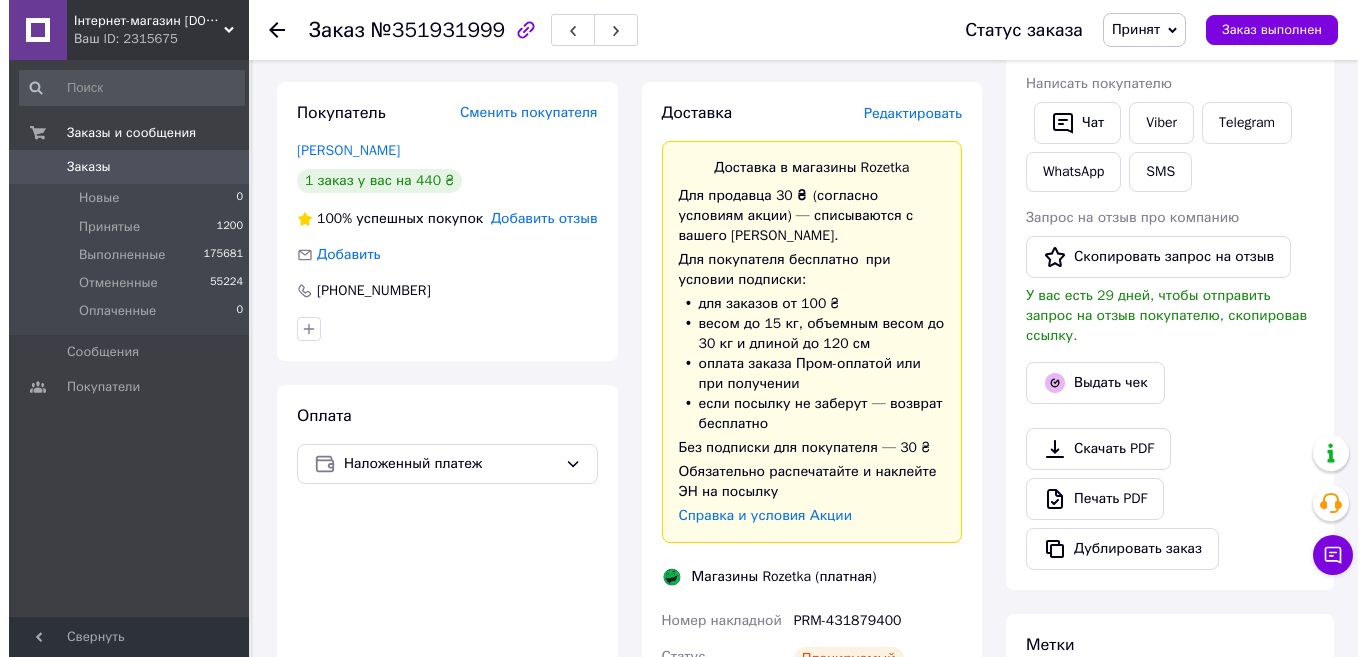 scroll, scrollTop: 400, scrollLeft: 0, axis: vertical 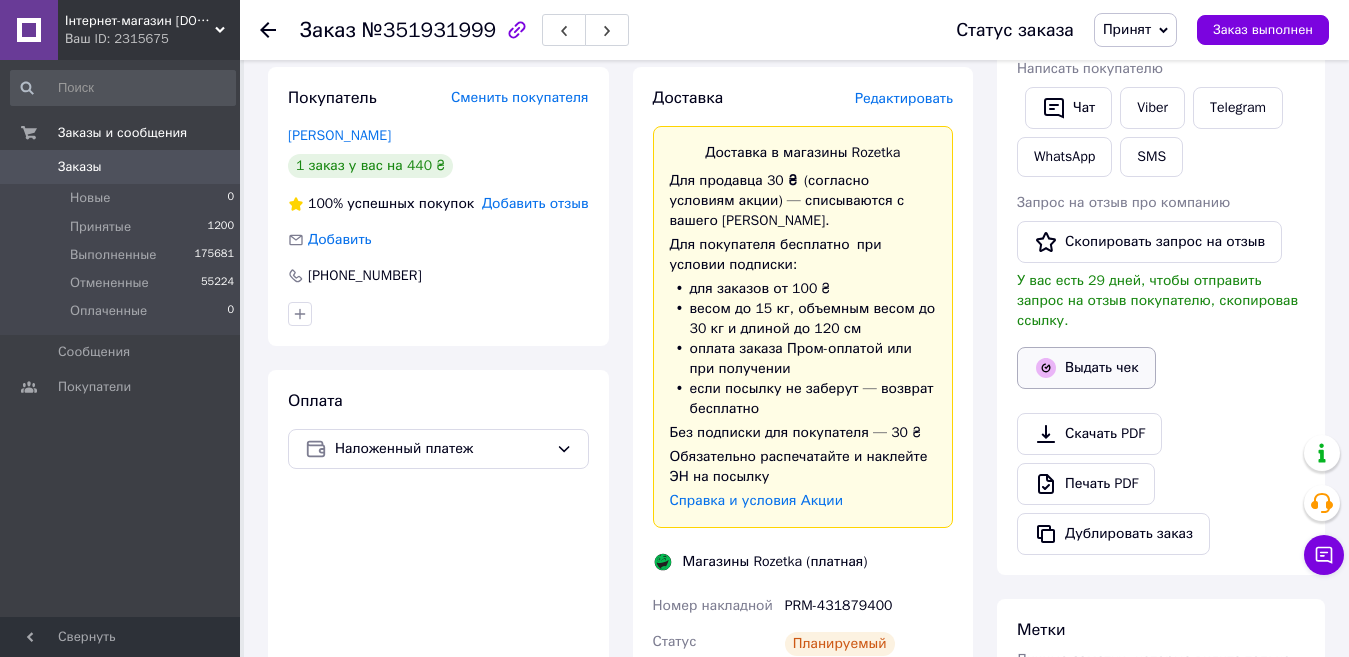 click on "Выдать чек" at bounding box center [1086, 368] 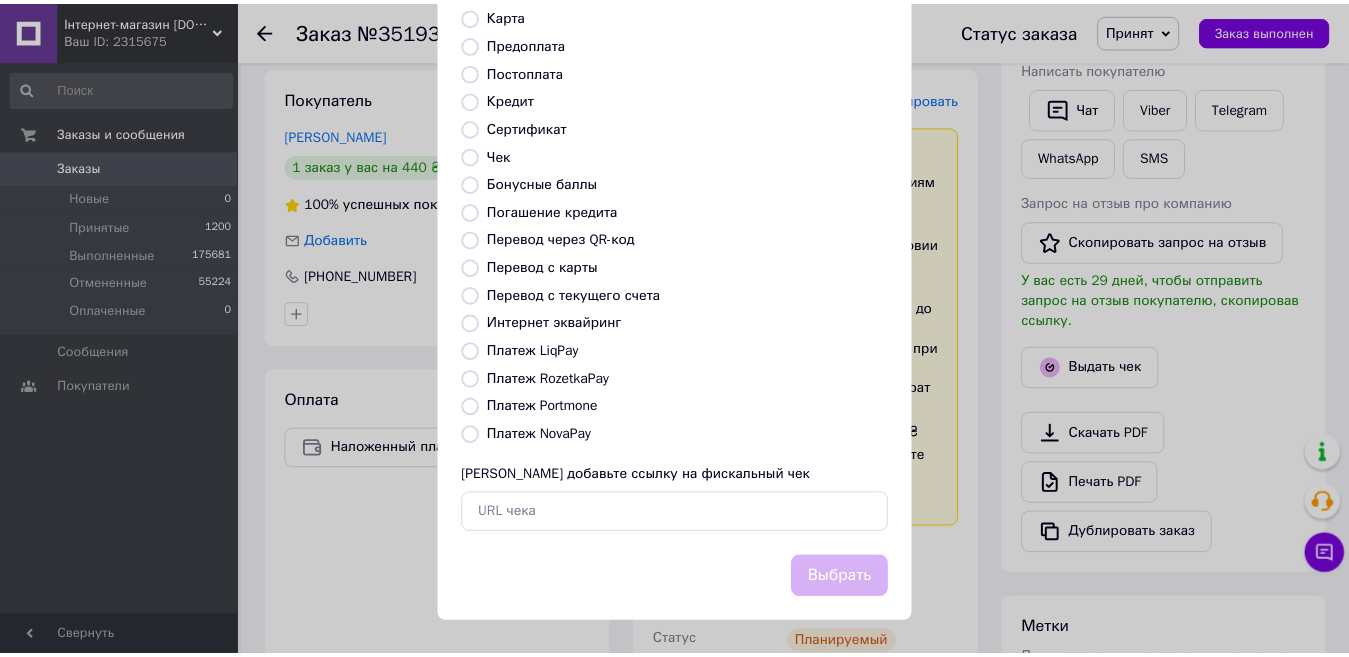 scroll, scrollTop: 200, scrollLeft: 0, axis: vertical 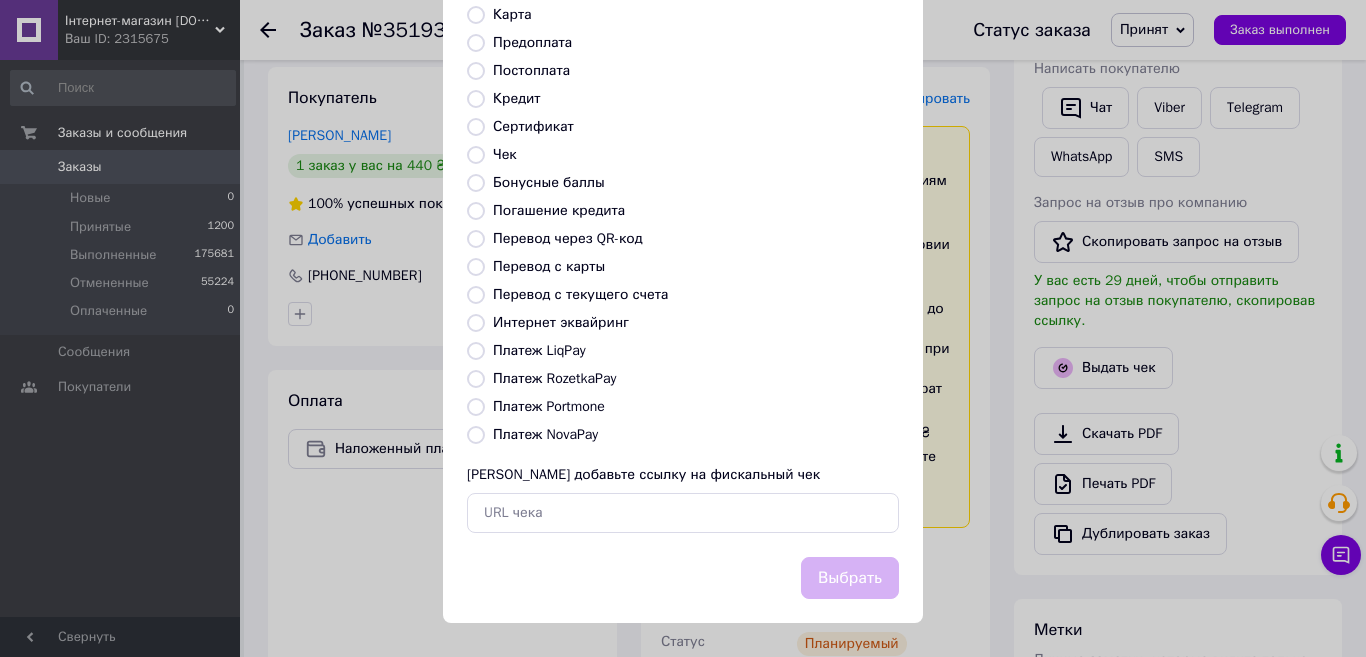 click on "Платеж RozetkaPay" at bounding box center [476, 379] 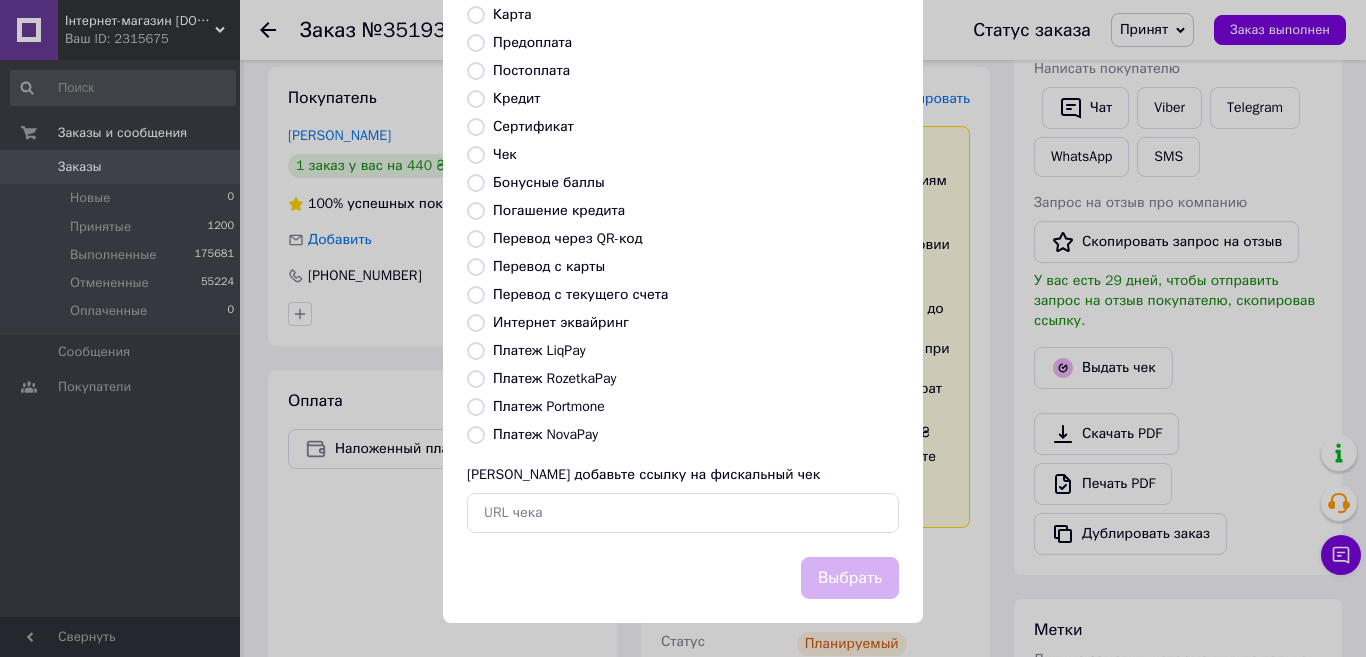 radio on "true" 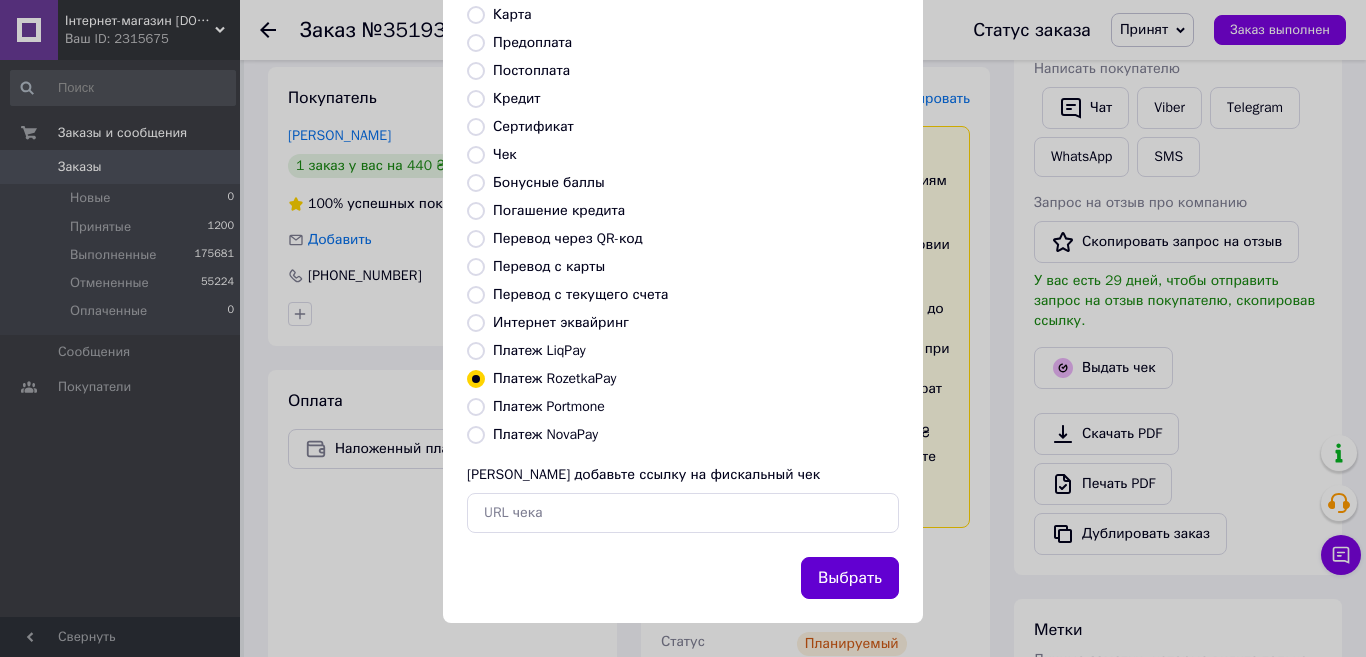 click on "Выбрать" at bounding box center [850, 578] 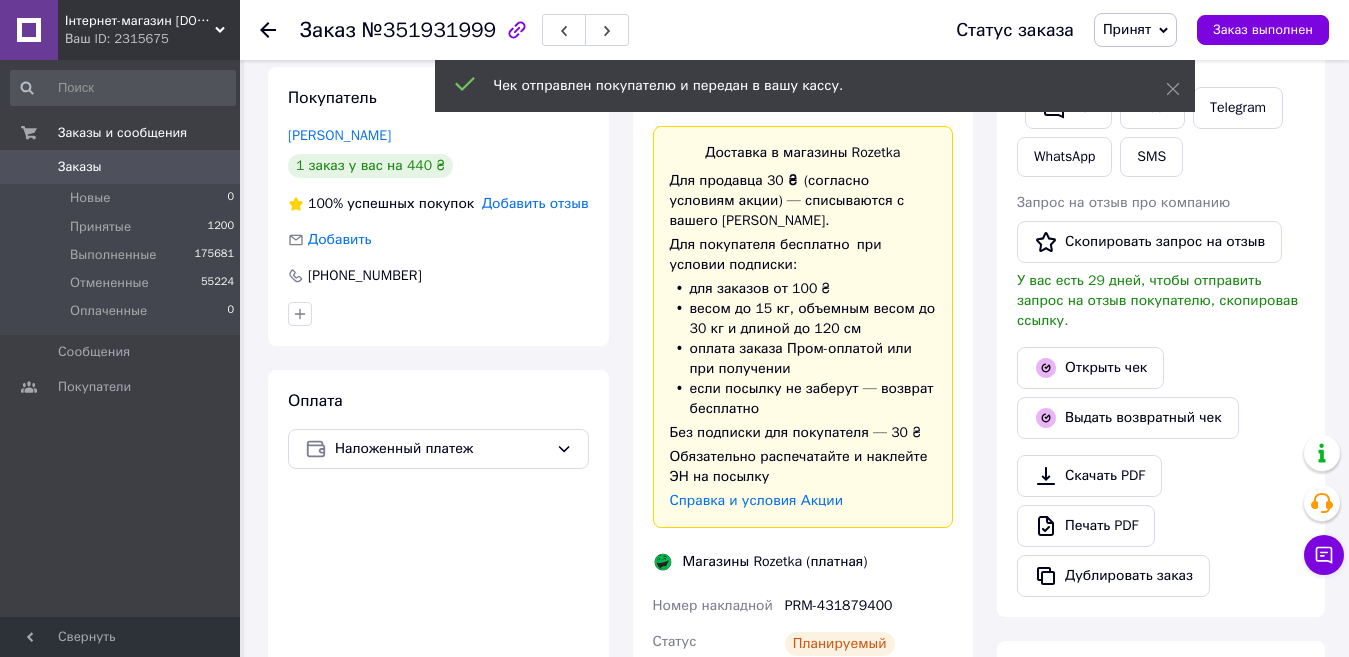 click on "Заказы" at bounding box center (121, 167) 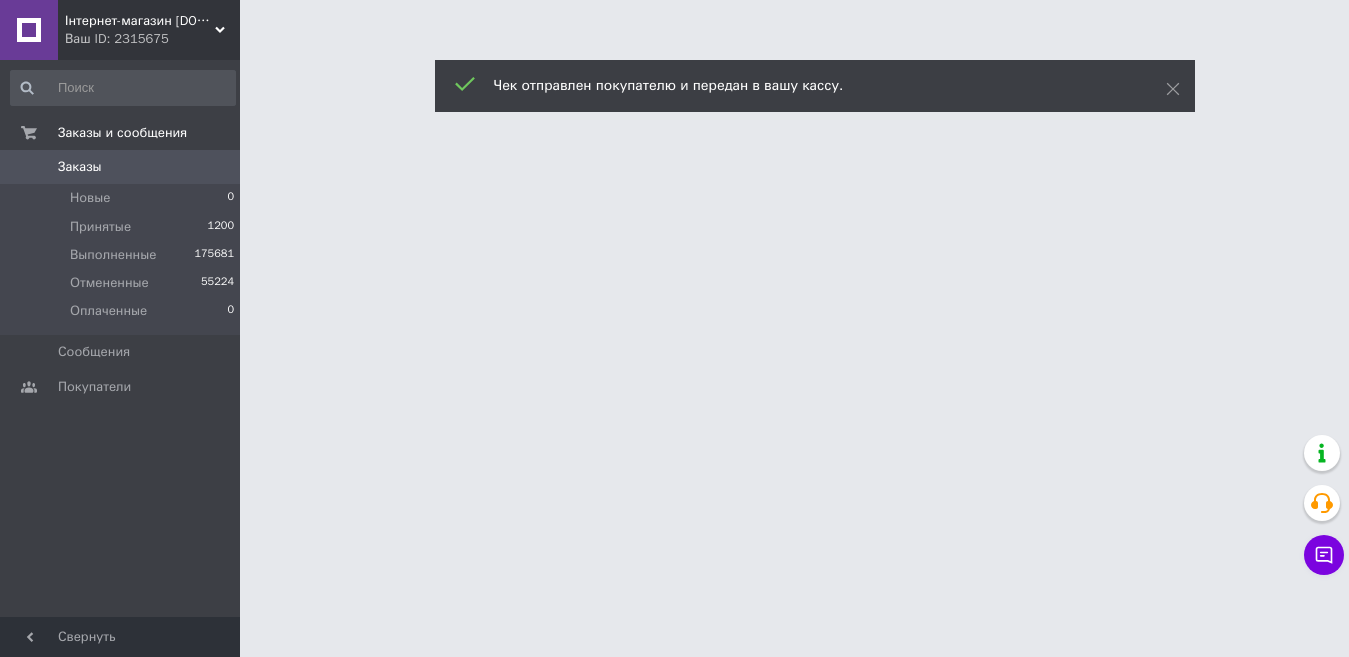scroll, scrollTop: 0, scrollLeft: 0, axis: both 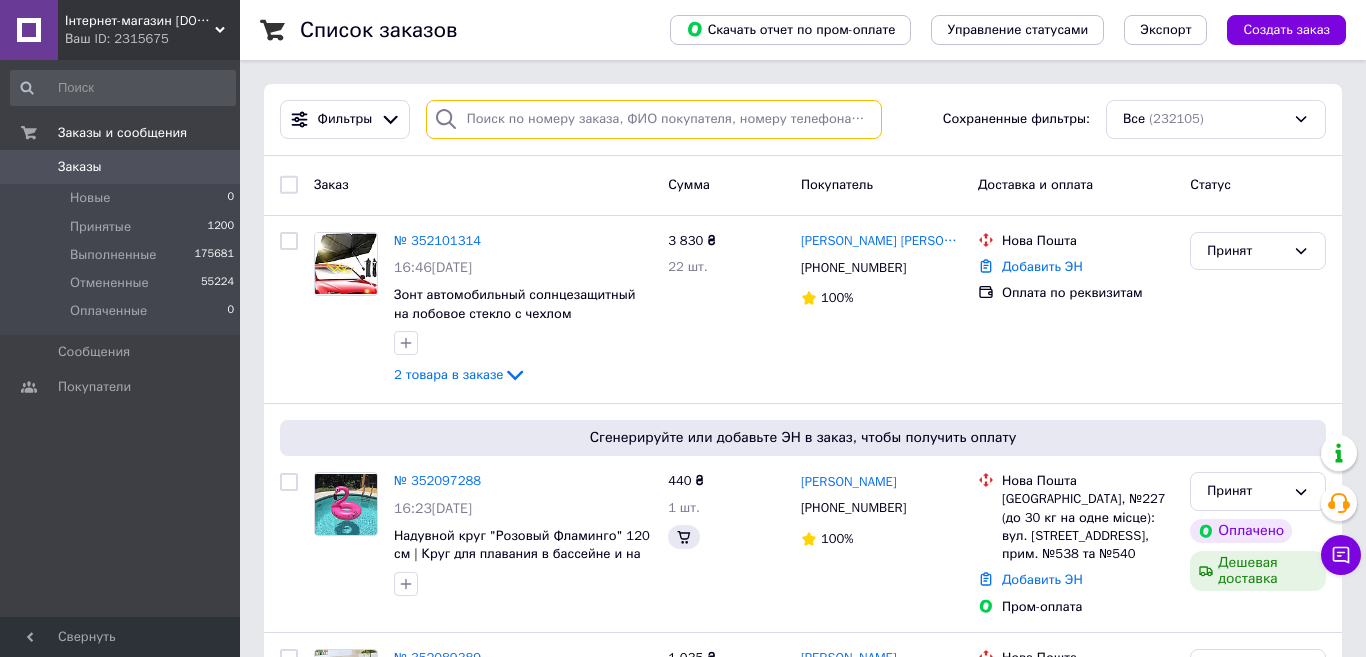 click at bounding box center [654, 119] 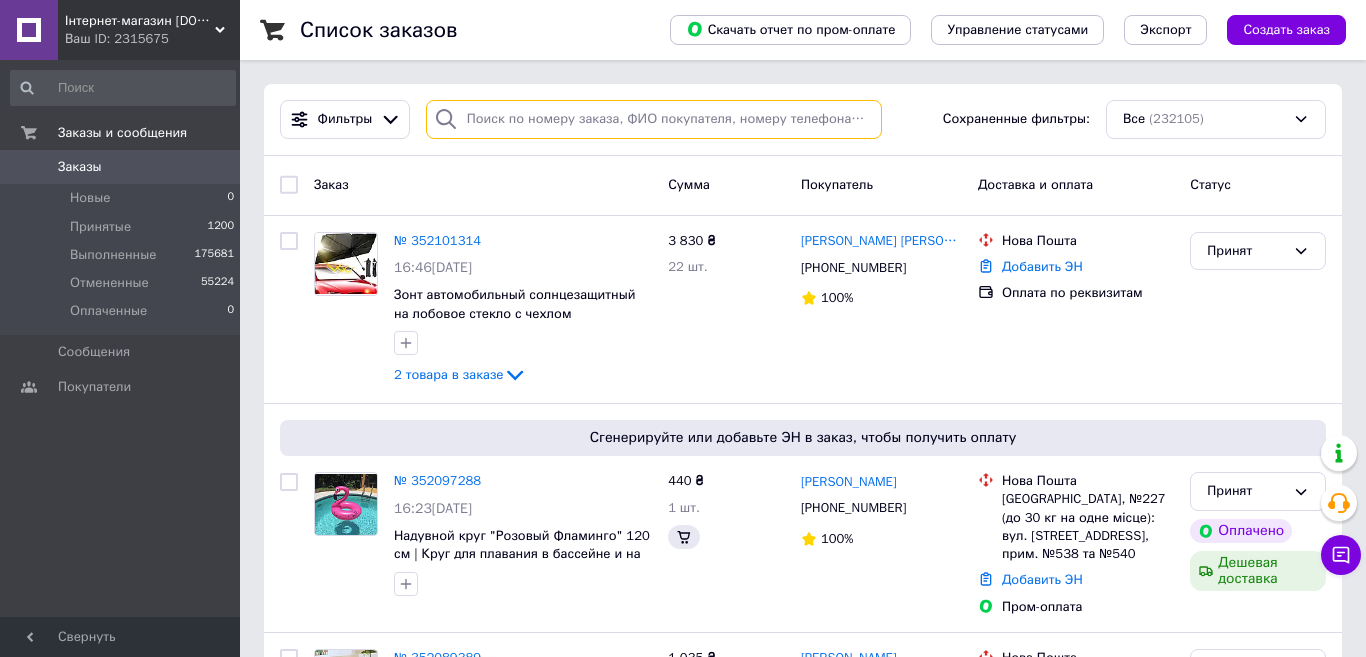 paste on "351937548UA" 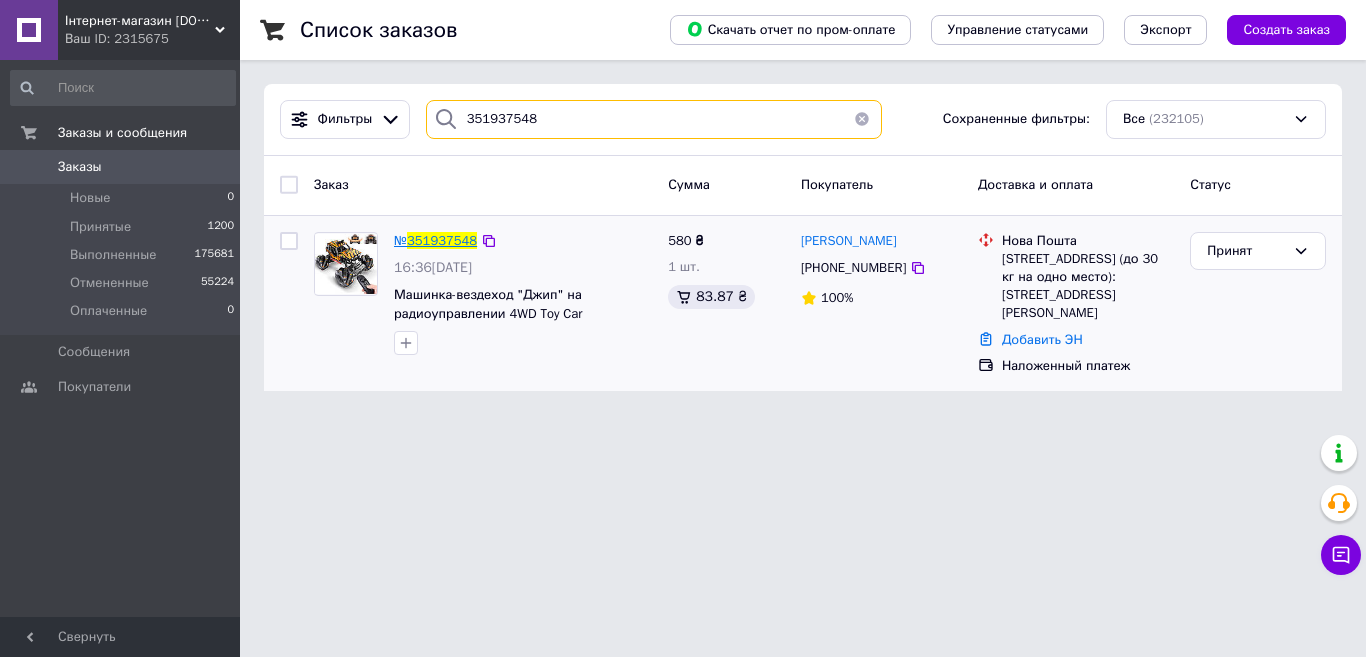 type on "351937548" 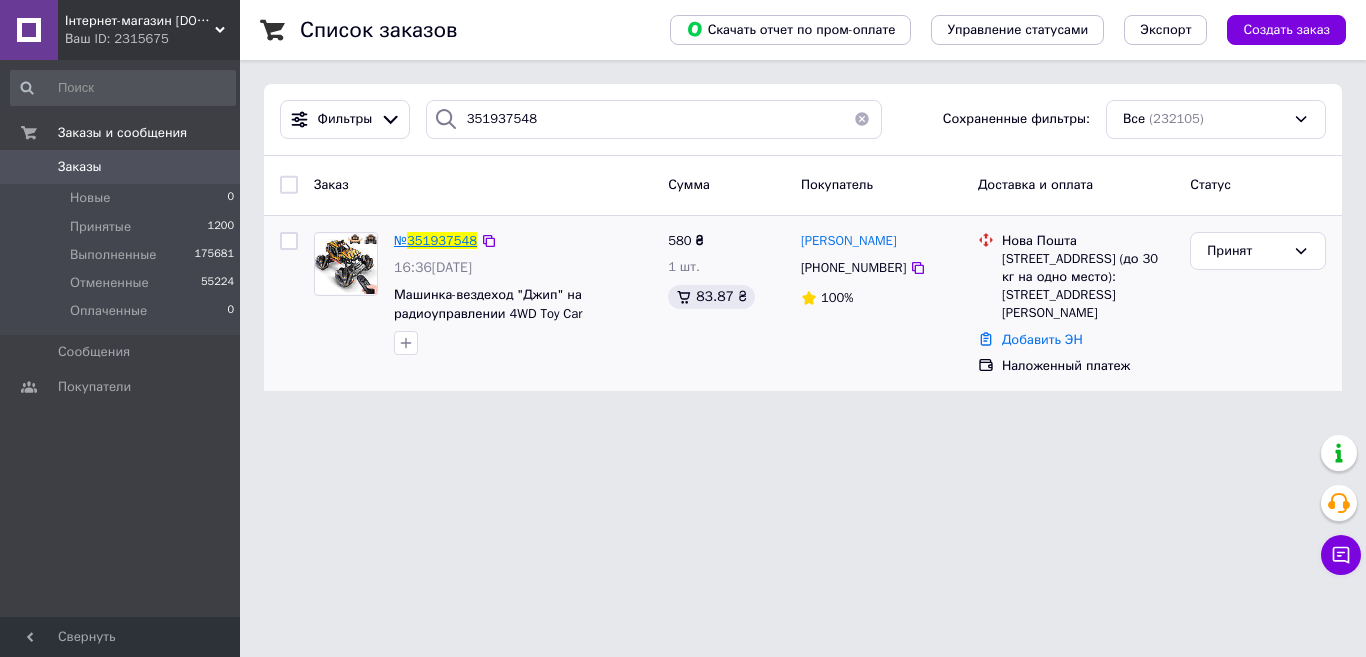 click on "351937548" at bounding box center [442, 240] 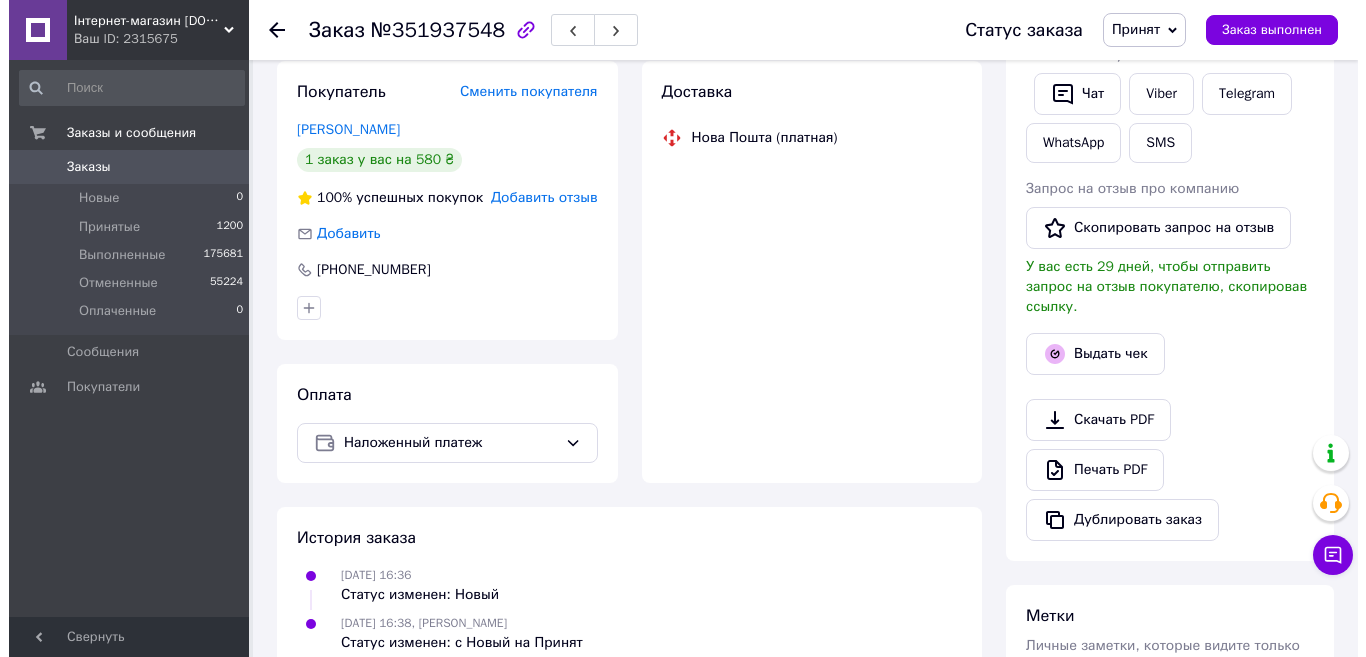 scroll, scrollTop: 400, scrollLeft: 0, axis: vertical 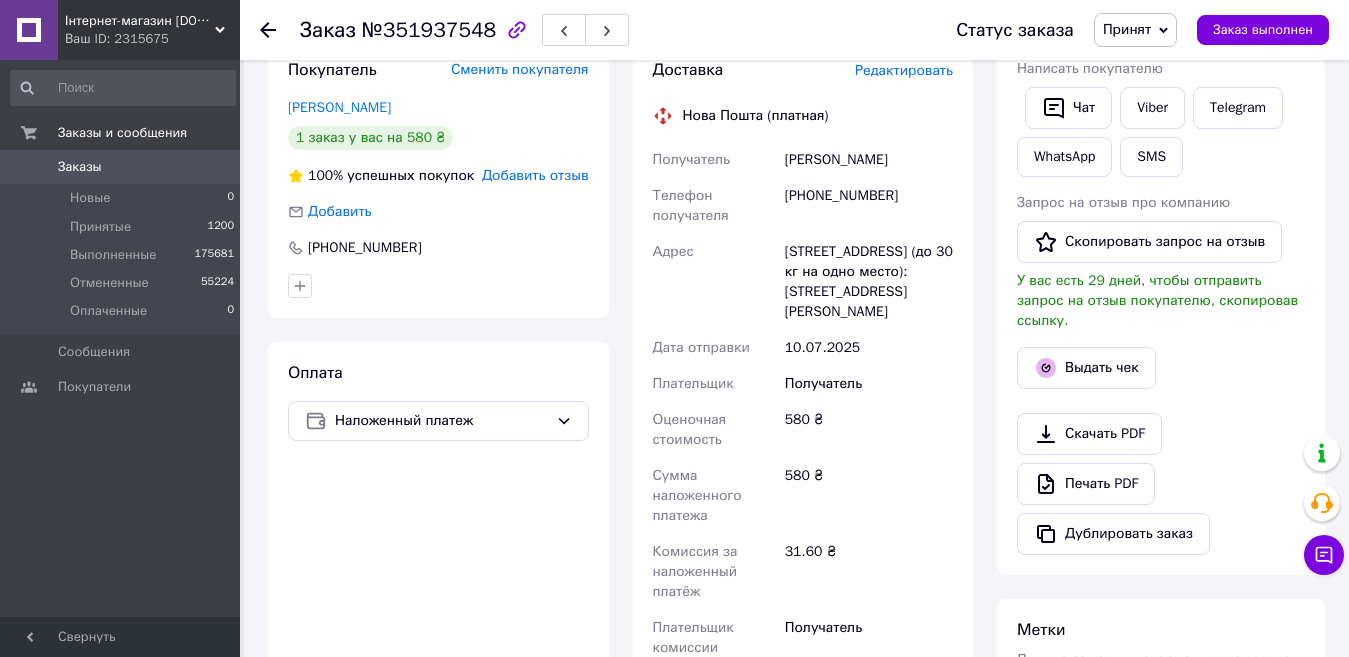 click on "У вас есть 29 дней, чтобы отправить запрос на отзыв покупателю, скопировав ссылку." at bounding box center [1161, 301] 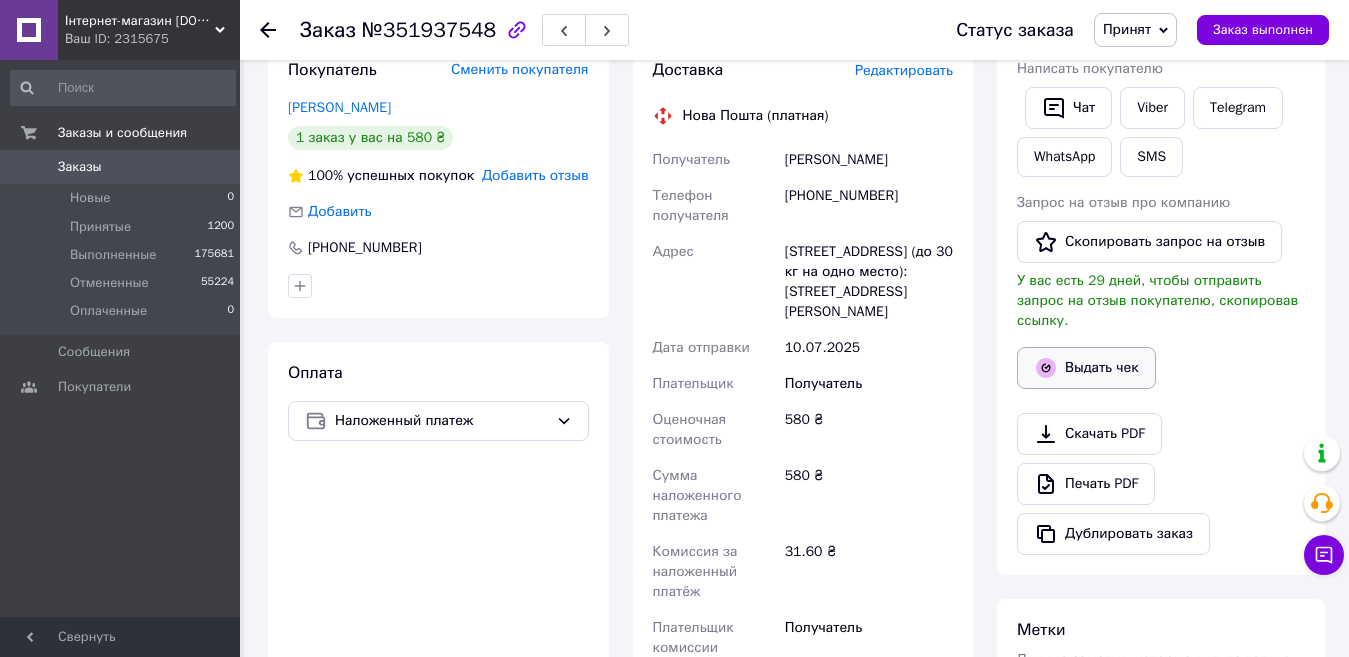 click on "Выдать чек" at bounding box center (1086, 368) 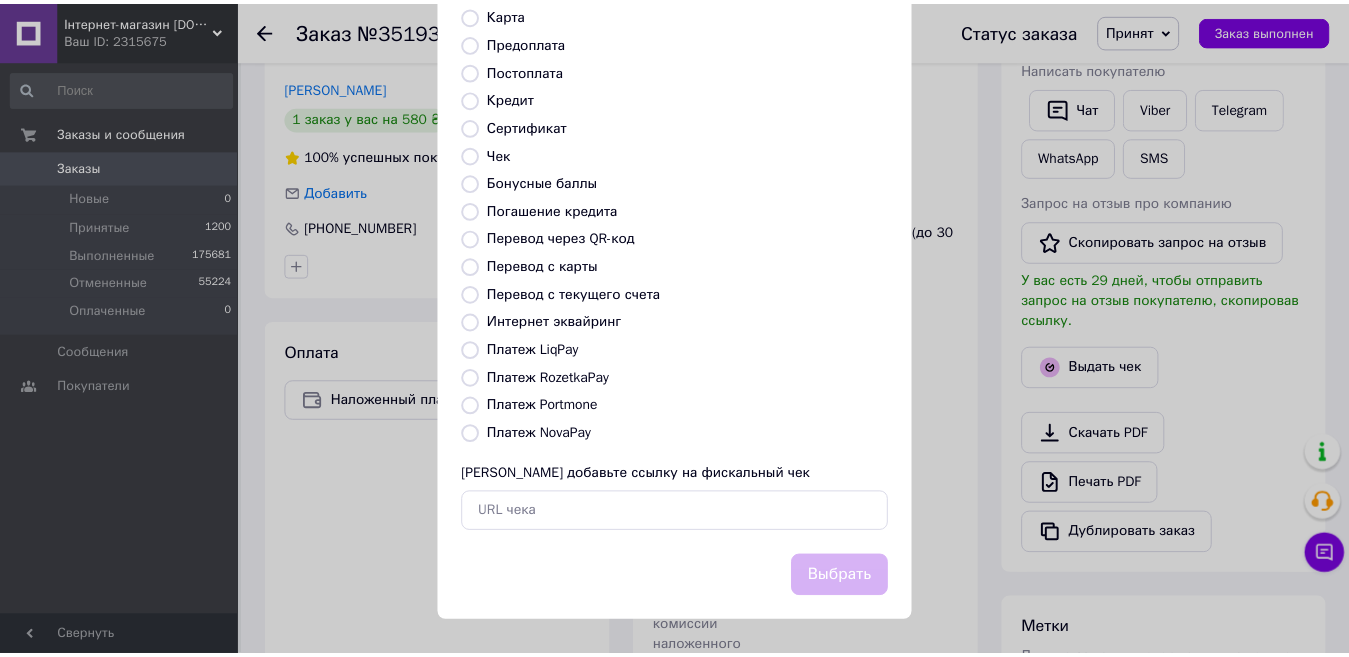 scroll, scrollTop: 202, scrollLeft: 0, axis: vertical 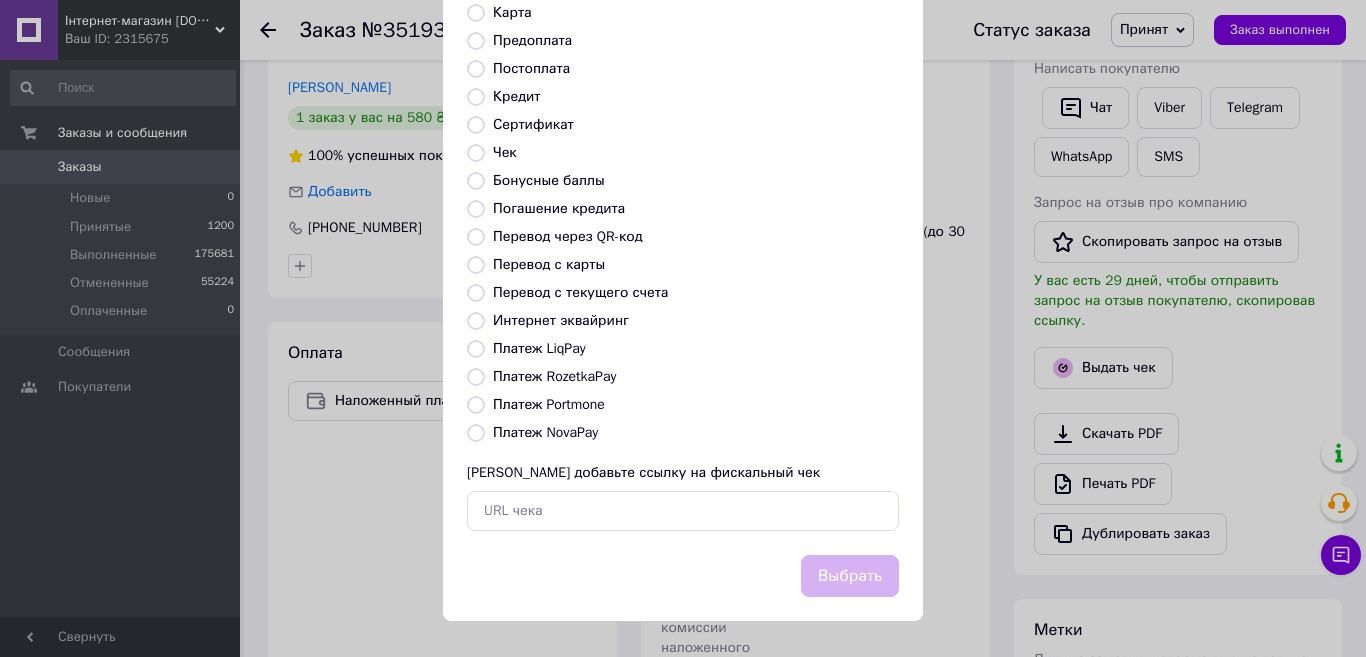 click on "Платеж NovaPay" at bounding box center (476, 433) 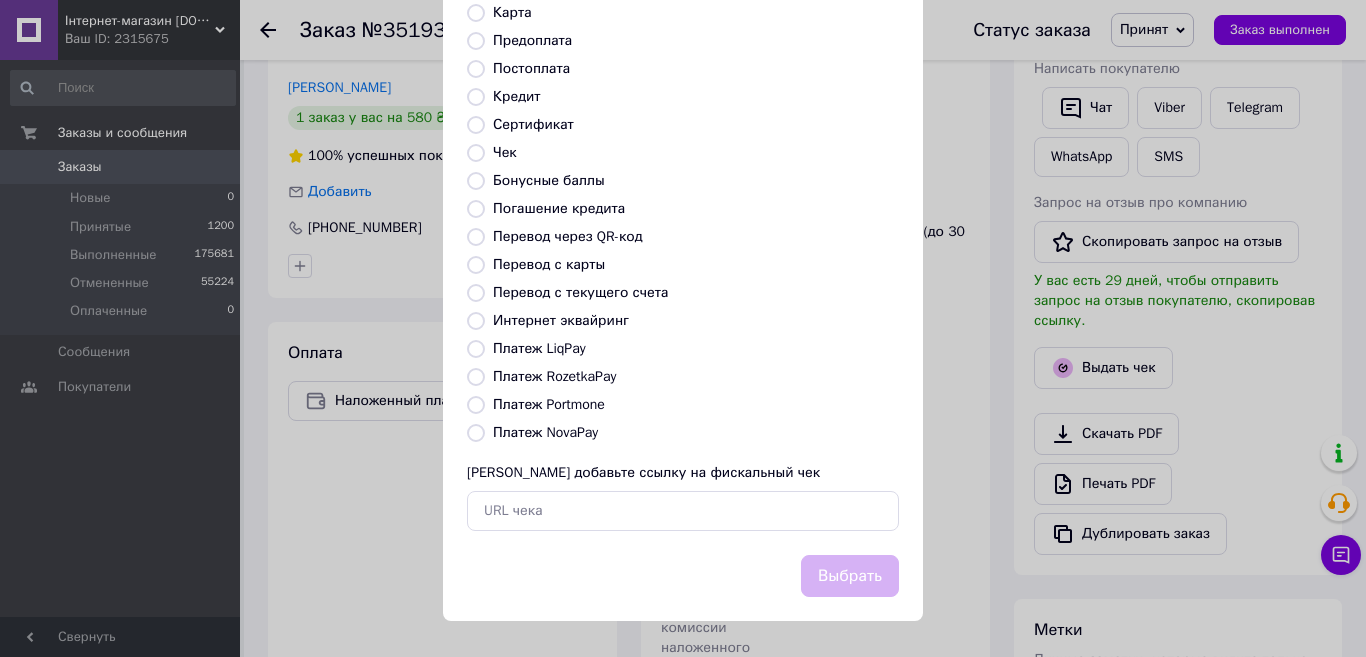 radio on "true" 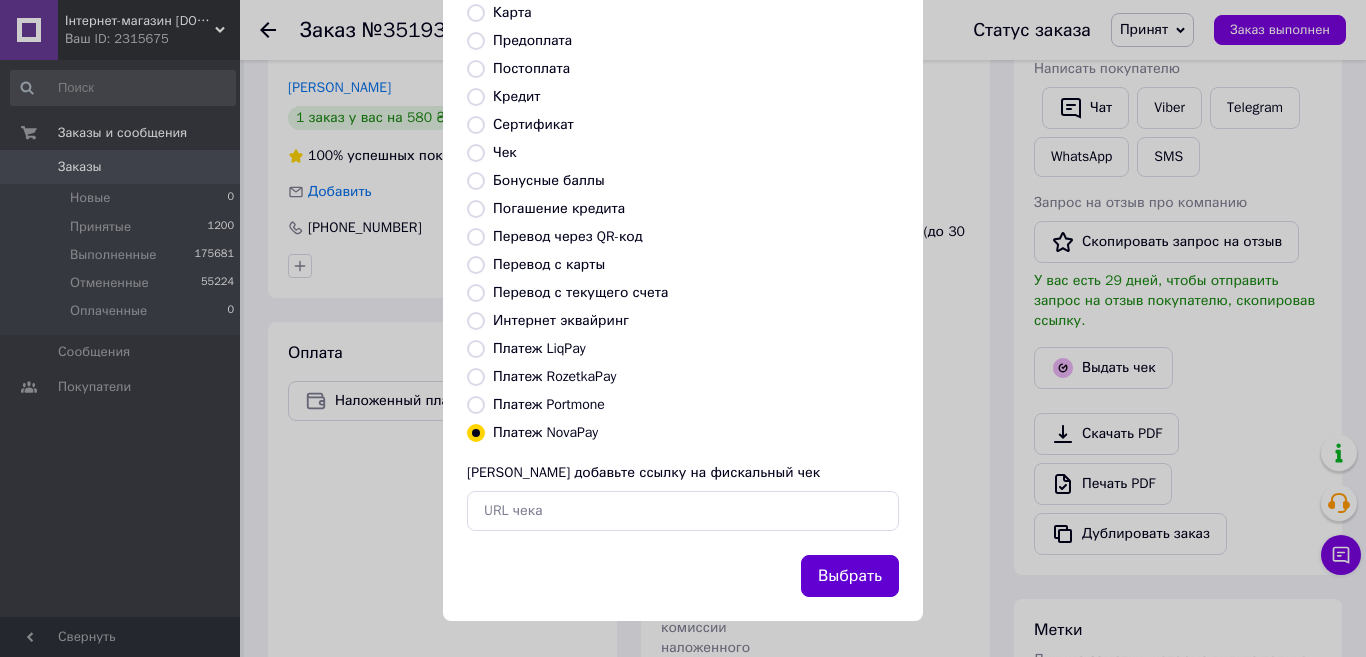 click on "Выбрать" at bounding box center (850, 576) 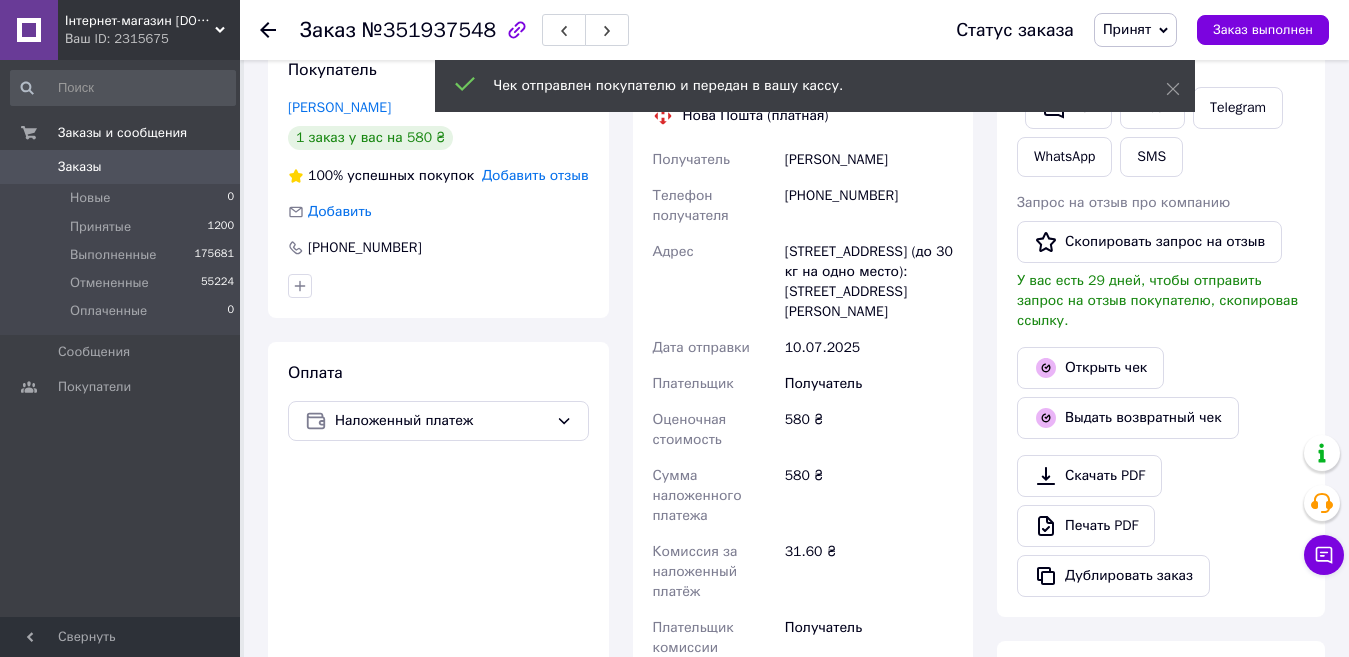 click on "0" at bounding box center (212, 167) 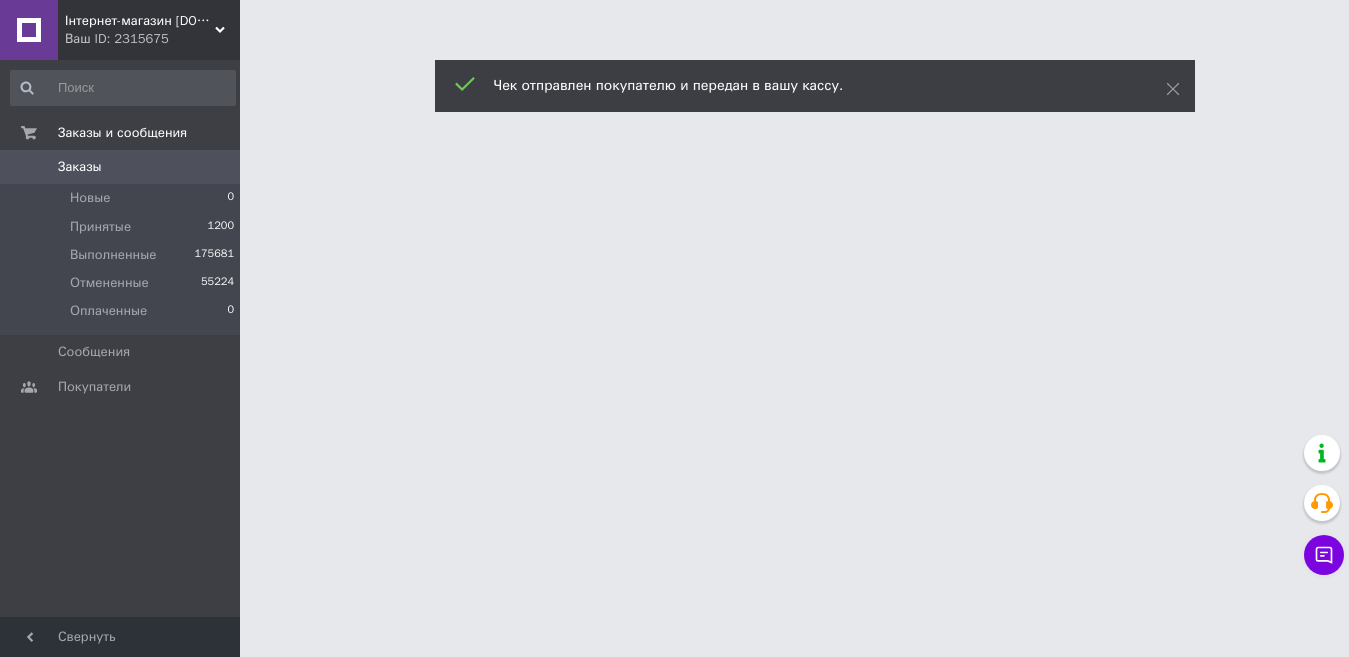 scroll, scrollTop: 0, scrollLeft: 0, axis: both 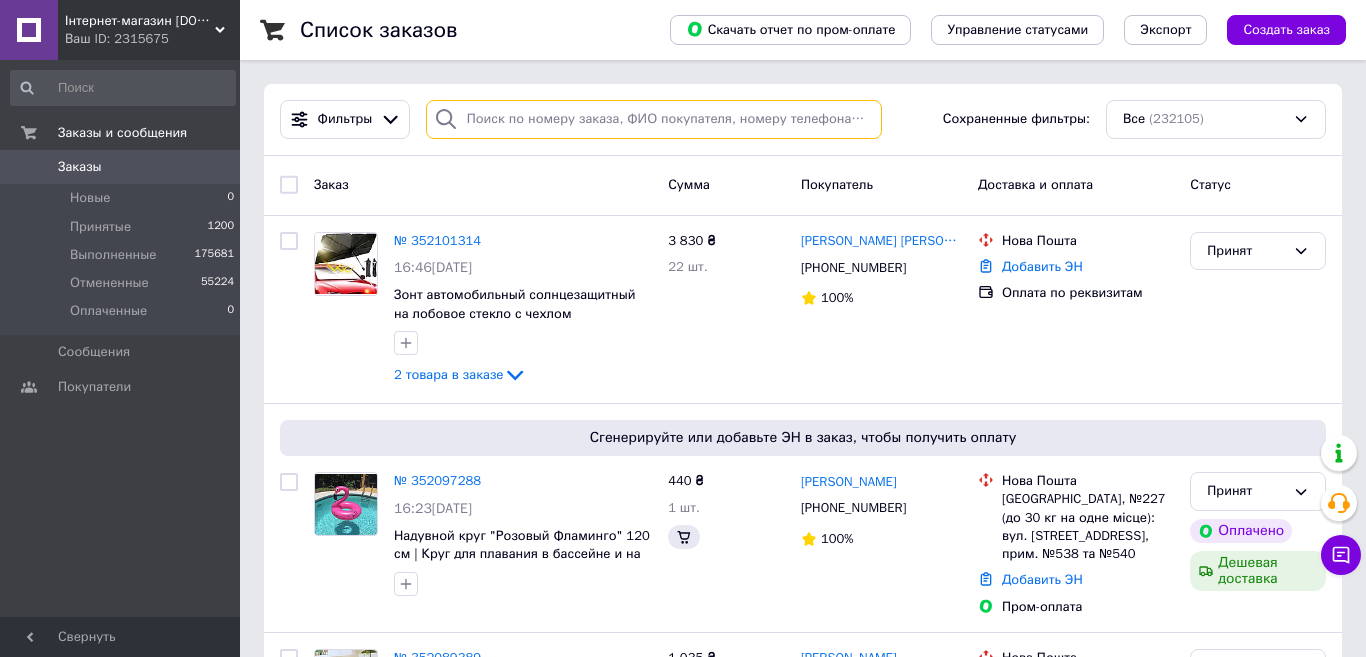 click at bounding box center (654, 119) 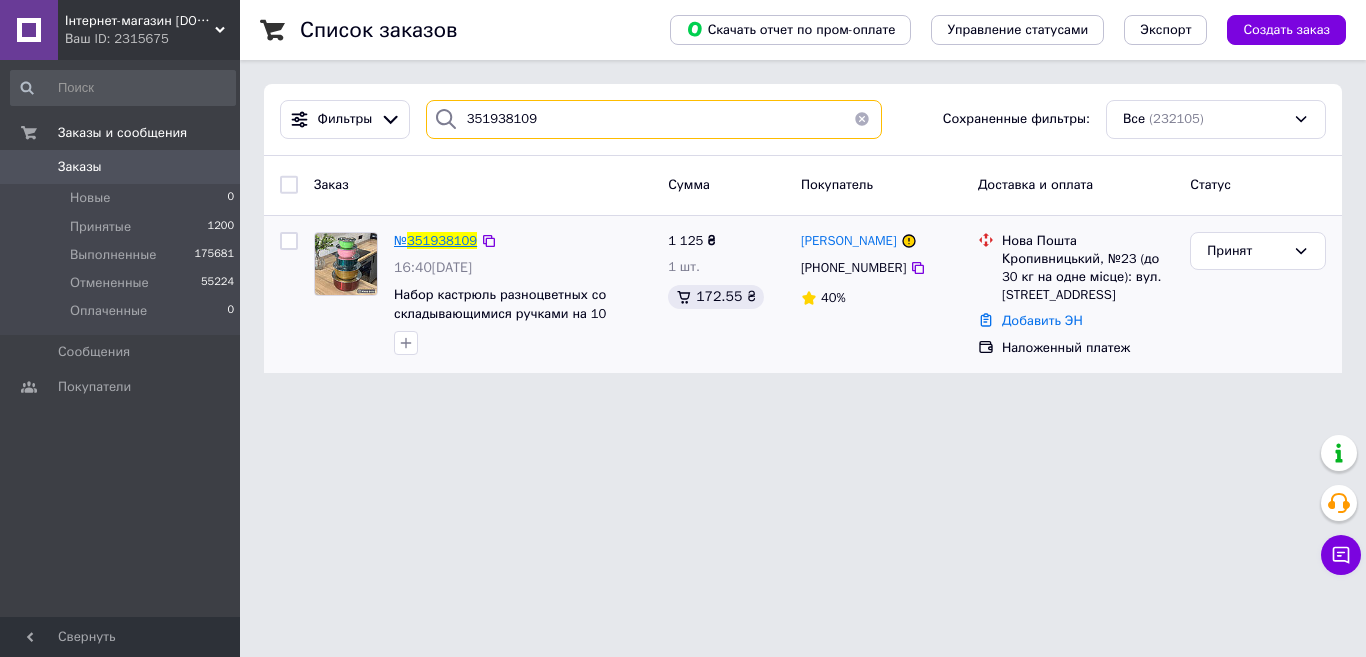 type on "351938109" 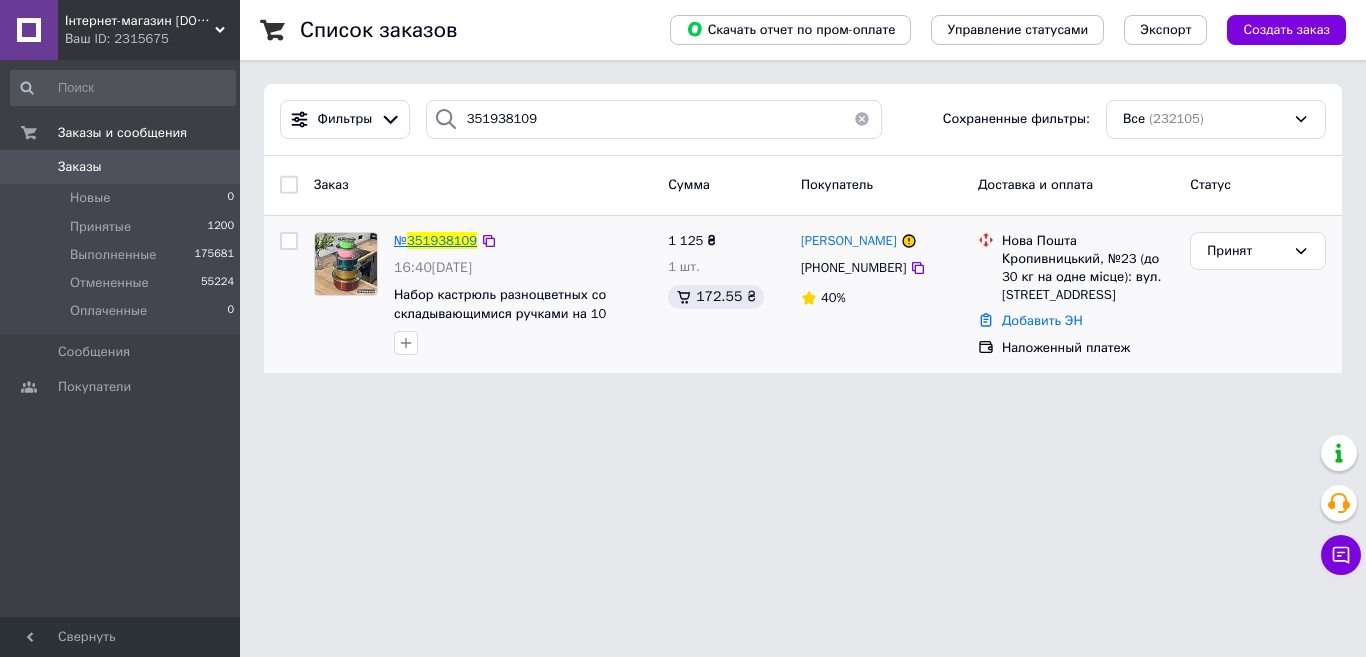 click on "351938109" at bounding box center [442, 240] 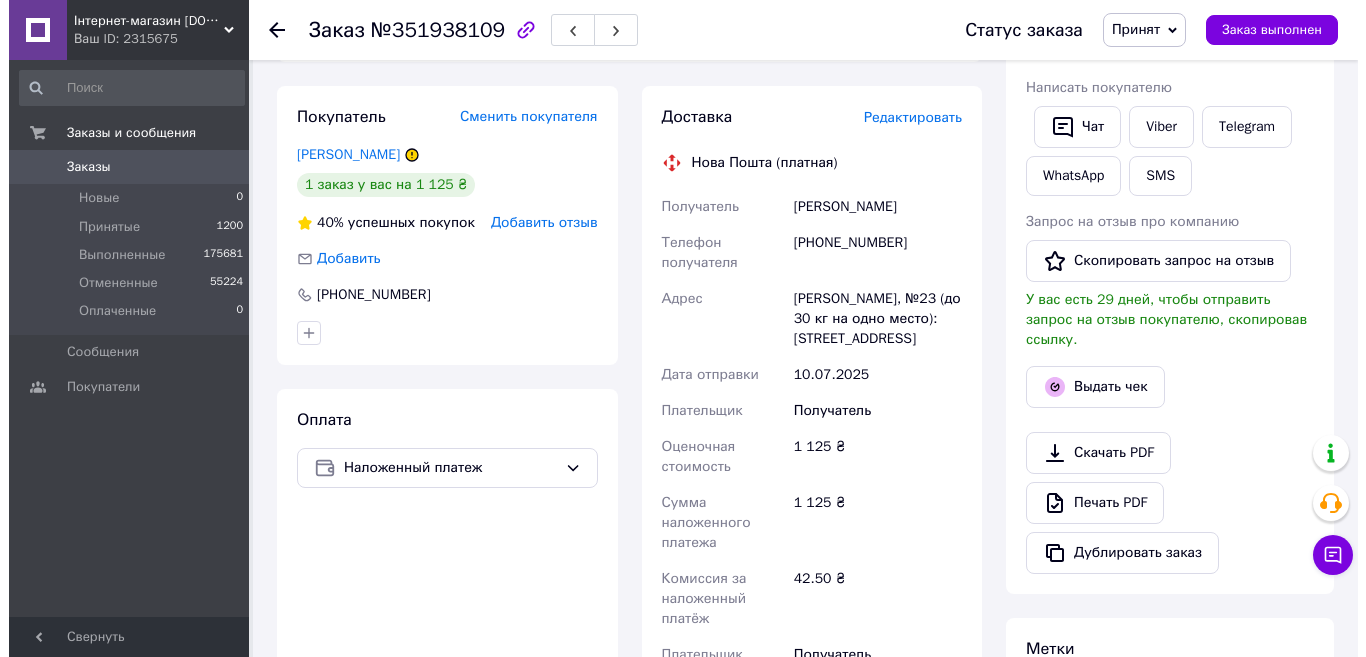 scroll, scrollTop: 400, scrollLeft: 0, axis: vertical 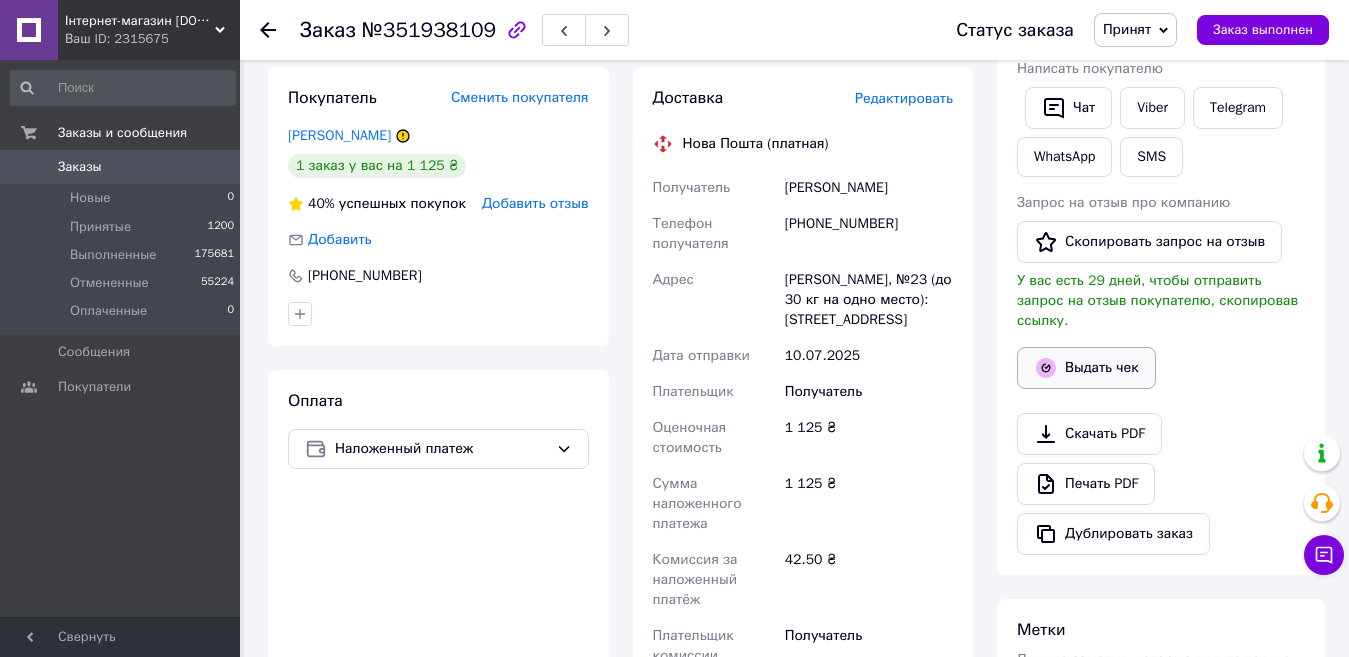 click 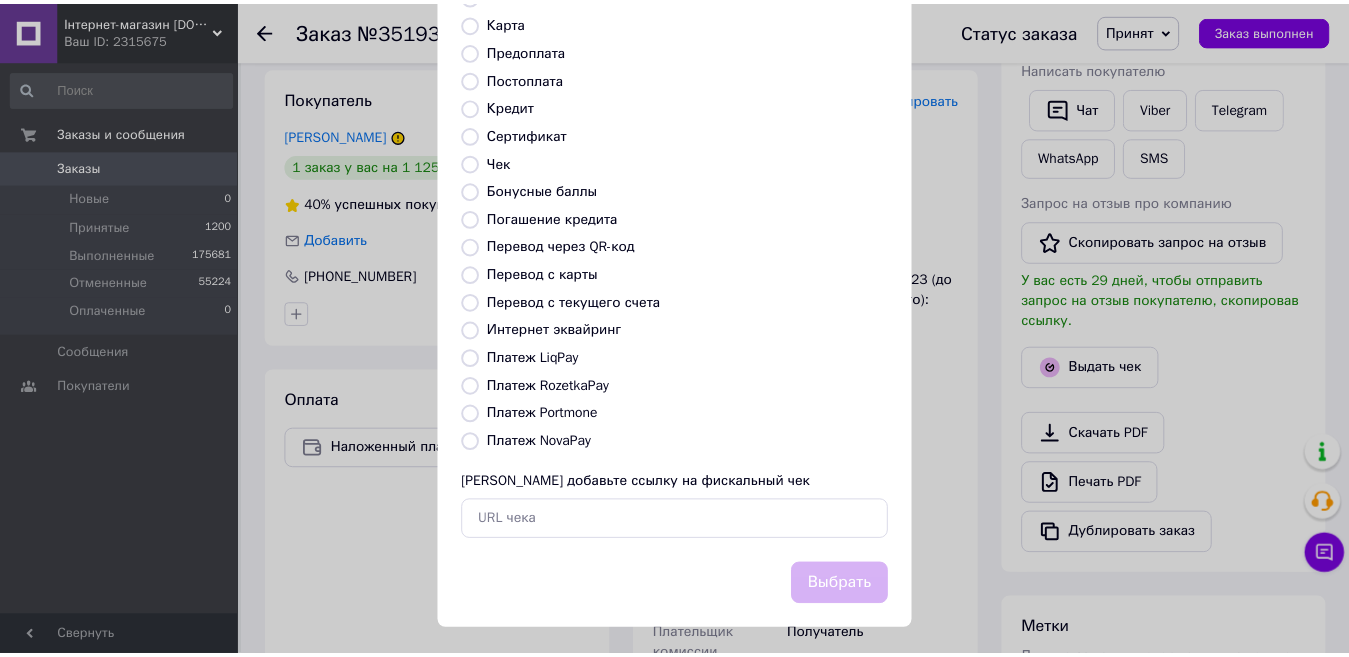 scroll, scrollTop: 202, scrollLeft: 0, axis: vertical 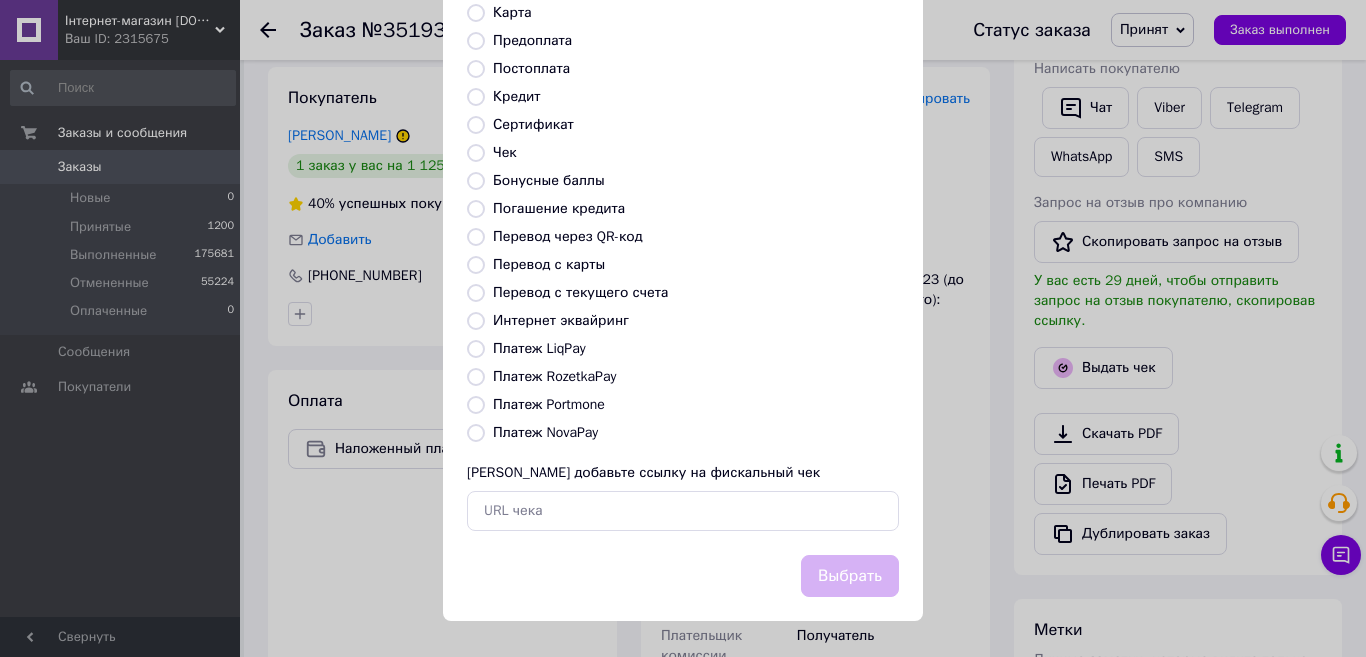 click on "Платеж NovaPay" at bounding box center [476, 433] 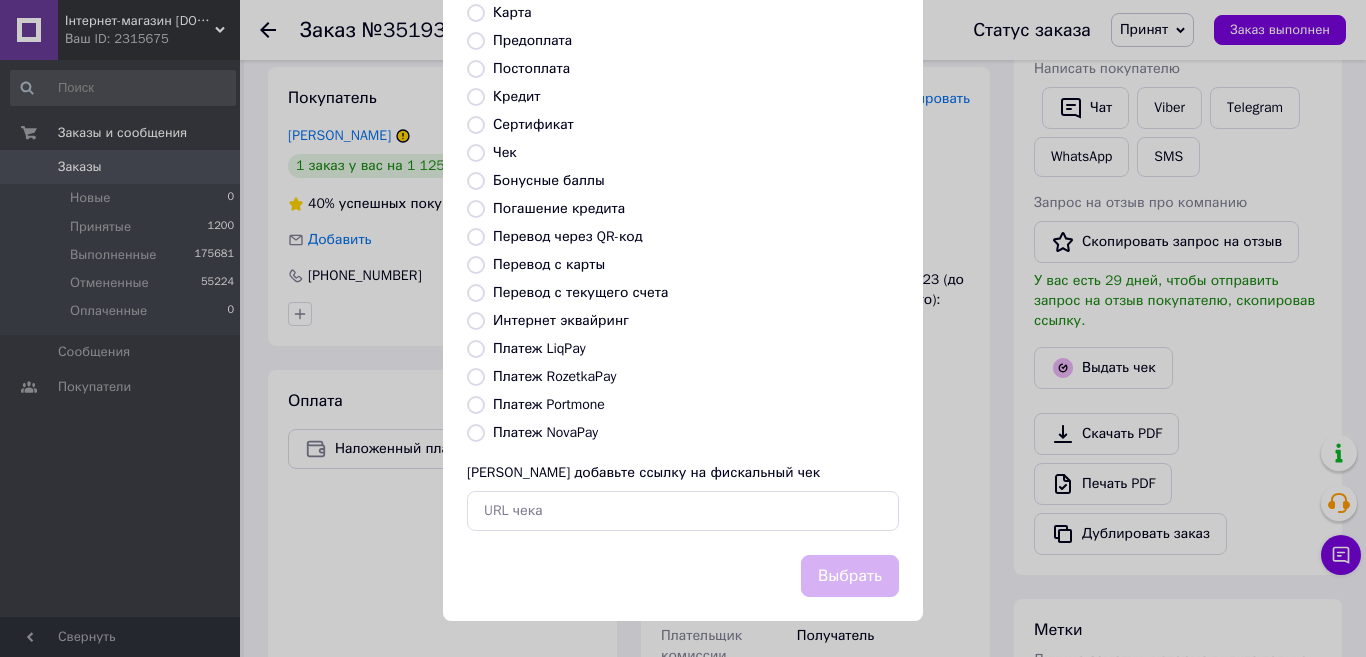 radio on "true" 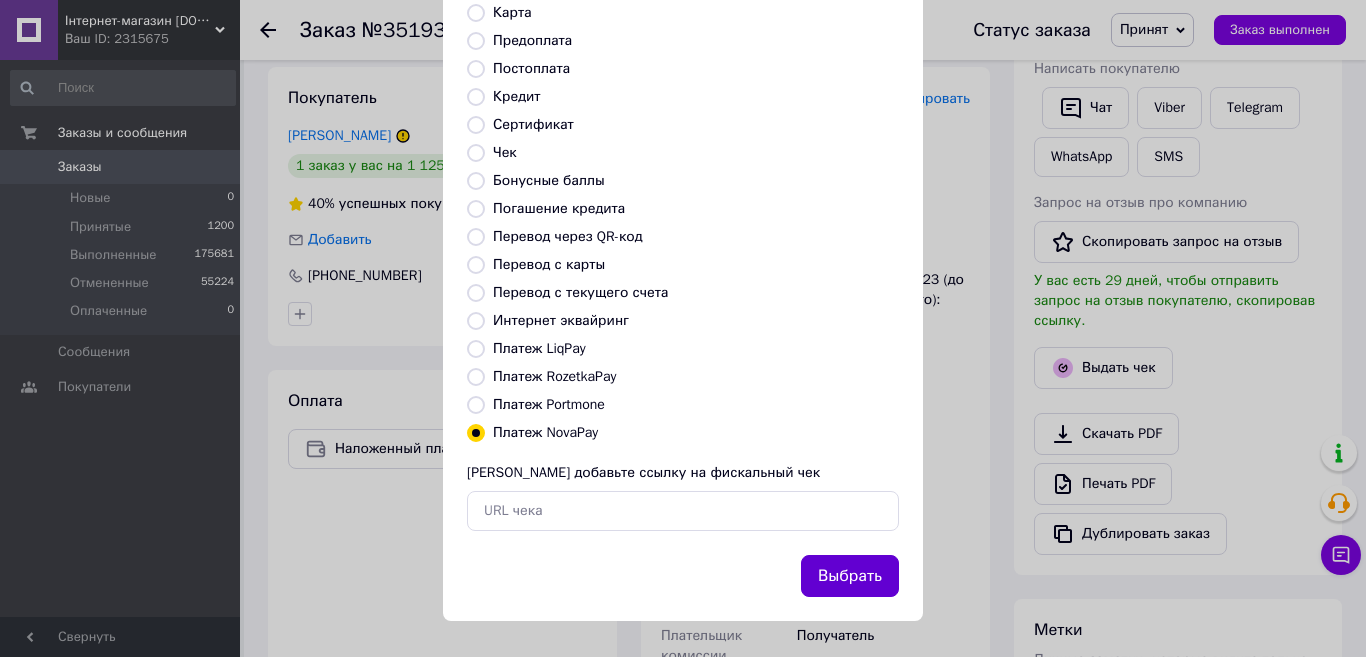 click on "Выбрать" at bounding box center (850, 576) 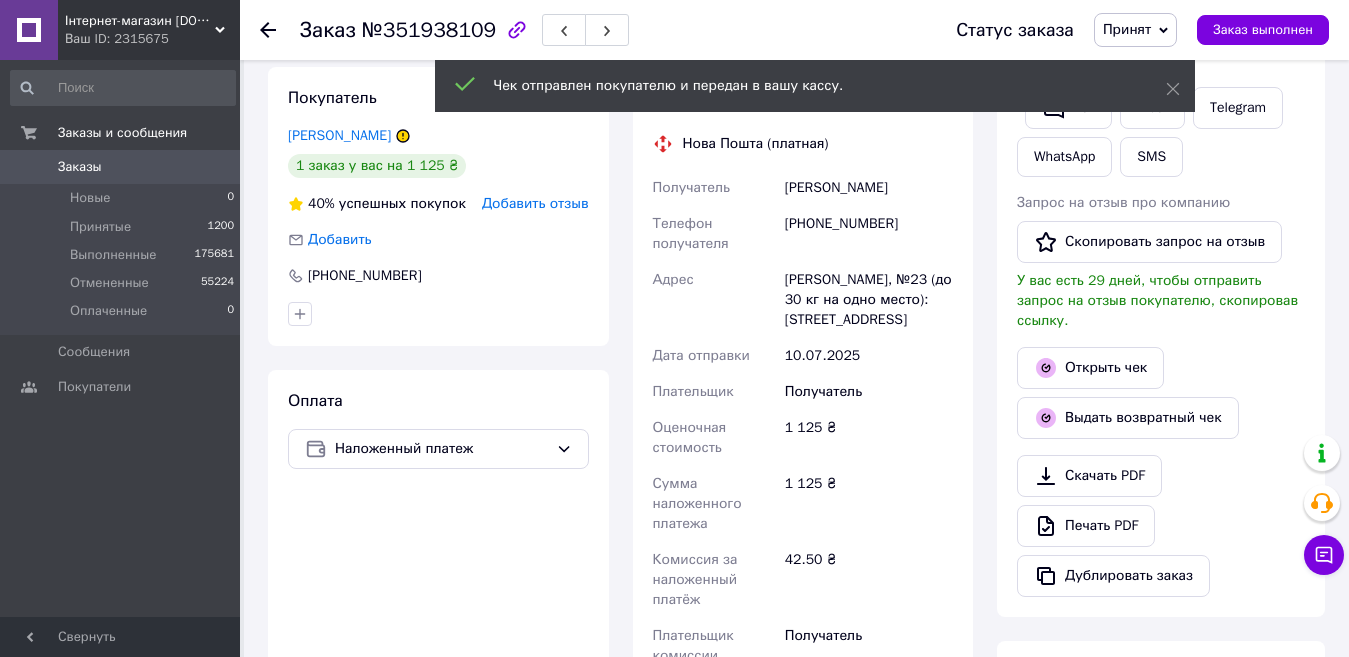 click on "Заказы" at bounding box center (121, 167) 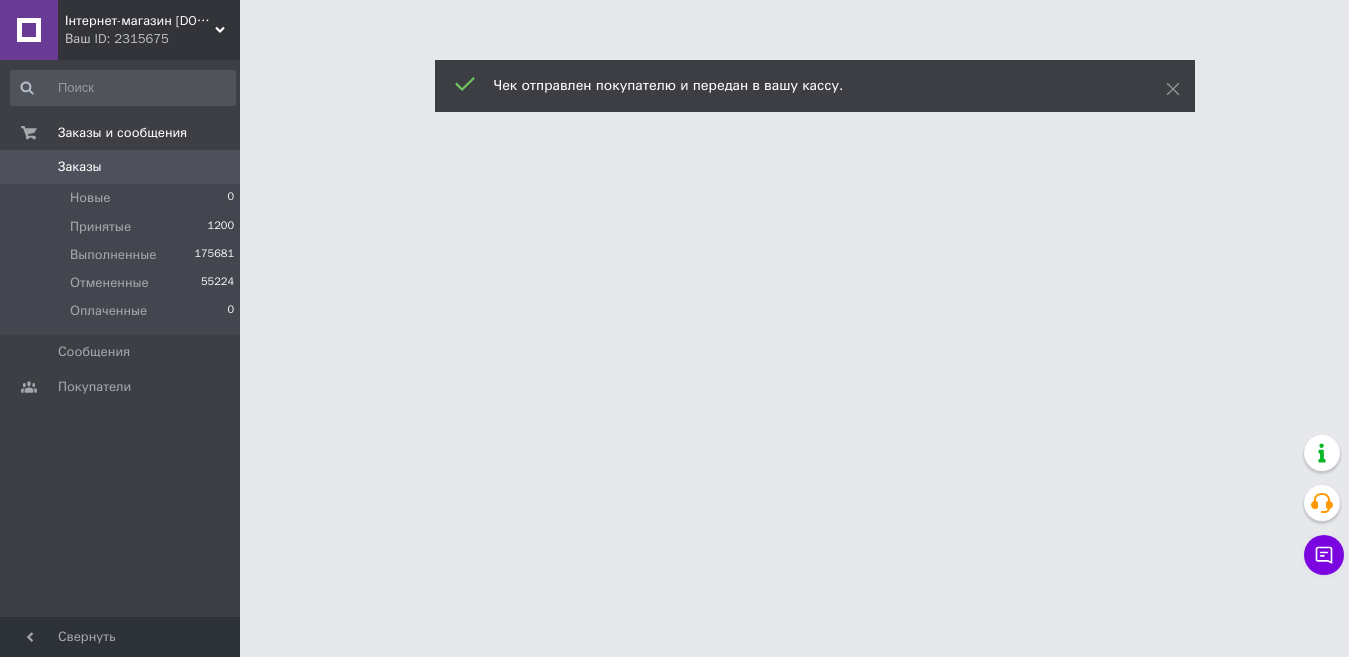 scroll, scrollTop: 0, scrollLeft: 0, axis: both 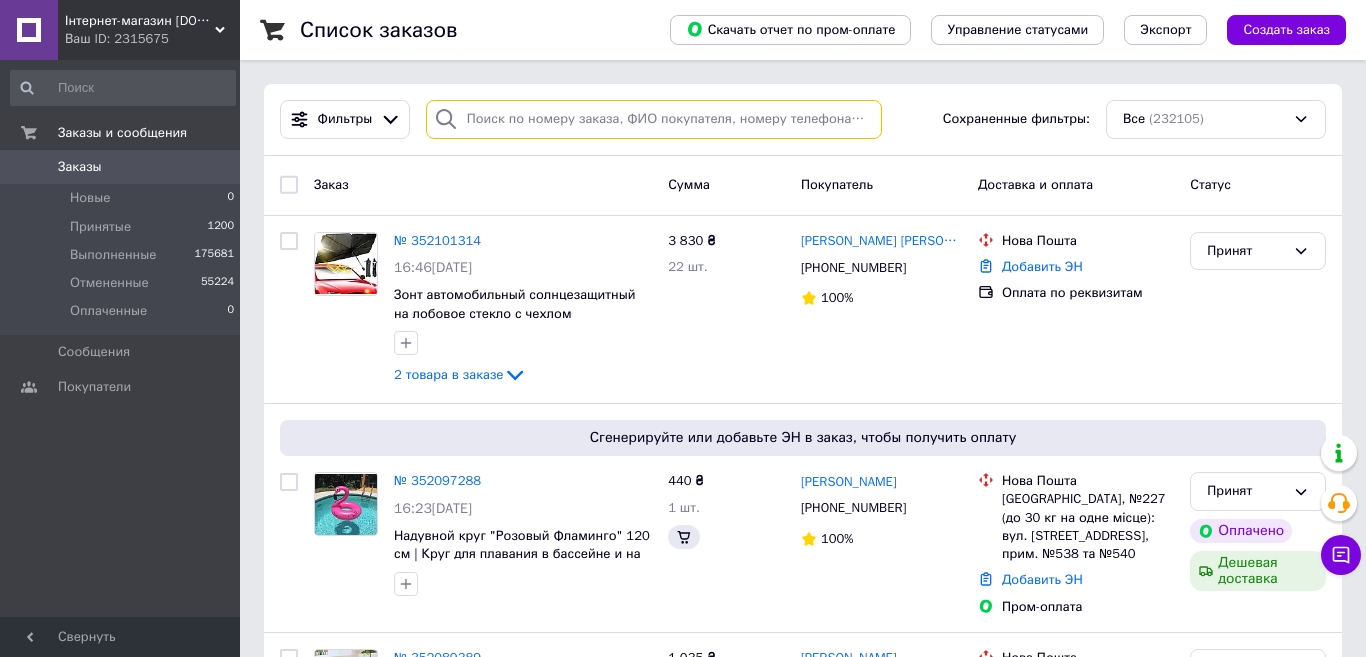 click at bounding box center [654, 119] 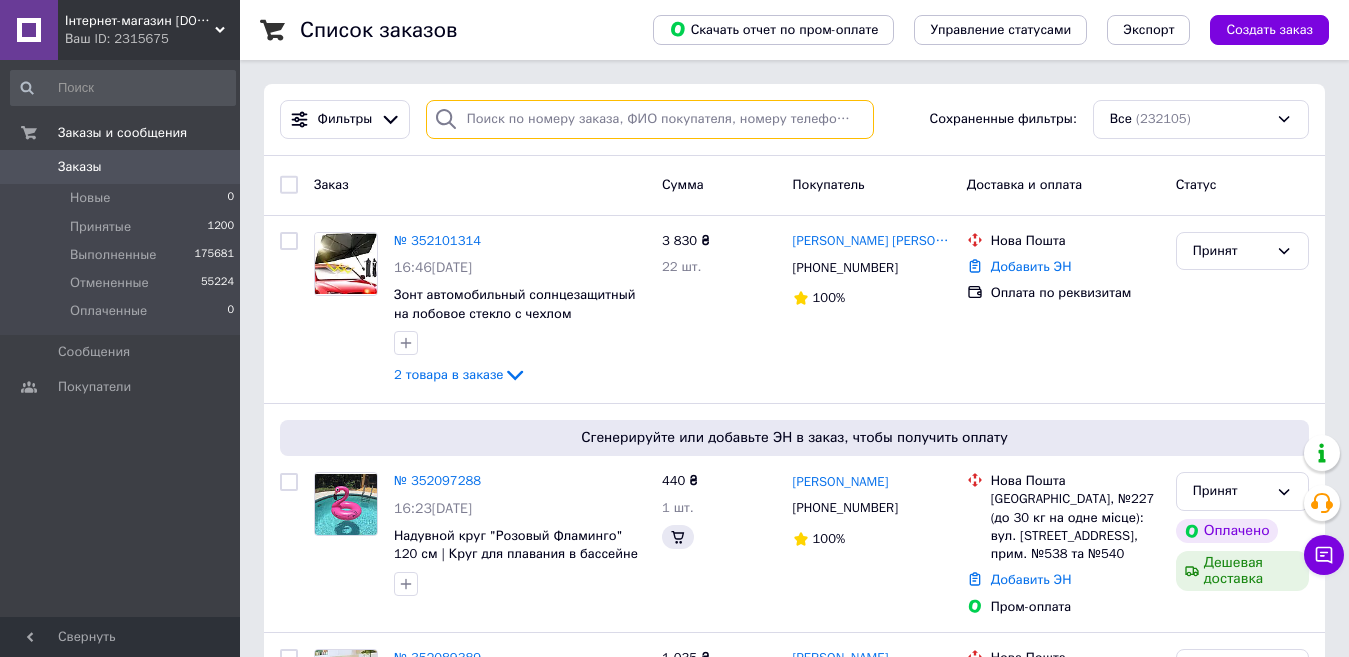 paste on "351980288UA" 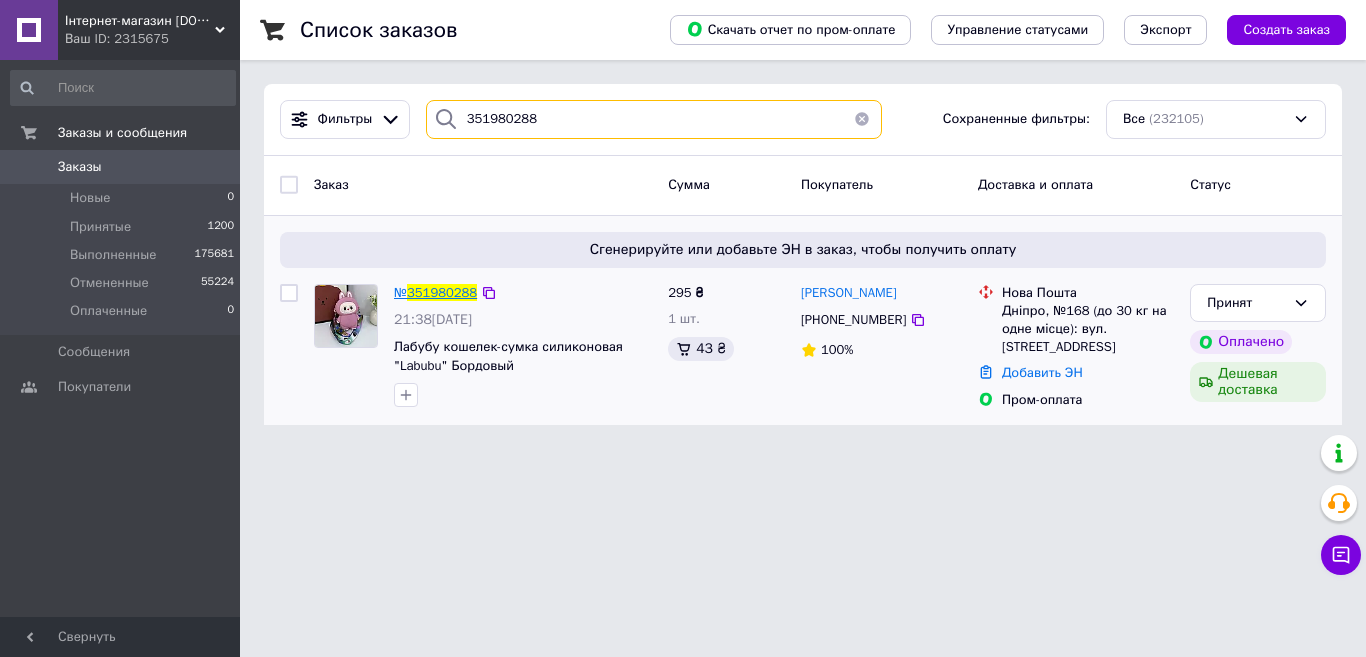 type on "351980288" 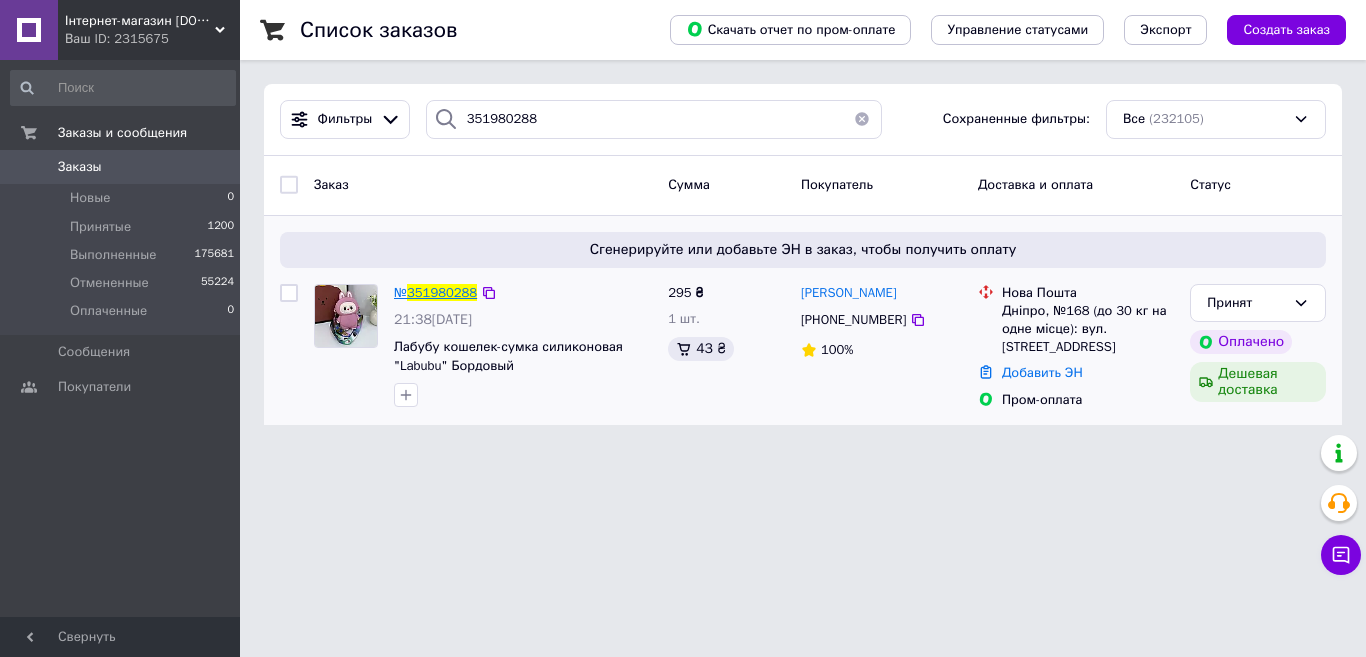 click on "351980288" at bounding box center [442, 292] 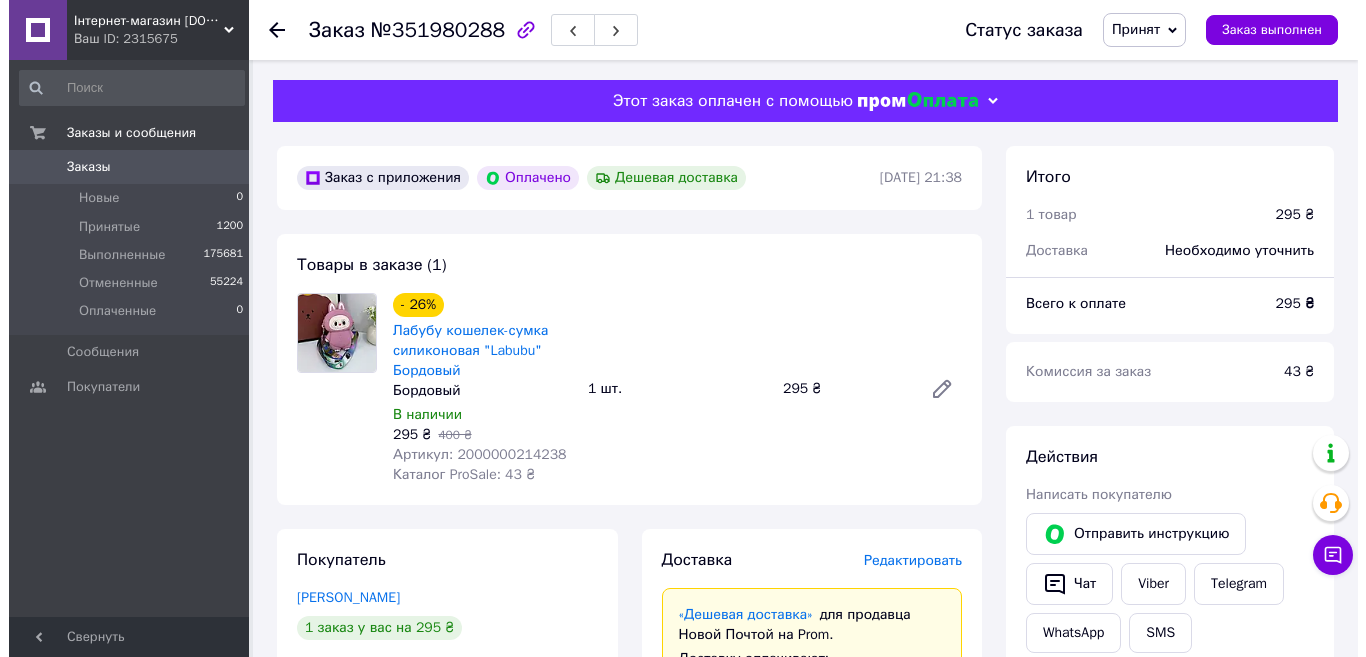 scroll, scrollTop: 400, scrollLeft: 0, axis: vertical 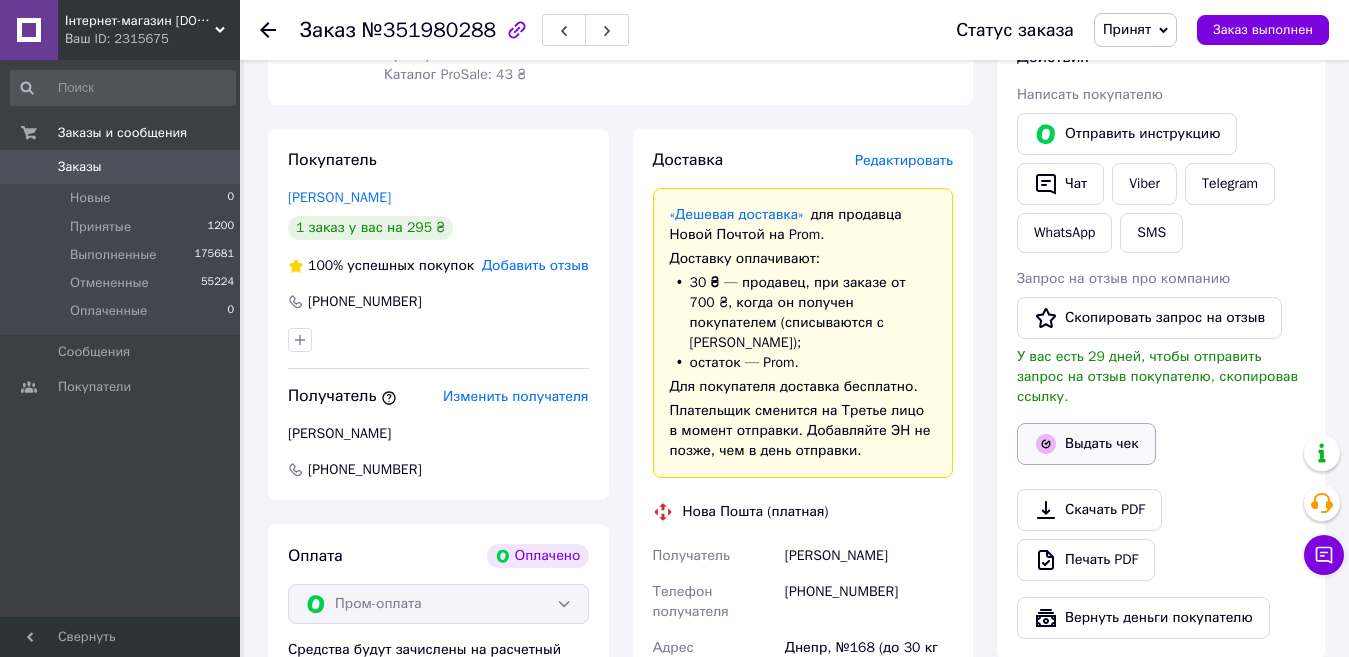 click on "Выдать чек" at bounding box center (1086, 444) 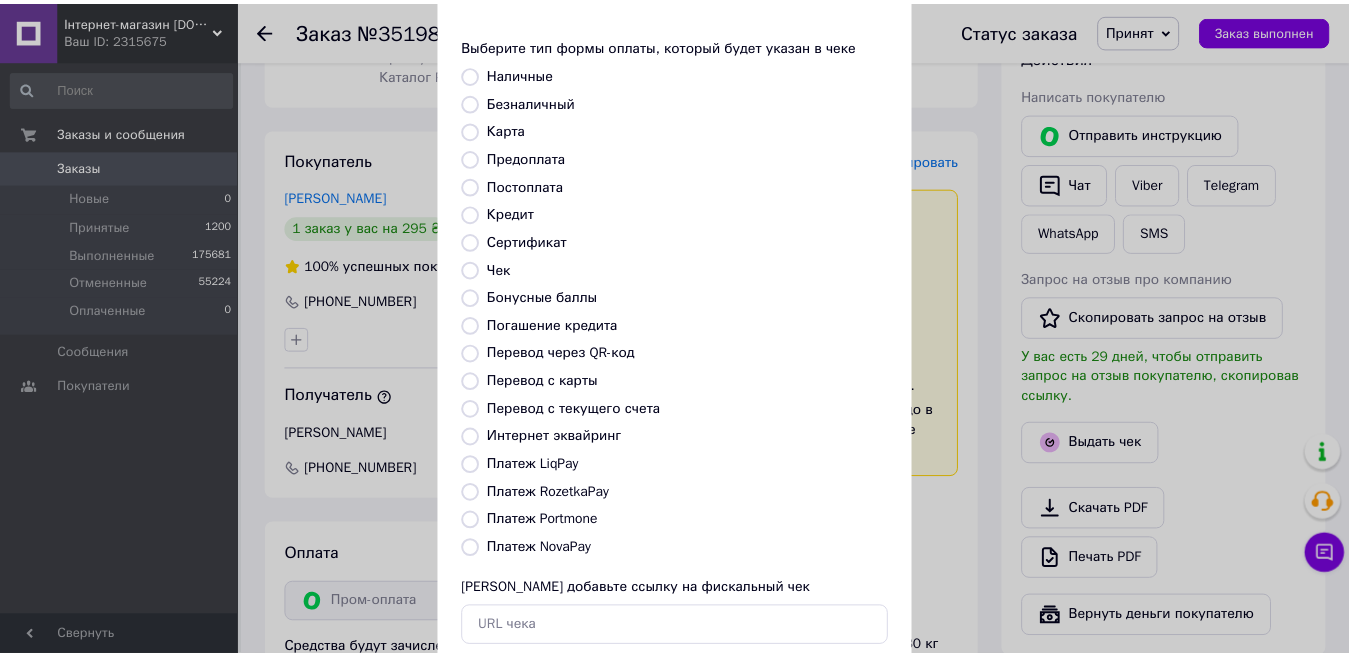 scroll, scrollTop: 200, scrollLeft: 0, axis: vertical 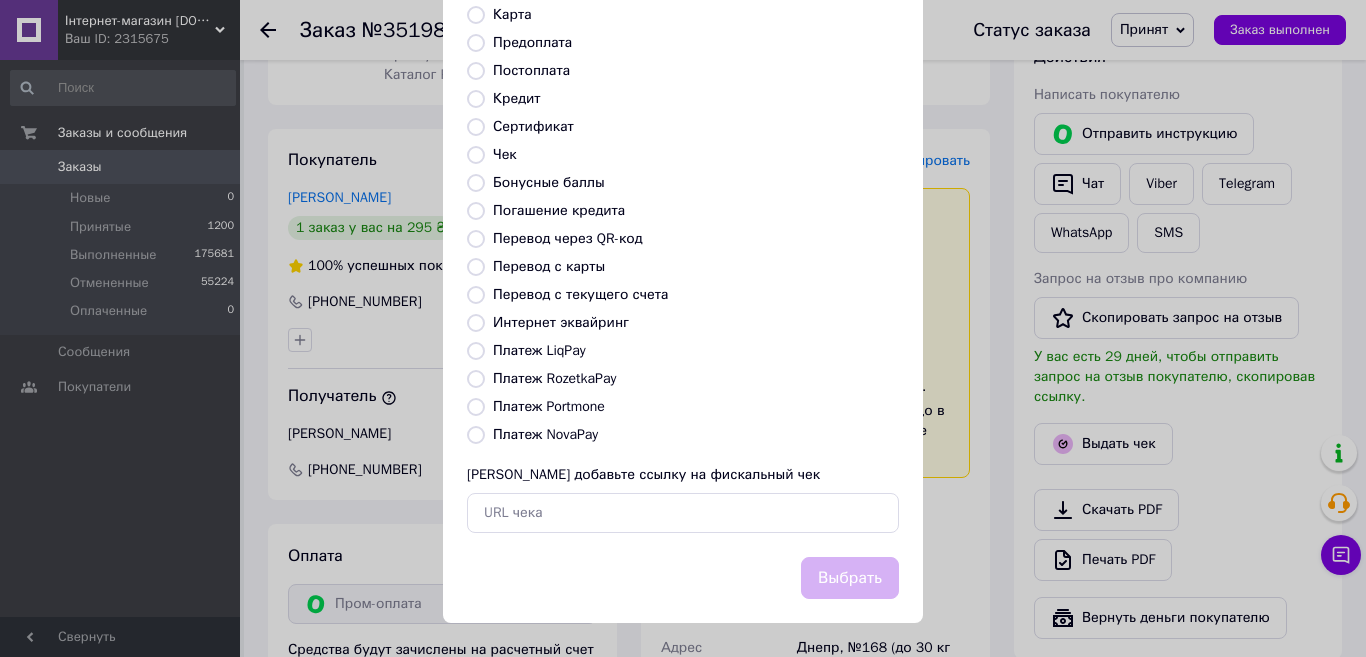 click on "Платеж RozetkaPay" at bounding box center [476, 379] 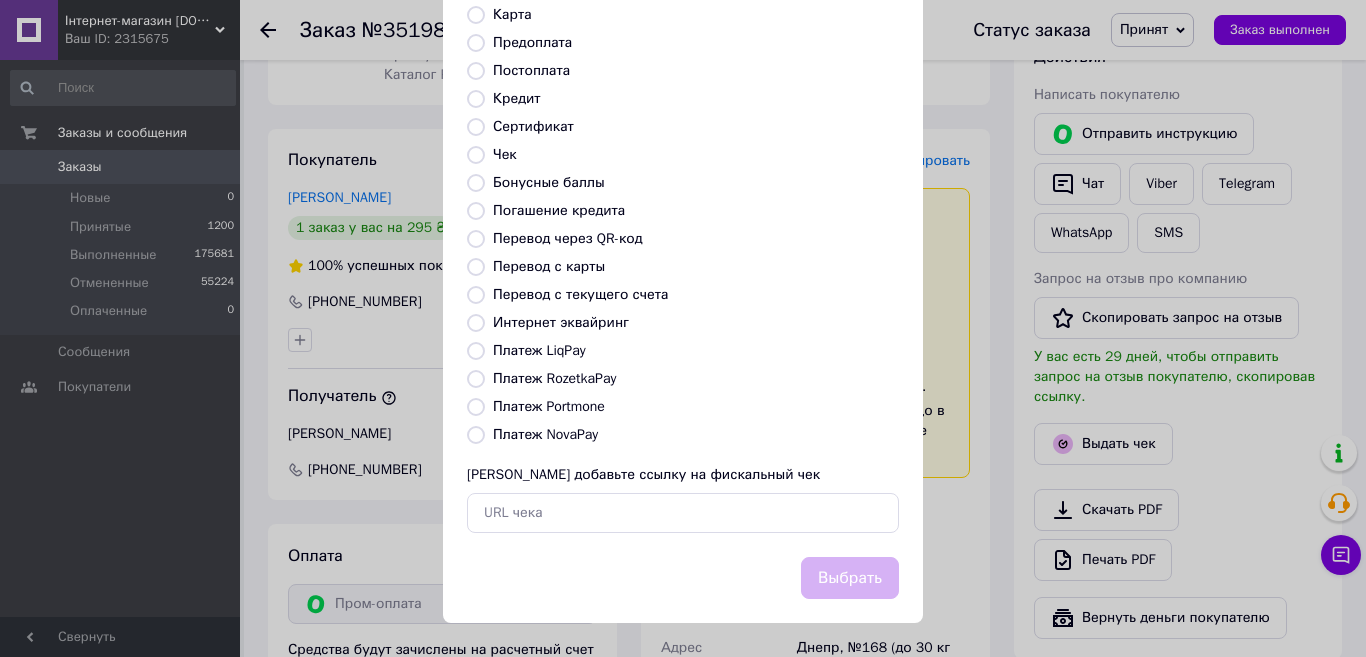 radio on "true" 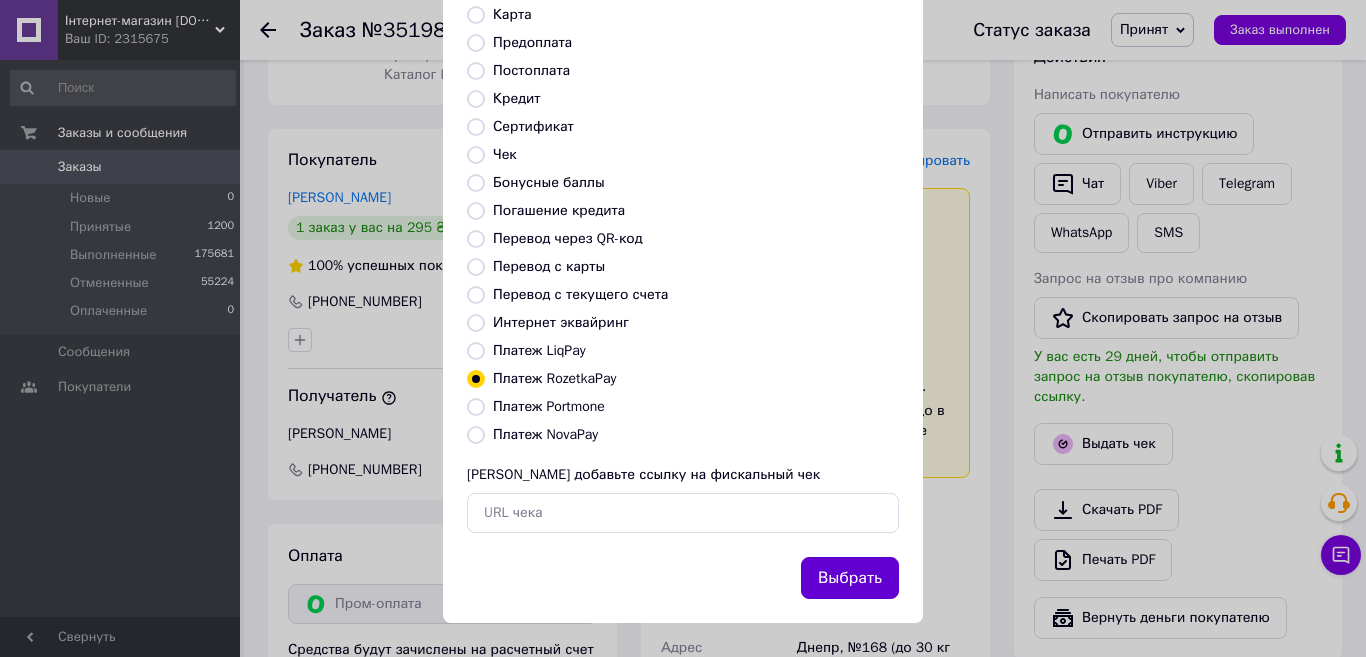 click on "Выбрать" at bounding box center (850, 578) 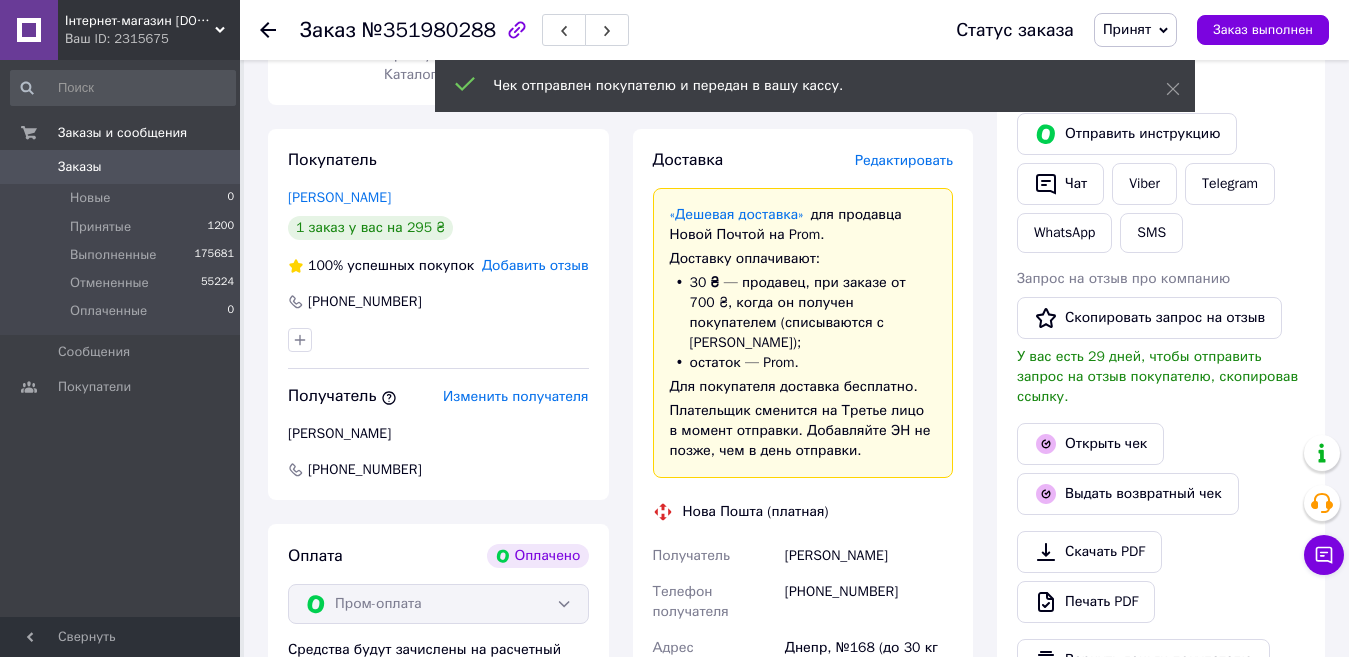 click on "Заказы" at bounding box center [121, 167] 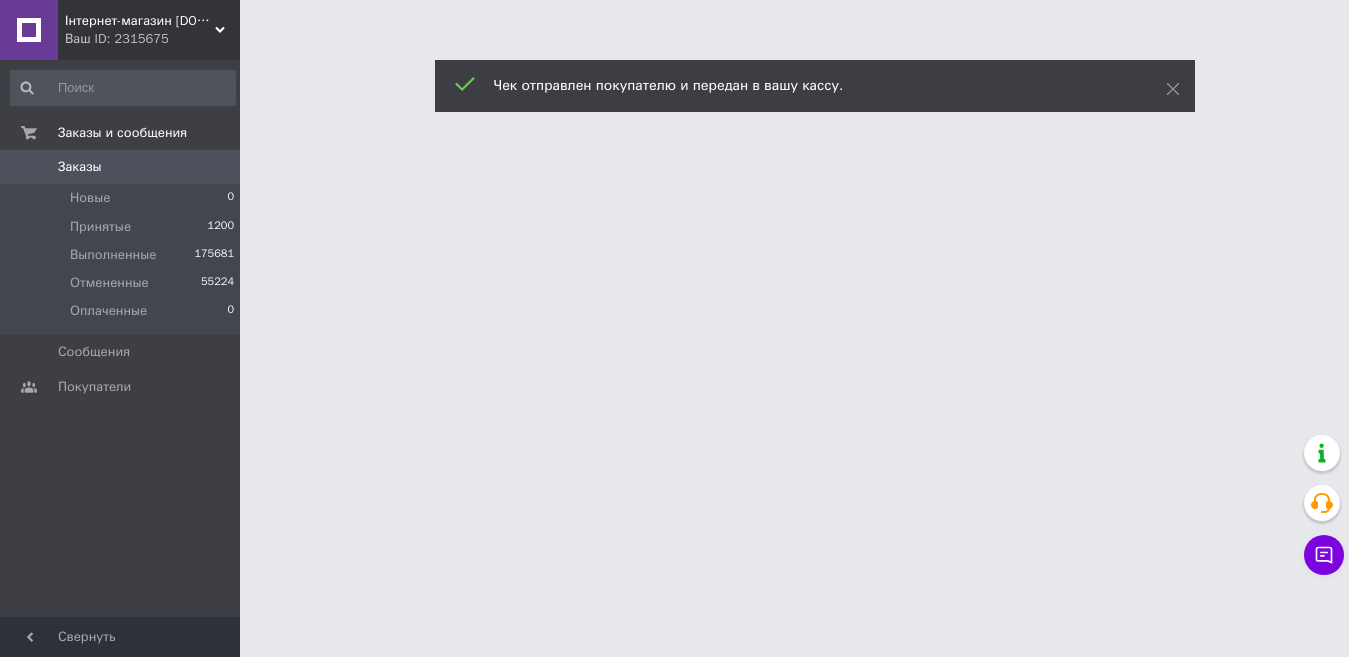 scroll, scrollTop: 0, scrollLeft: 0, axis: both 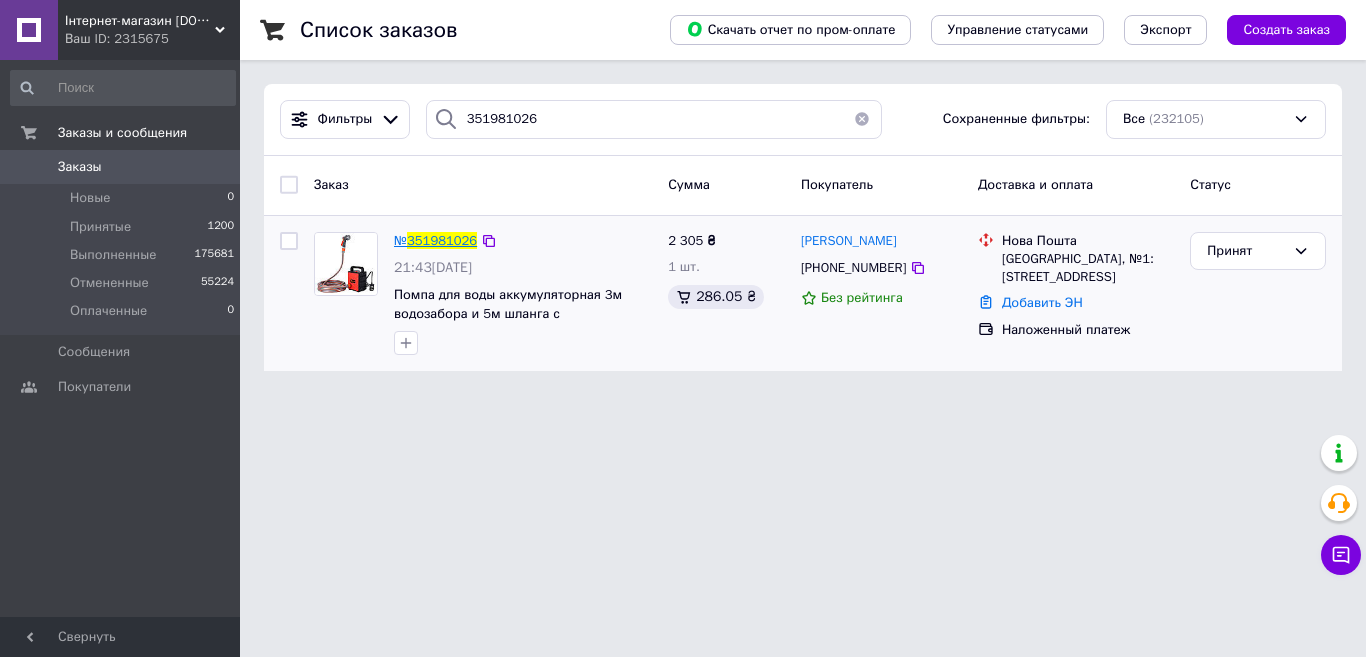 type on "351981026" 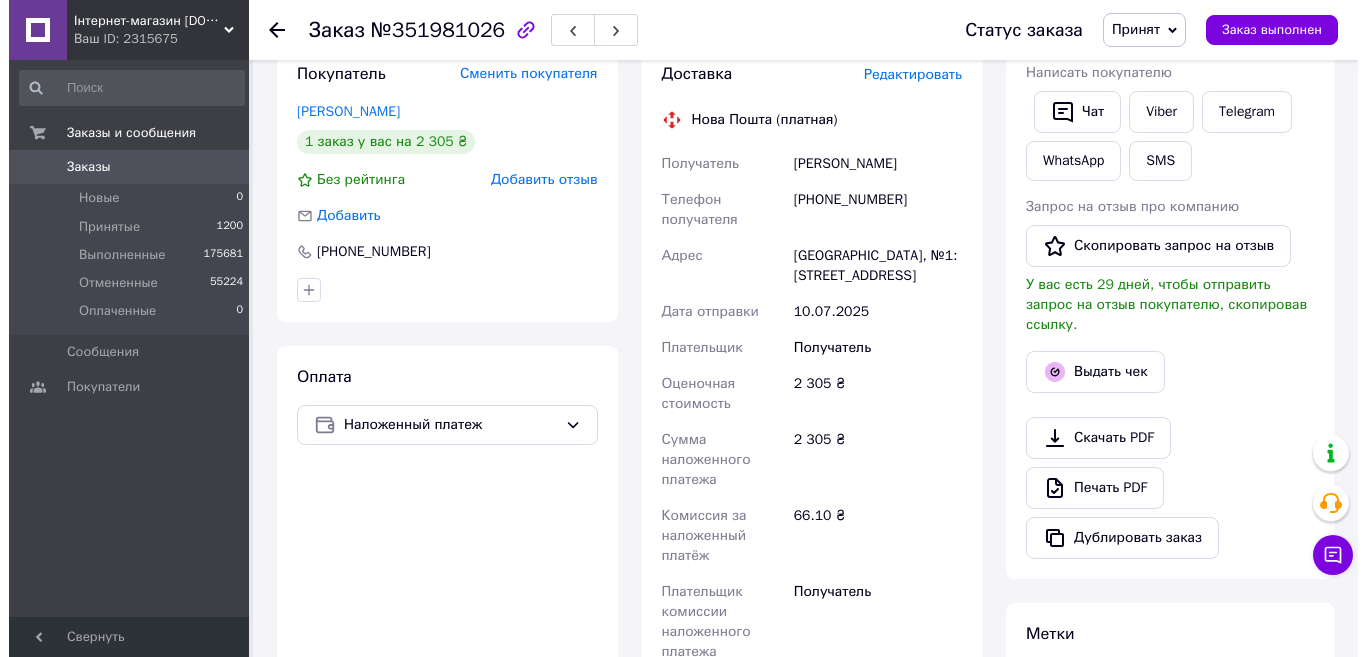 scroll, scrollTop: 400, scrollLeft: 0, axis: vertical 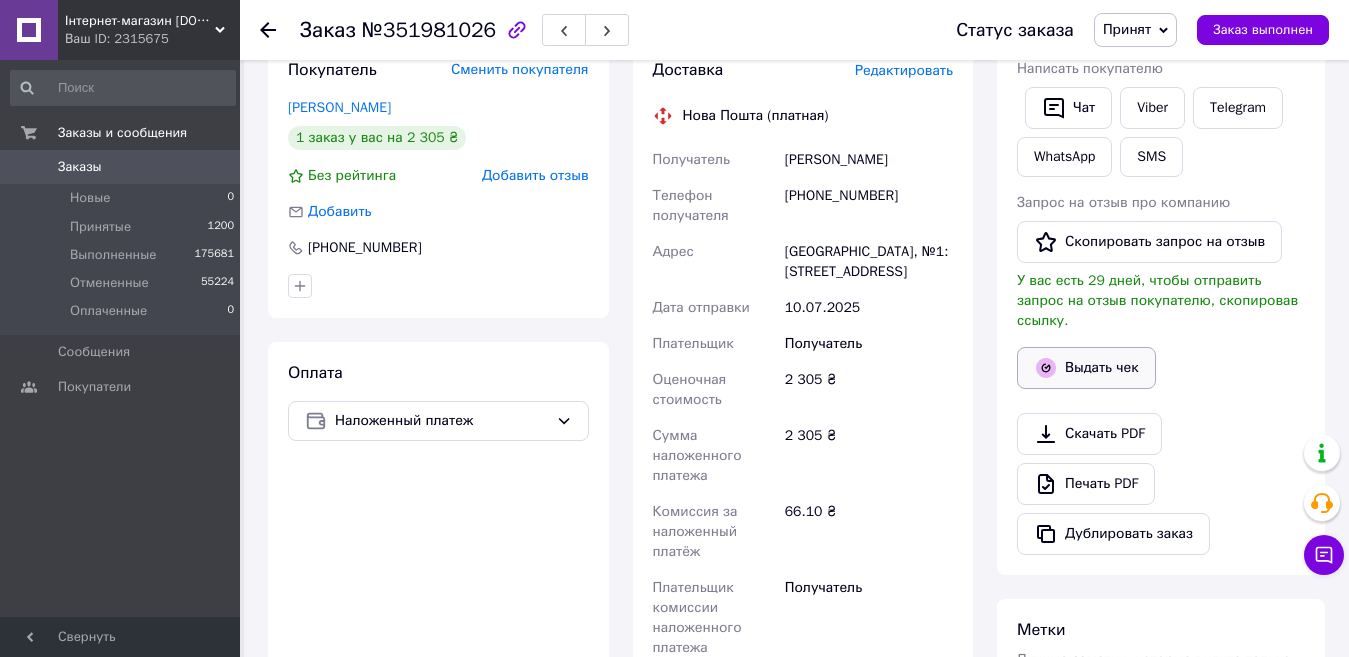 click 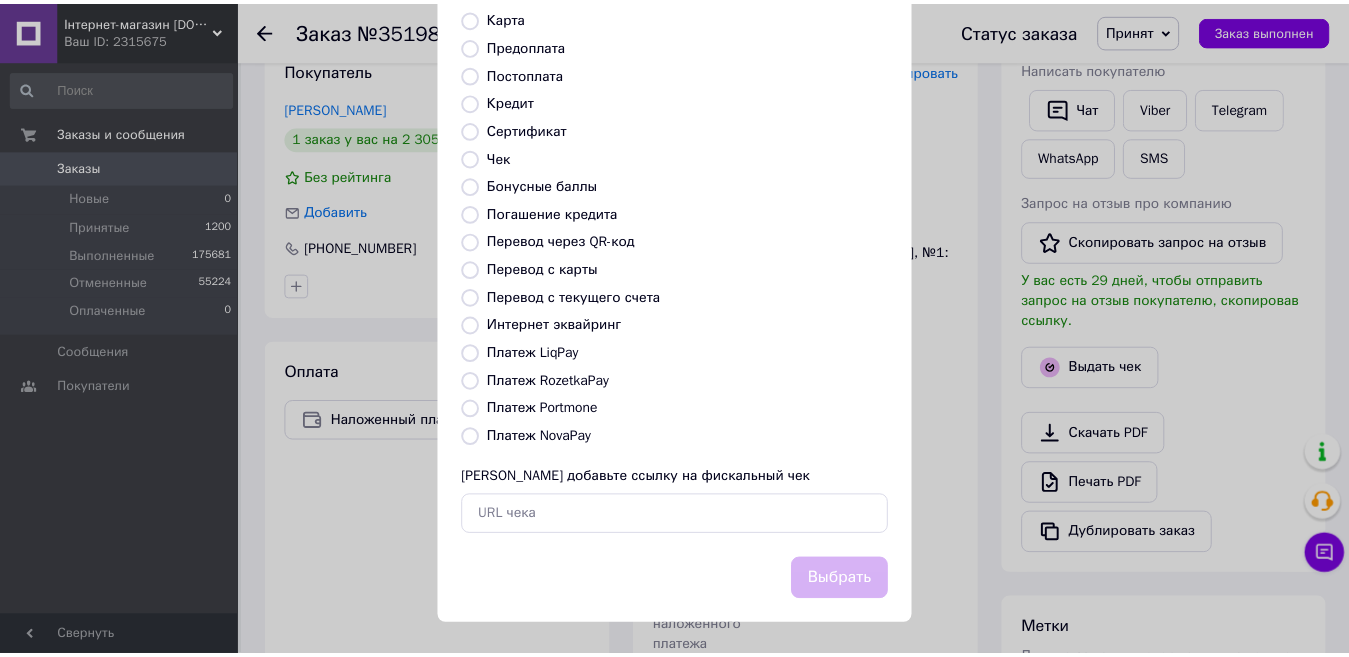 scroll, scrollTop: 202, scrollLeft: 0, axis: vertical 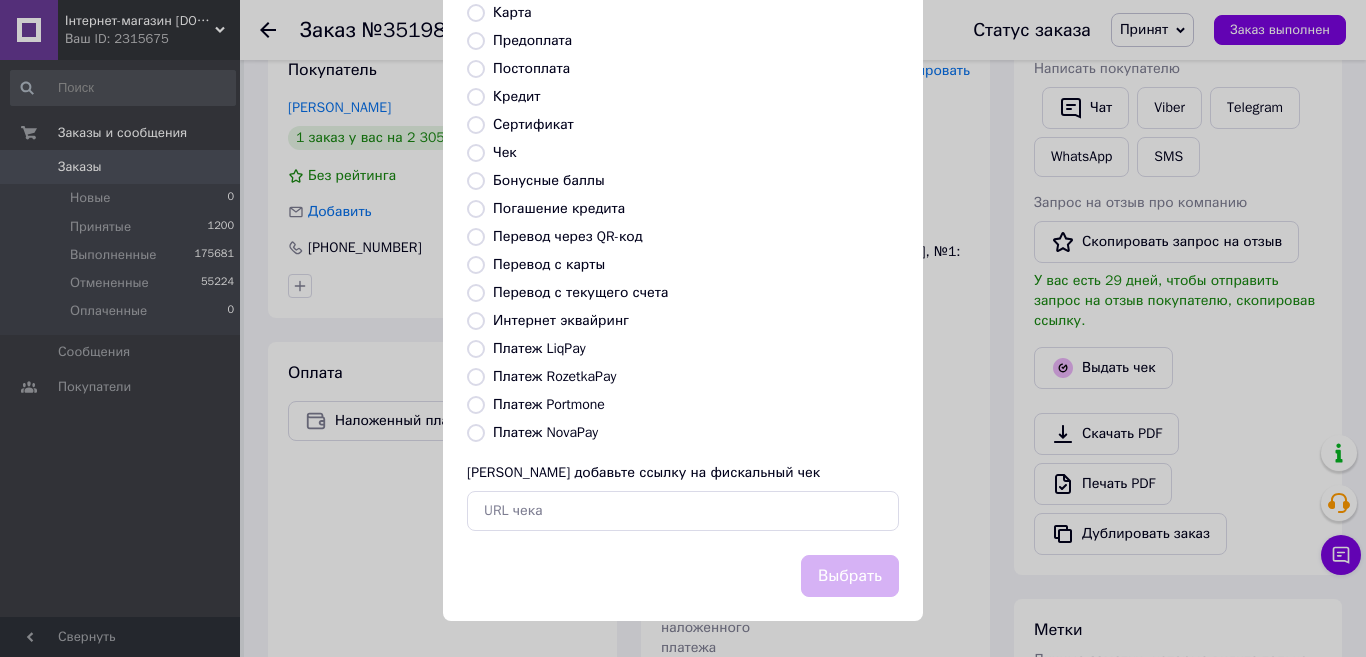 click on "Платеж NovaPay" at bounding box center (476, 433) 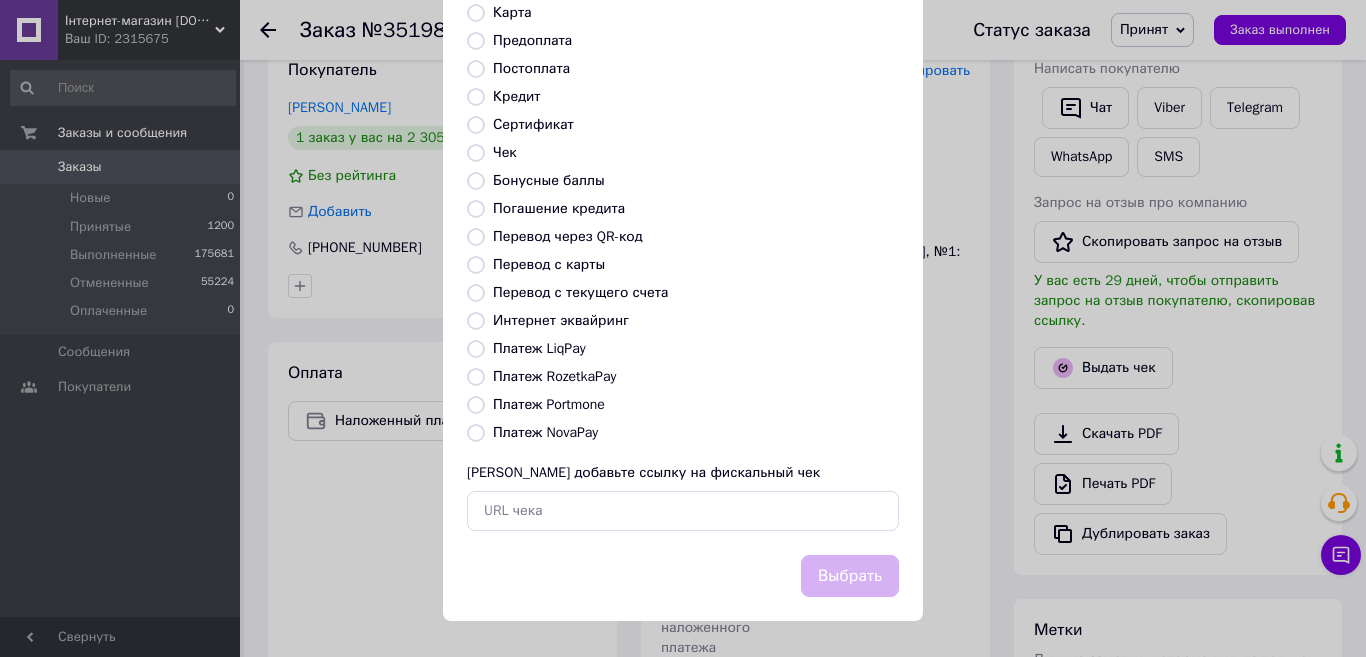 radio on "true" 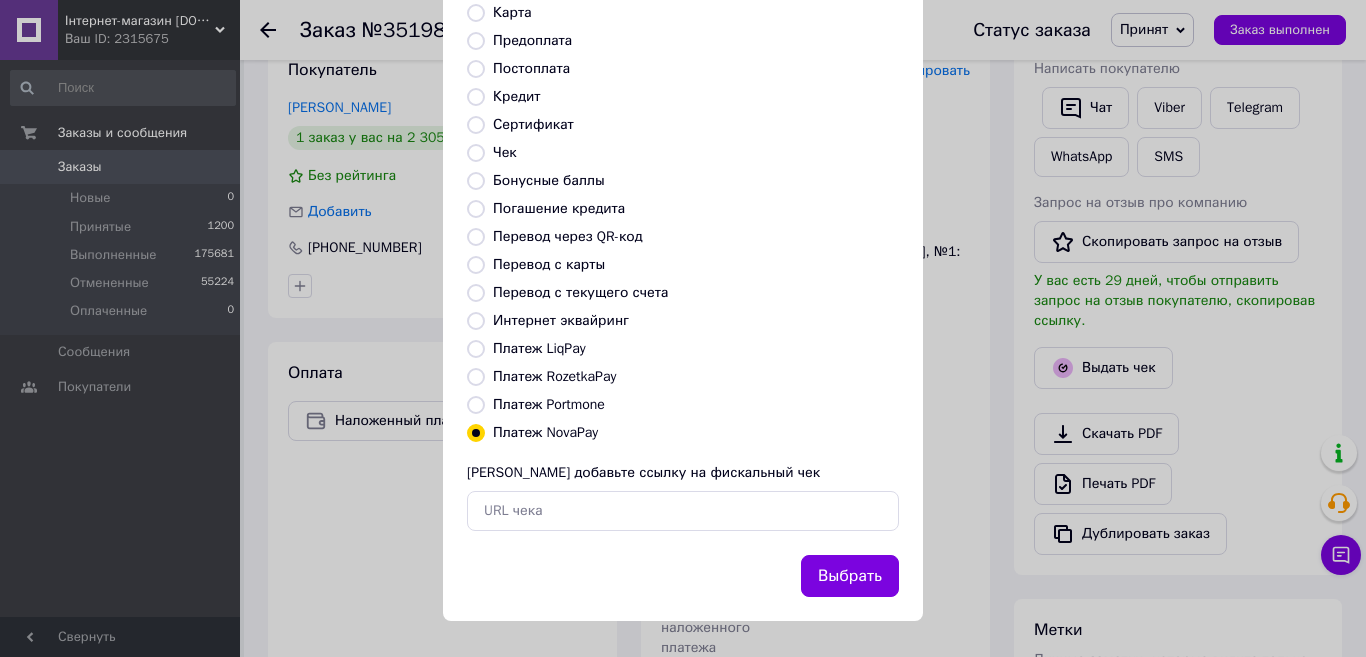 click on "Выбрать" at bounding box center [850, 576] 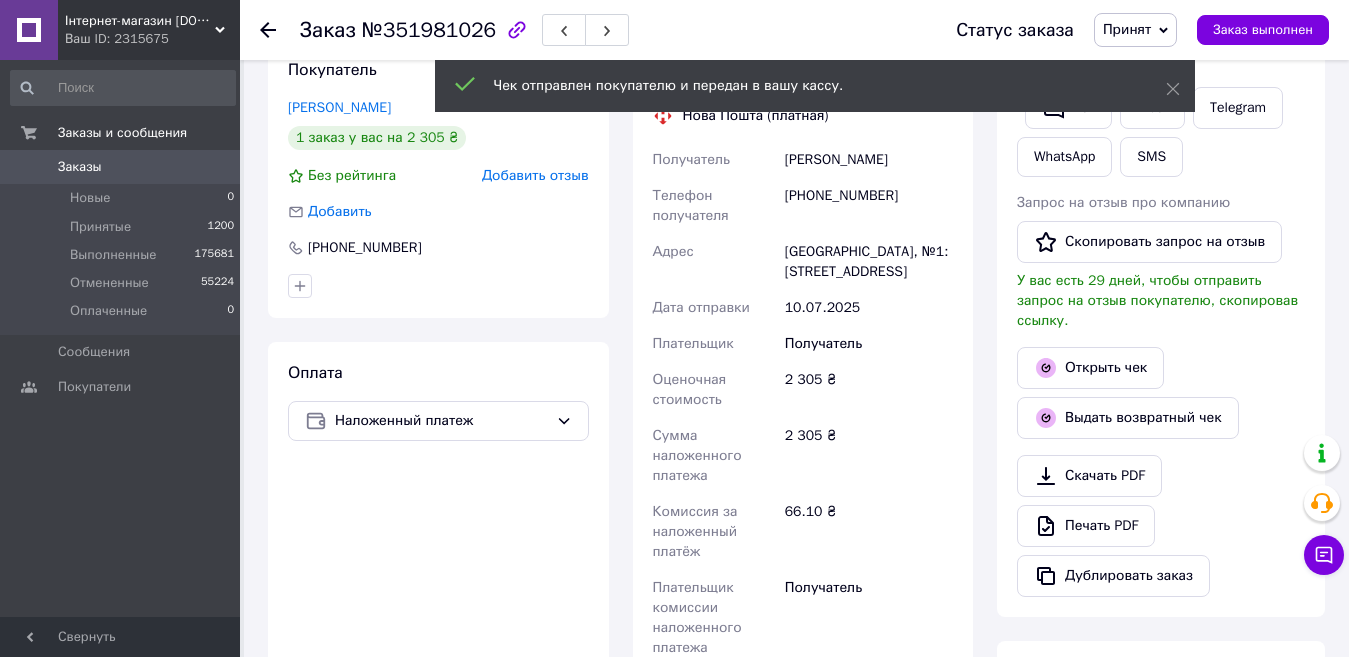 click on "Заказы" at bounding box center [121, 167] 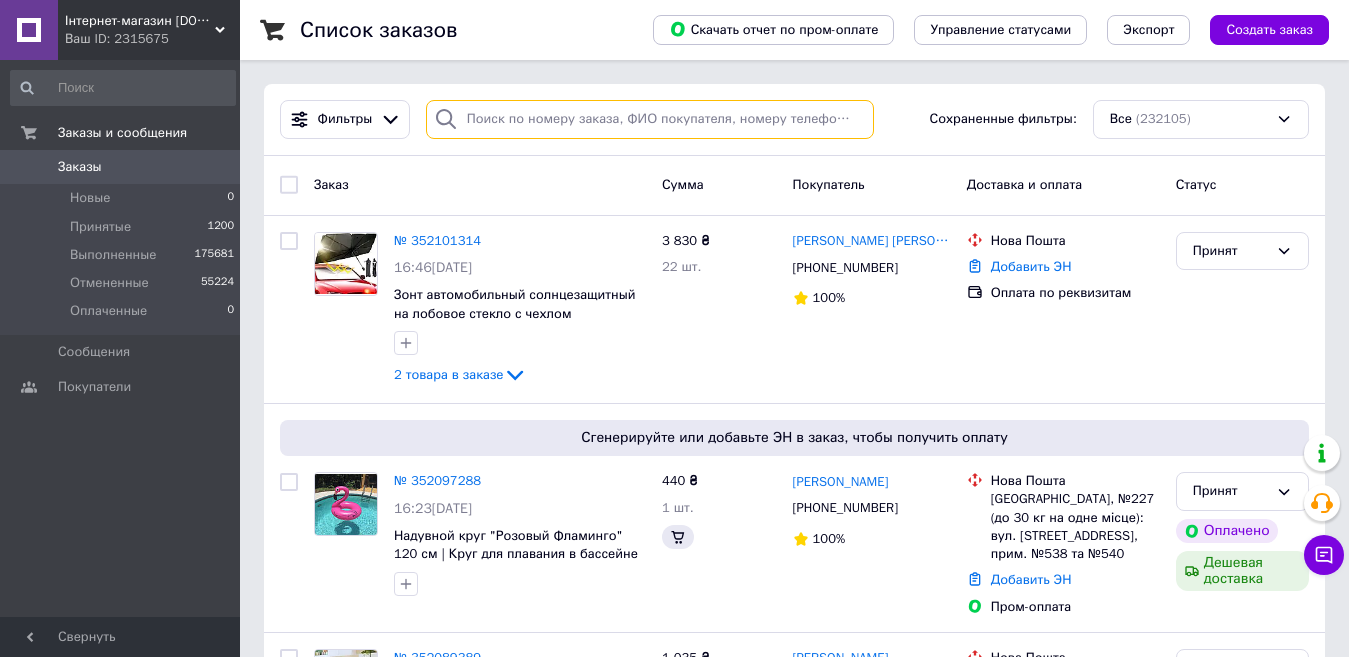 click at bounding box center (650, 119) 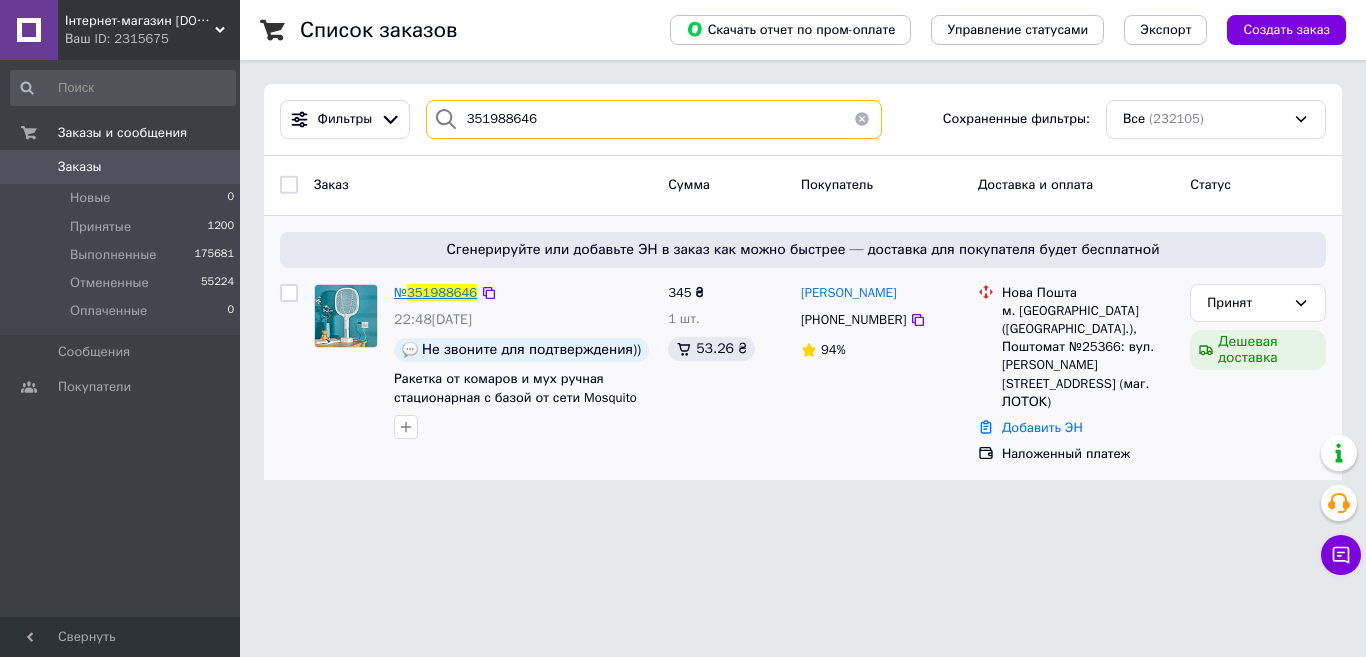 type on "351988646" 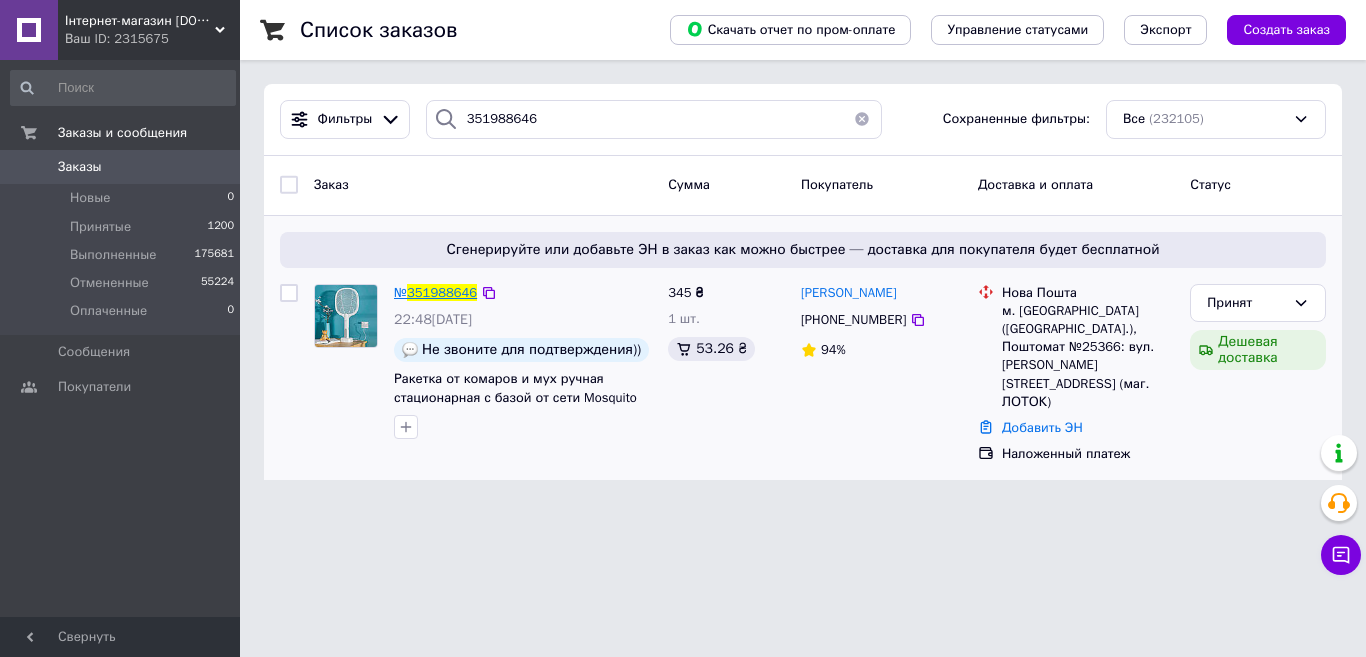 click on "351988646" at bounding box center [442, 292] 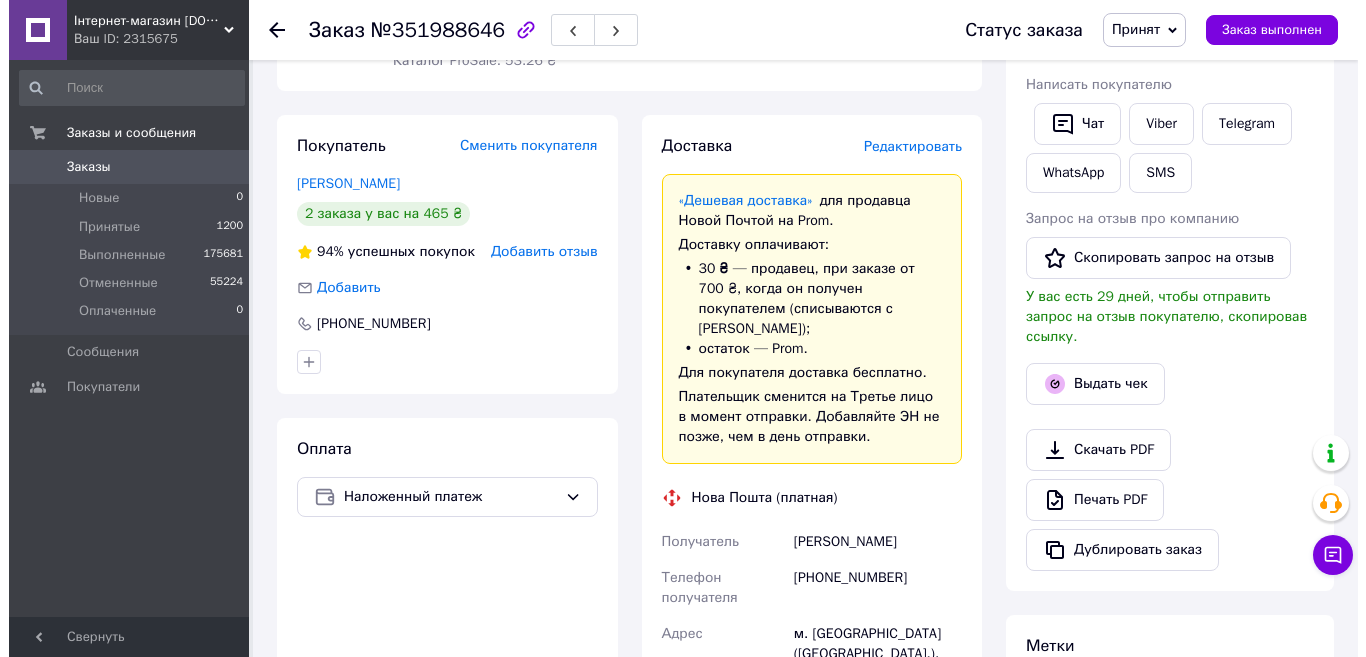 scroll, scrollTop: 400, scrollLeft: 0, axis: vertical 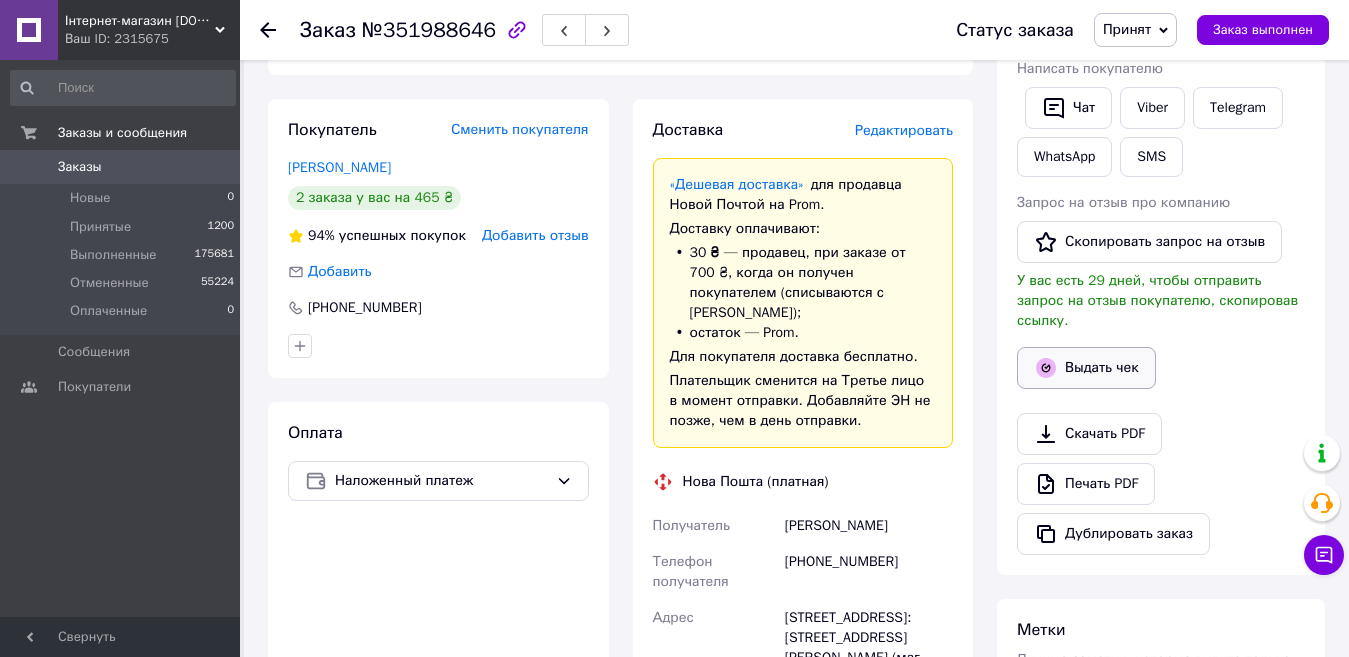 click on "Выдать чек" at bounding box center (1086, 368) 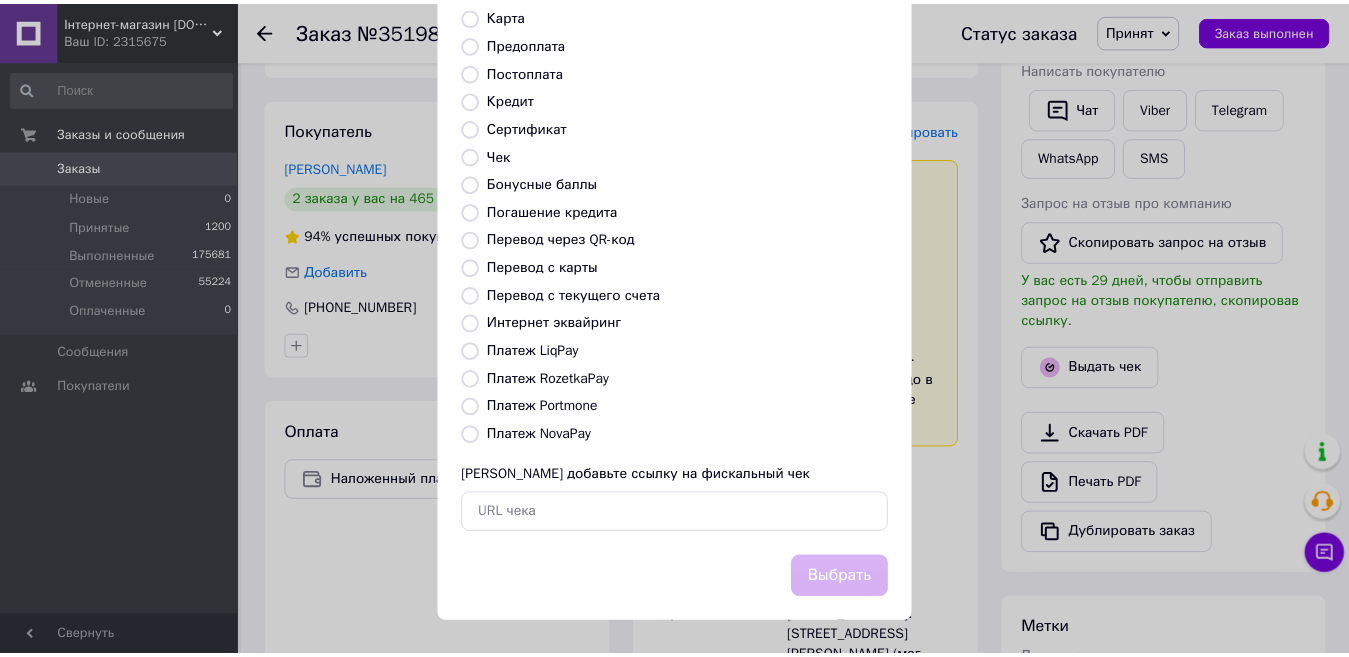 scroll, scrollTop: 202, scrollLeft: 0, axis: vertical 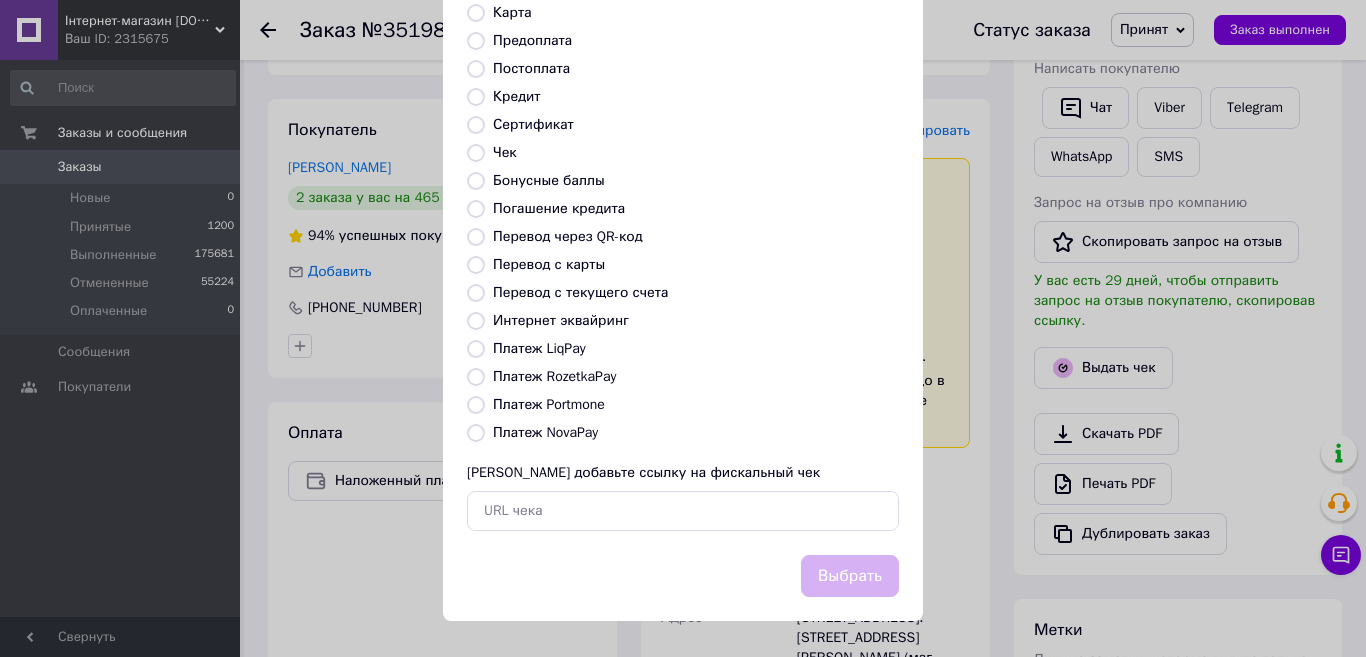 click on "Платеж NovaPay" at bounding box center (476, 433) 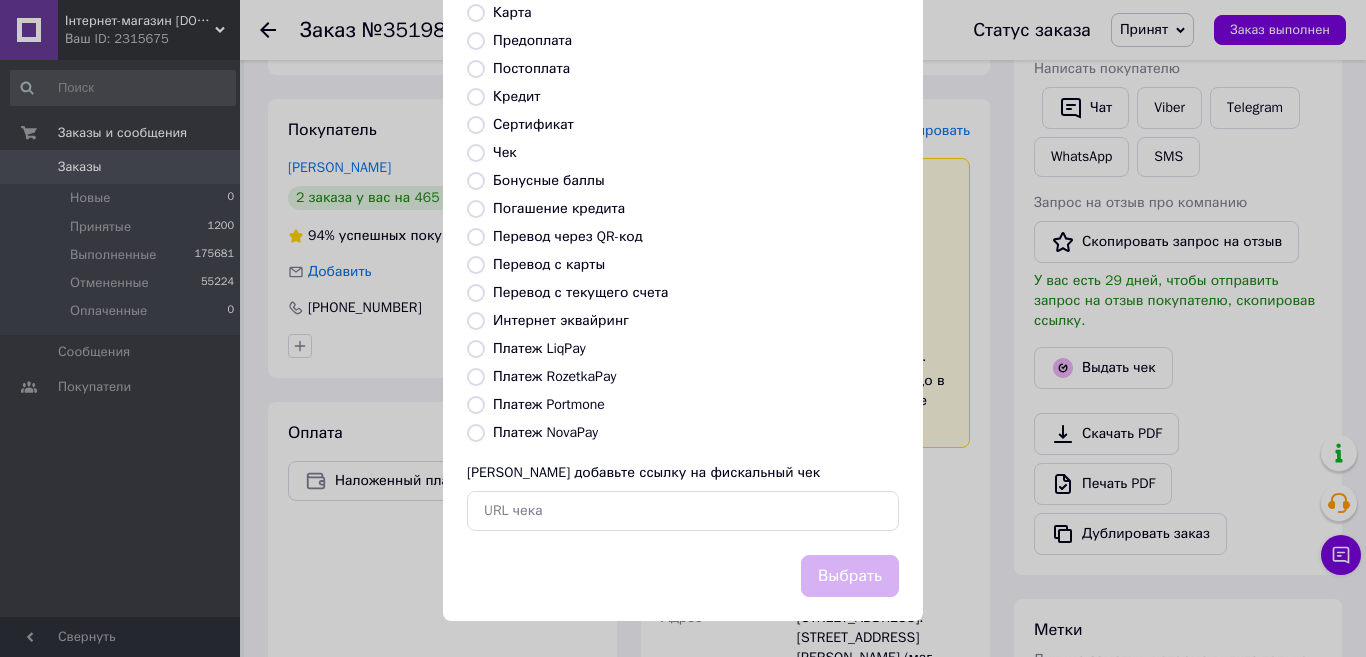 radio on "true" 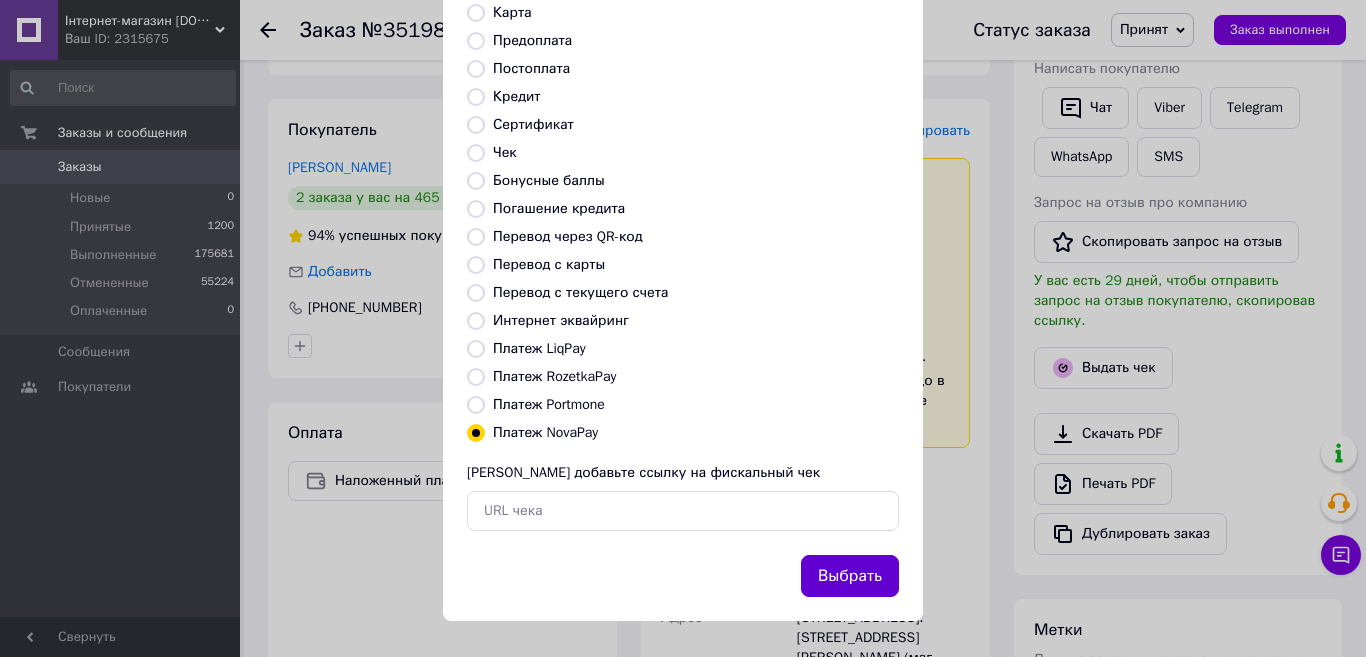 click on "Выбрать" at bounding box center (850, 576) 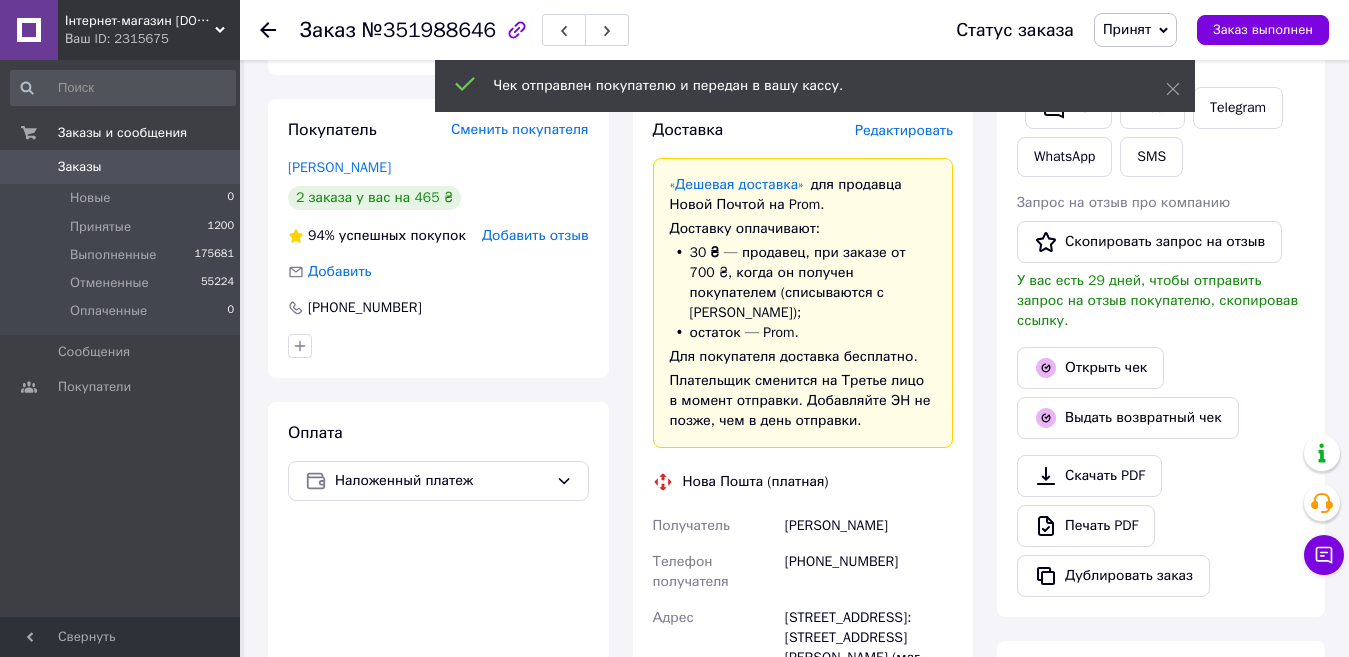 click on "Заказы" at bounding box center (121, 167) 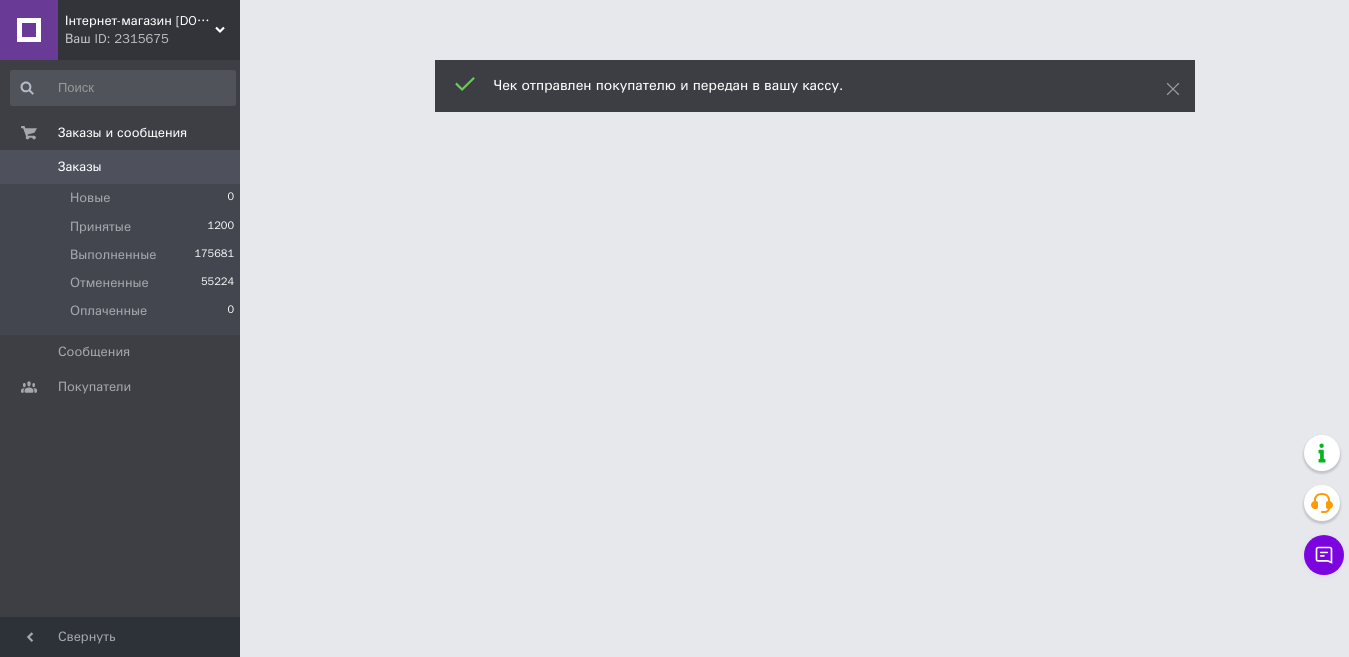 scroll, scrollTop: 0, scrollLeft: 0, axis: both 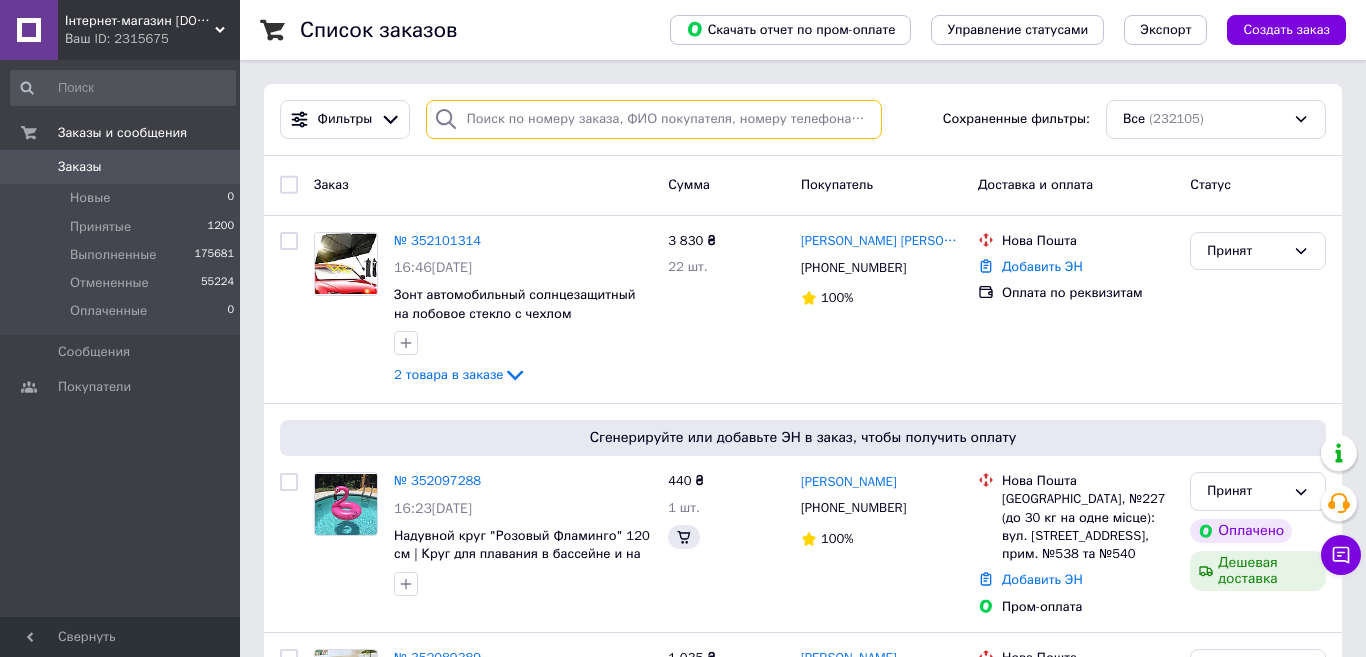 click at bounding box center [654, 119] 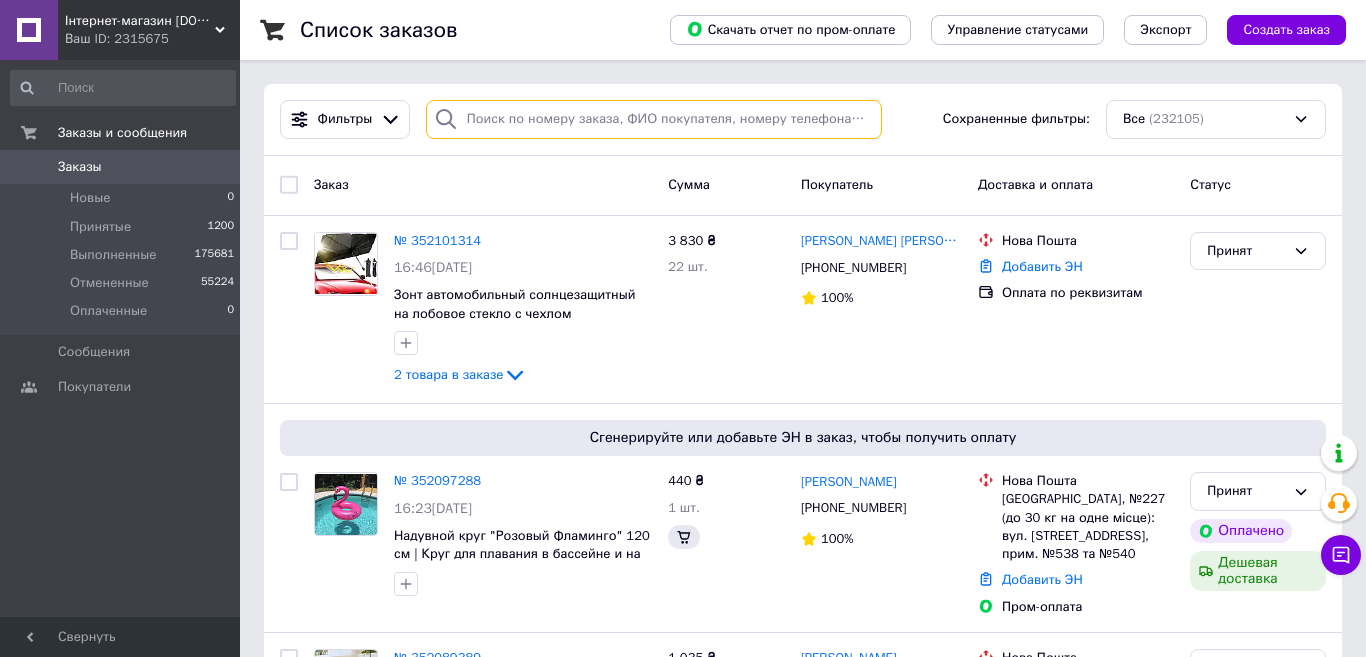 paste on "351998808UA" 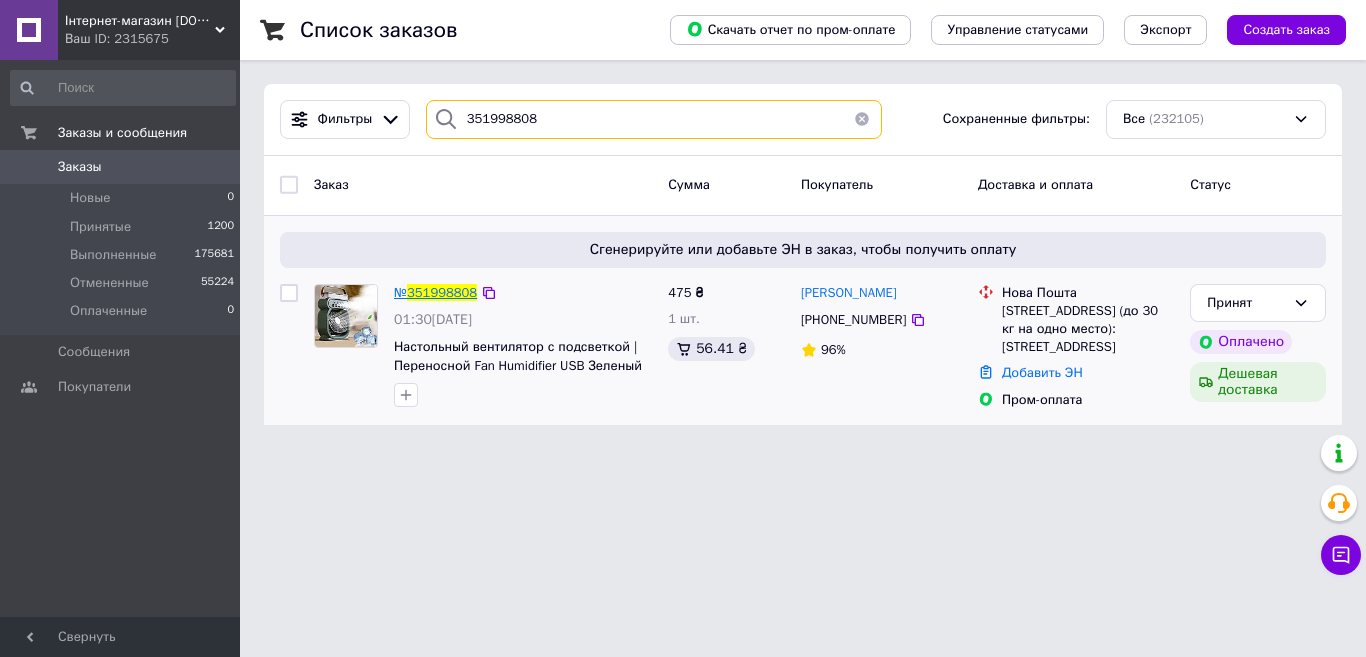 type on "351998808" 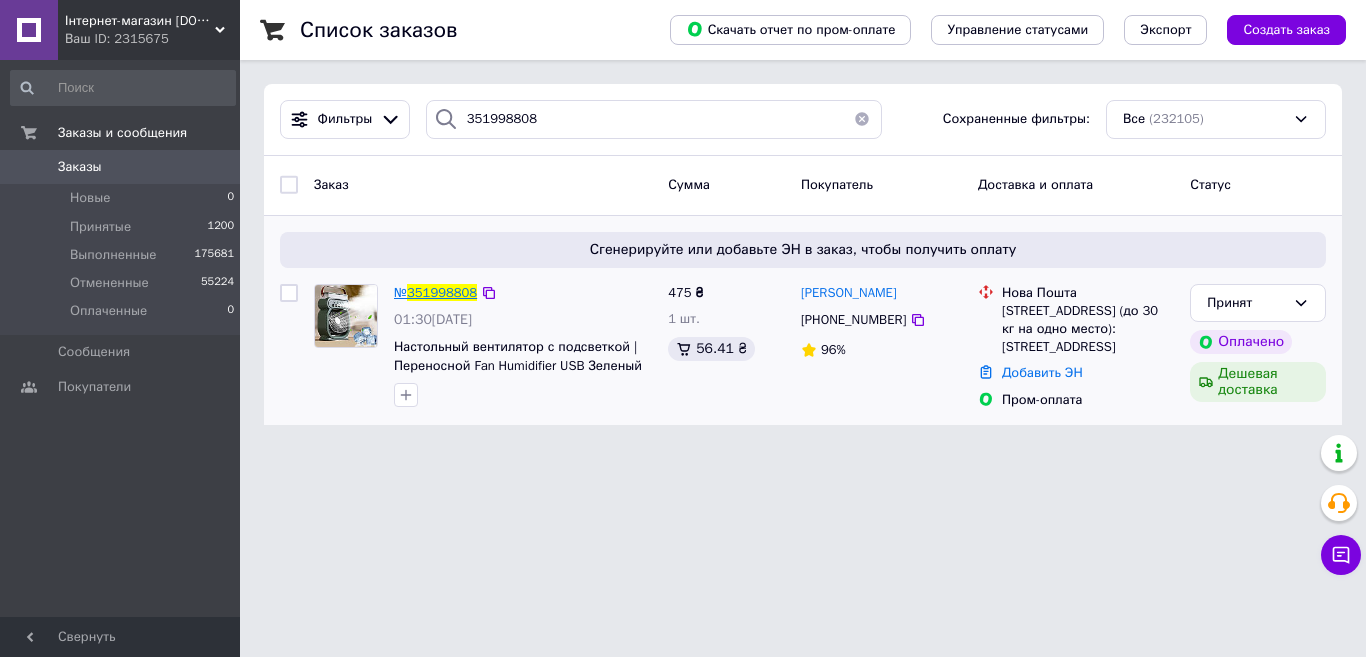 click on "351998808" at bounding box center [442, 292] 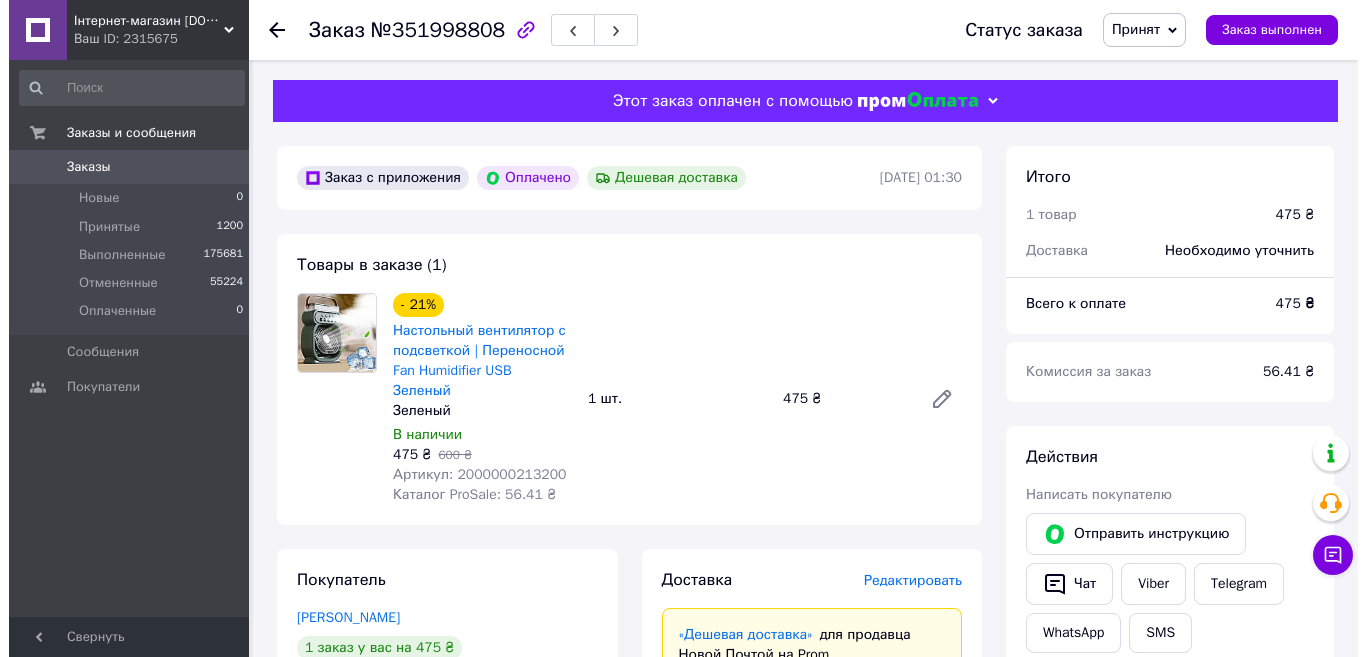 scroll, scrollTop: 500, scrollLeft: 0, axis: vertical 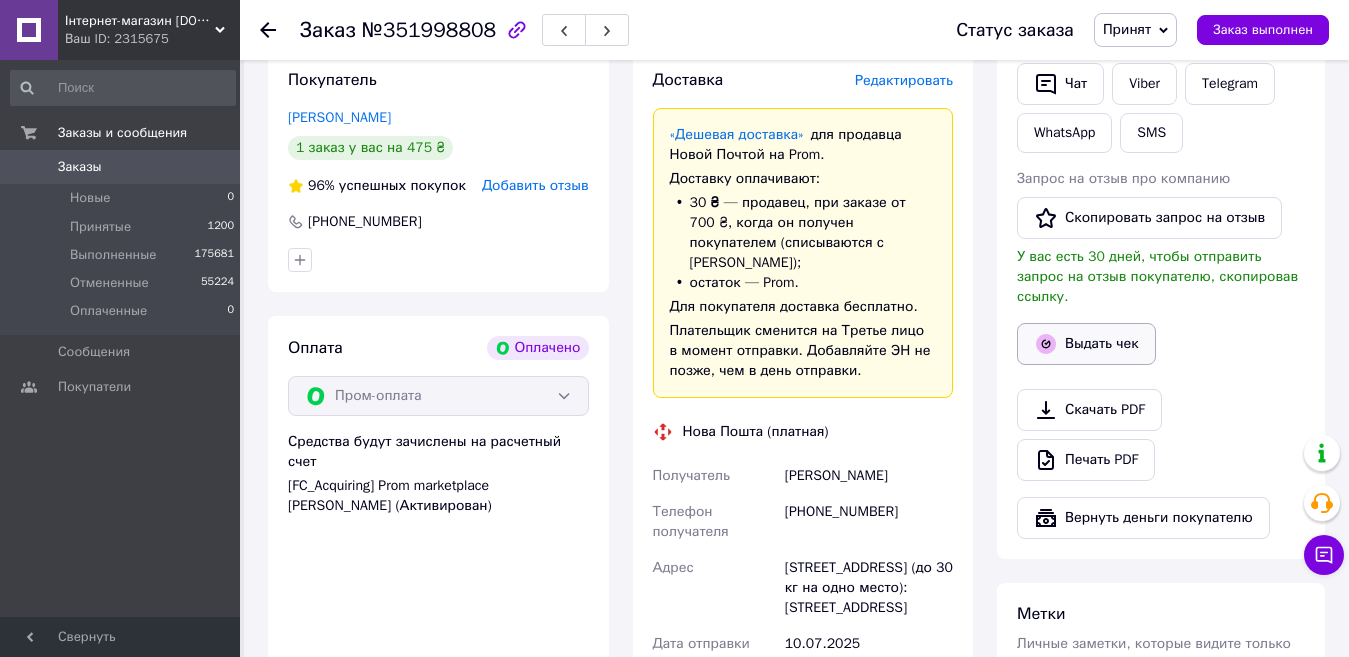 click on "Выдать чек" at bounding box center (1086, 344) 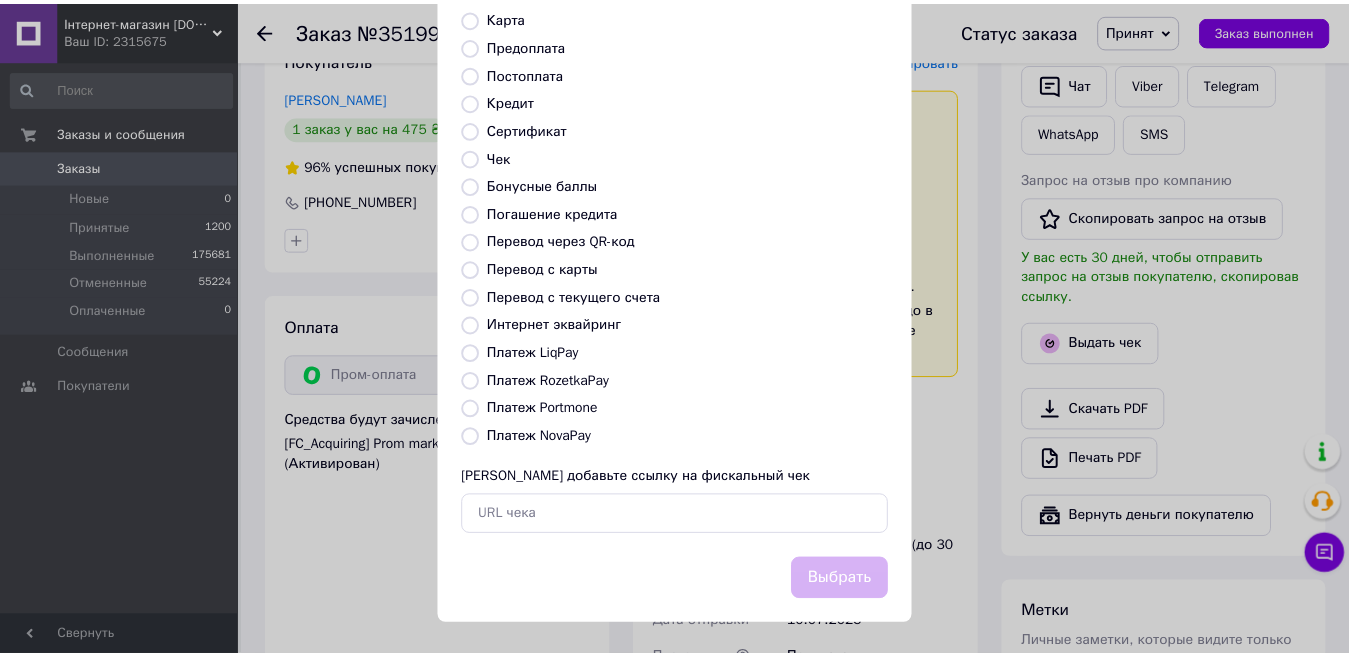 scroll, scrollTop: 202, scrollLeft: 0, axis: vertical 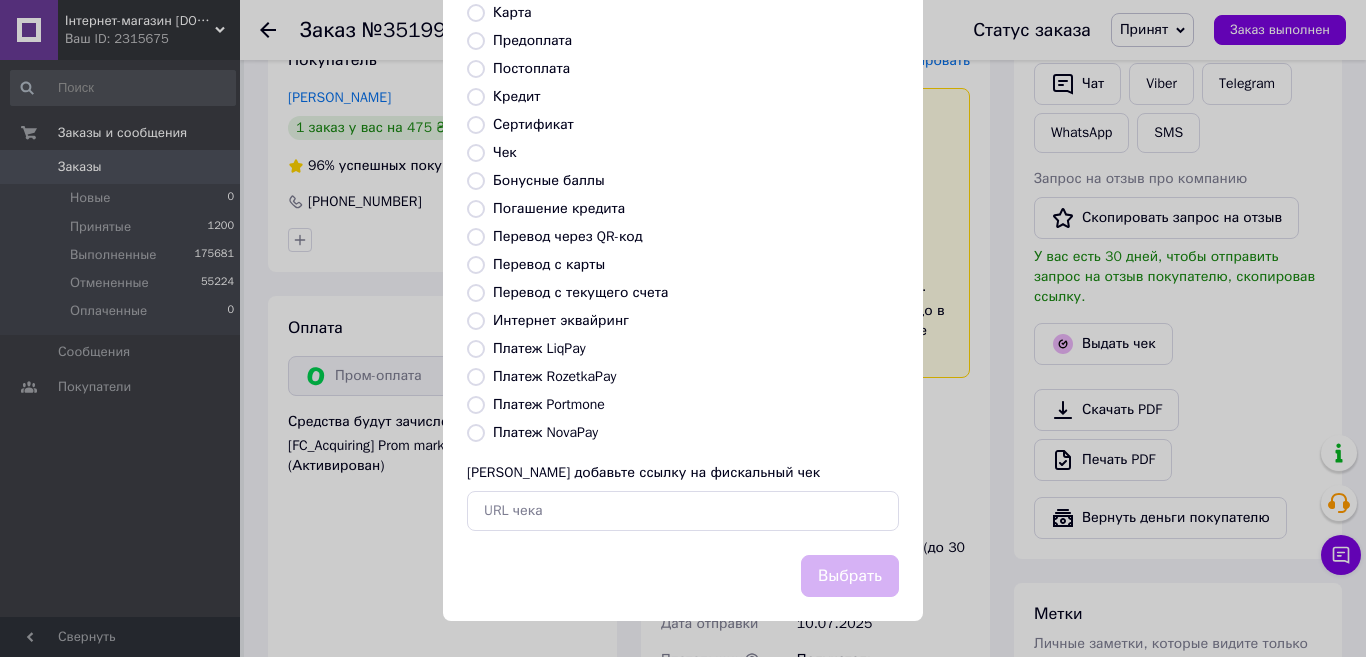 click on "Платеж RozetkaPay" at bounding box center [476, 377] 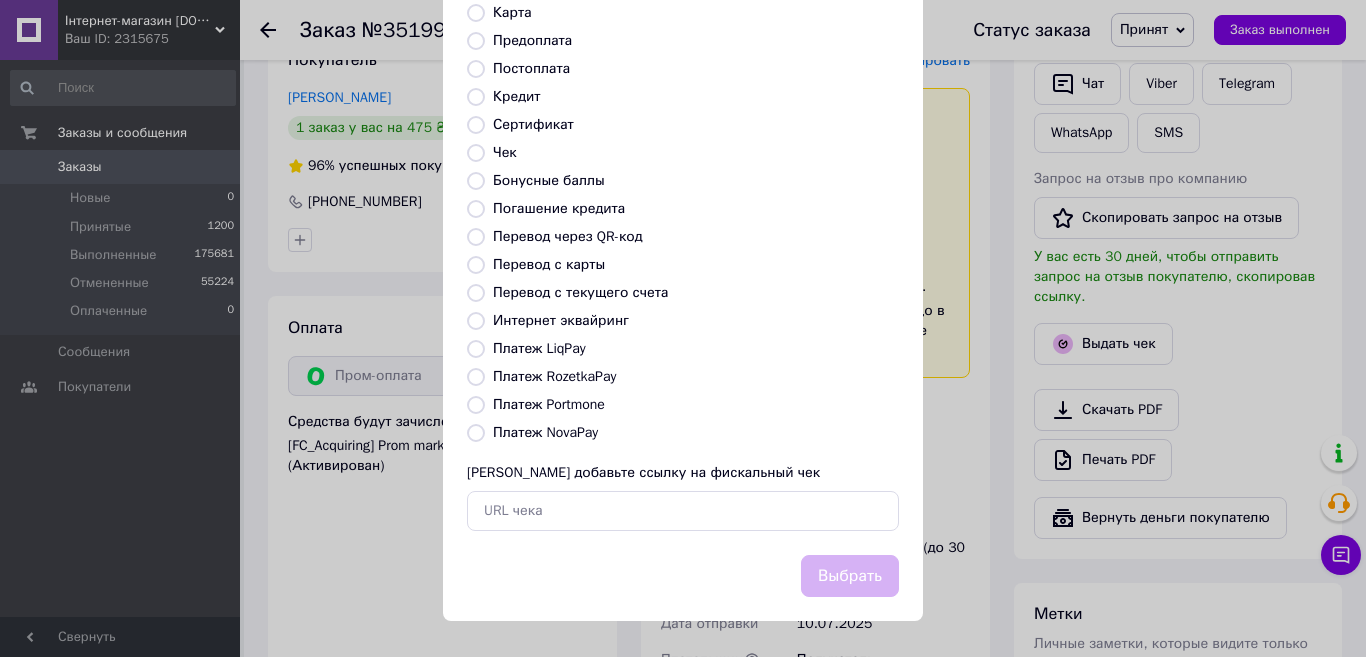 radio on "true" 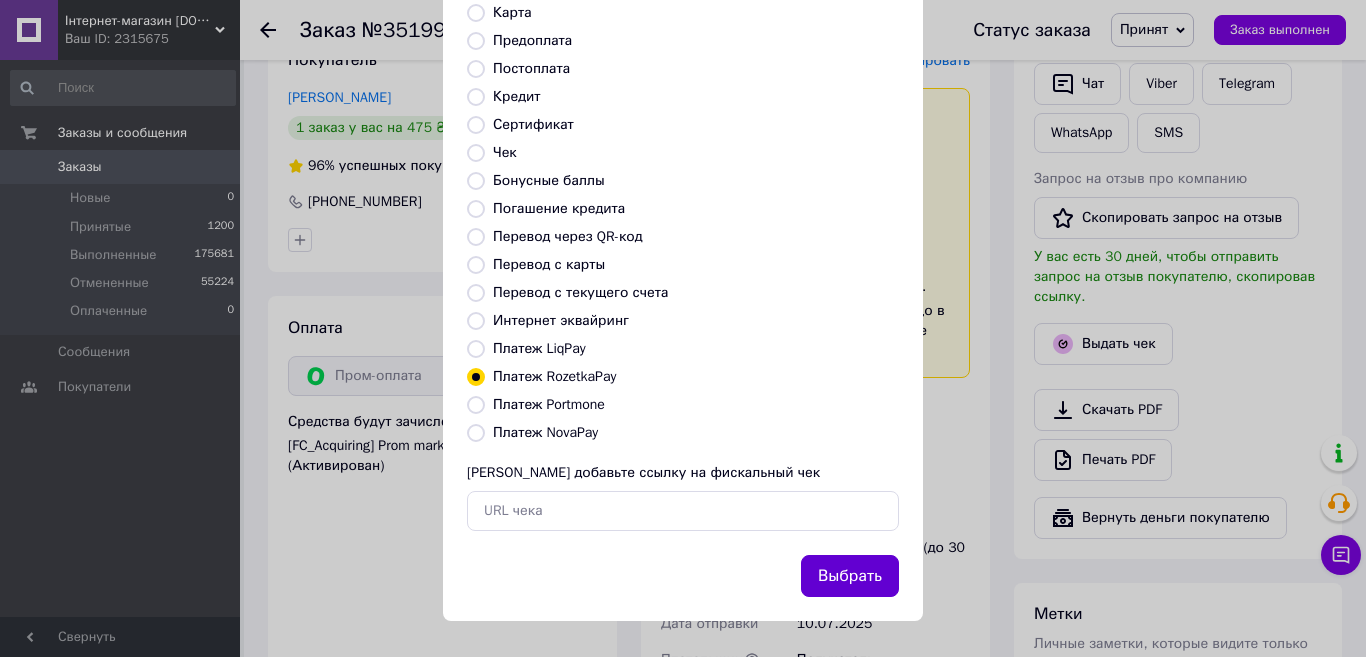 click on "Выбрать" at bounding box center (850, 576) 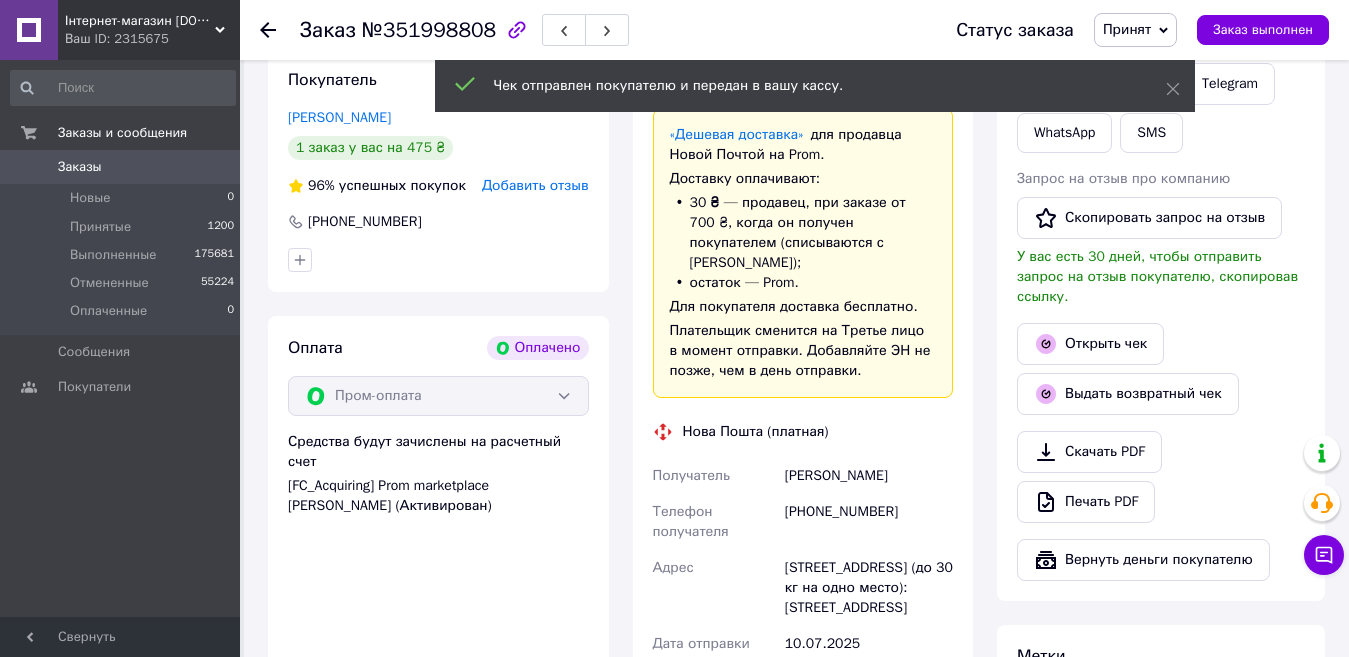click on "Заказы" at bounding box center [121, 167] 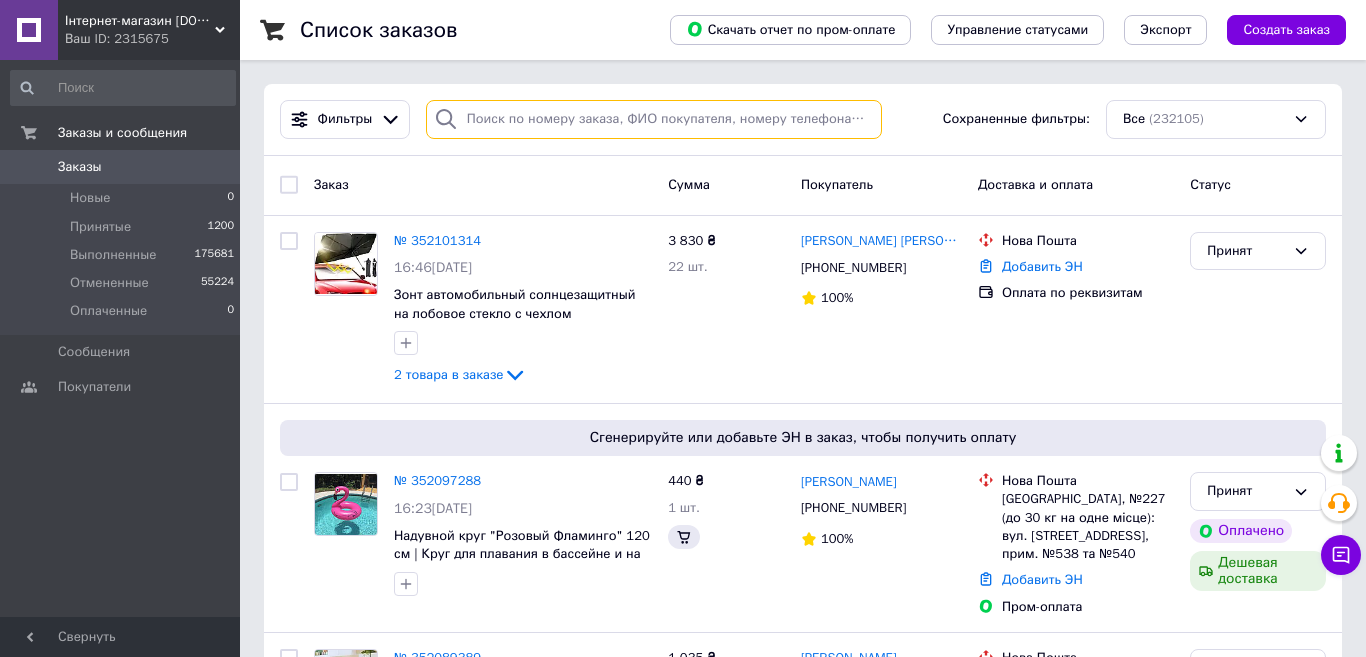 click at bounding box center (654, 119) 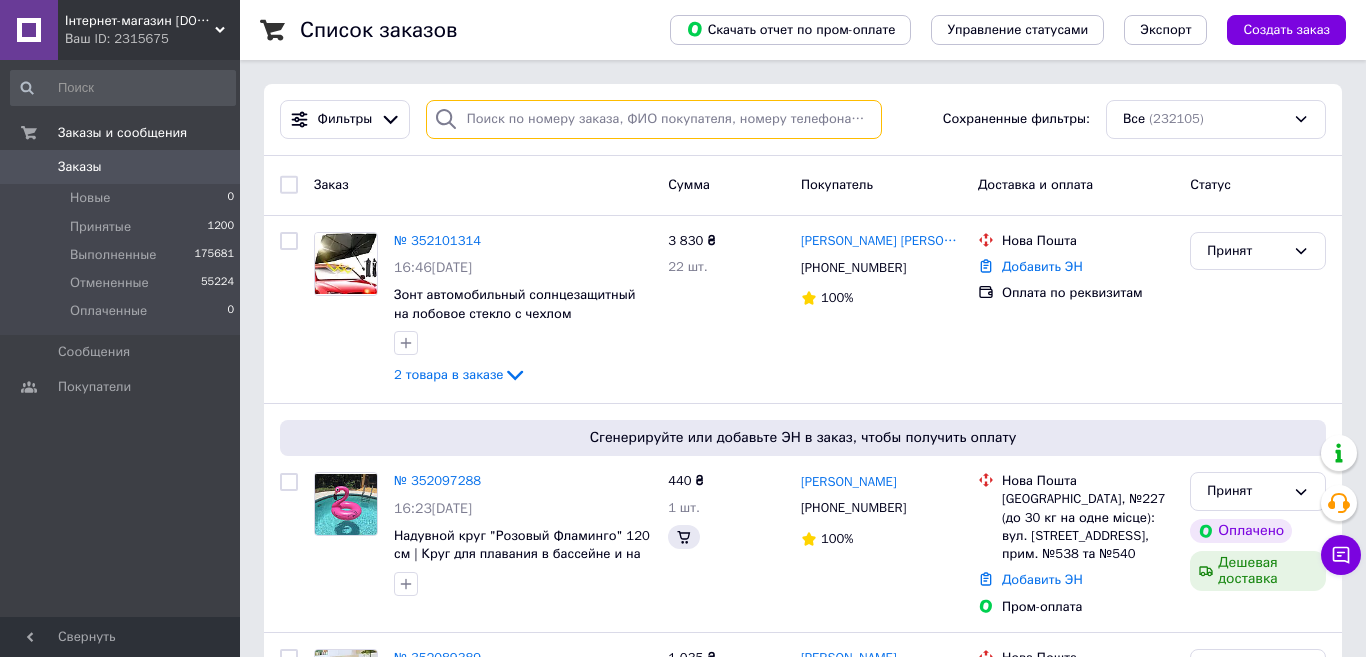 paste on "352003715UA" 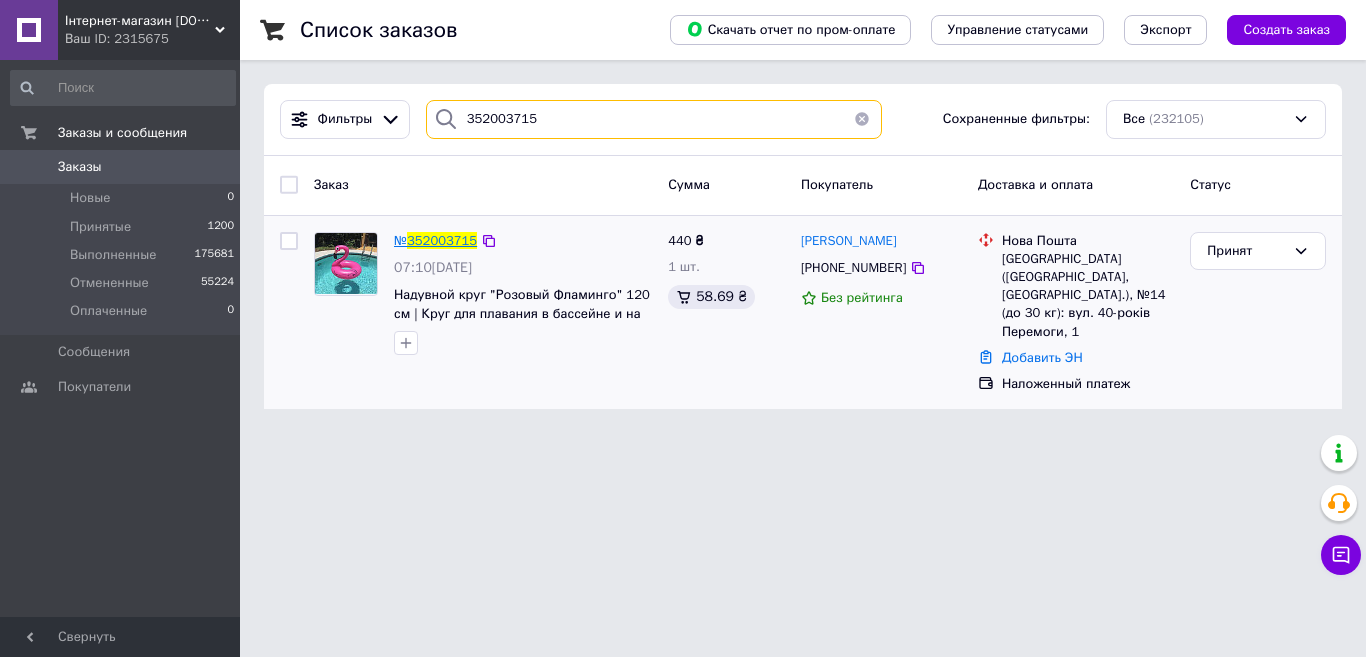 type on "352003715" 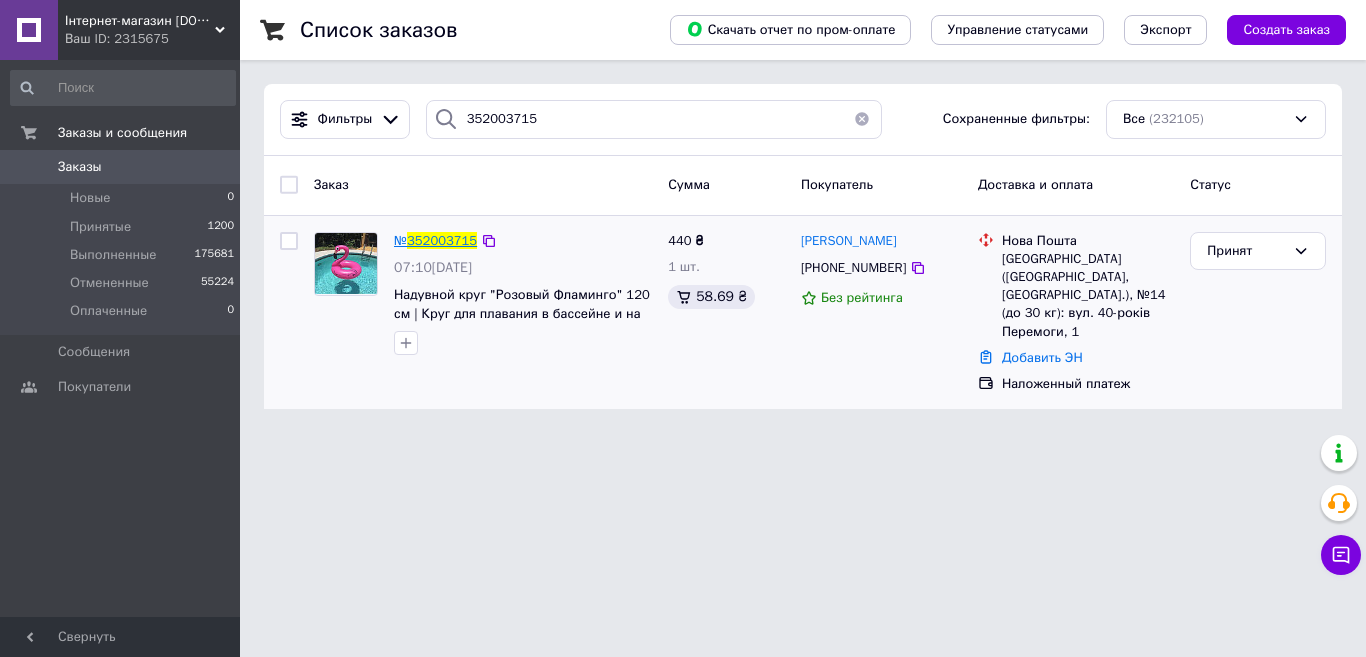 click on "352003715" at bounding box center [442, 240] 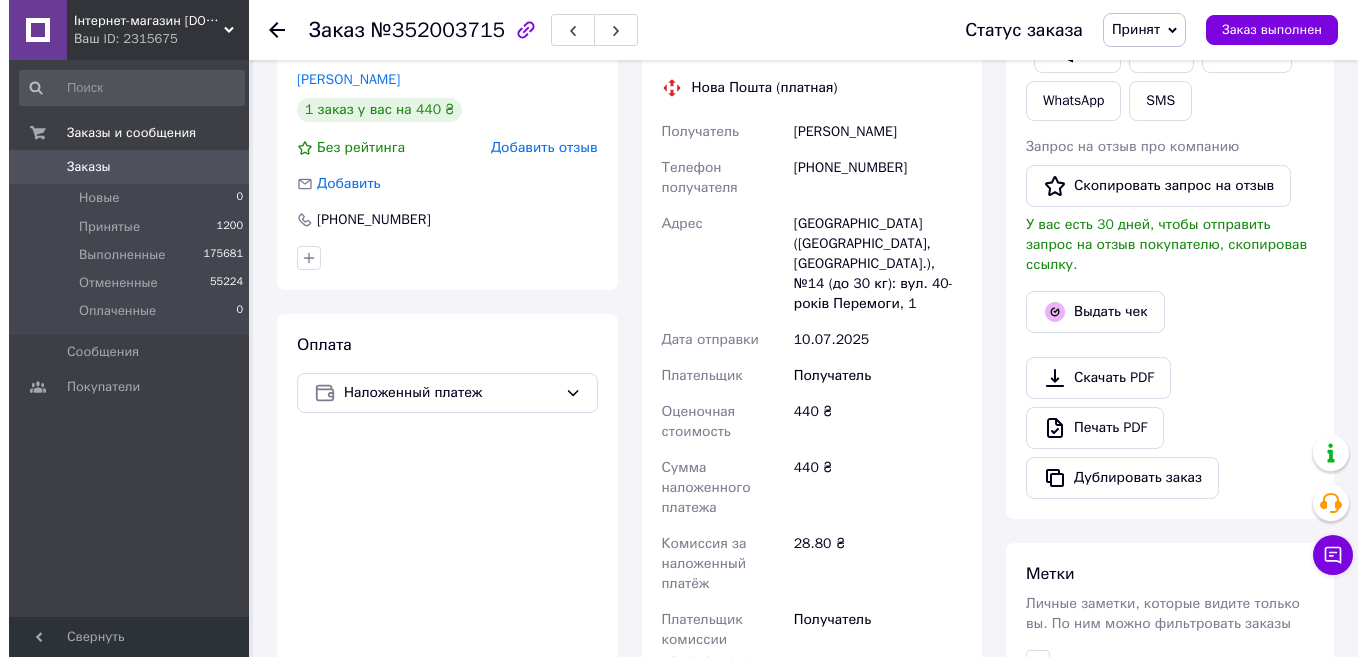 scroll, scrollTop: 500, scrollLeft: 0, axis: vertical 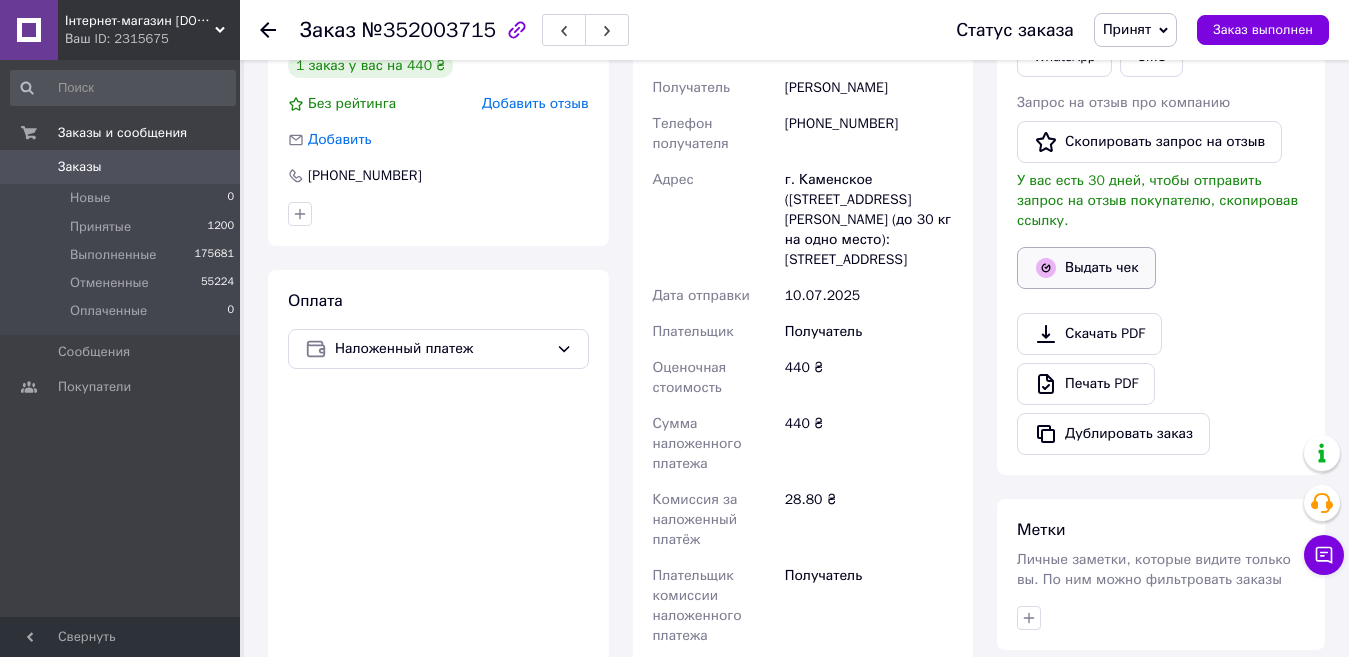 click on "Выдать чек" at bounding box center (1086, 268) 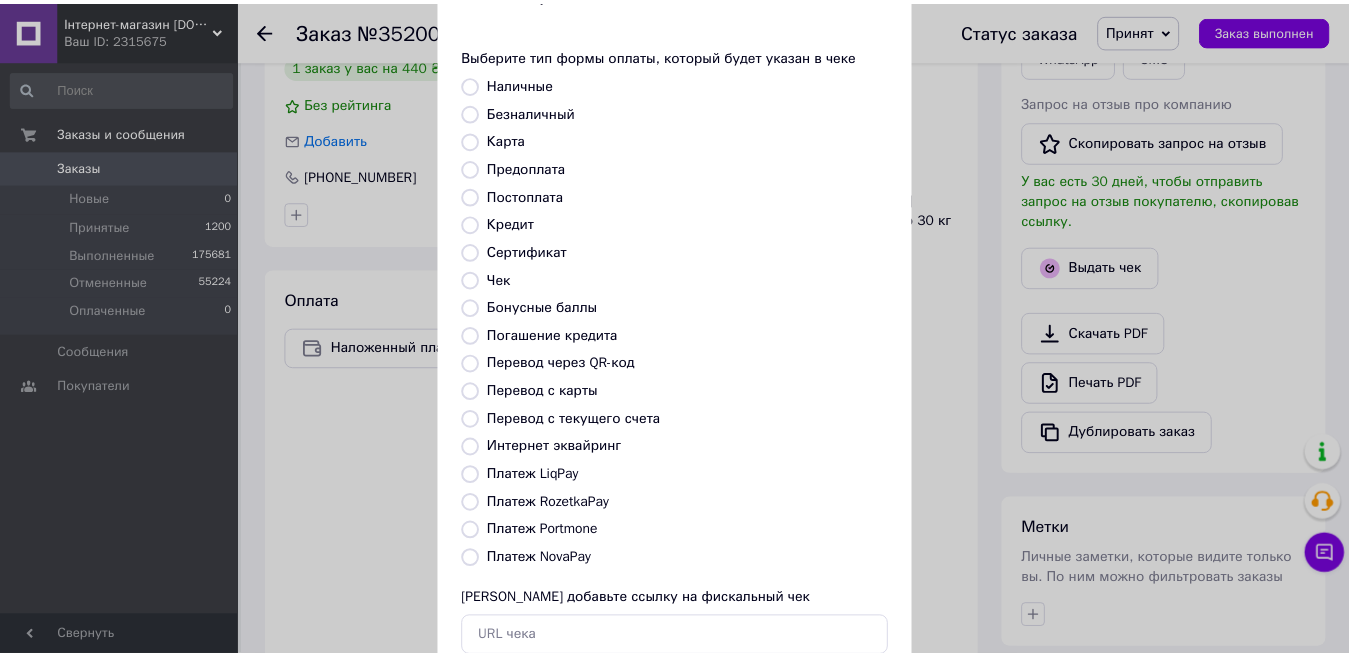 scroll, scrollTop: 202, scrollLeft: 0, axis: vertical 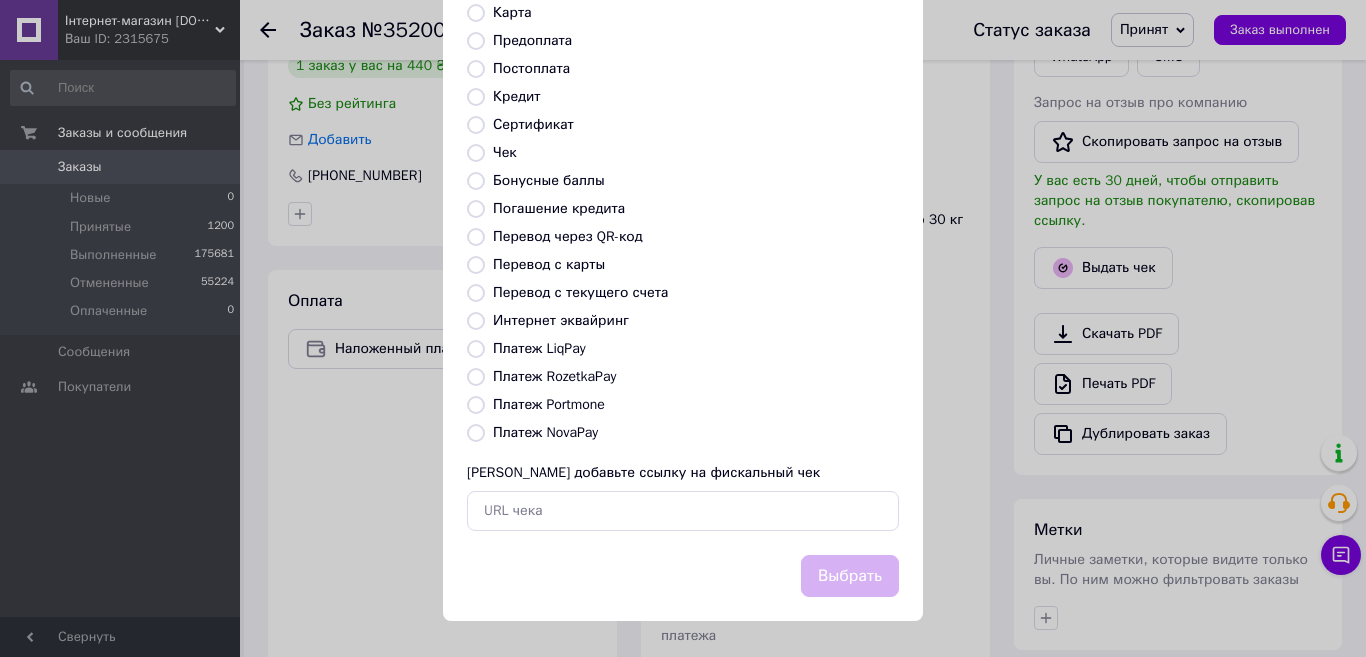 click on "Платеж NovaPay" at bounding box center (476, 433) 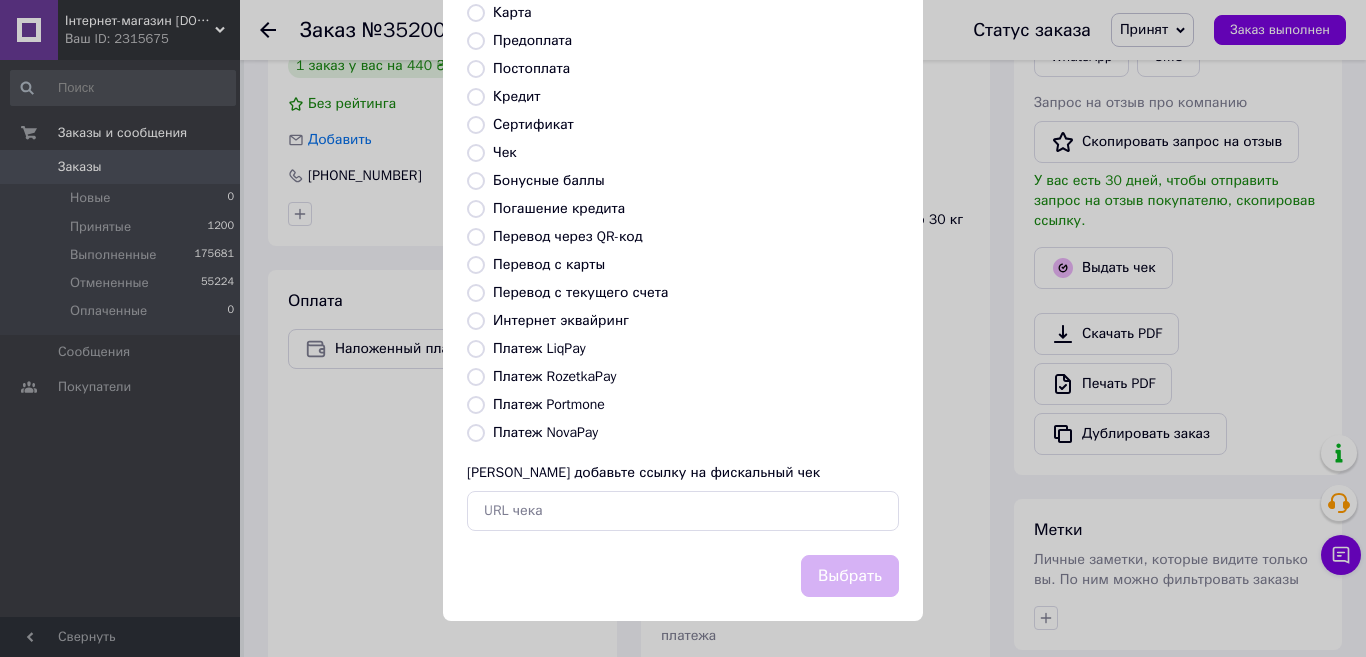 radio on "true" 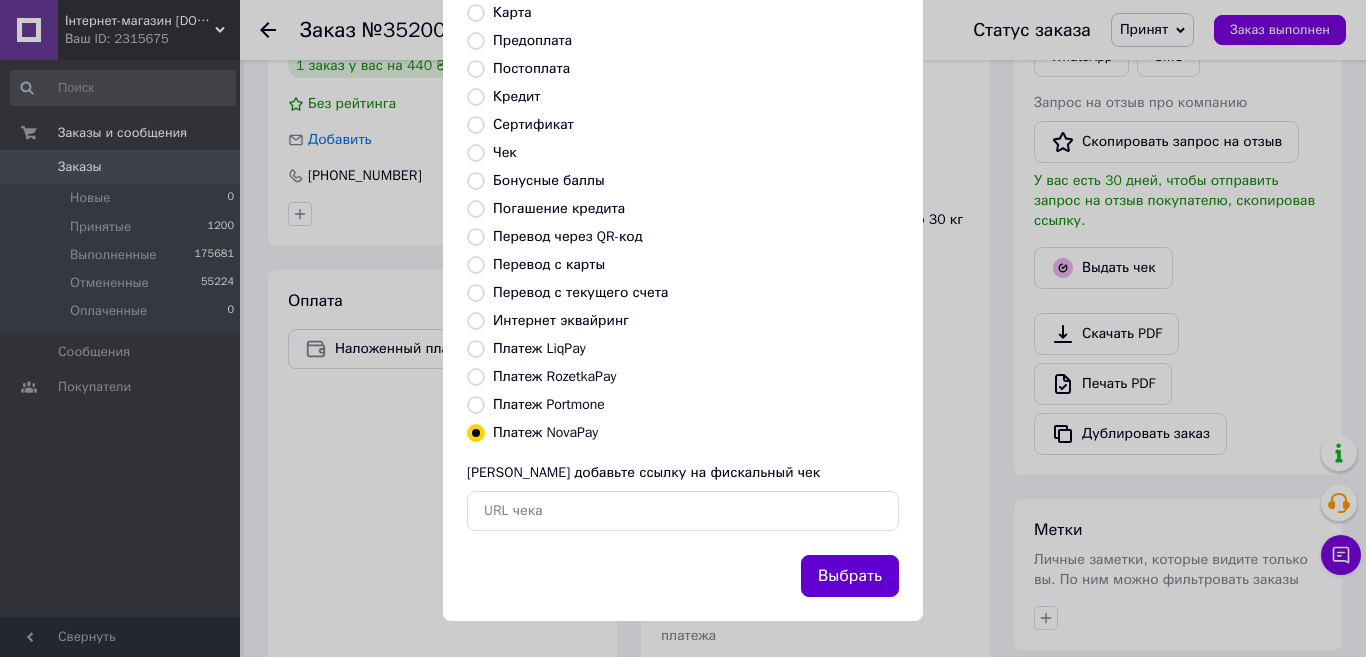 click on "Выбрать" at bounding box center (850, 576) 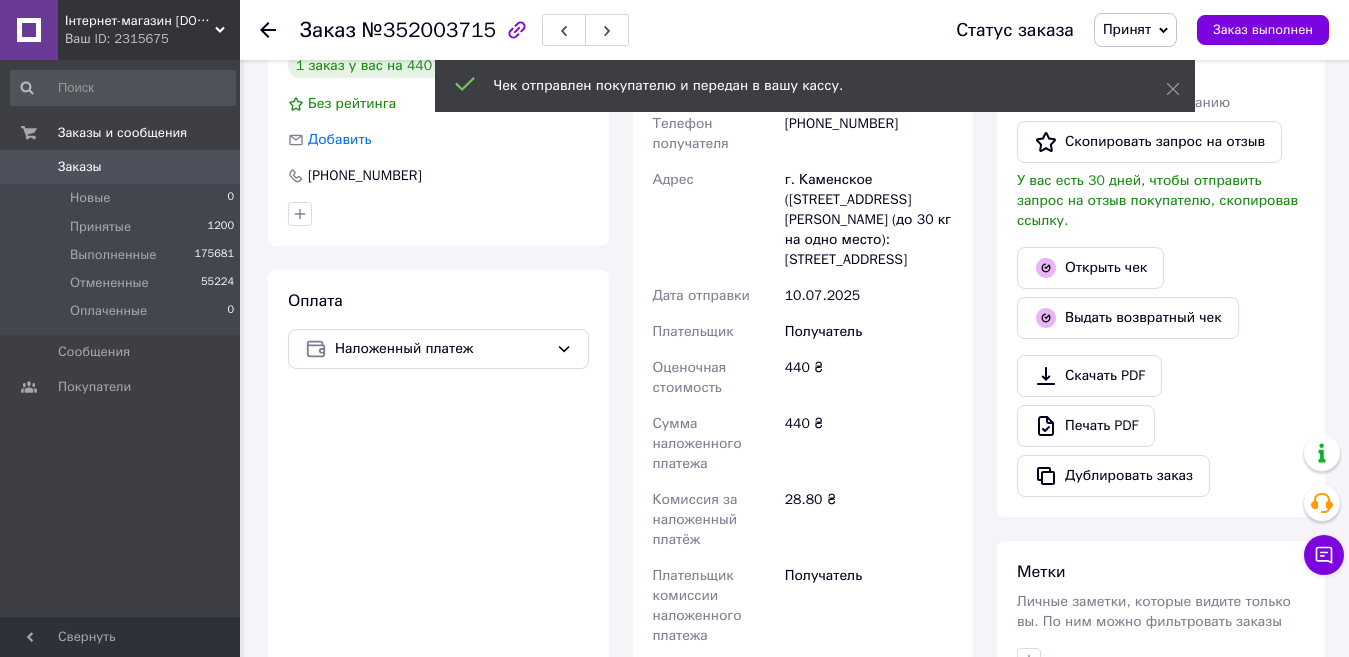 click on "Заказы" at bounding box center [121, 167] 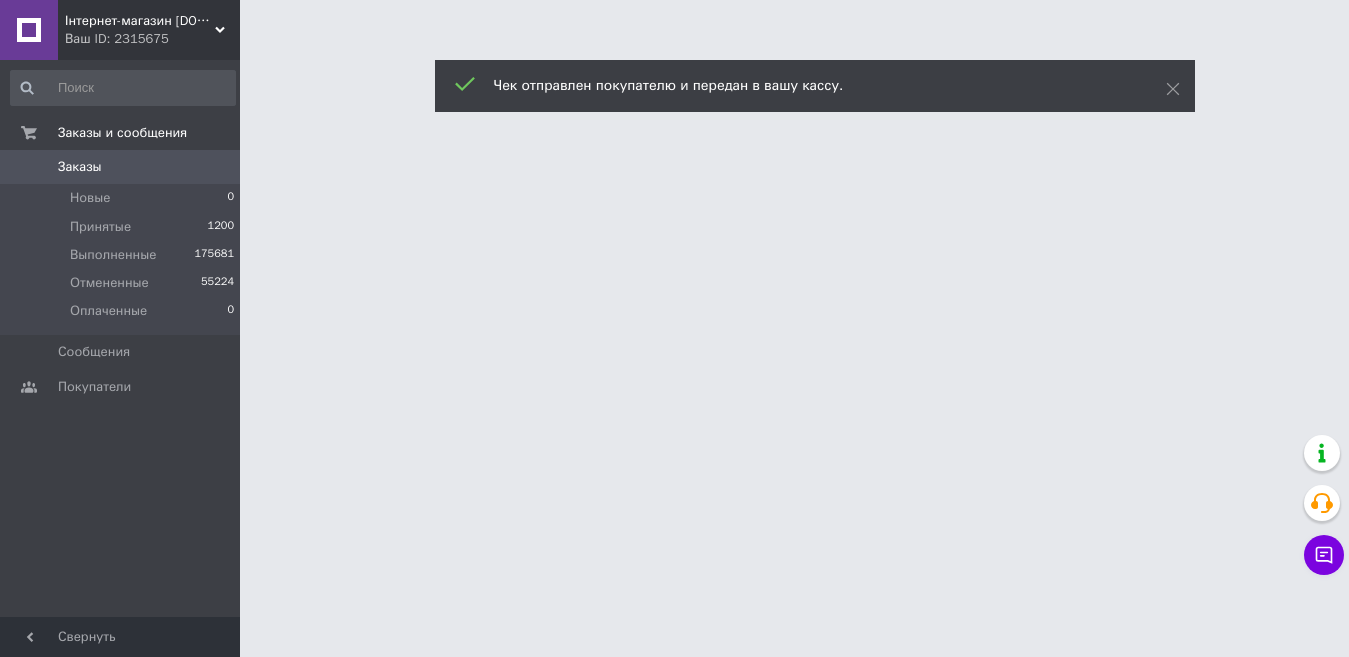 scroll, scrollTop: 0, scrollLeft: 0, axis: both 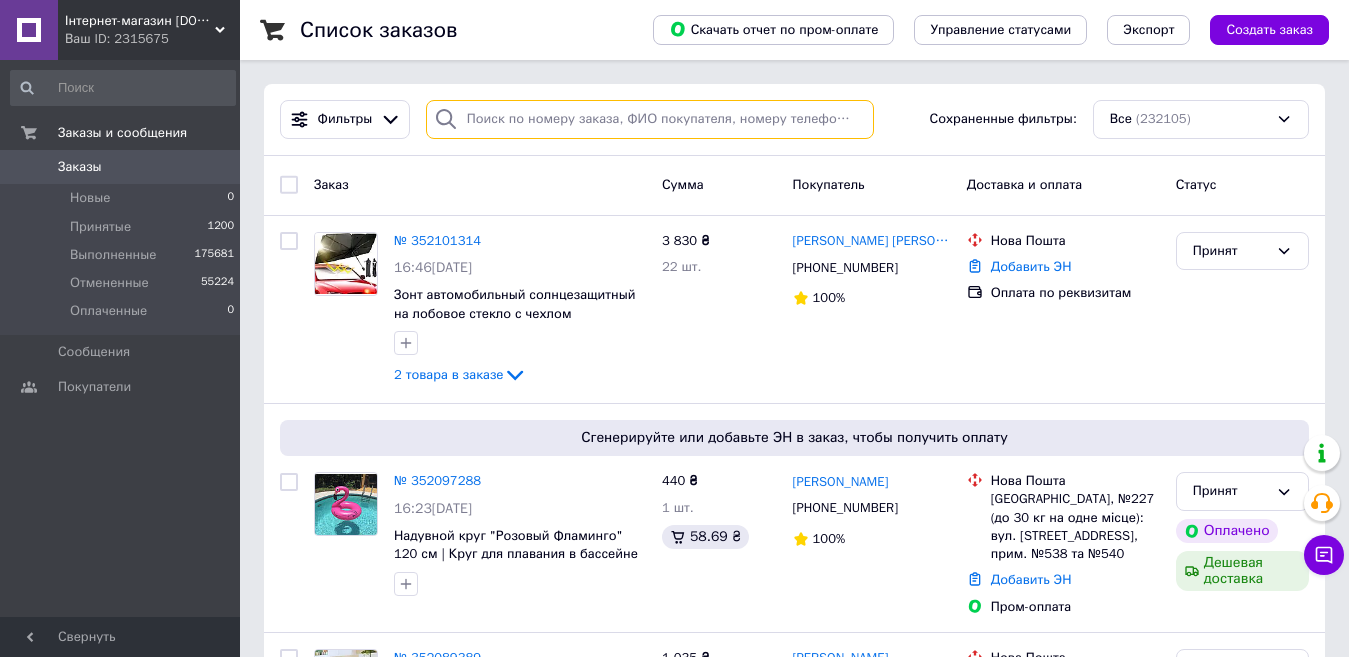 click at bounding box center (650, 119) 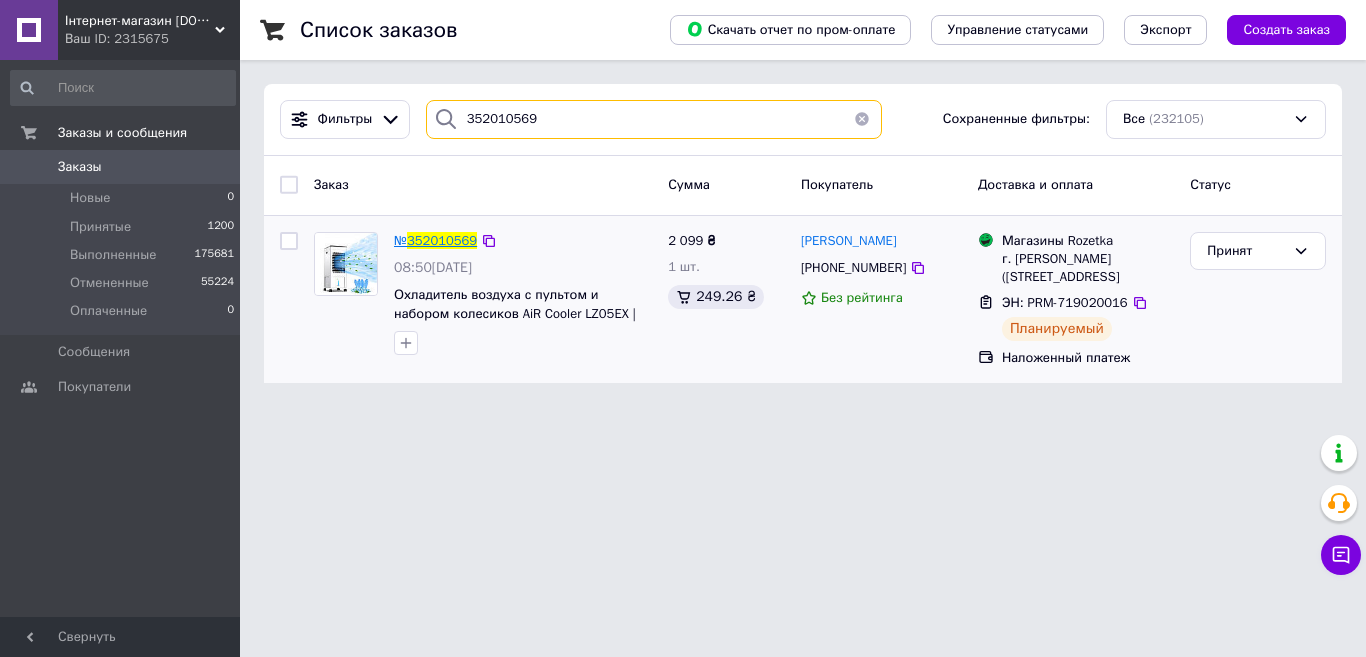 type on "352010569" 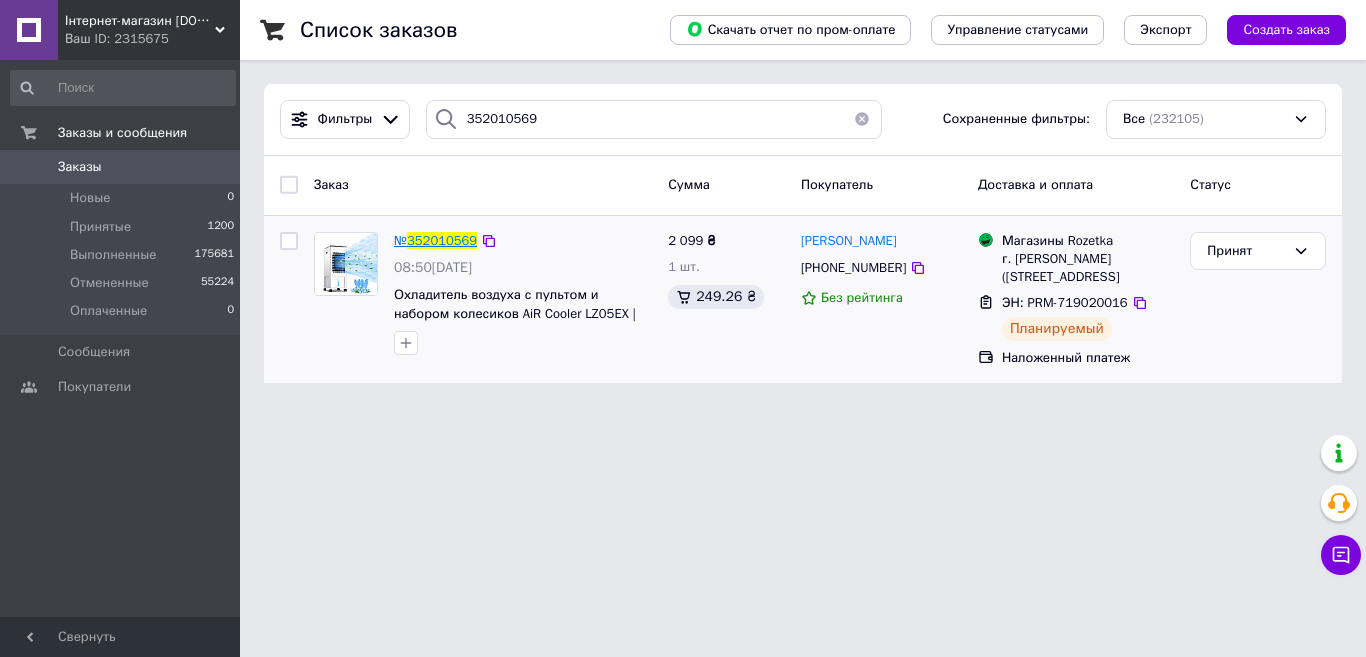 click on "352010569" at bounding box center [442, 240] 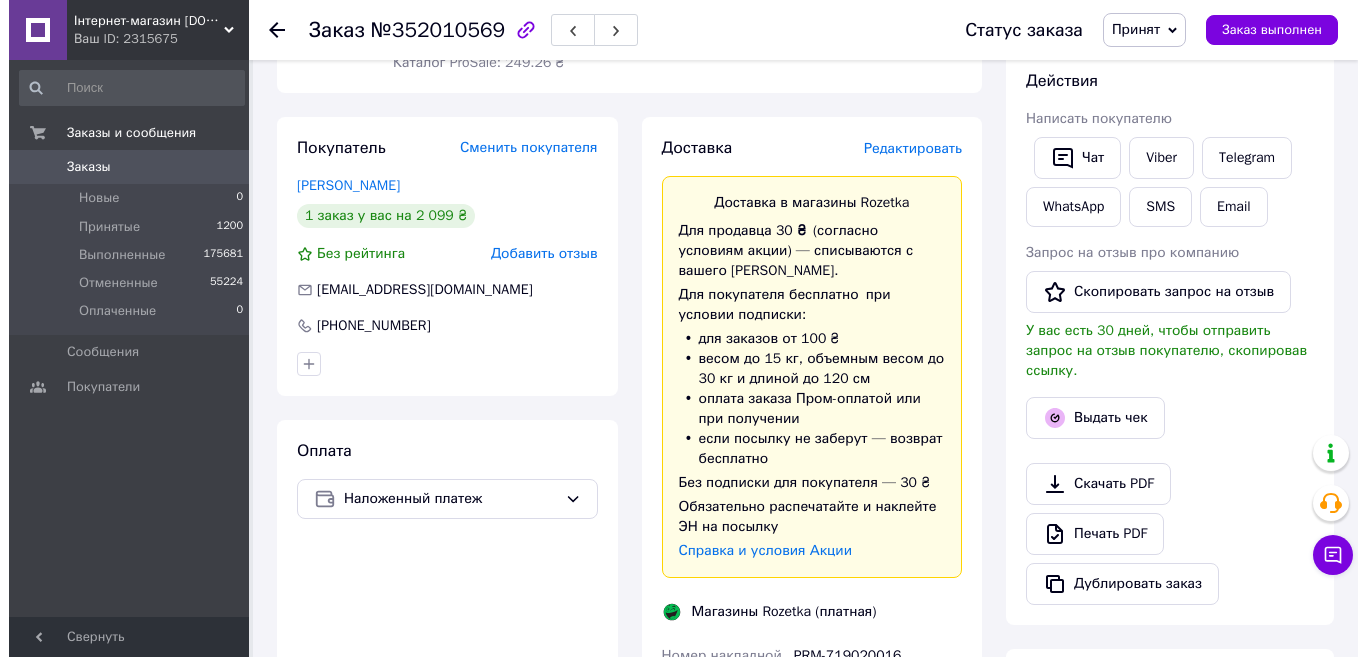 scroll, scrollTop: 400, scrollLeft: 0, axis: vertical 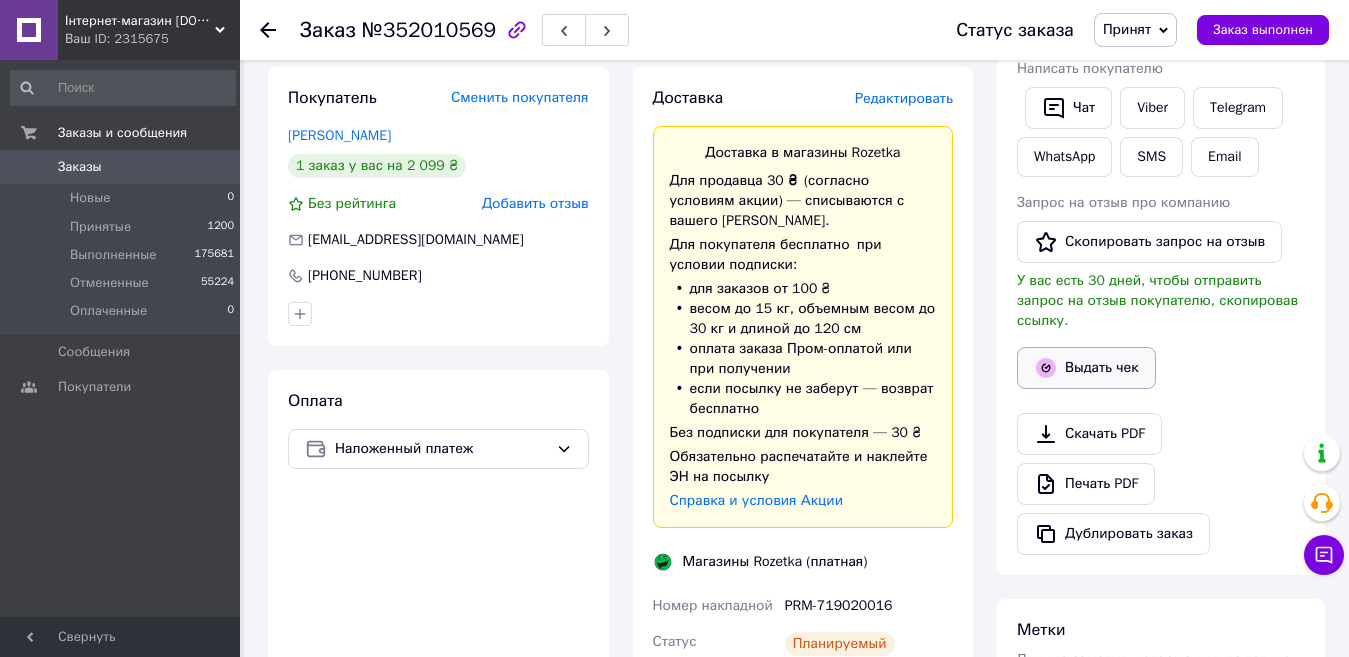 click on "Выдать чек" at bounding box center (1086, 368) 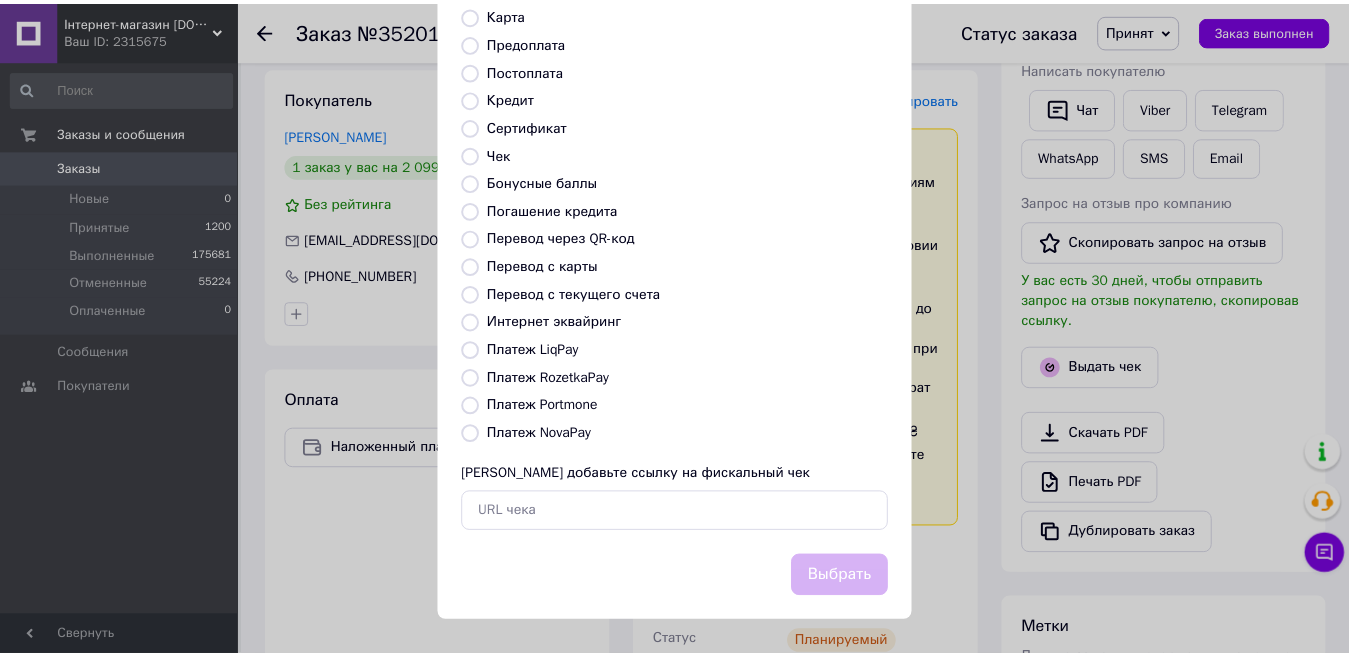 scroll, scrollTop: 202, scrollLeft: 0, axis: vertical 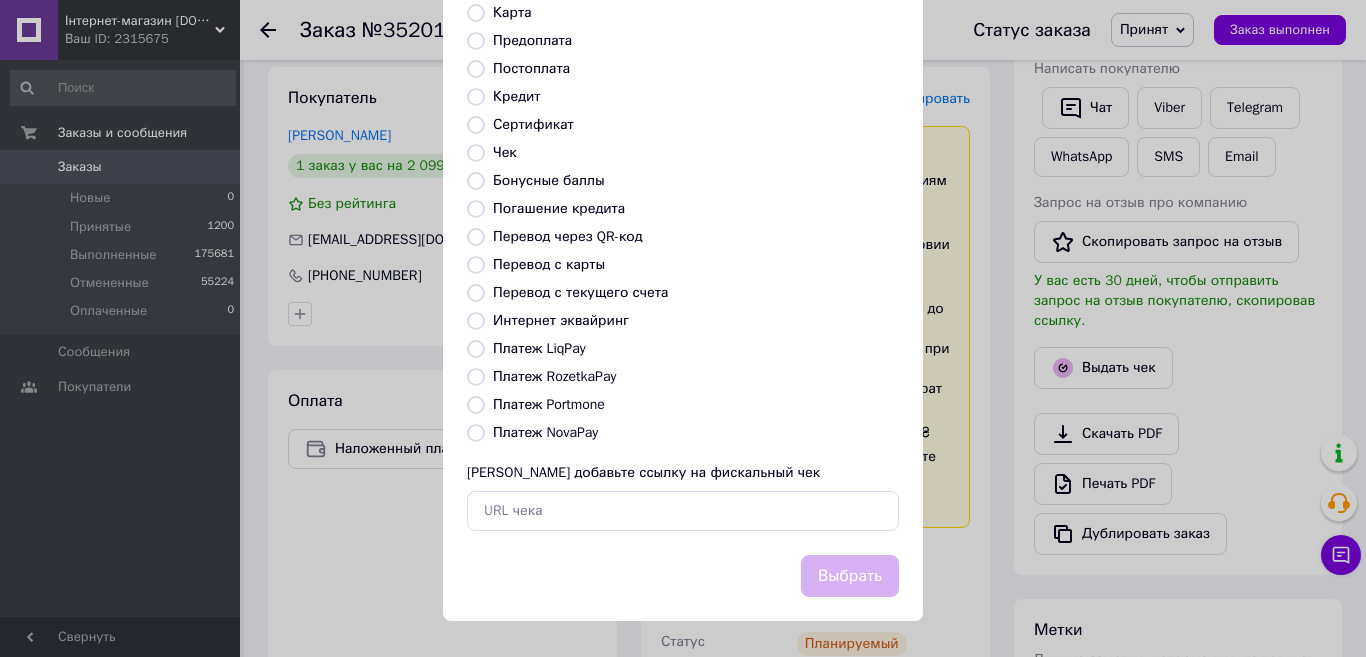 click on "Платеж RozetkaPay" at bounding box center (476, 377) 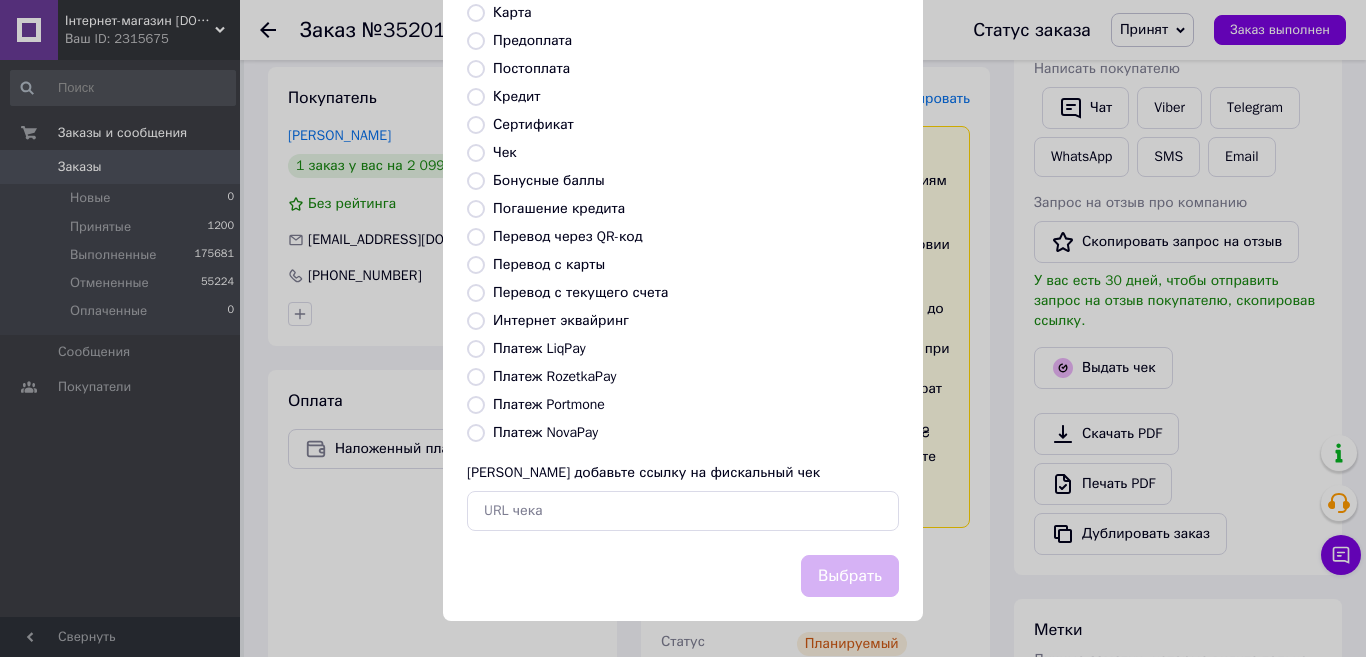 radio on "true" 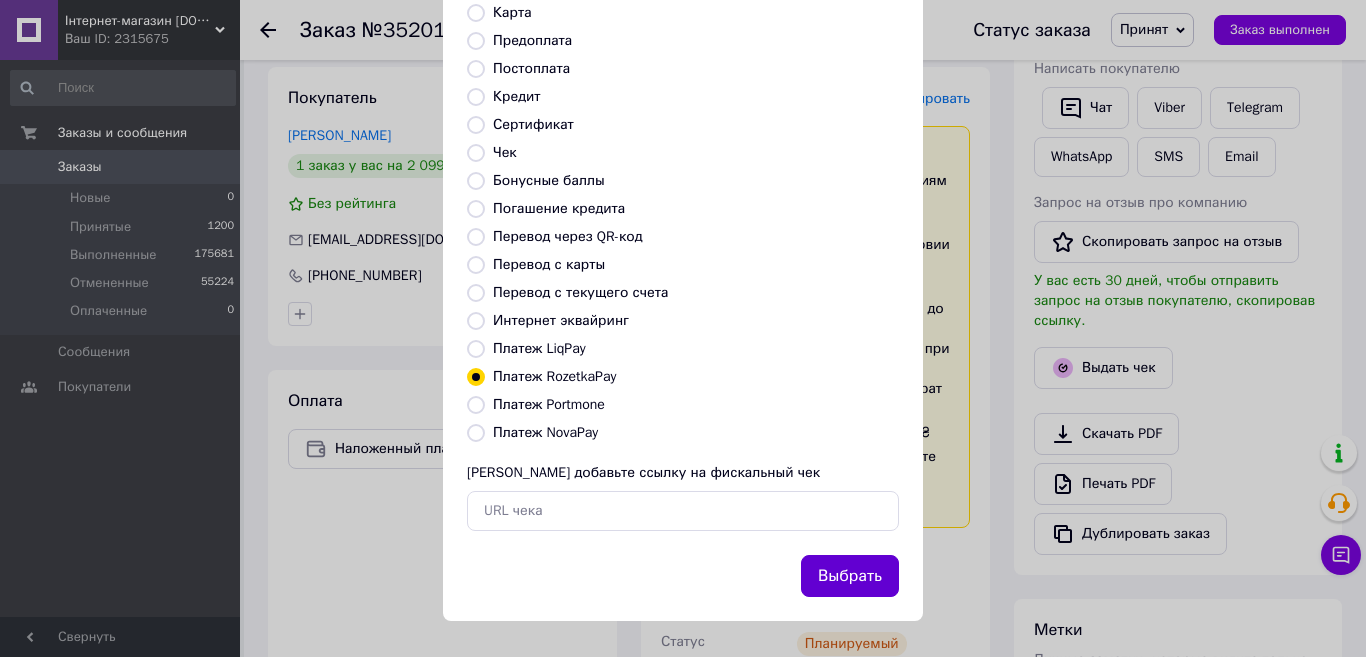 click on "Выбрать" at bounding box center [850, 576] 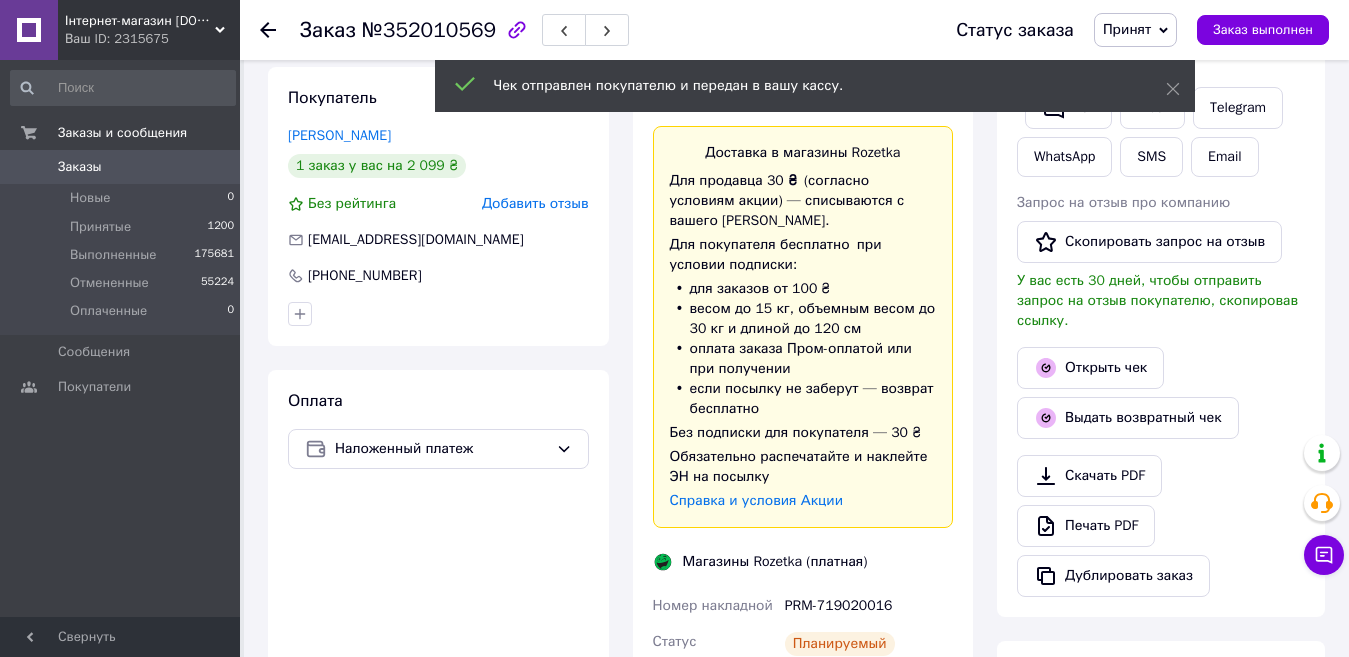 click on "Заказы" at bounding box center (121, 167) 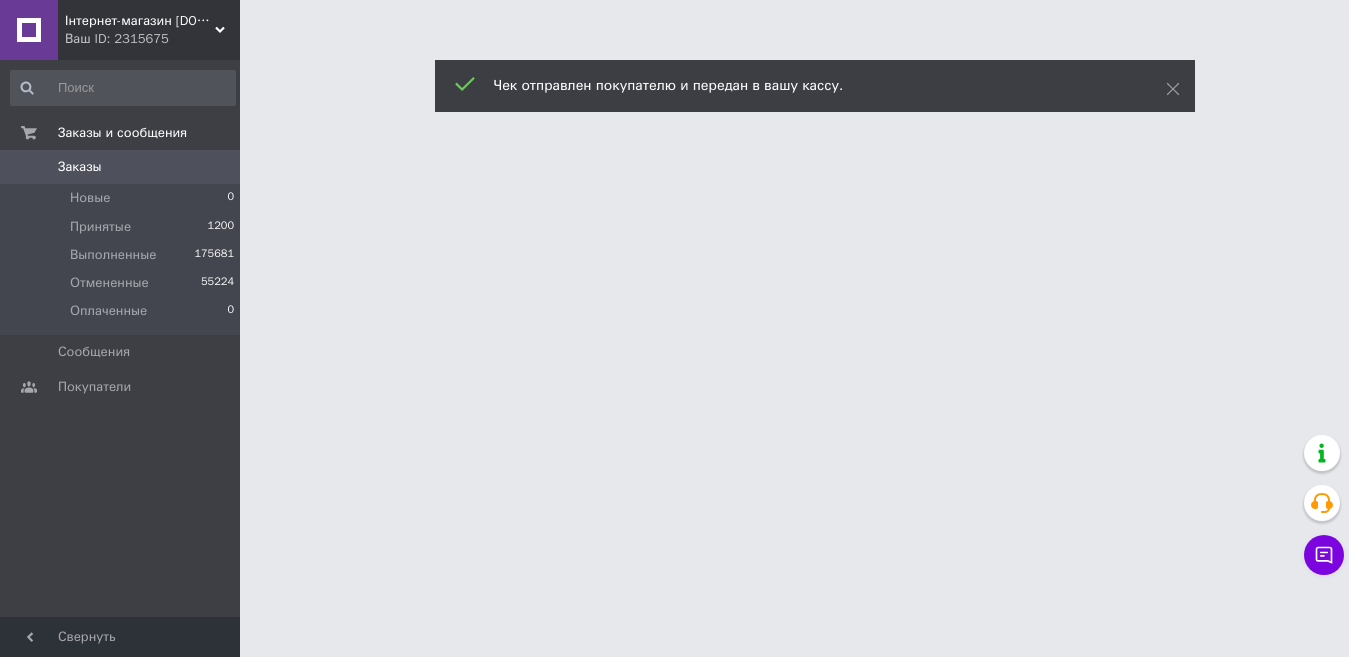 scroll, scrollTop: 0, scrollLeft: 0, axis: both 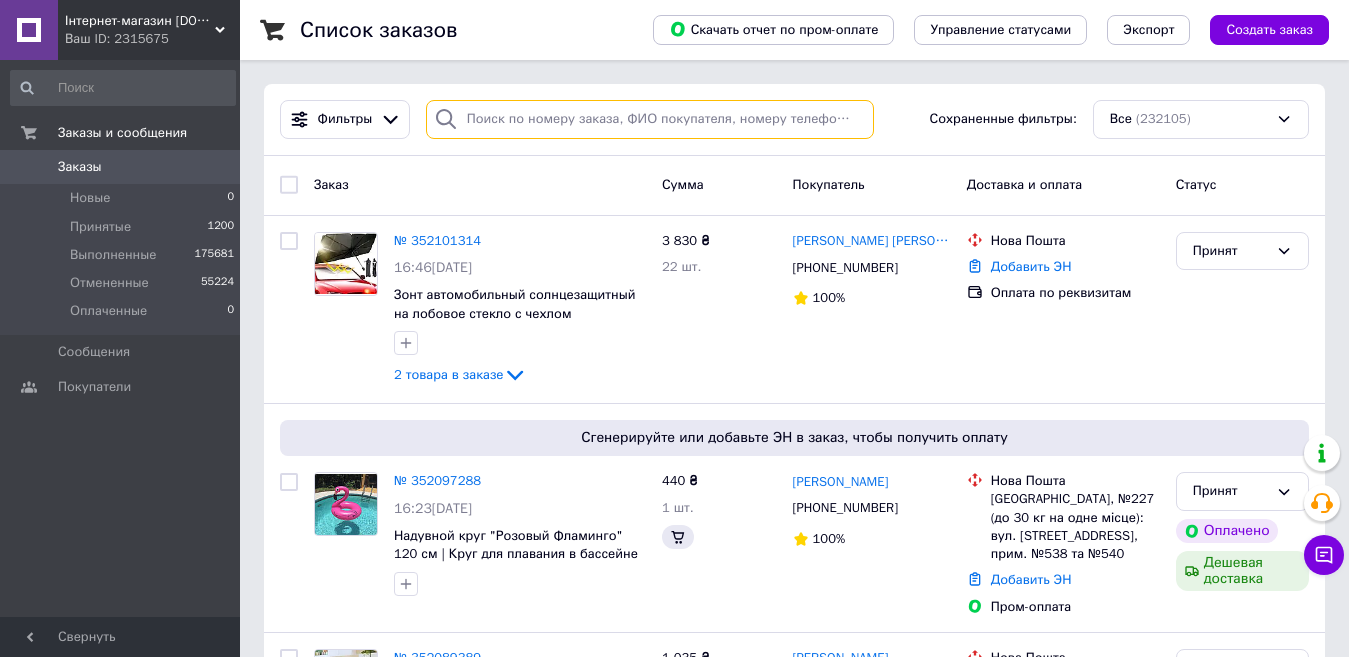 click at bounding box center (650, 119) 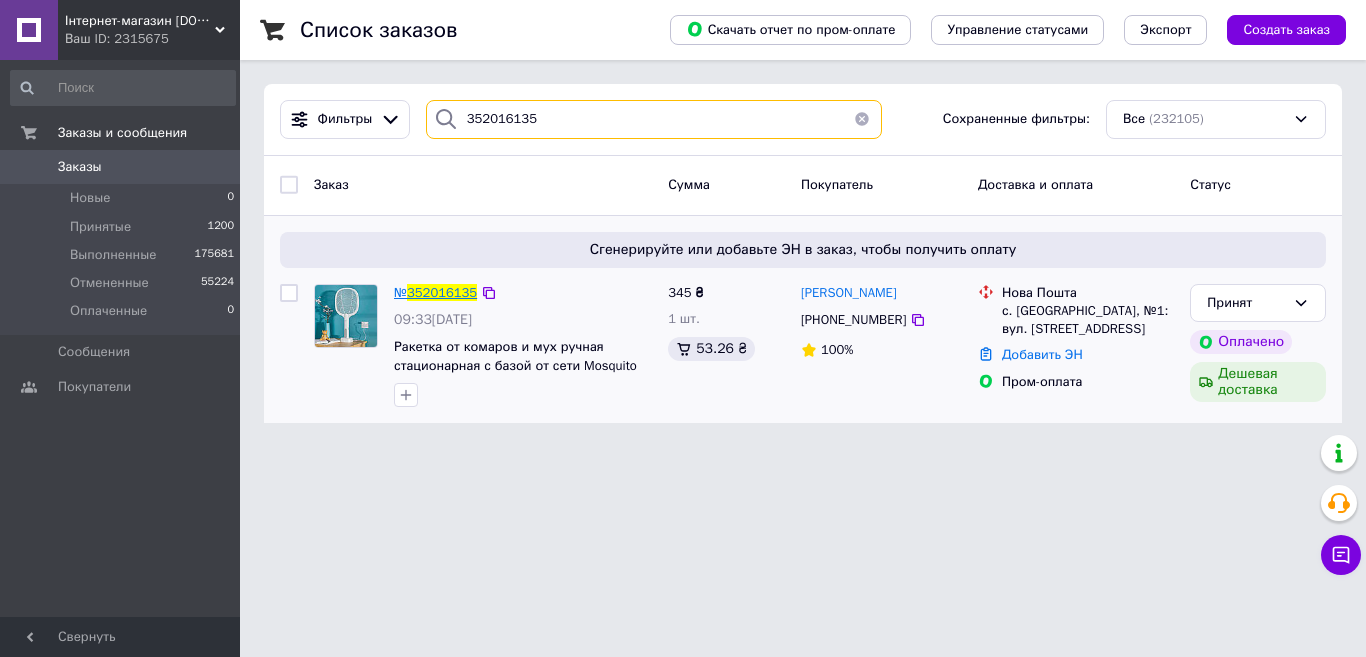 type on "352016135" 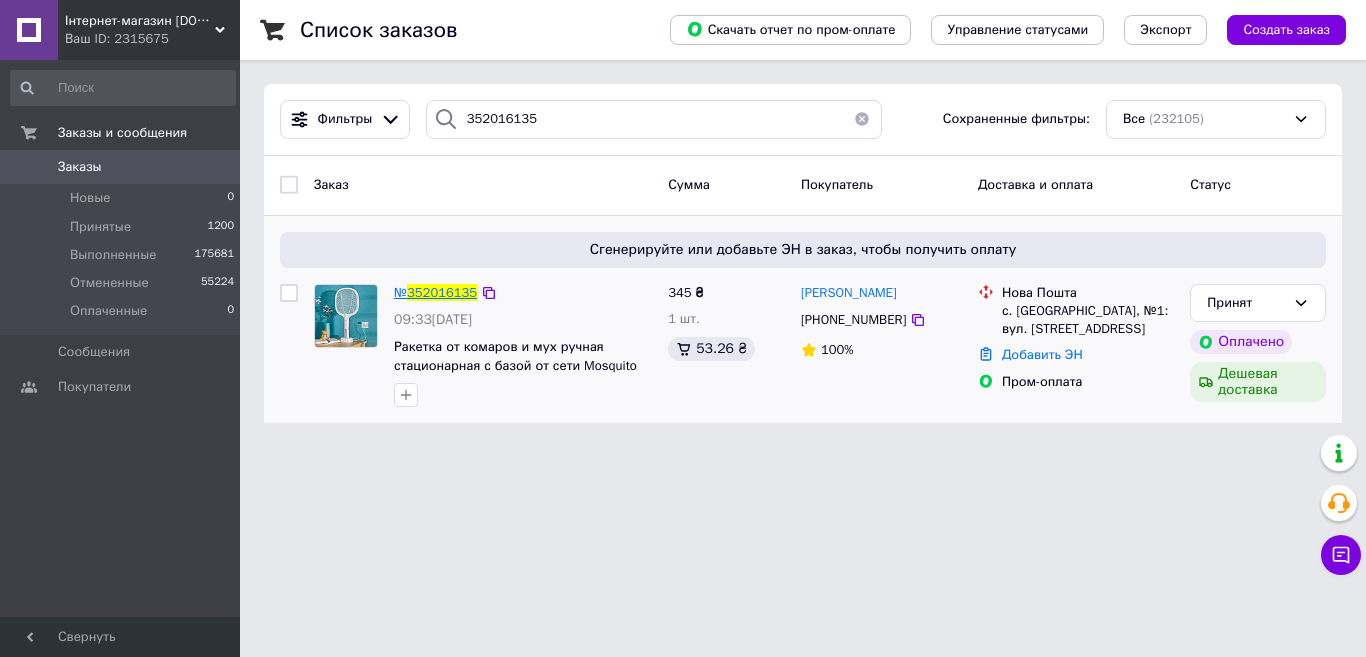 click on "352016135" at bounding box center (442, 292) 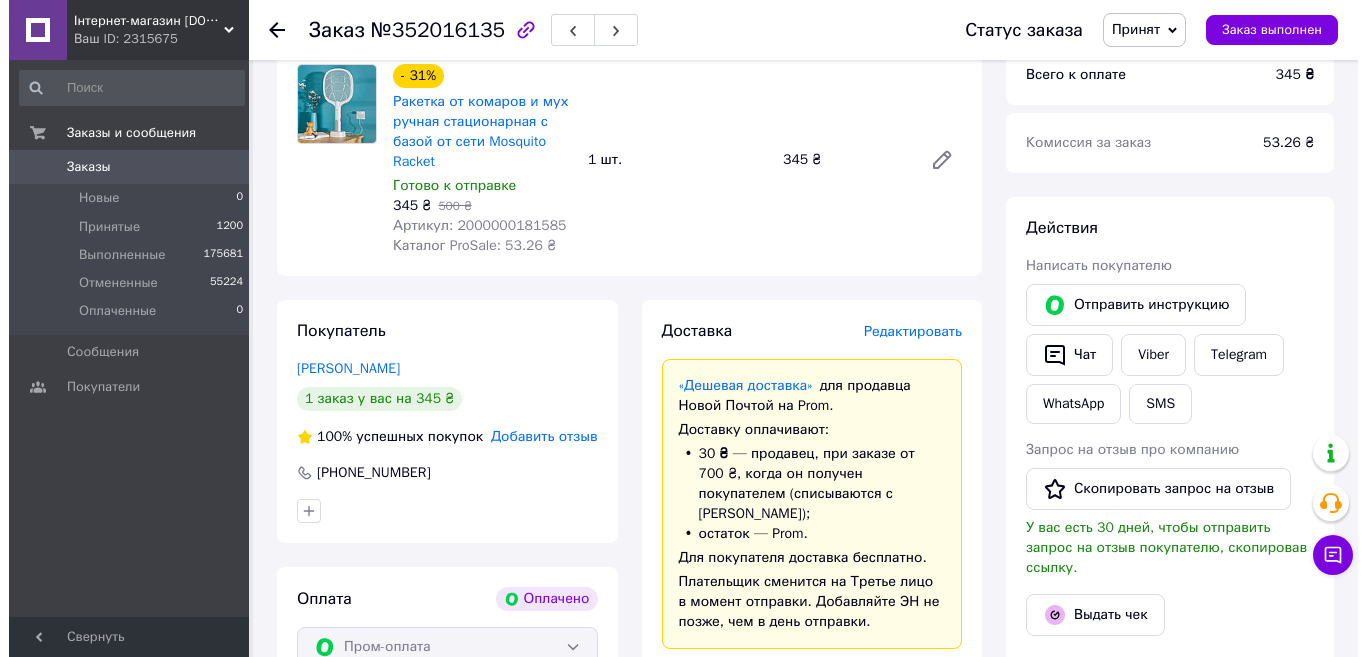 scroll, scrollTop: 400, scrollLeft: 0, axis: vertical 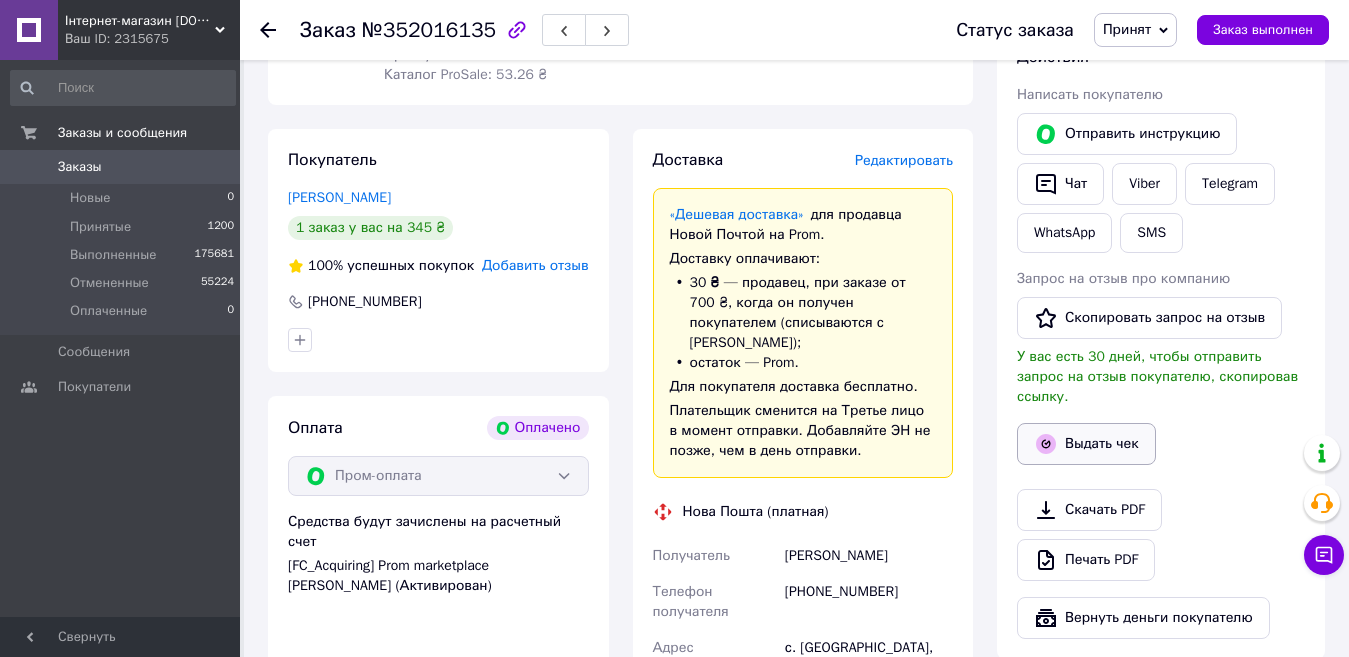 click 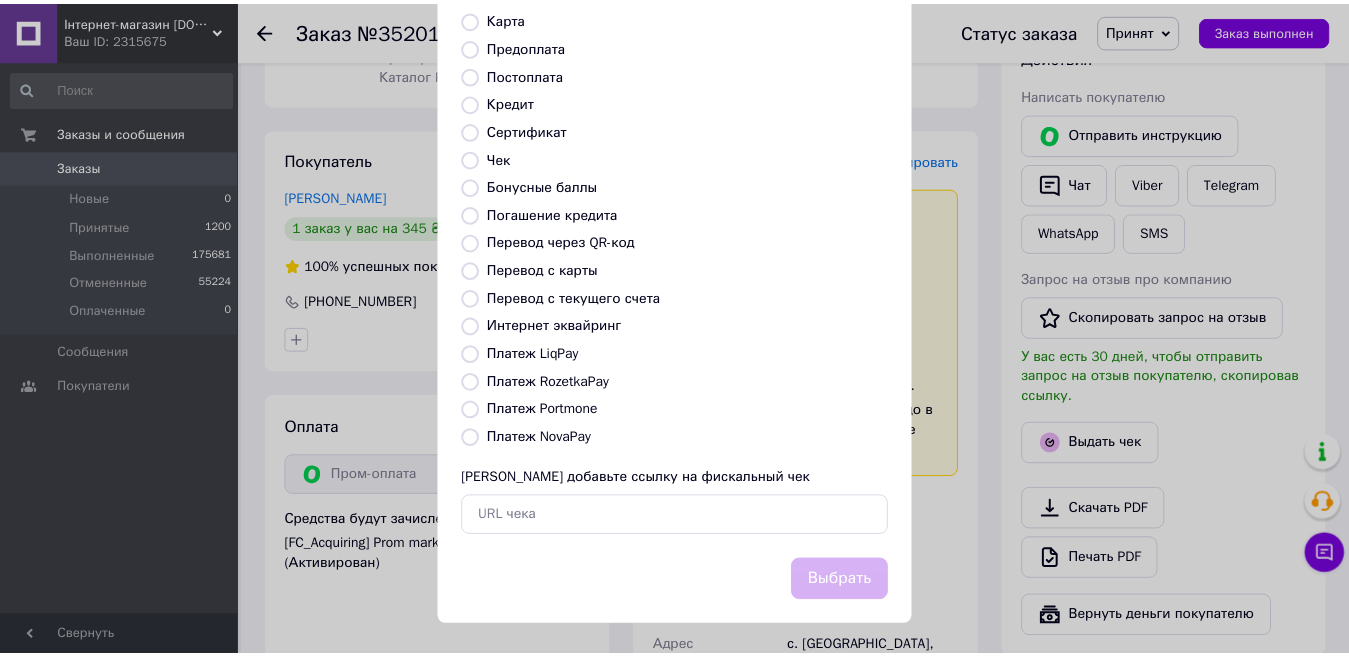 scroll, scrollTop: 200, scrollLeft: 0, axis: vertical 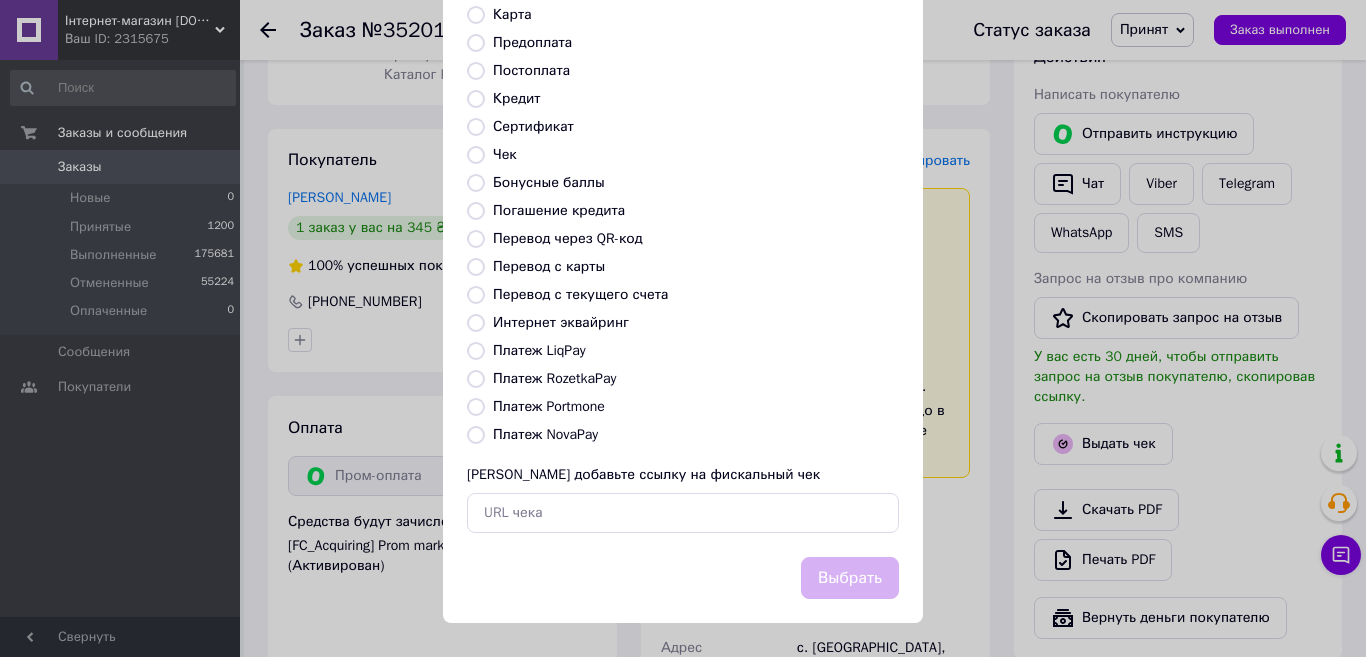 click on "Платеж RozetkaPay" at bounding box center [476, 379] 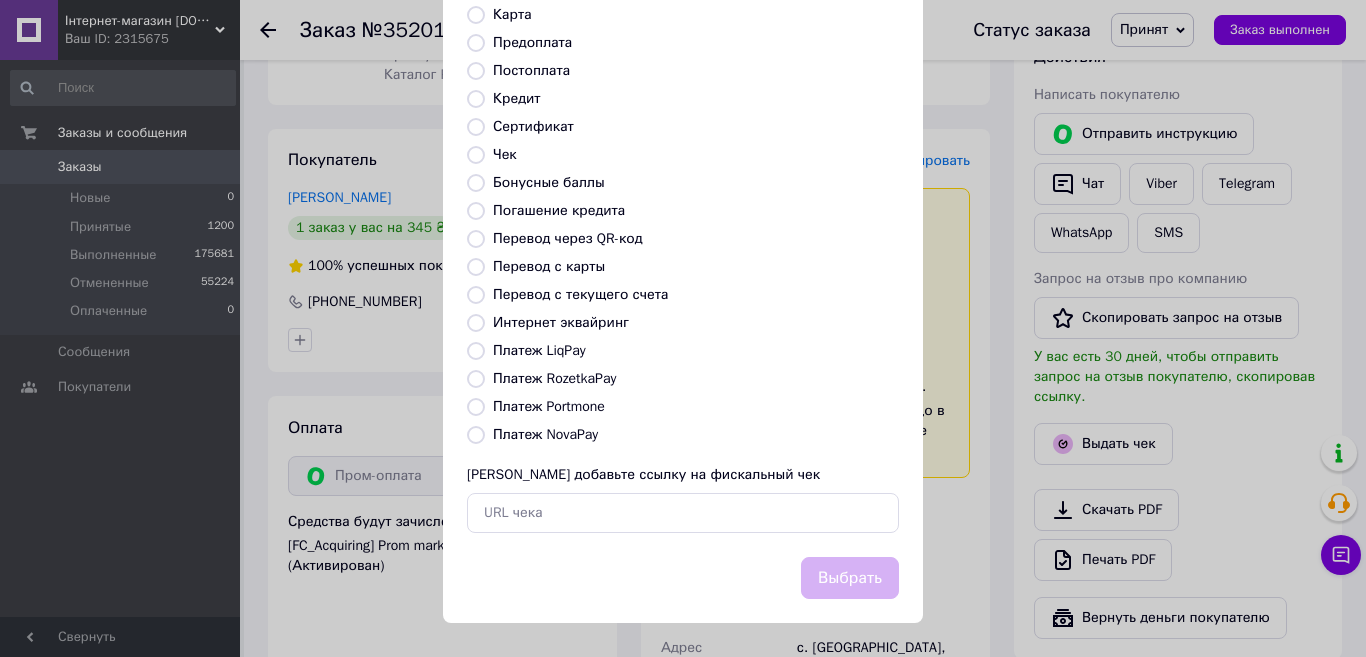 radio on "true" 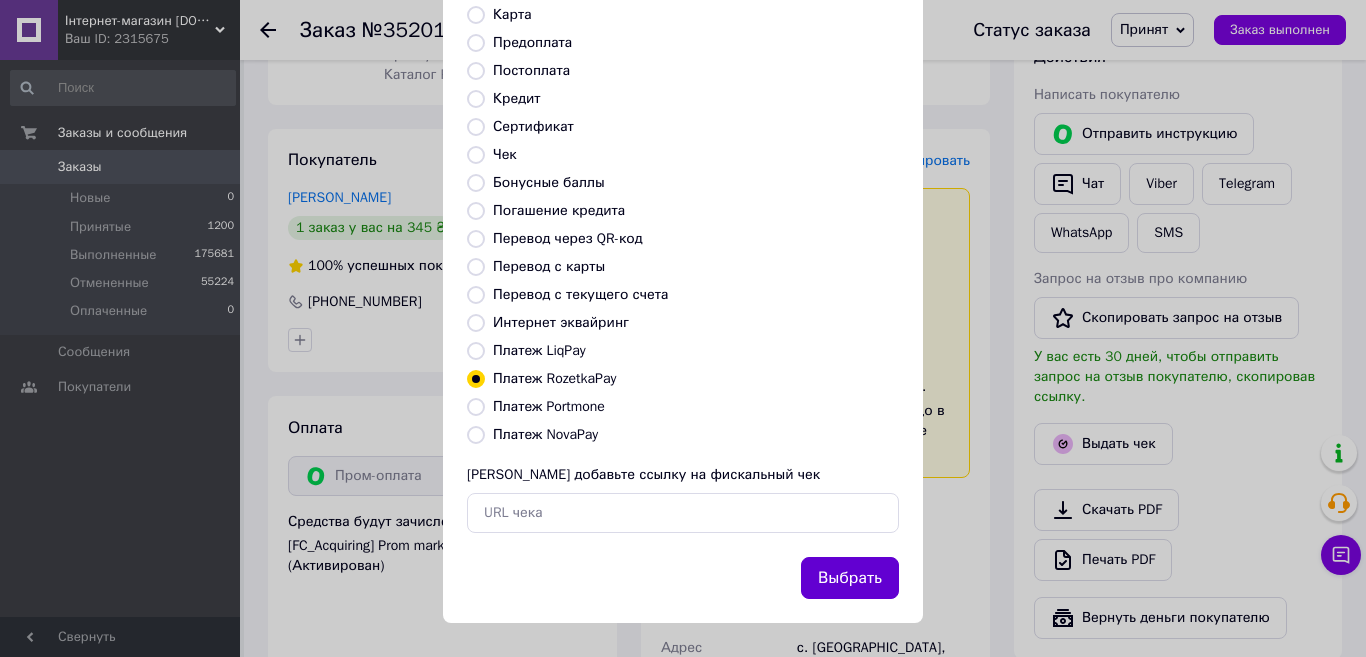 click on "Выбрать" at bounding box center [850, 578] 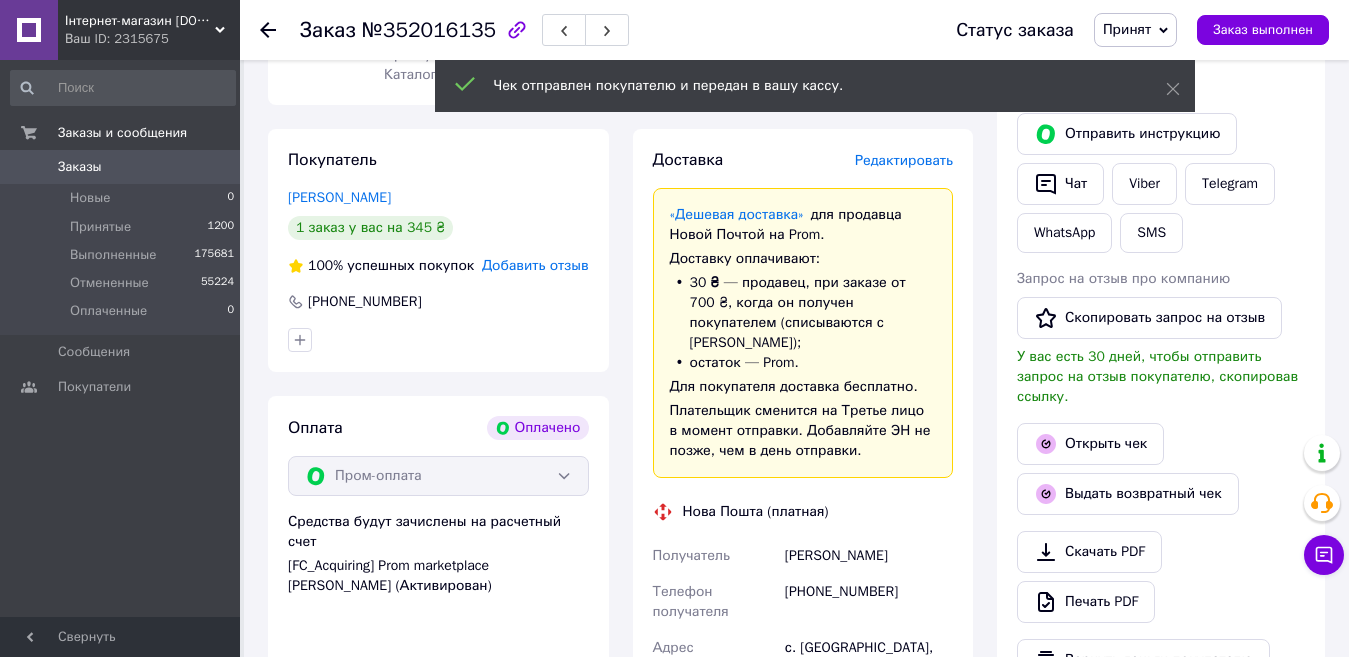 click on "Заказы" at bounding box center [121, 167] 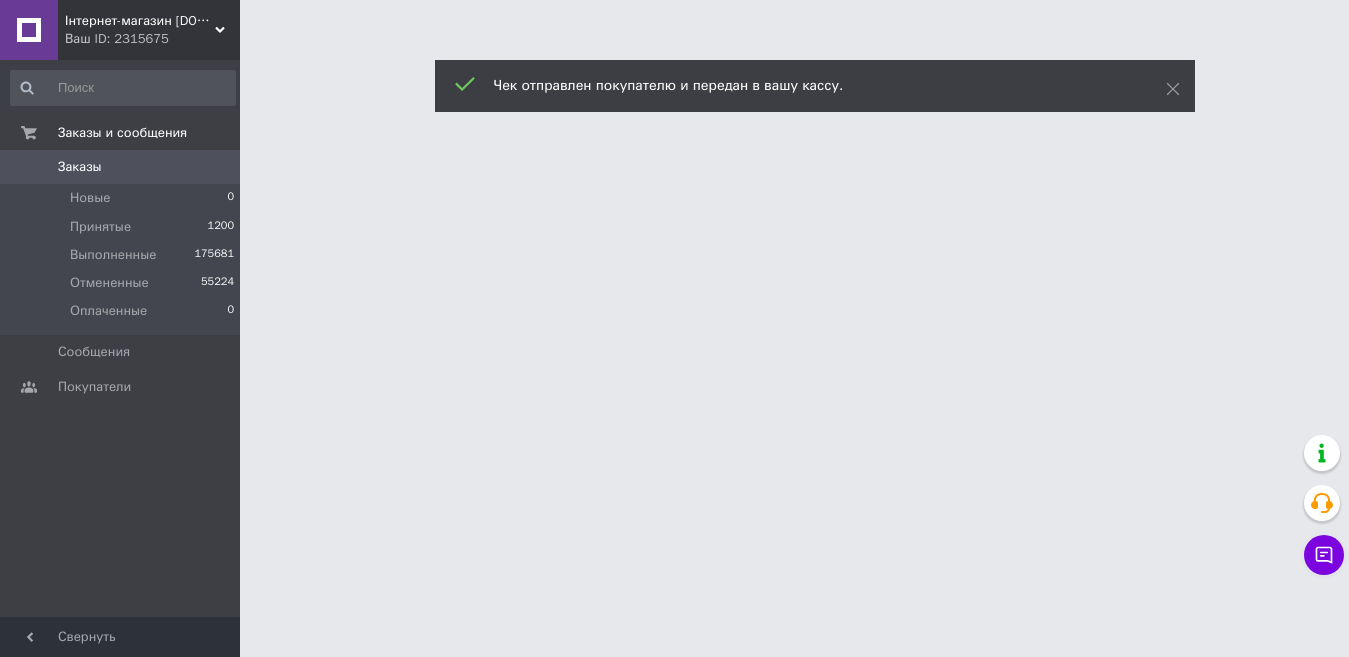 scroll, scrollTop: 0, scrollLeft: 0, axis: both 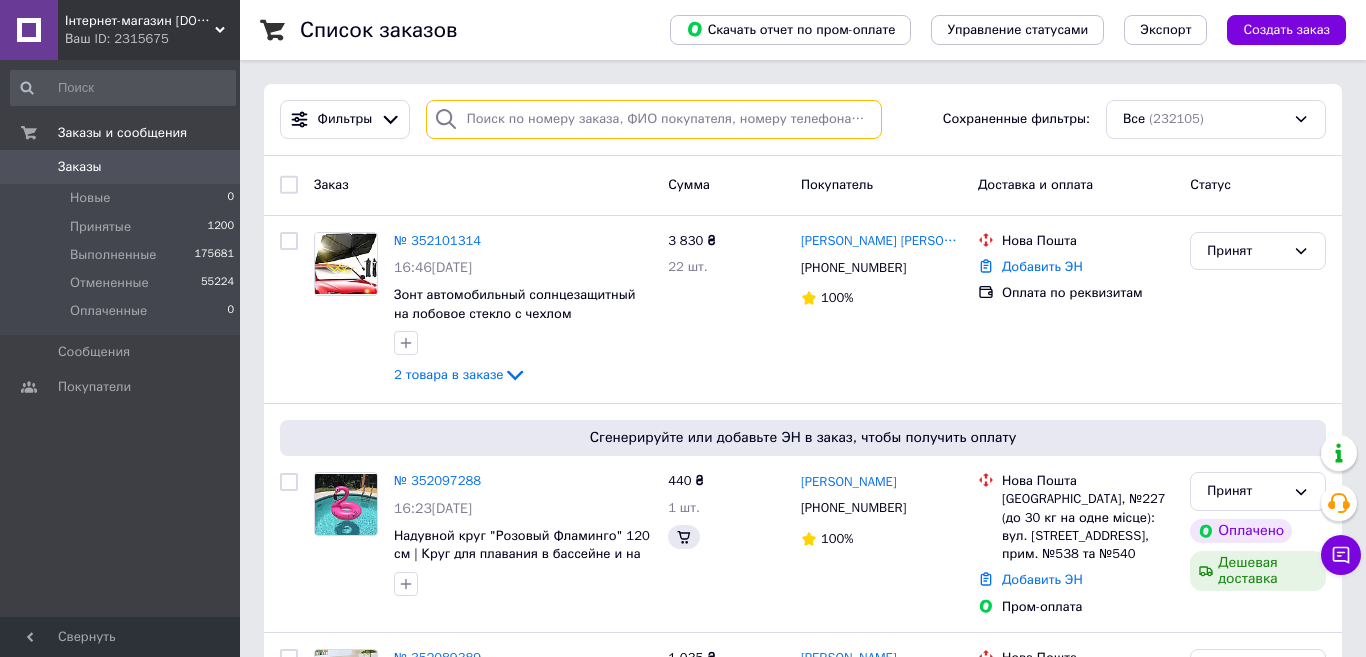 click at bounding box center [654, 119] 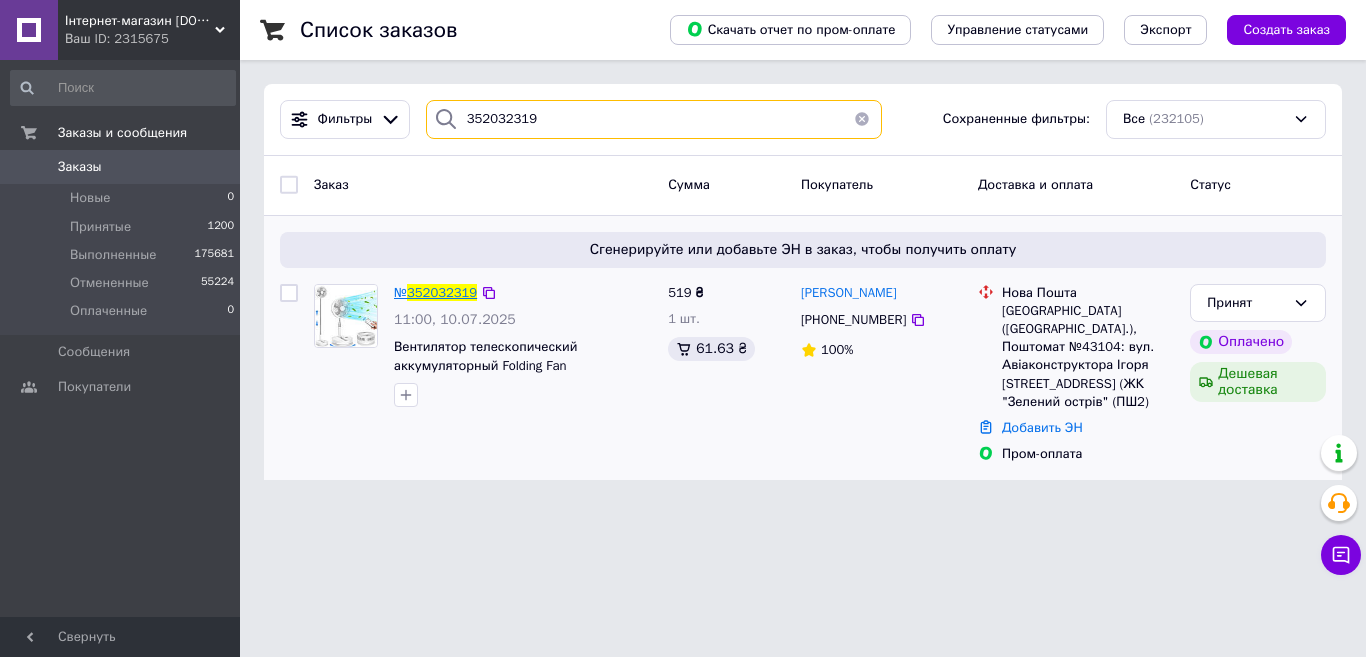 type on "352032319" 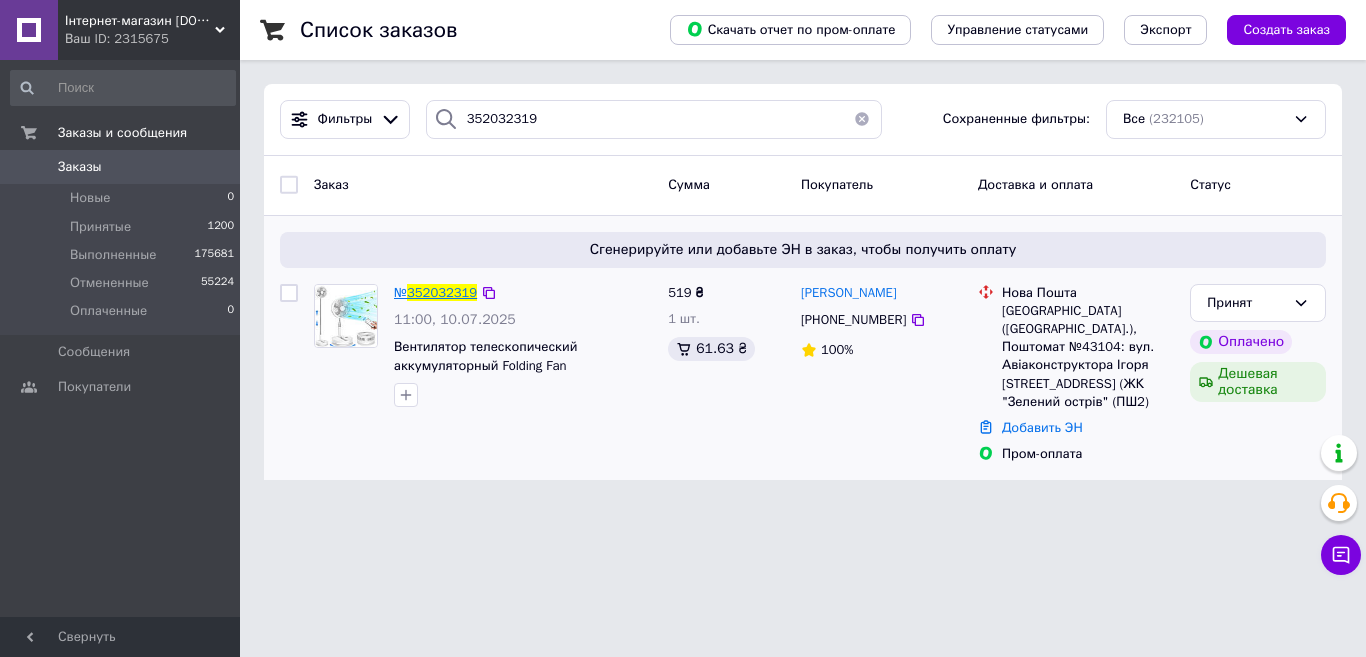 click on "352032319" at bounding box center [442, 292] 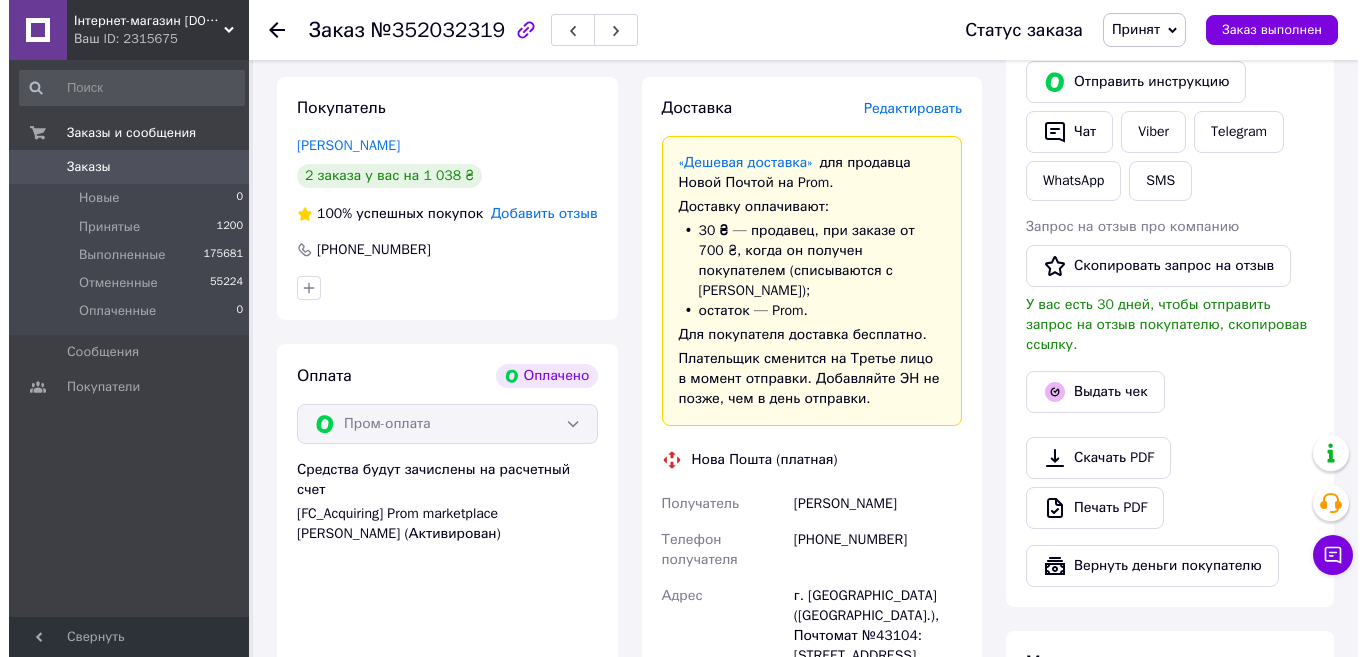 scroll, scrollTop: 500, scrollLeft: 0, axis: vertical 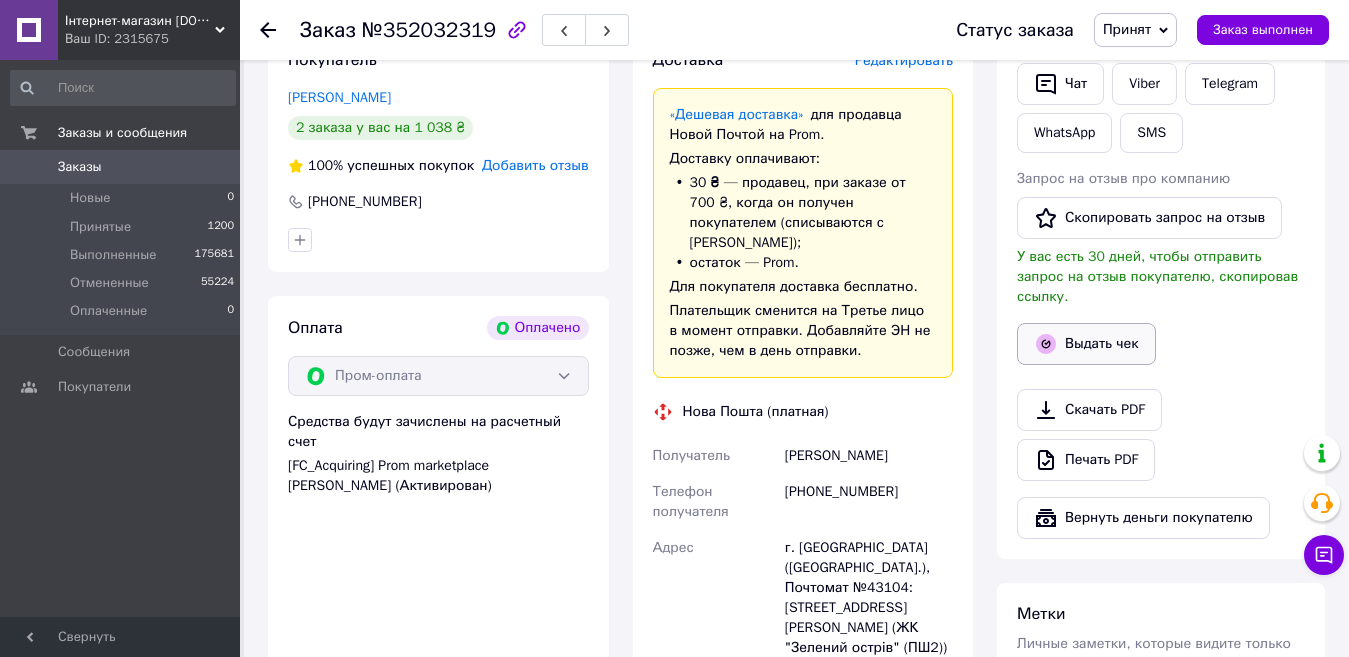 click on "Выдать чек" at bounding box center [1086, 344] 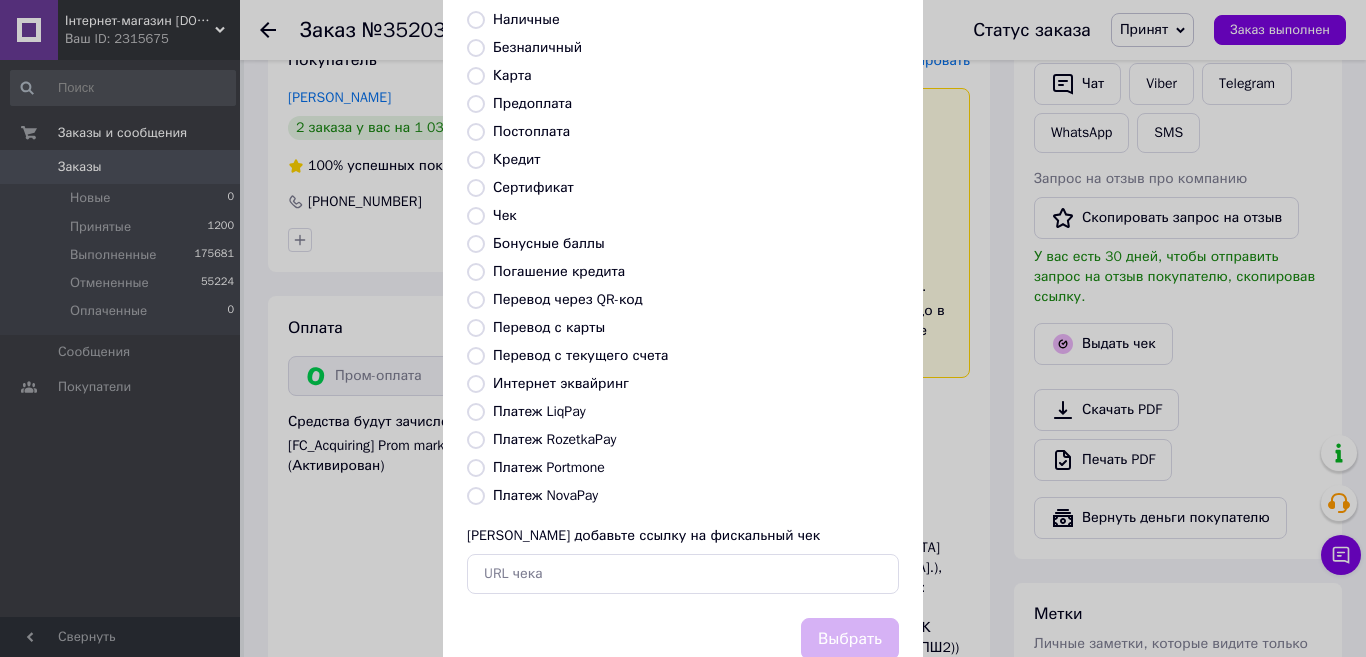 scroll, scrollTop: 200, scrollLeft: 0, axis: vertical 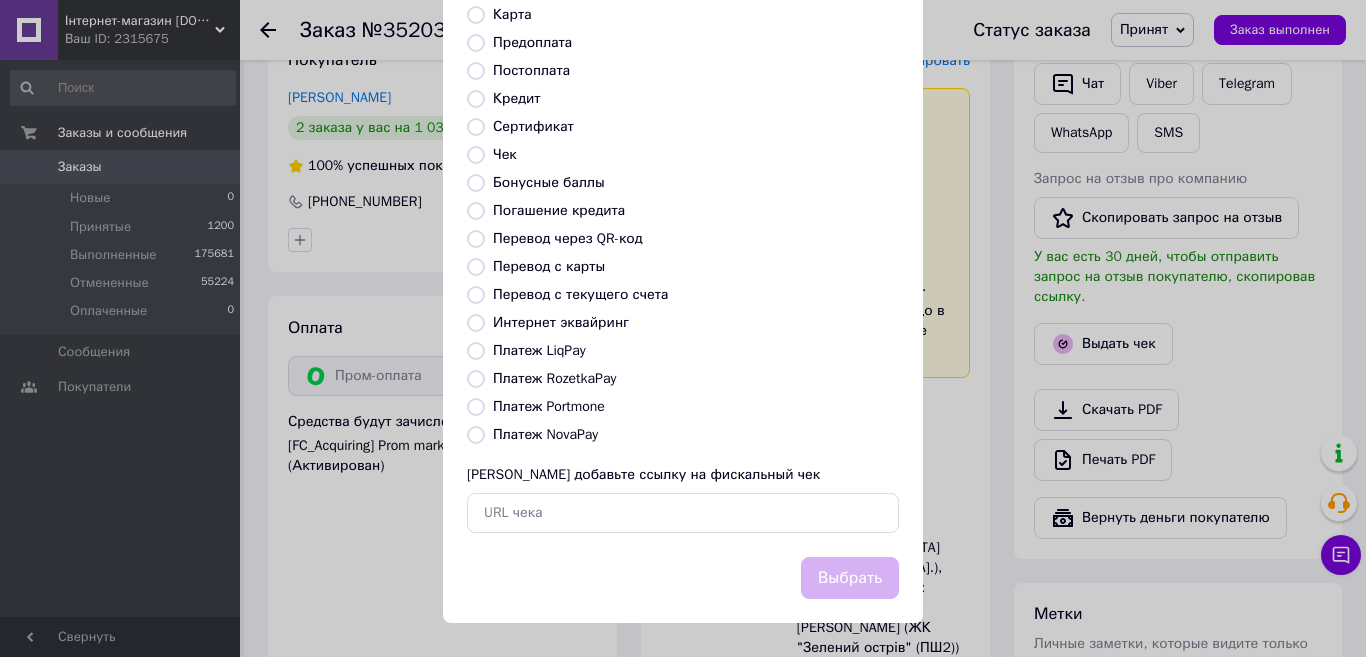 click on "Платеж RozetkaPay" at bounding box center (476, 379) 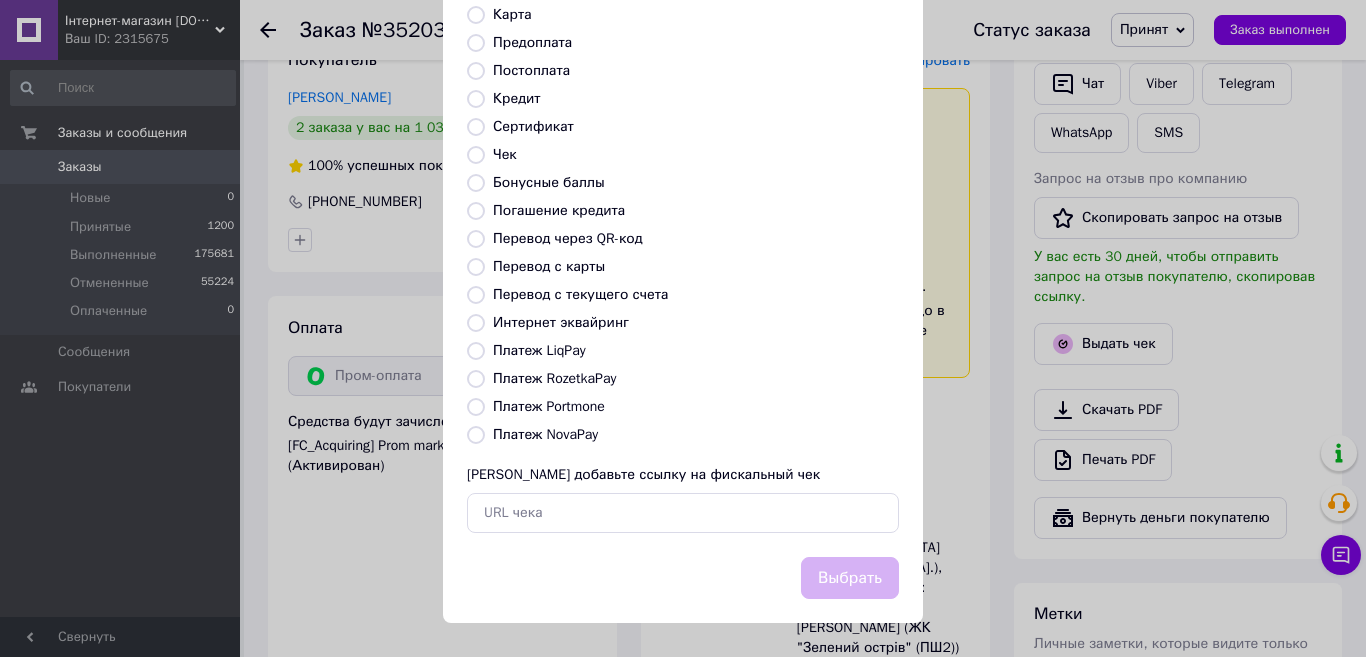 radio on "true" 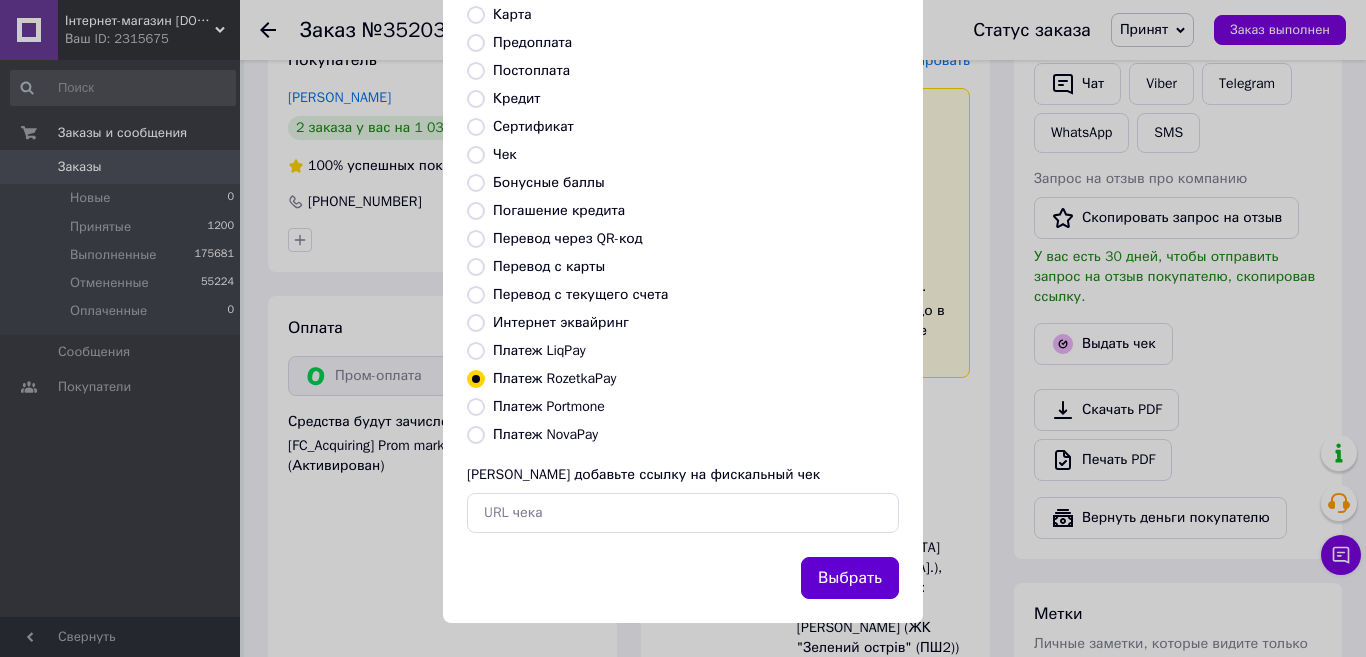 click on "Выбрать" at bounding box center [850, 578] 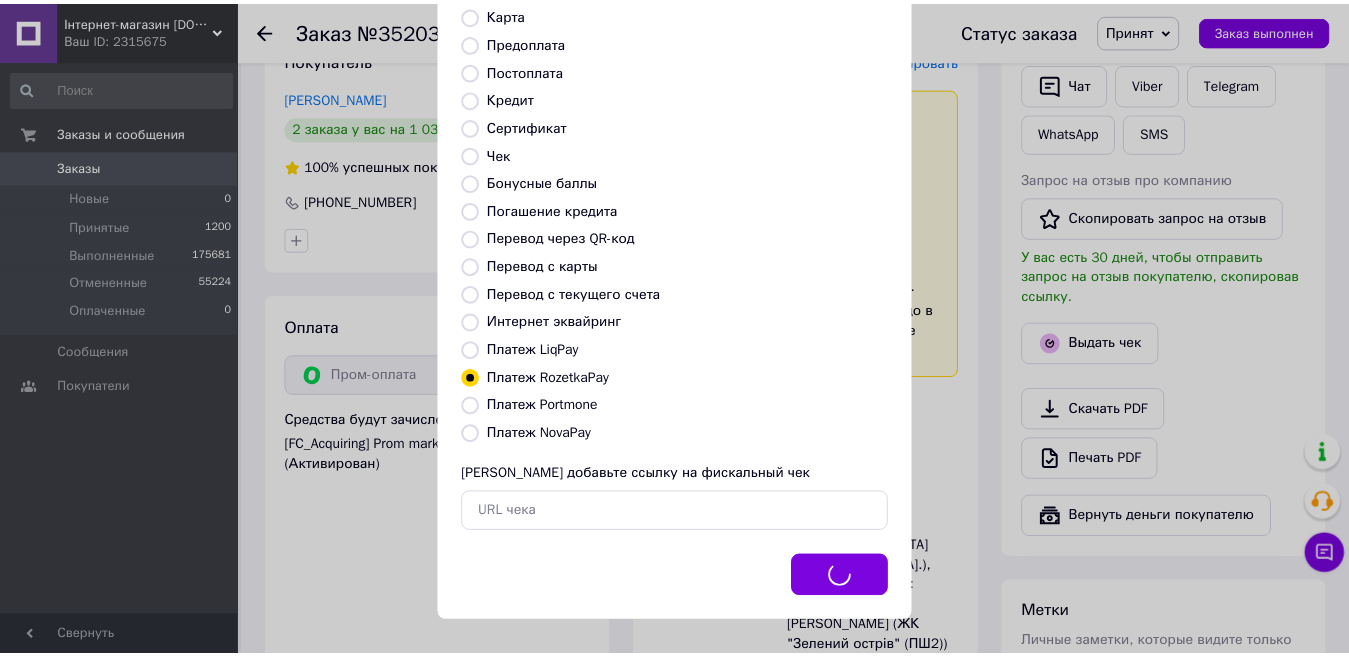 scroll, scrollTop: 520, scrollLeft: 0, axis: vertical 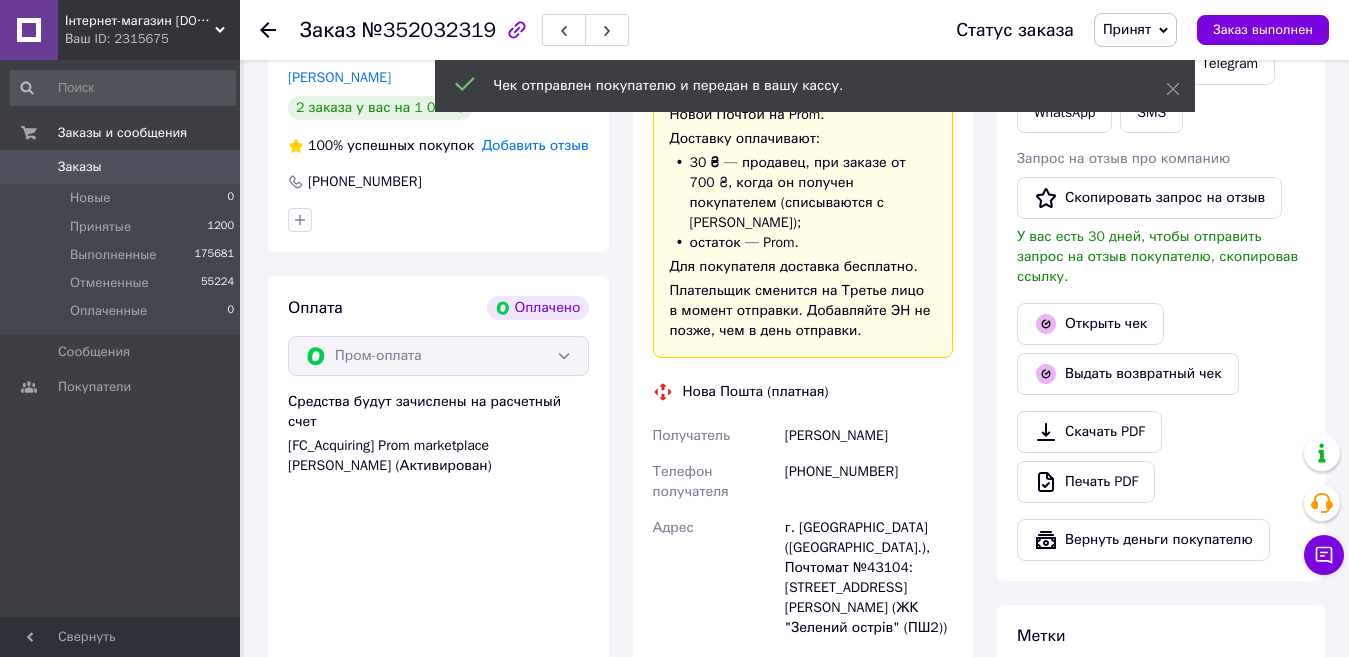 click on "Заказы" at bounding box center (121, 167) 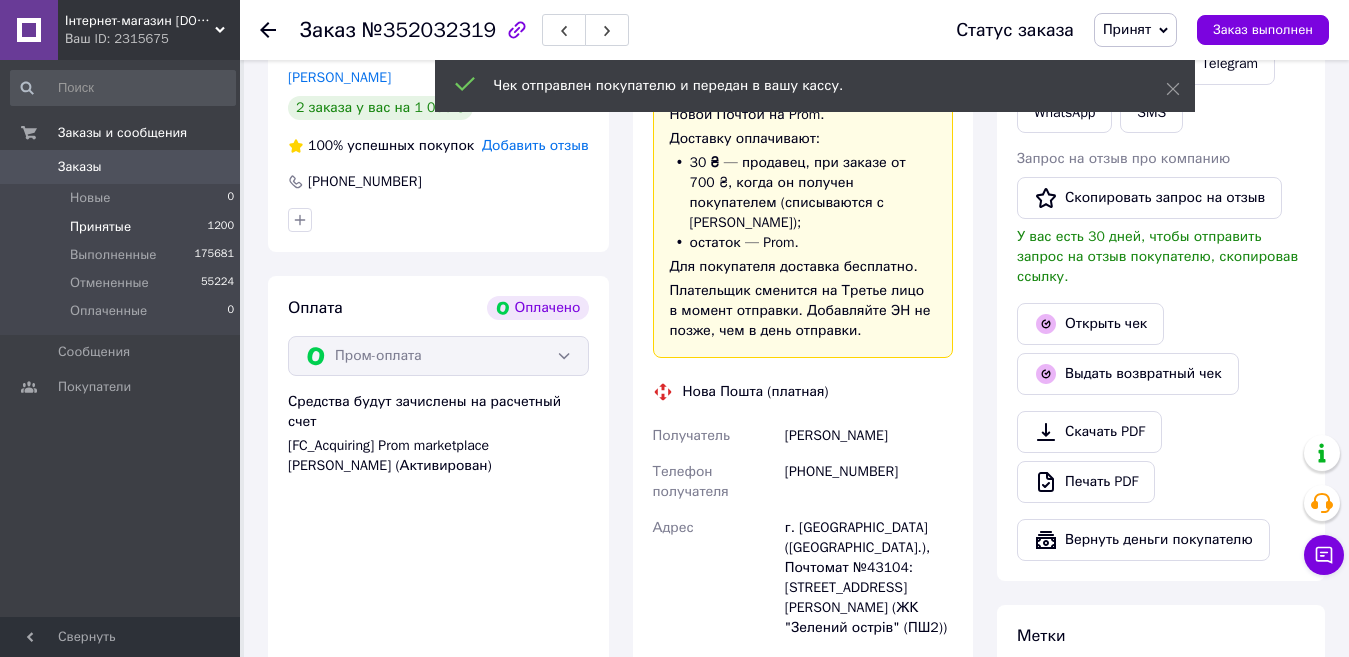scroll, scrollTop: 0, scrollLeft: 0, axis: both 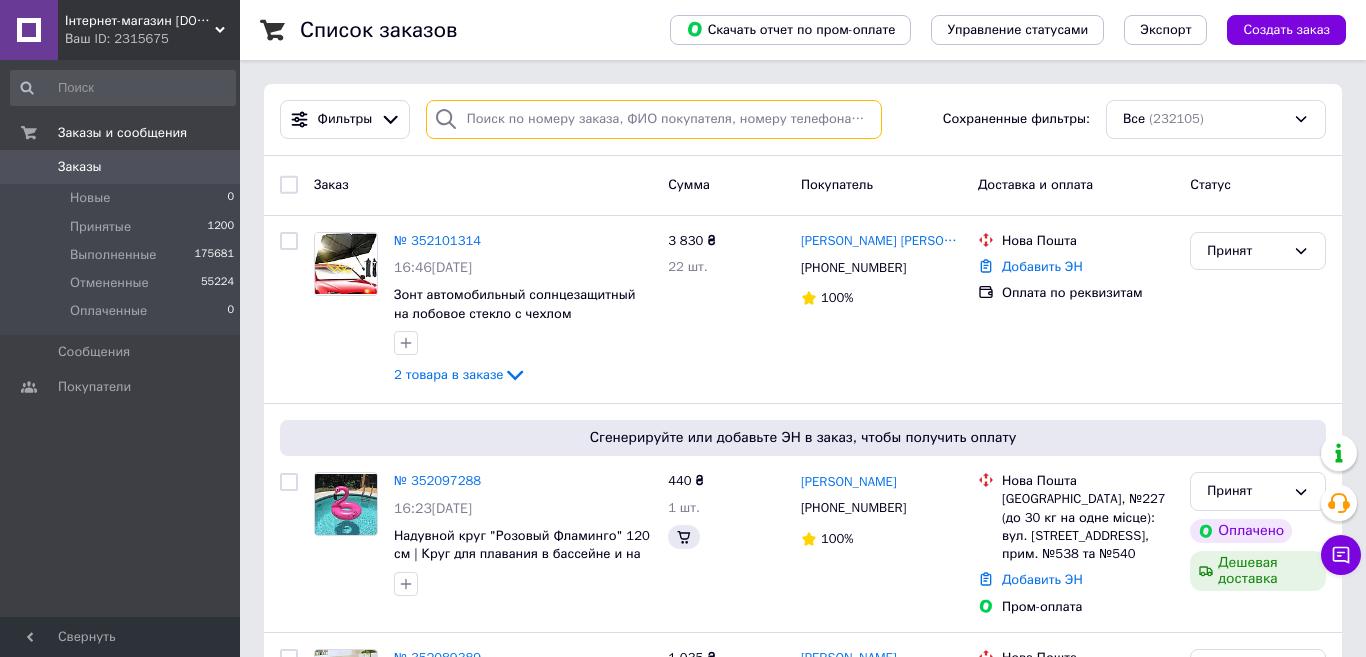 click at bounding box center [654, 119] 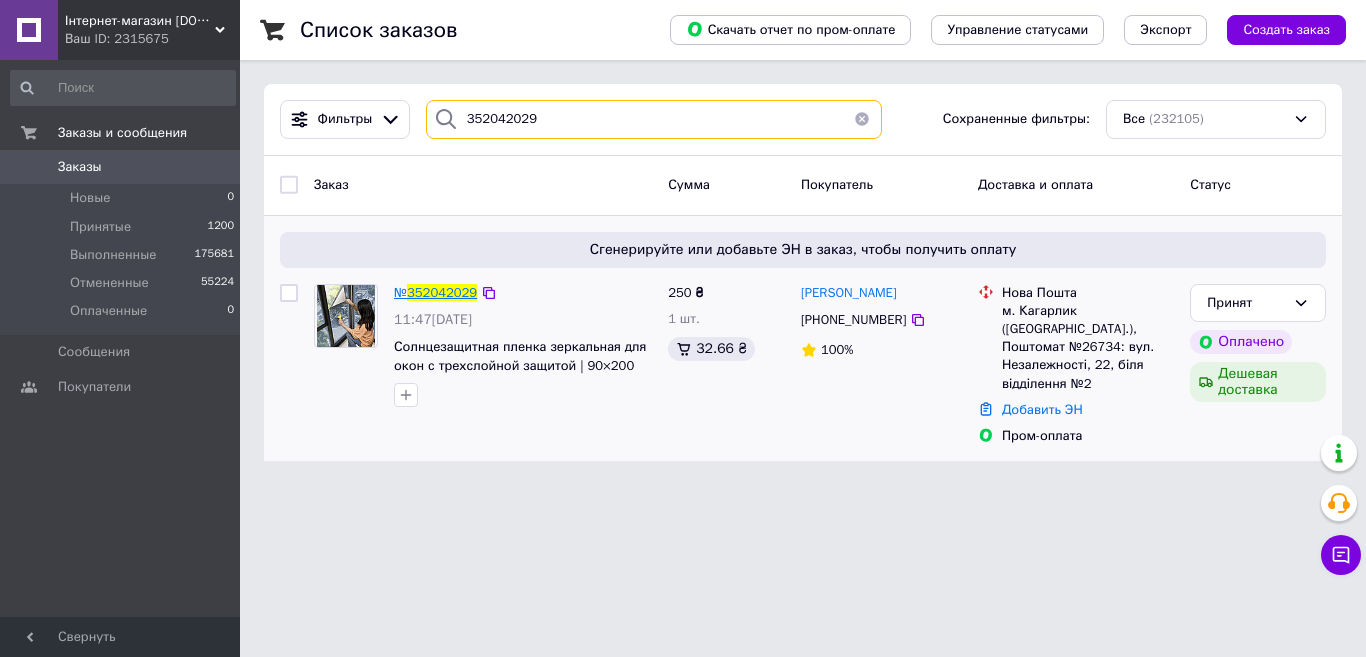 type on "352042029" 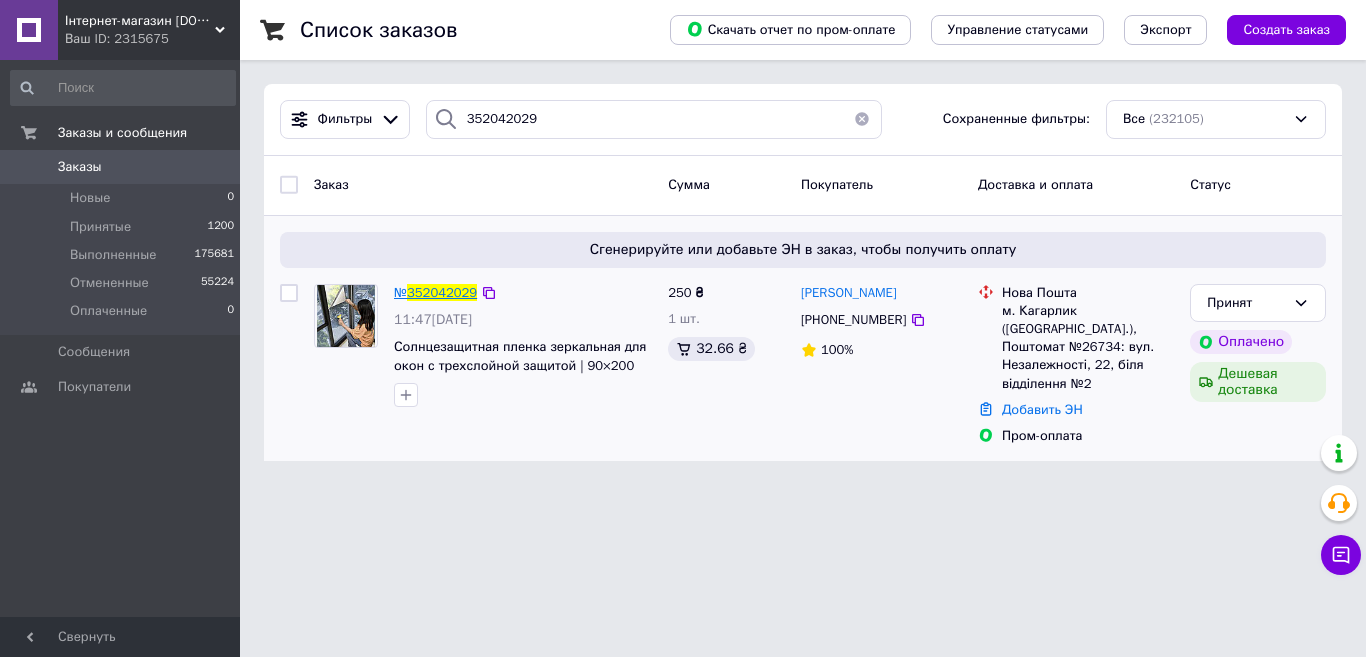 click on "352042029" at bounding box center (442, 292) 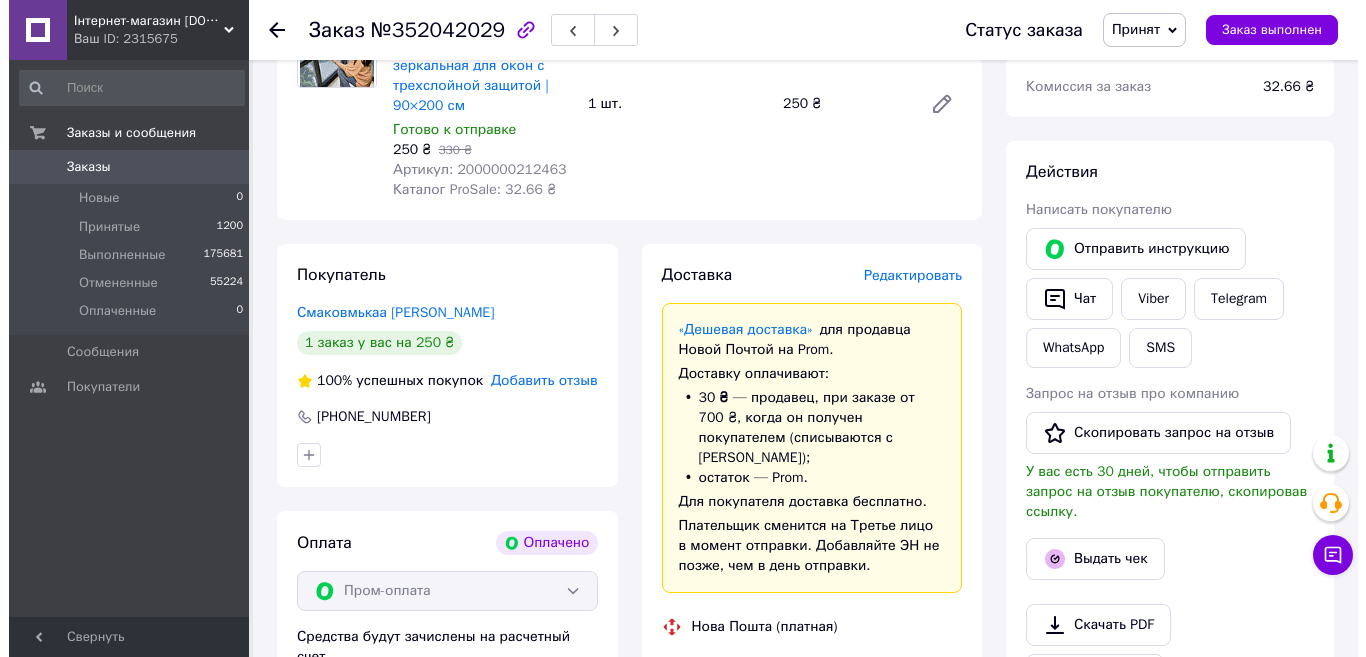 scroll, scrollTop: 400, scrollLeft: 0, axis: vertical 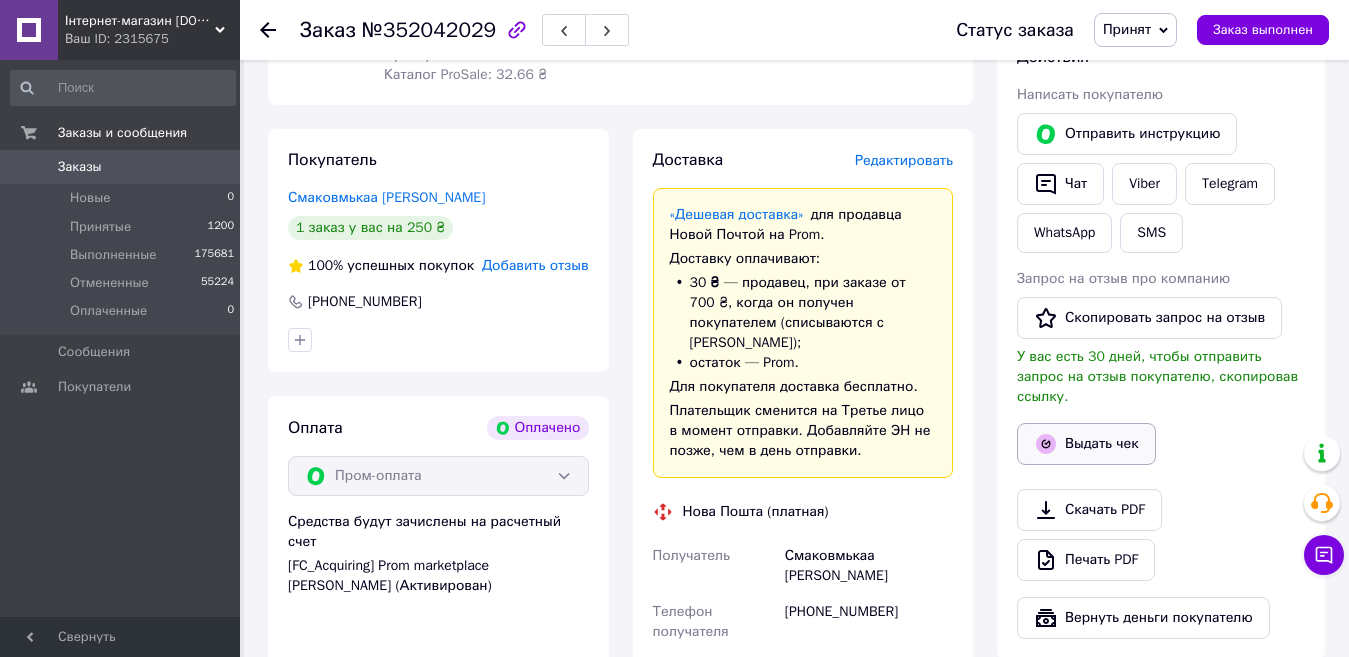 click on "Выдать чек" at bounding box center [1086, 444] 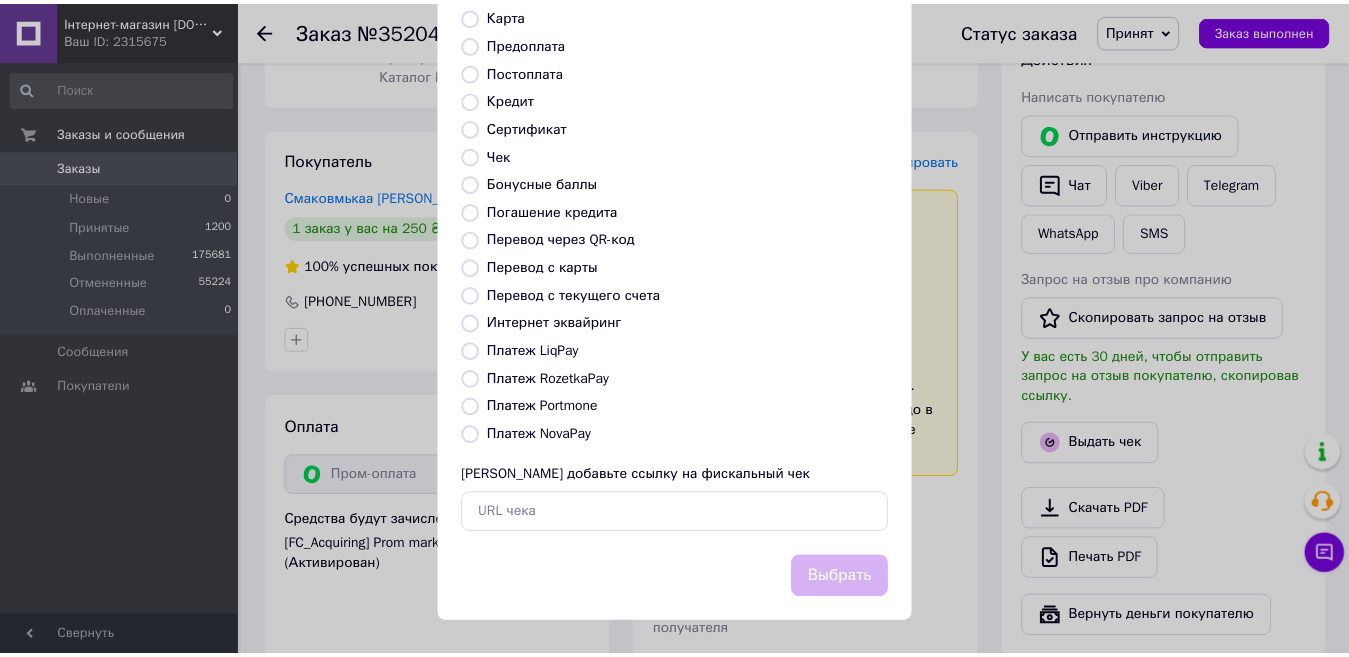 scroll, scrollTop: 202, scrollLeft: 0, axis: vertical 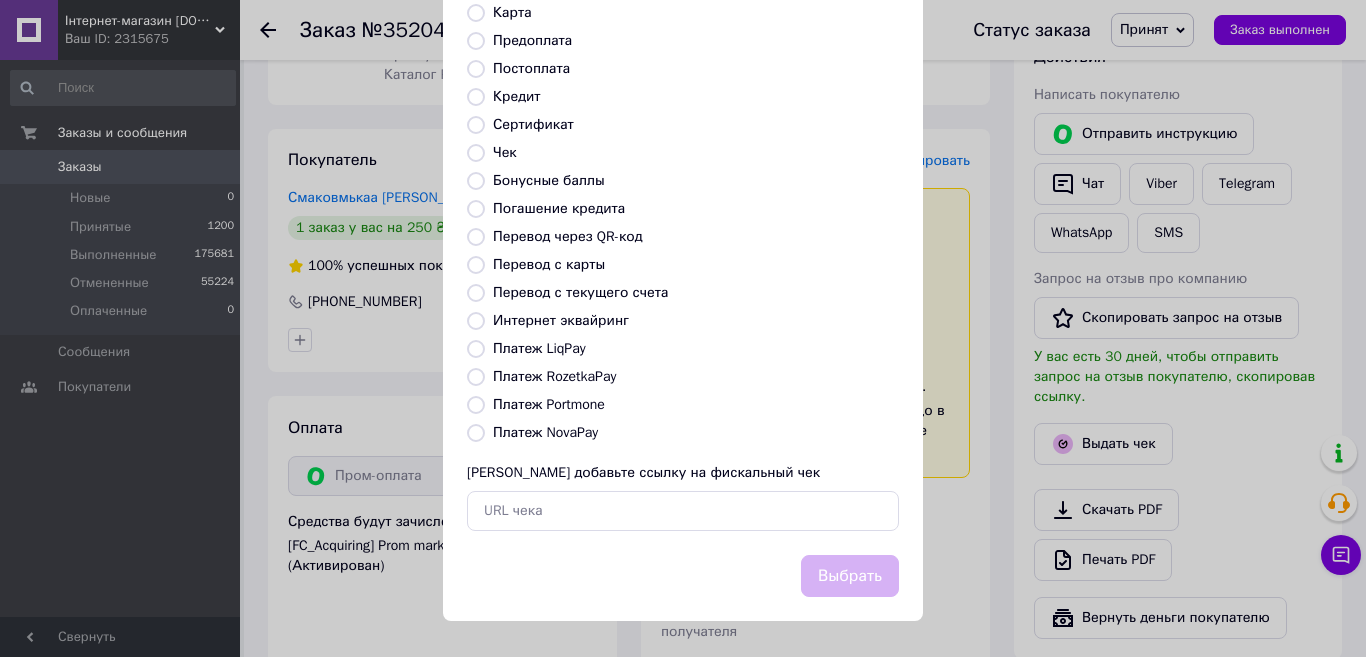 click on "Платеж RozetkaPay" at bounding box center (476, 377) 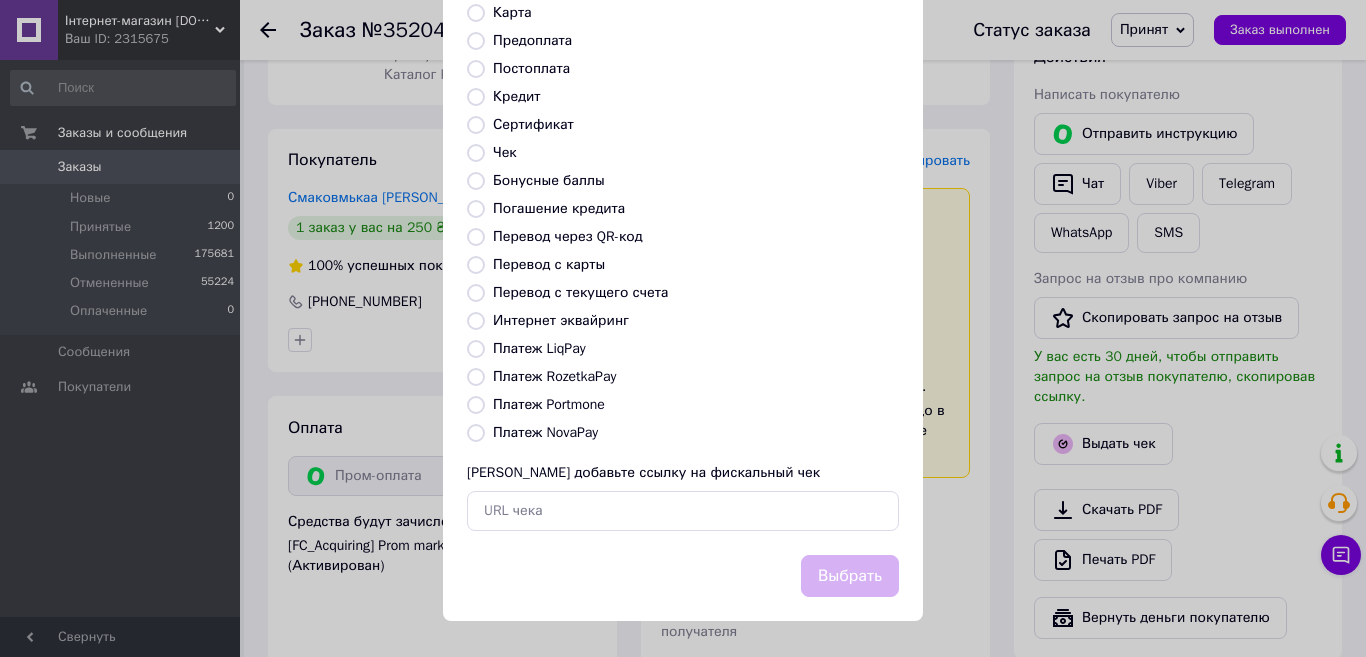 radio on "true" 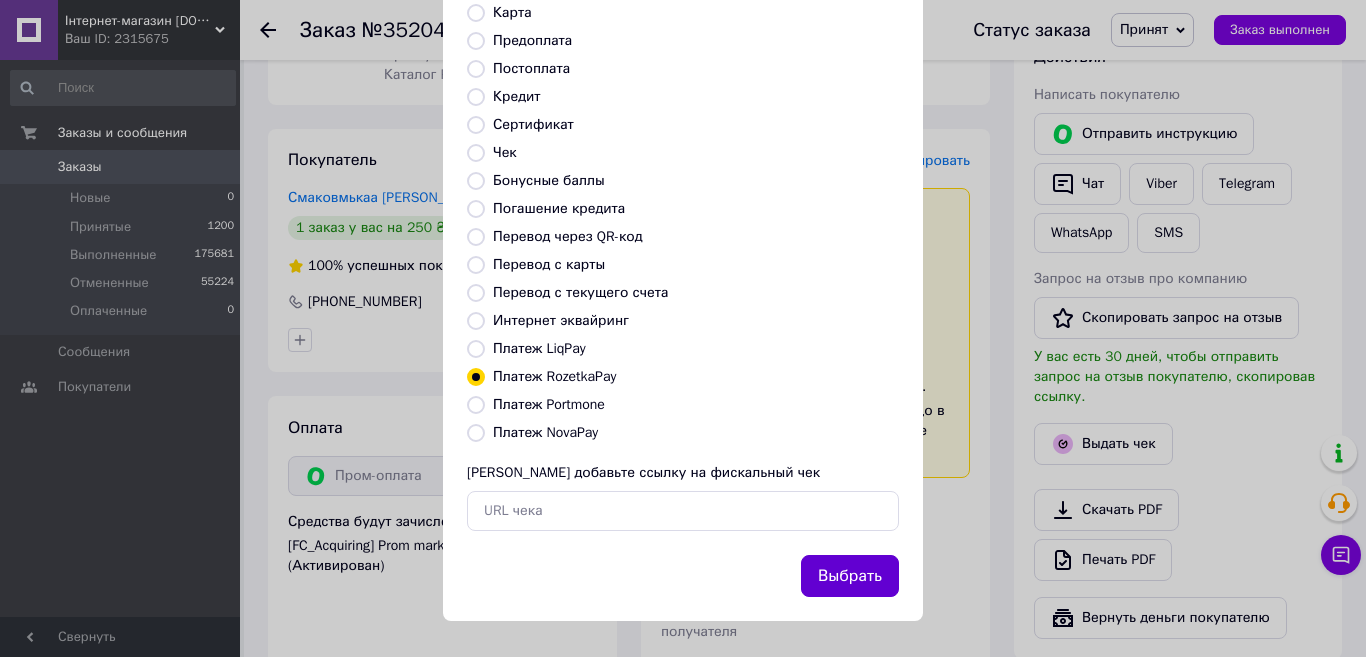 click on "Выбрать" at bounding box center (850, 576) 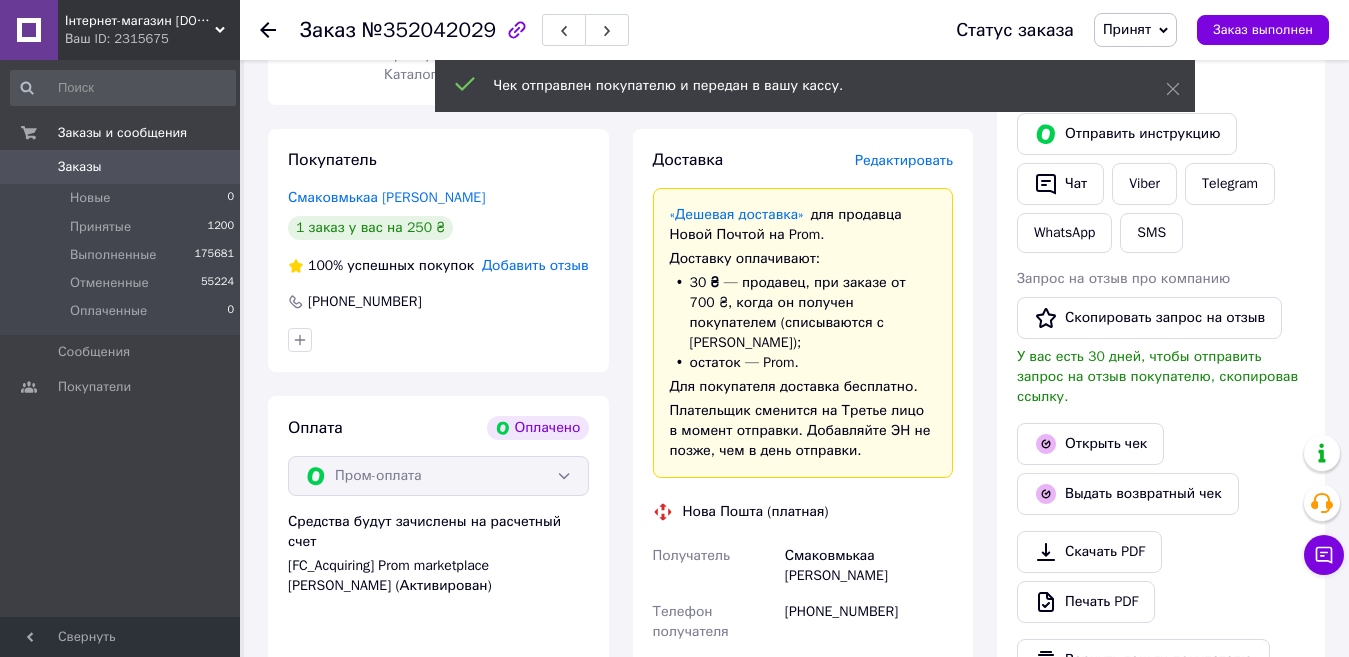 click on "Заказы" at bounding box center [121, 167] 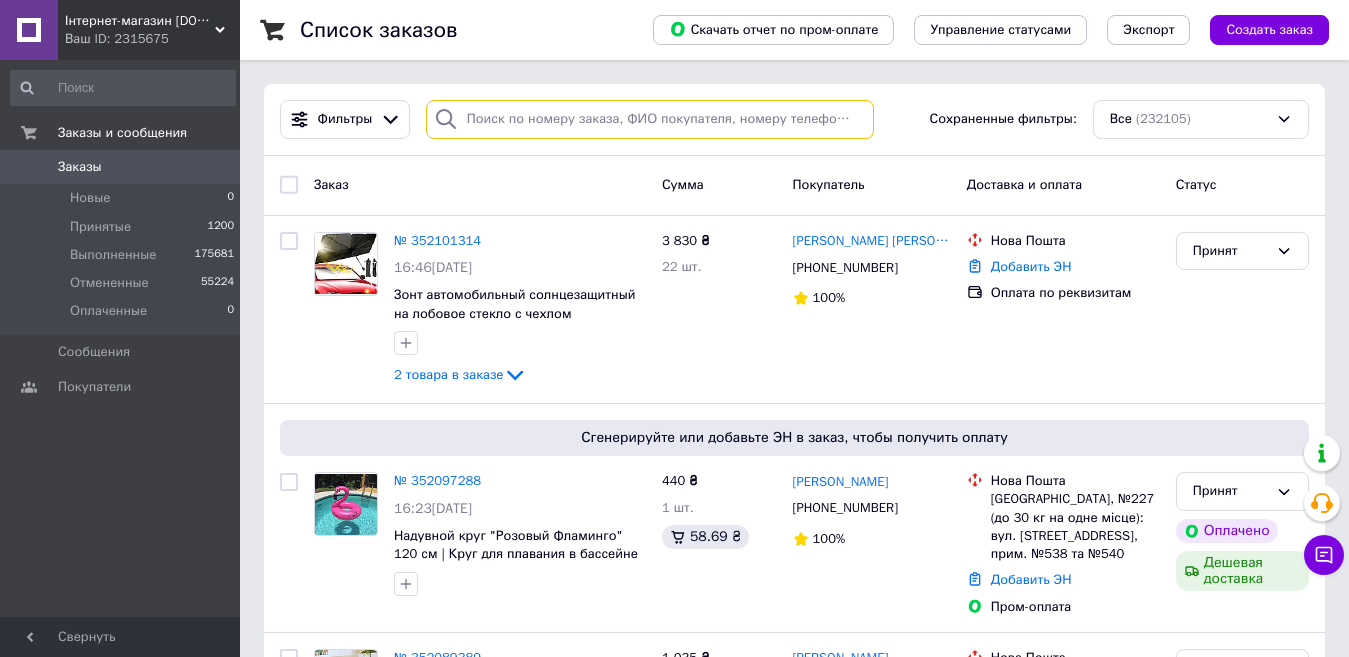 click at bounding box center [650, 119] 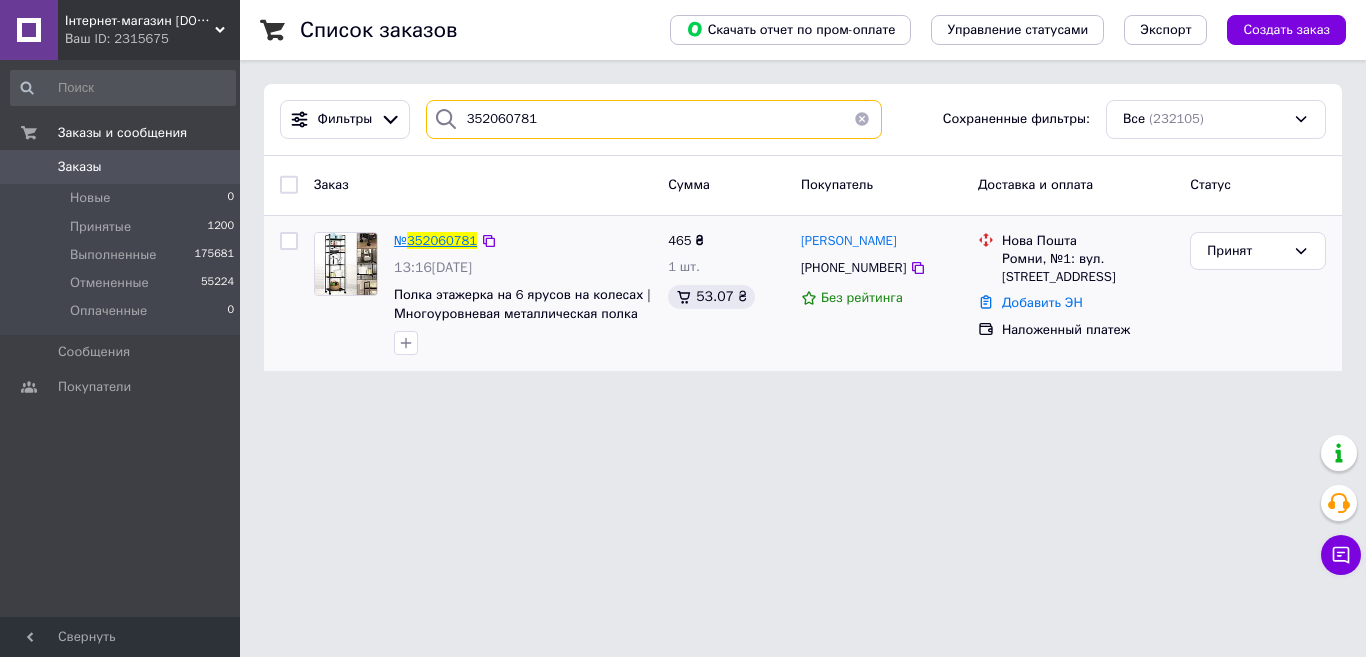 type on "352060781" 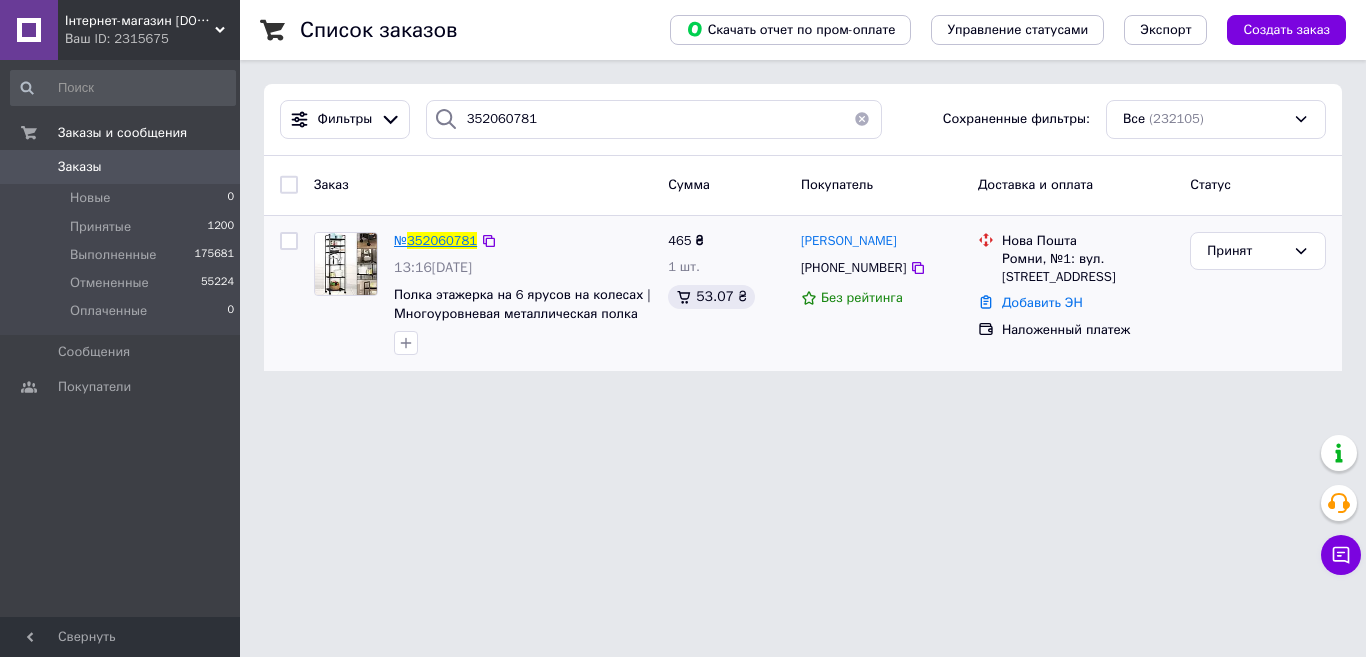 click on "352060781" at bounding box center (442, 240) 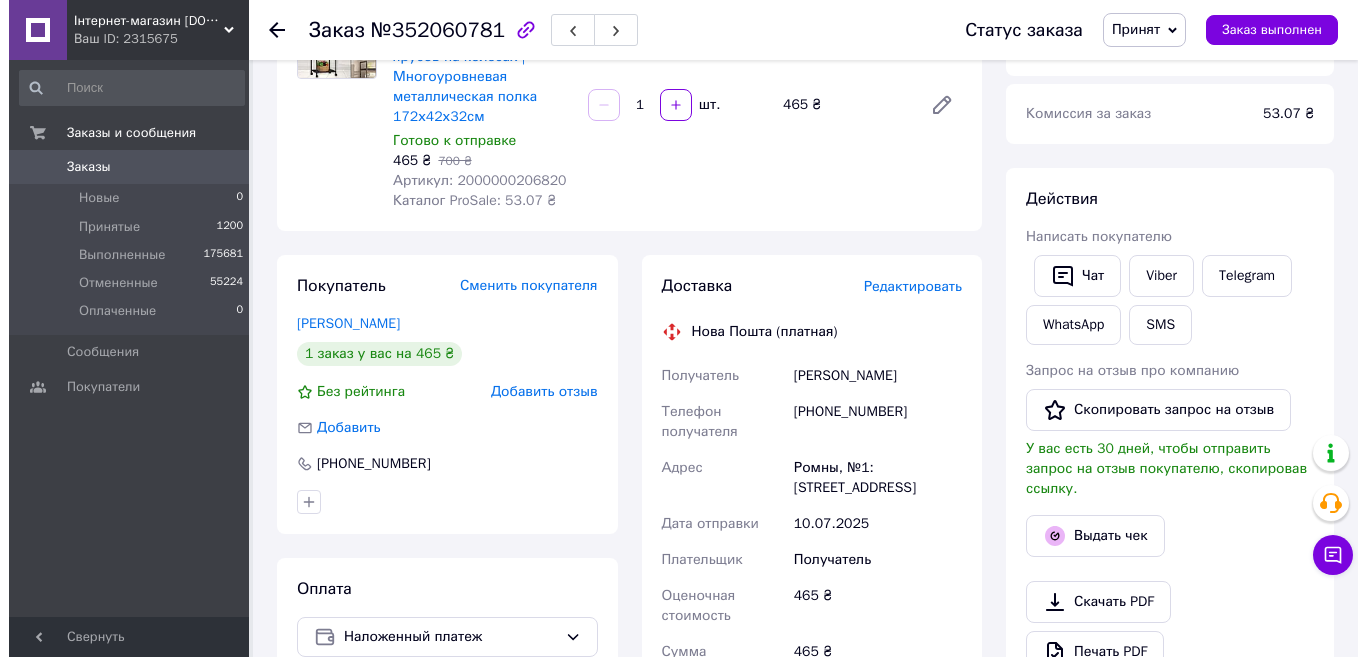 scroll, scrollTop: 300, scrollLeft: 0, axis: vertical 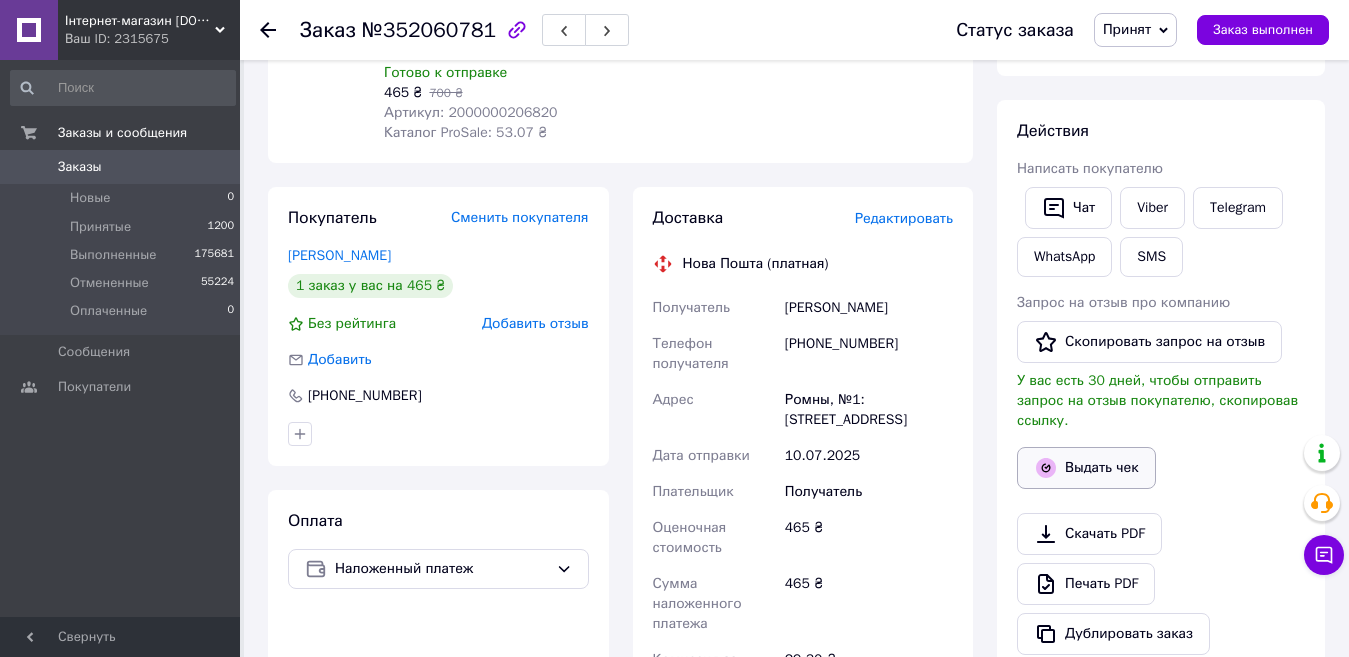 click on "Выдать чек" at bounding box center [1086, 468] 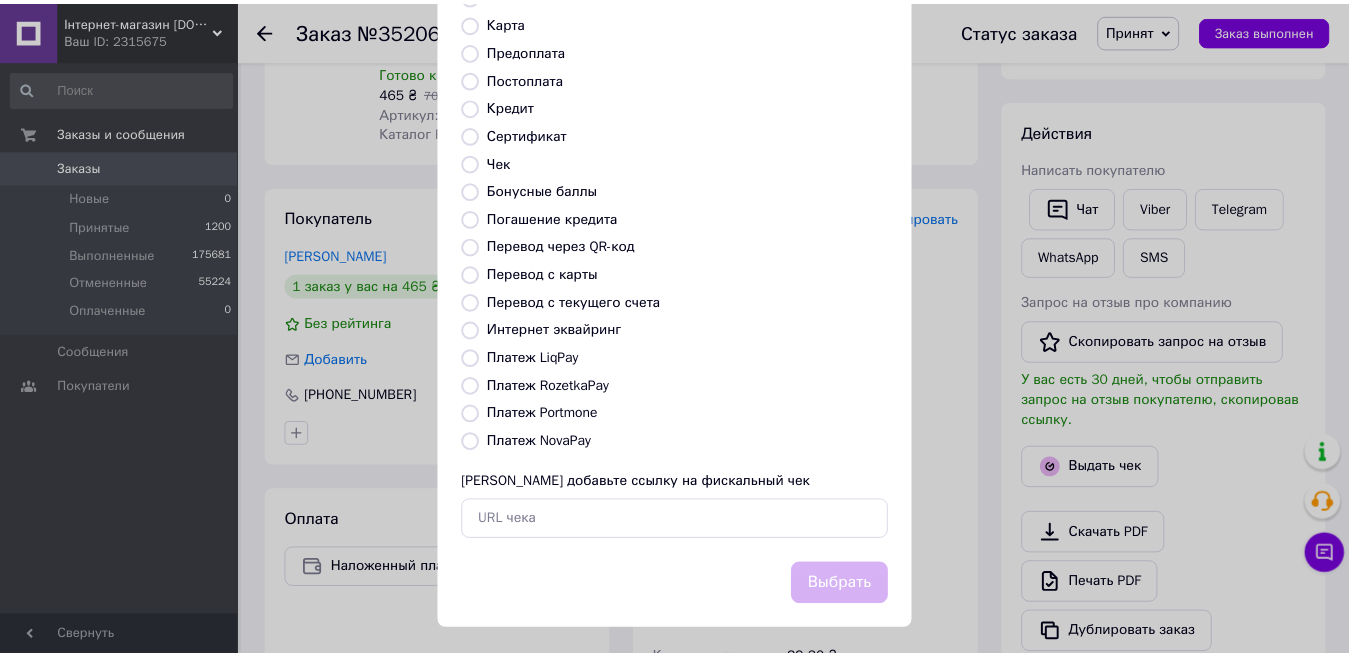 scroll, scrollTop: 202, scrollLeft: 0, axis: vertical 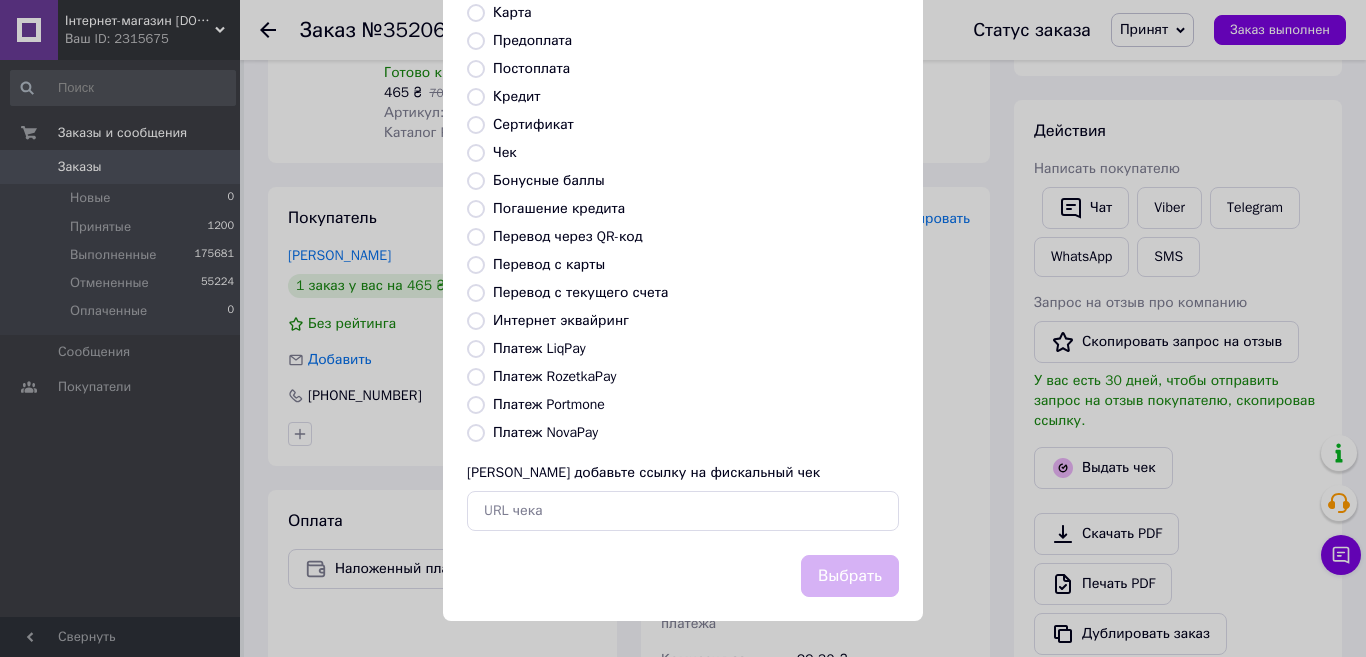 click on "Платеж NovaPay" at bounding box center (476, 433) 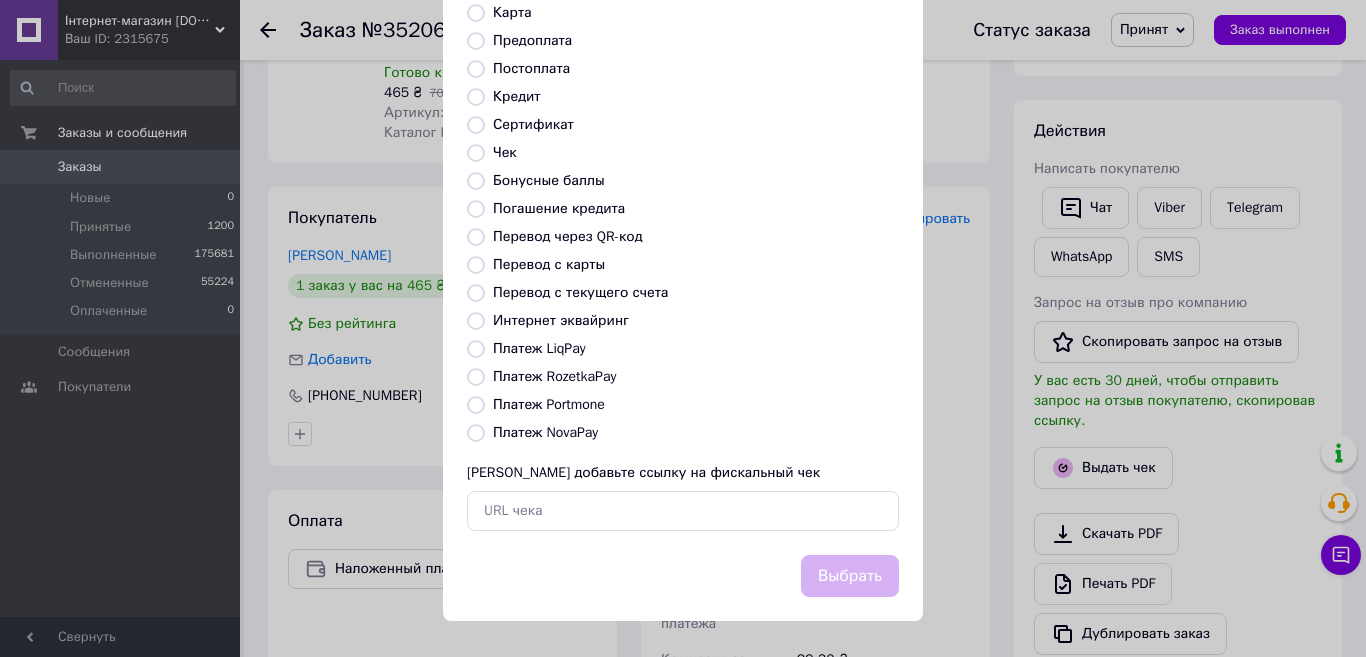 radio on "true" 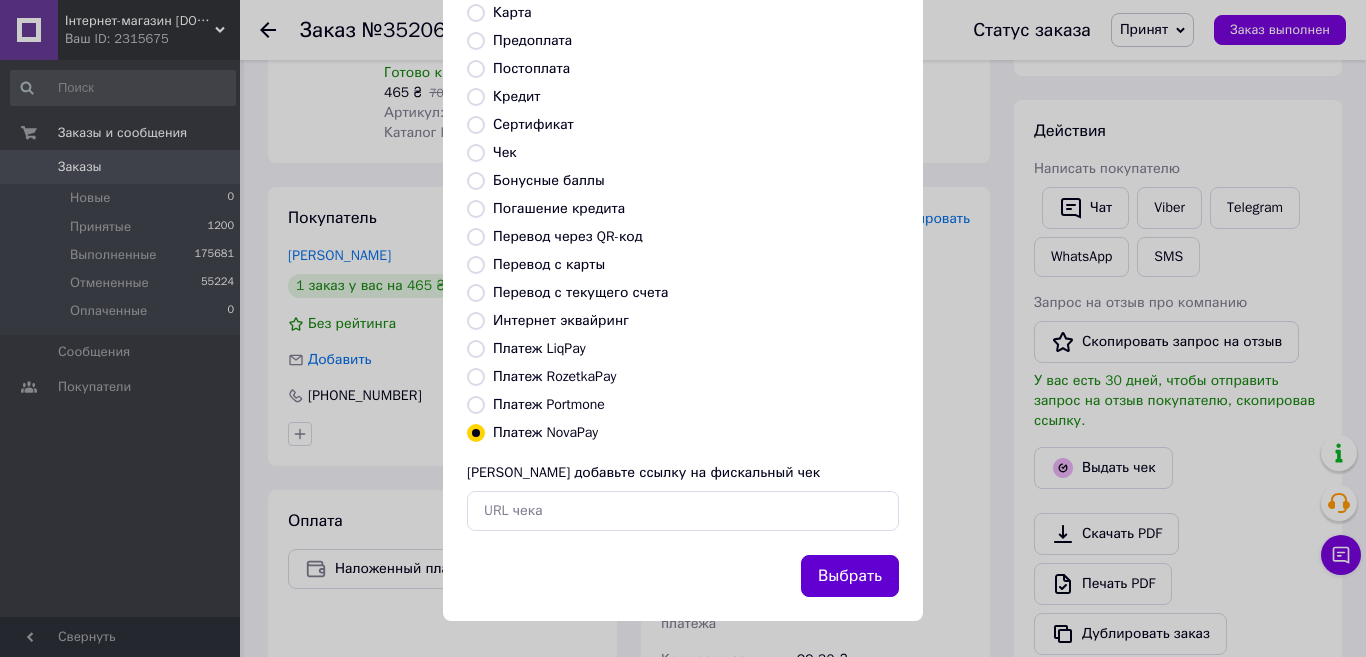 click on "Выбрать" at bounding box center [850, 576] 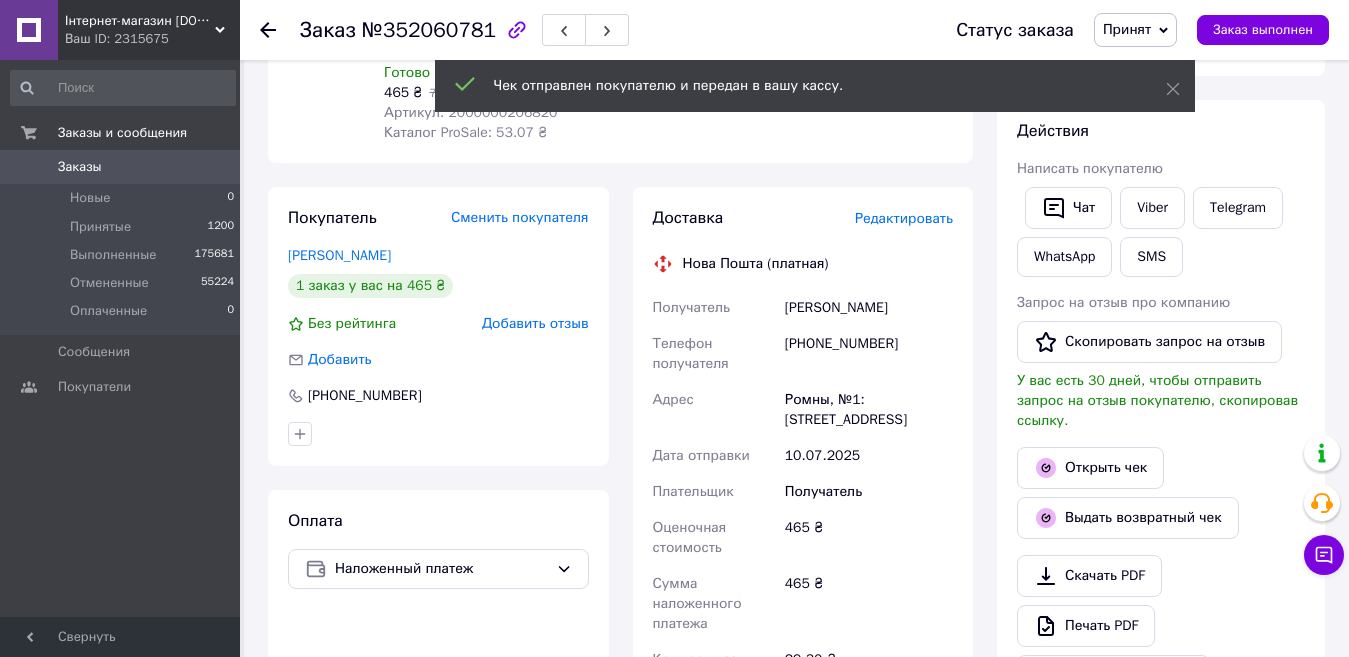 click on "Заказы" at bounding box center (121, 167) 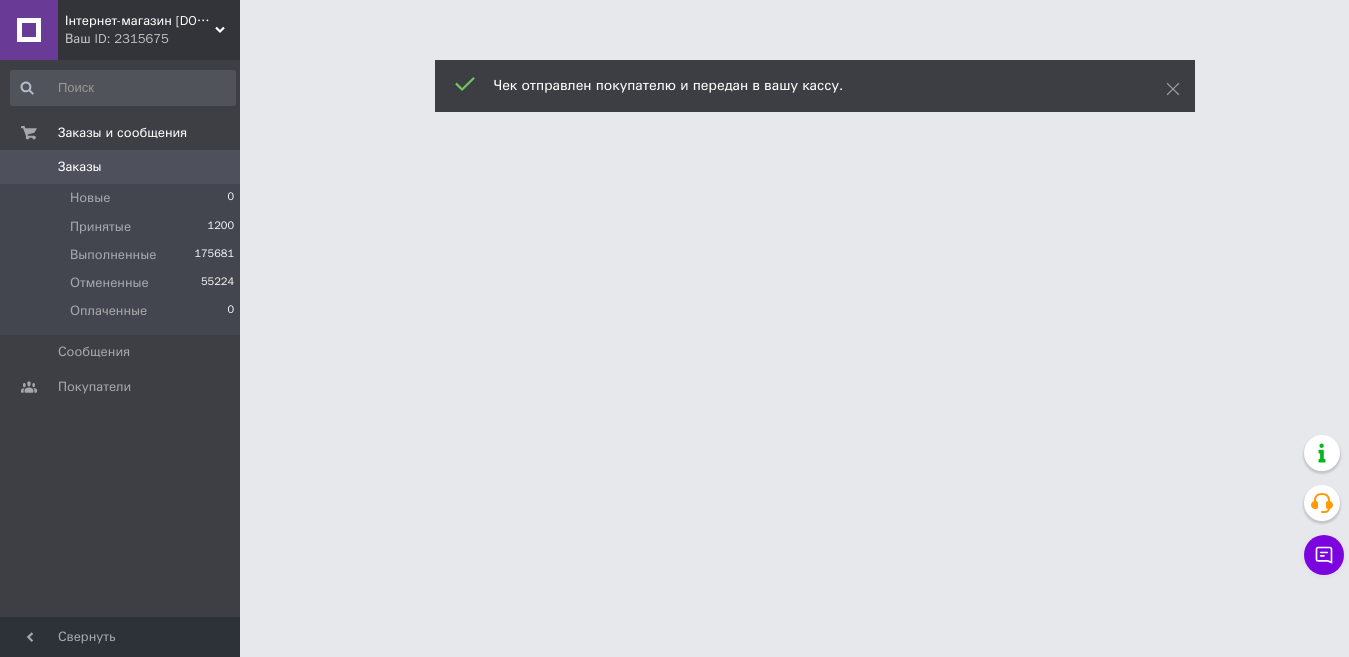 scroll, scrollTop: 0, scrollLeft: 0, axis: both 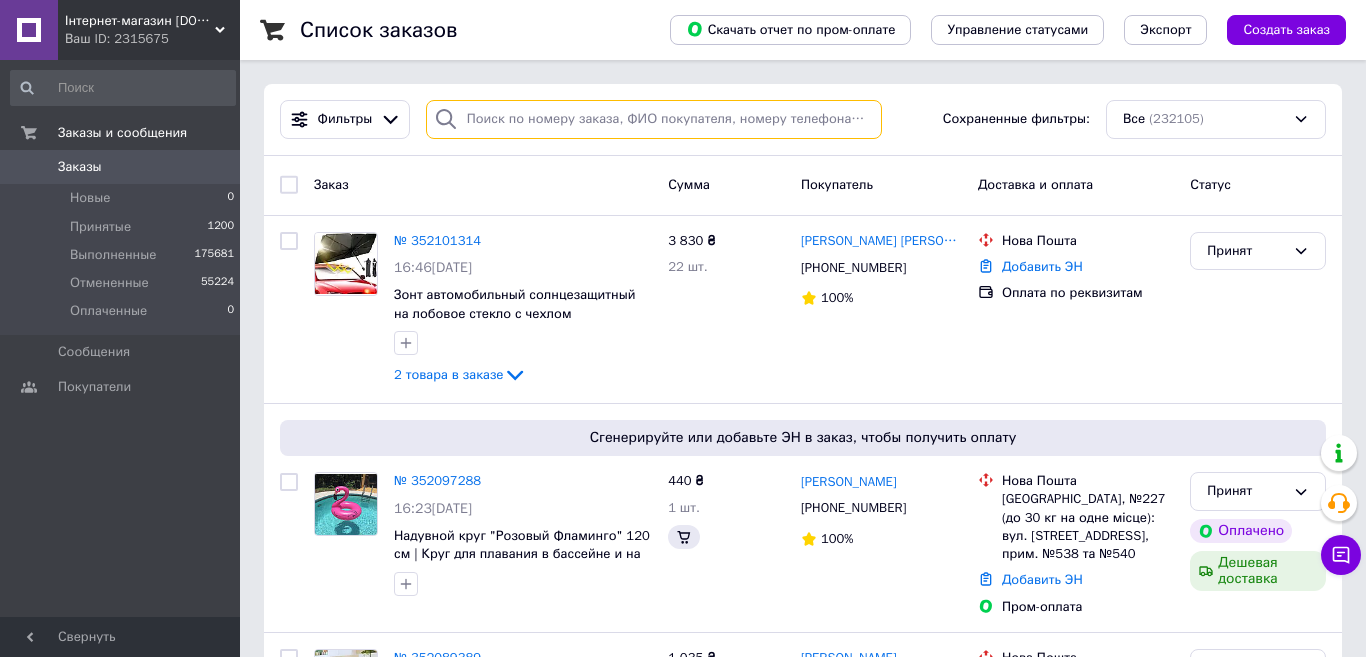 click at bounding box center [654, 119] 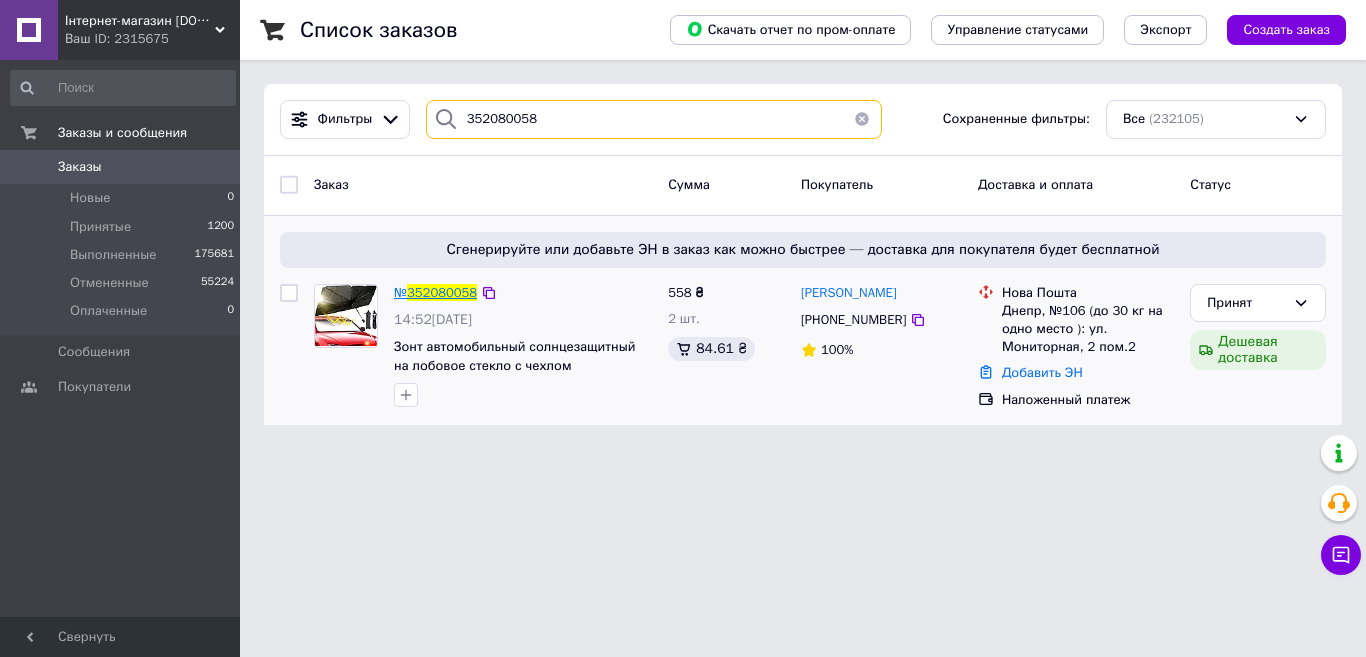 type on "352080058" 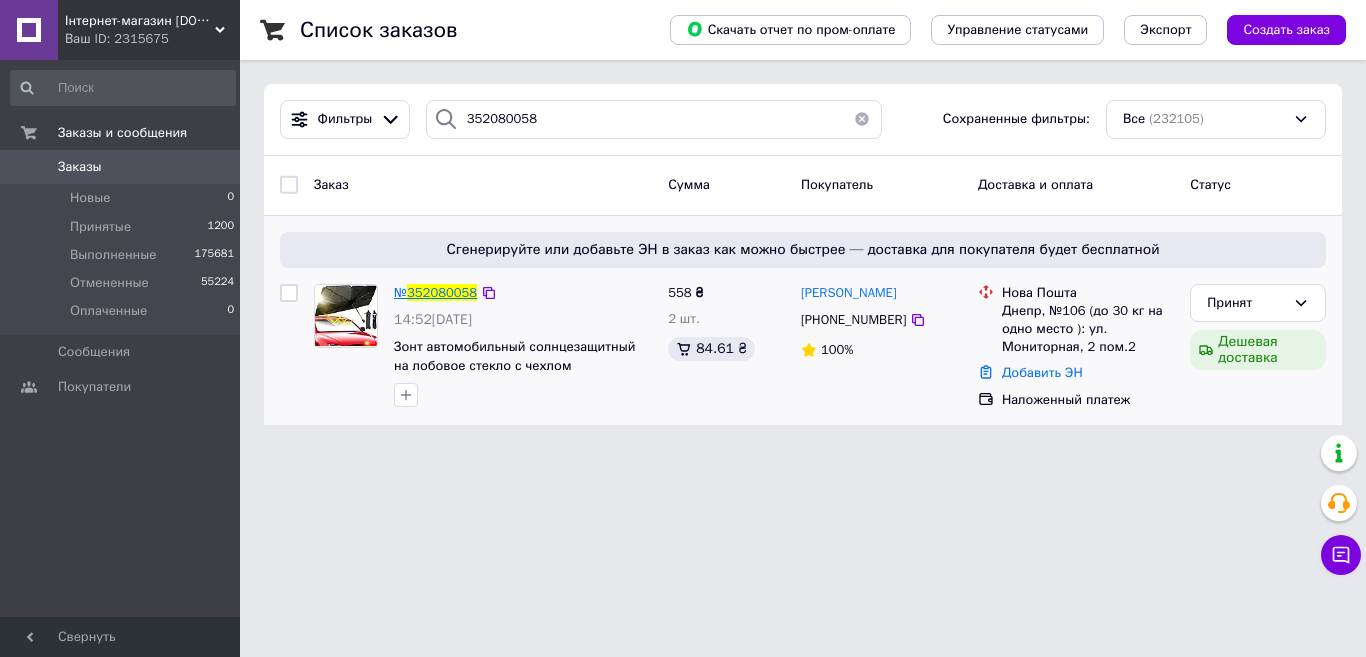click on "352080058" at bounding box center (442, 292) 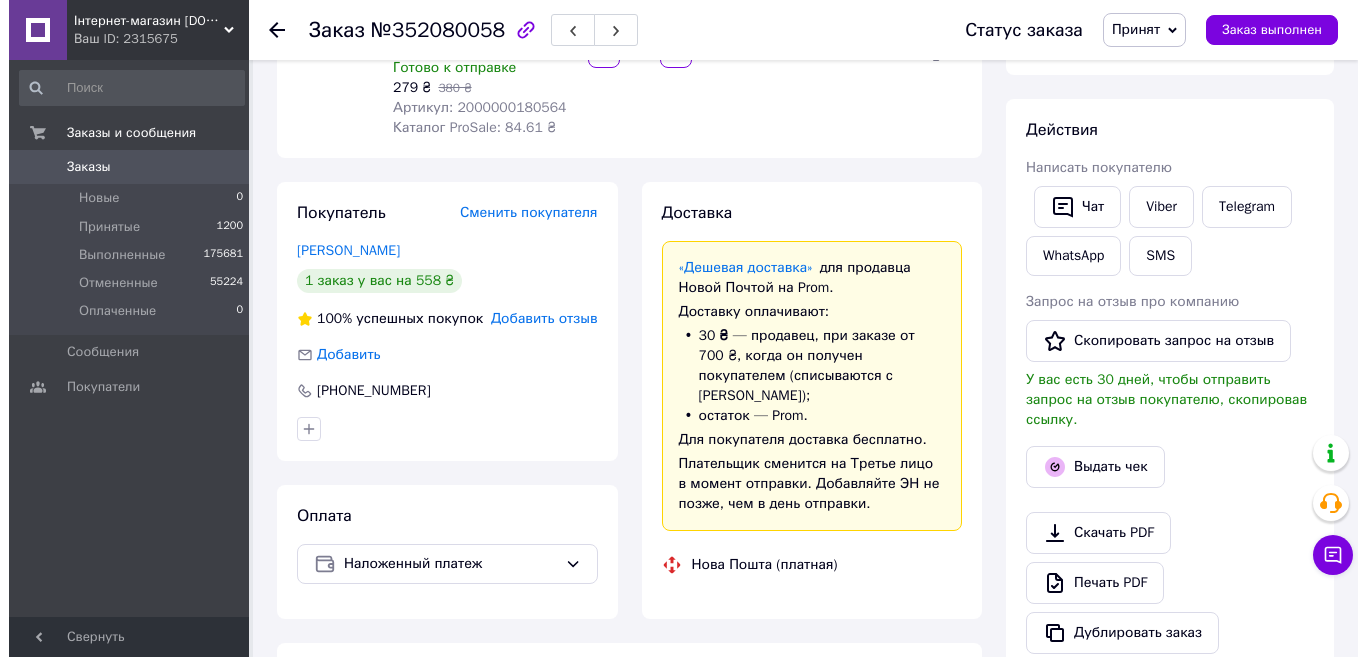scroll, scrollTop: 400, scrollLeft: 0, axis: vertical 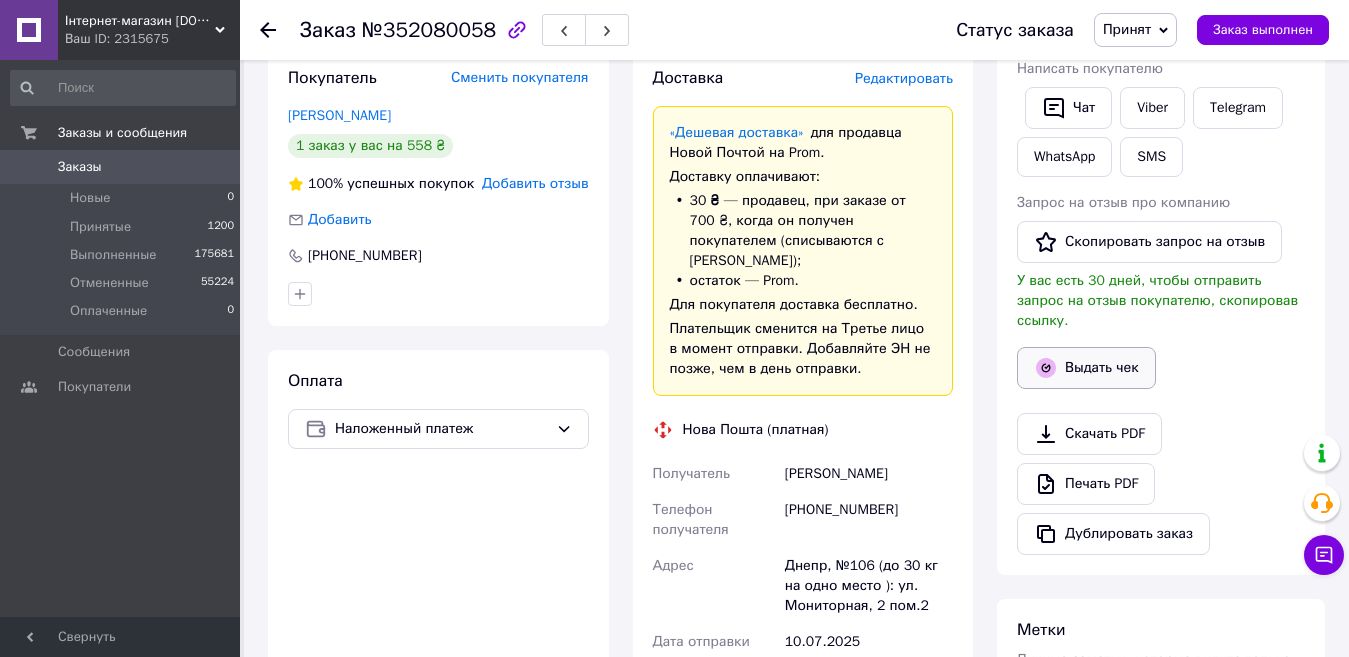 click on "Выдать чек" at bounding box center [1086, 368] 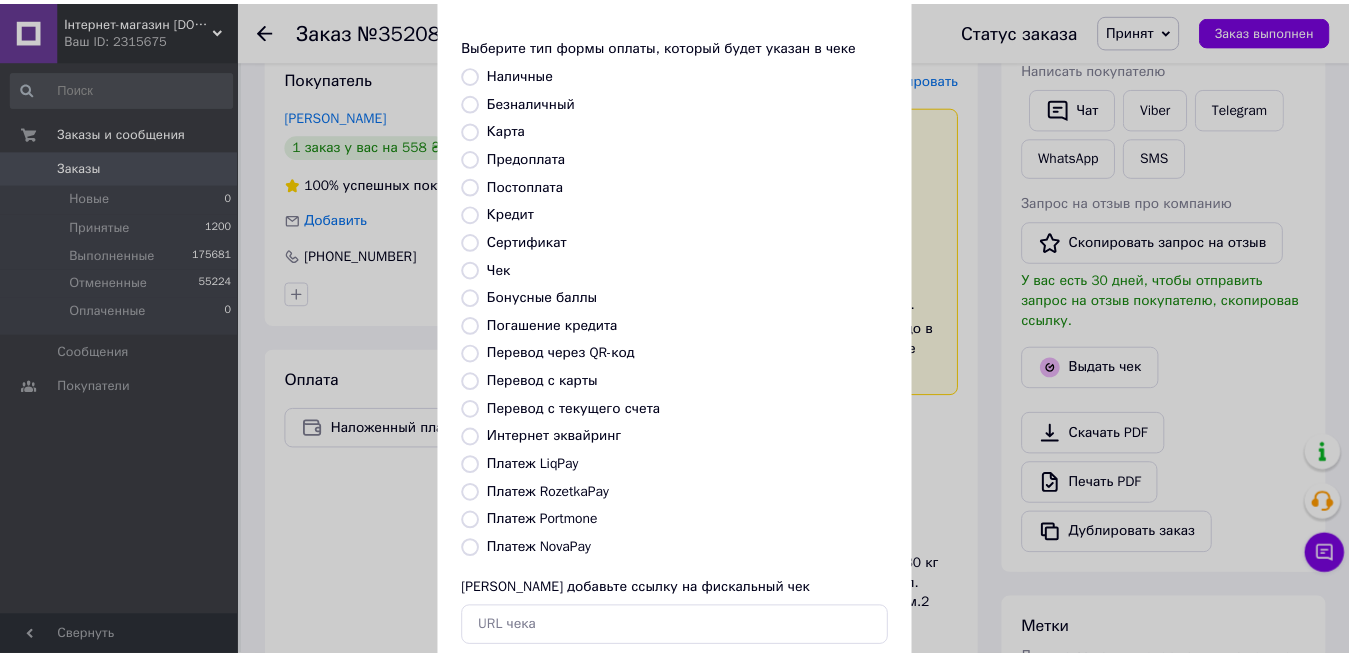scroll, scrollTop: 202, scrollLeft: 0, axis: vertical 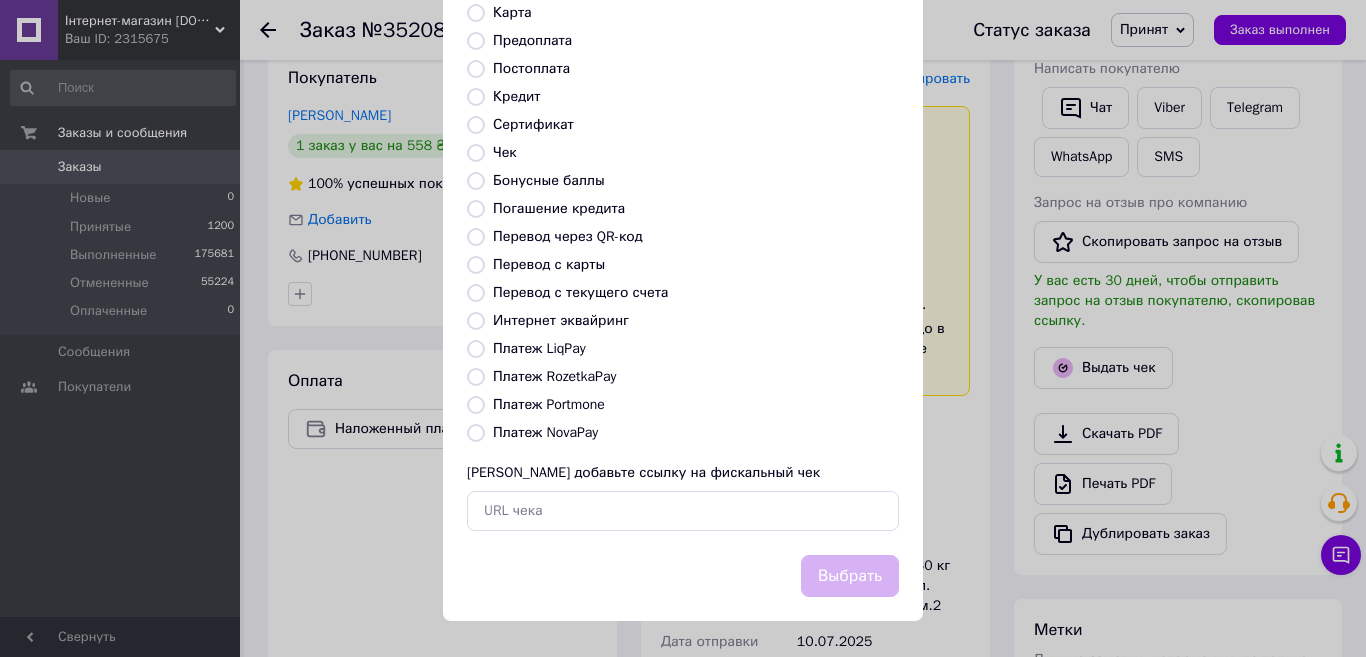 click on "Платеж NovaPay" at bounding box center (476, 433) 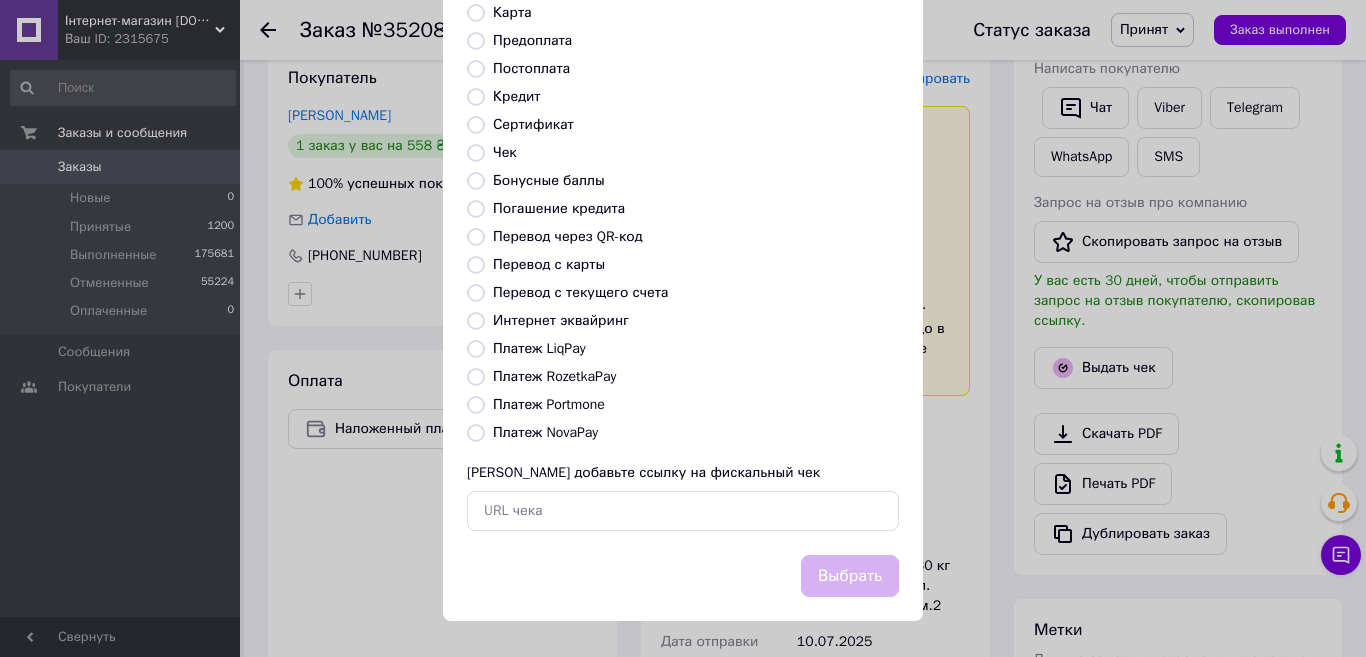 radio on "true" 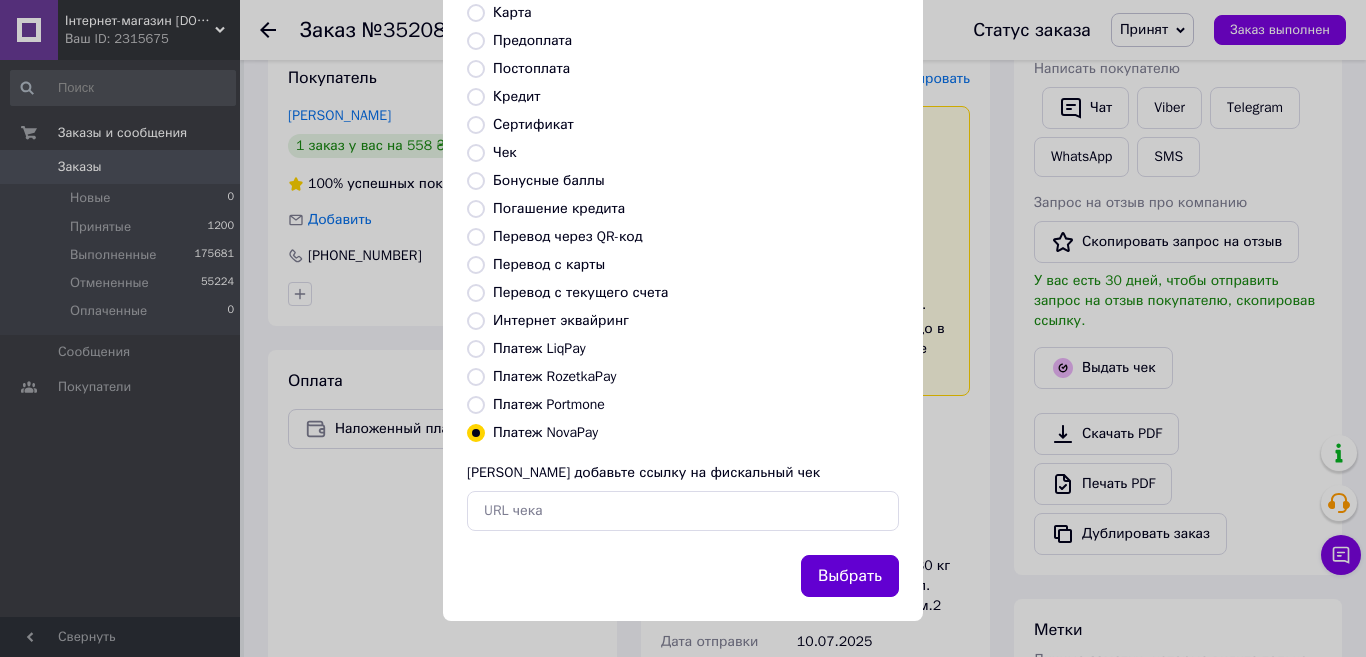 click on "Выбрать" at bounding box center (850, 576) 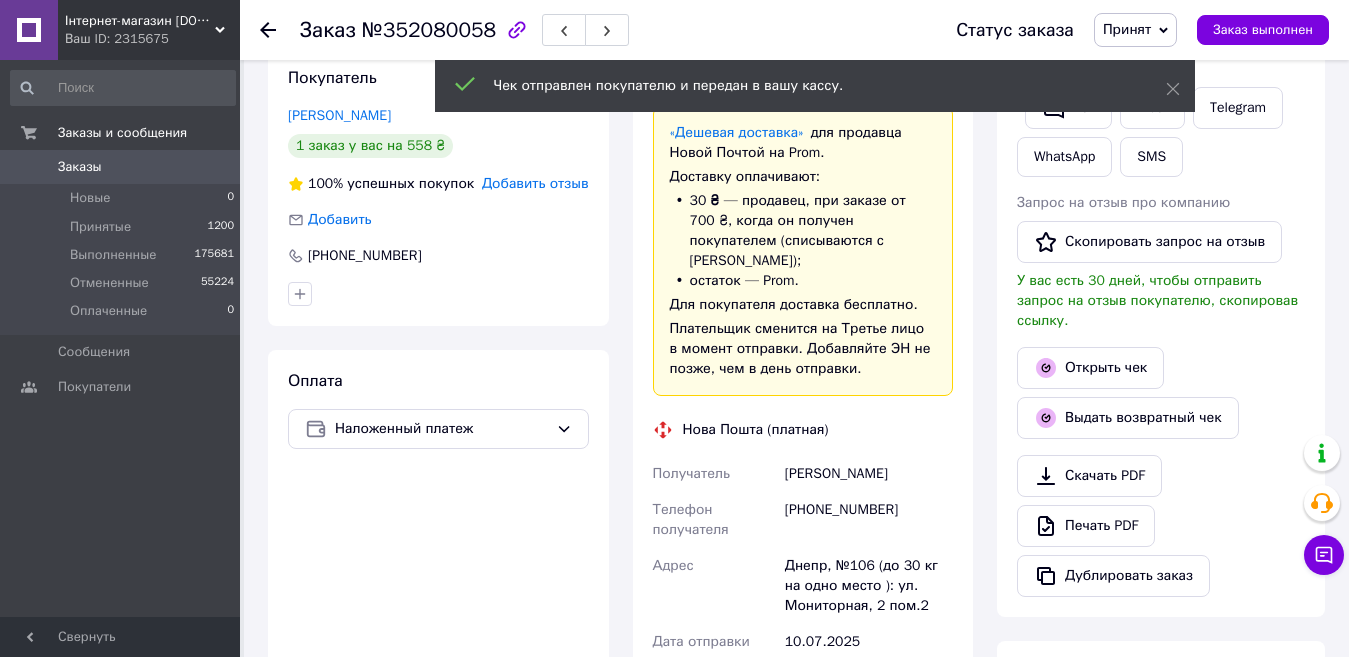 click on "Заказы" at bounding box center (121, 167) 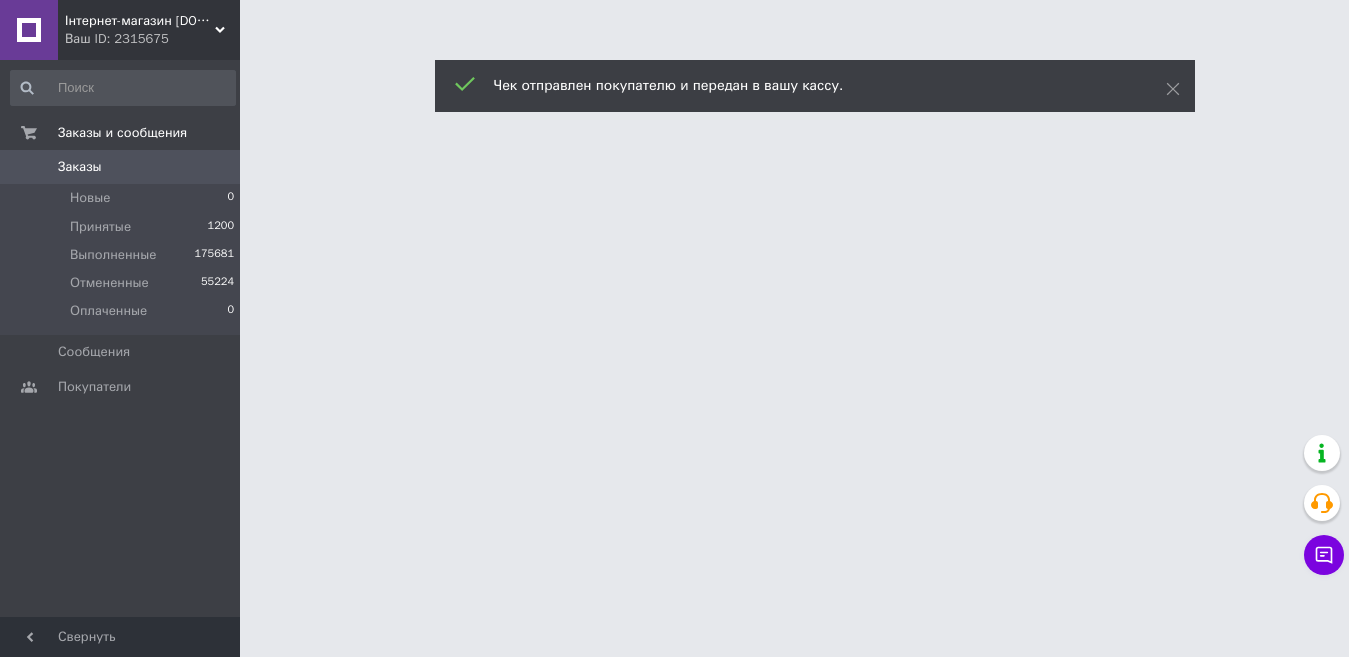 scroll, scrollTop: 0, scrollLeft: 0, axis: both 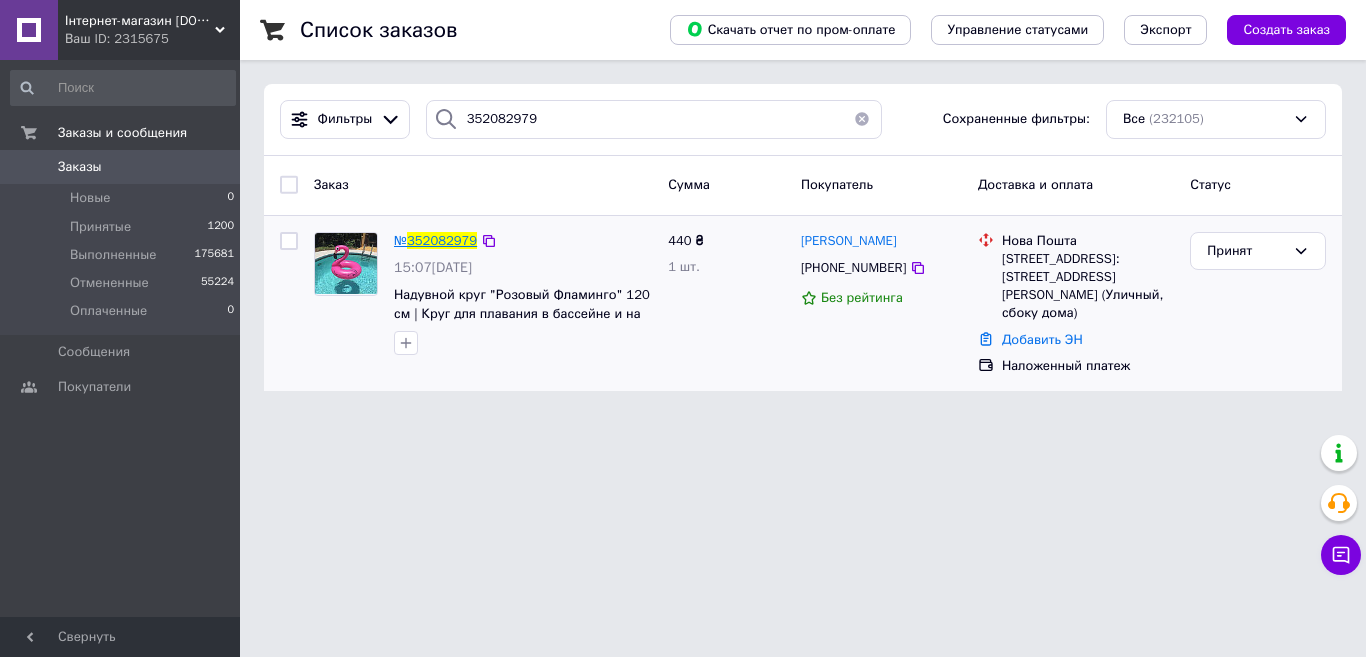 type on "352082979" 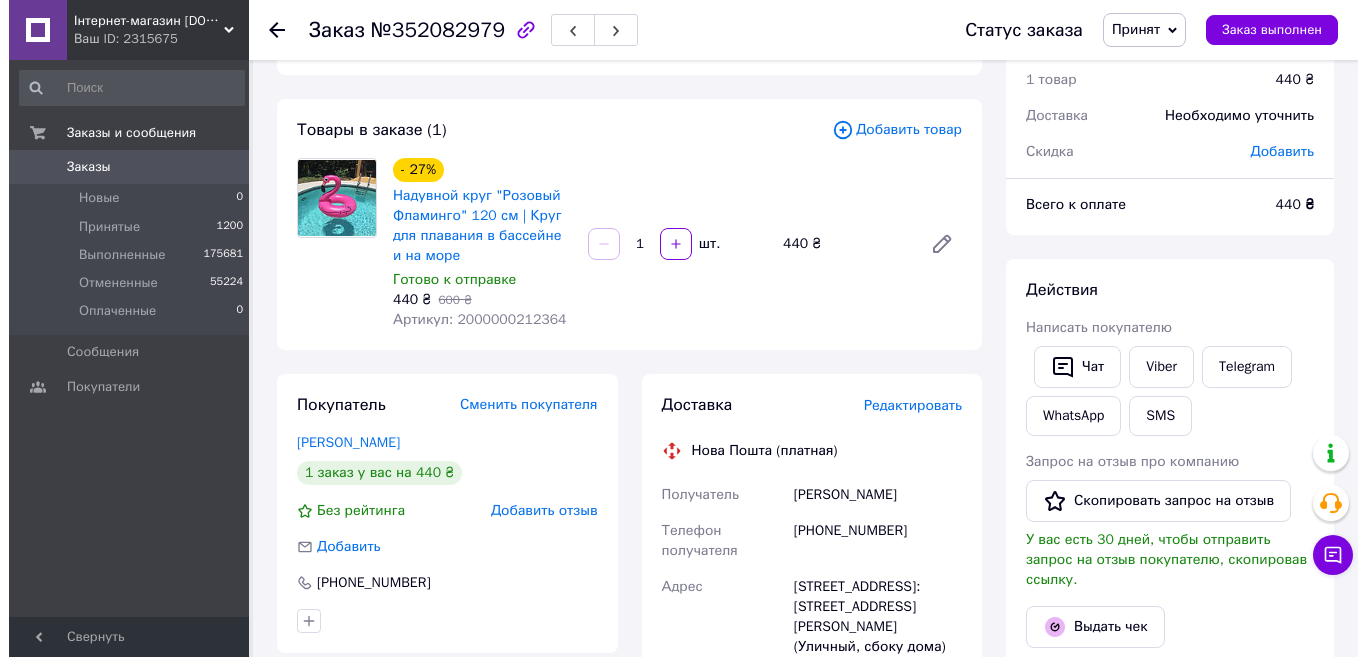 scroll, scrollTop: 200, scrollLeft: 0, axis: vertical 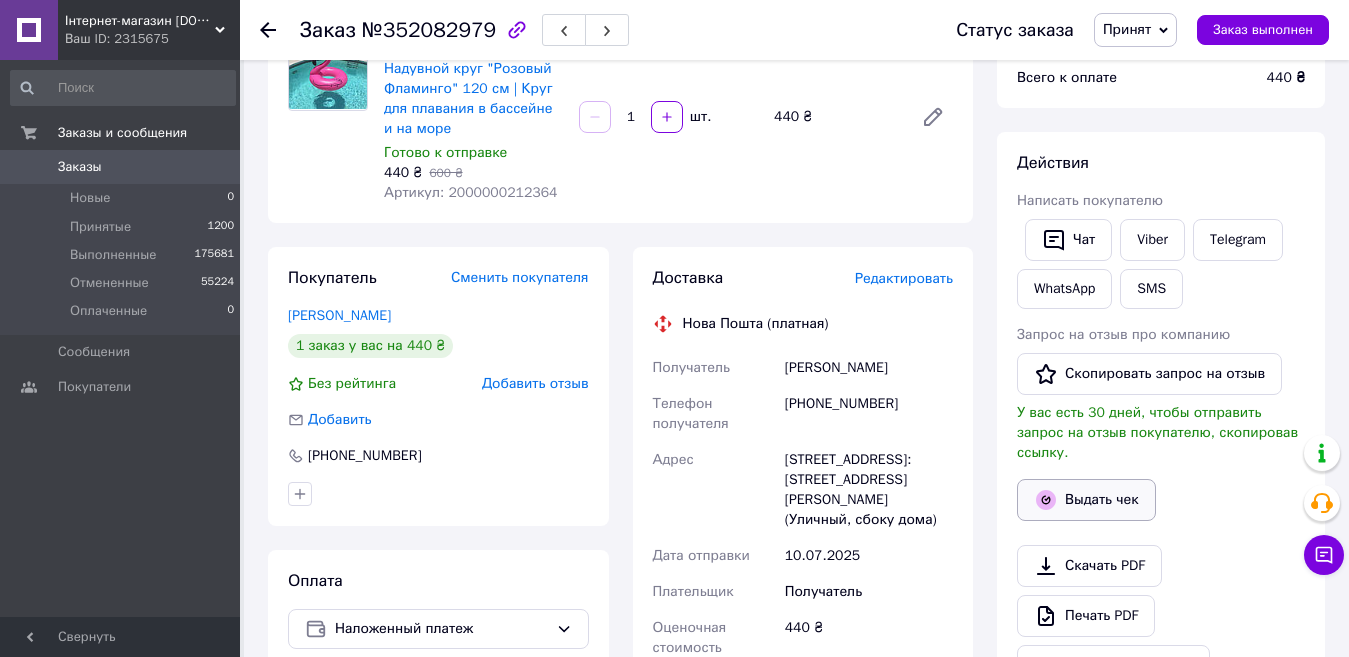 click on "Выдать чек" at bounding box center [1086, 500] 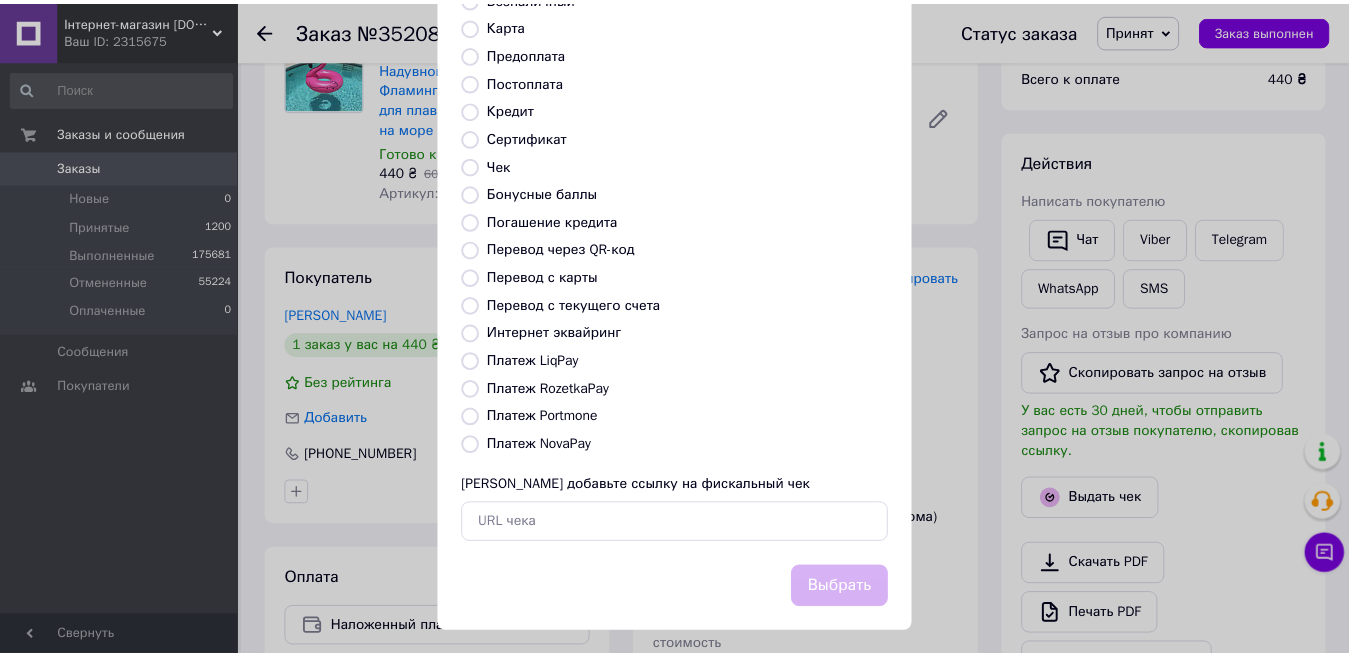 scroll, scrollTop: 202, scrollLeft: 0, axis: vertical 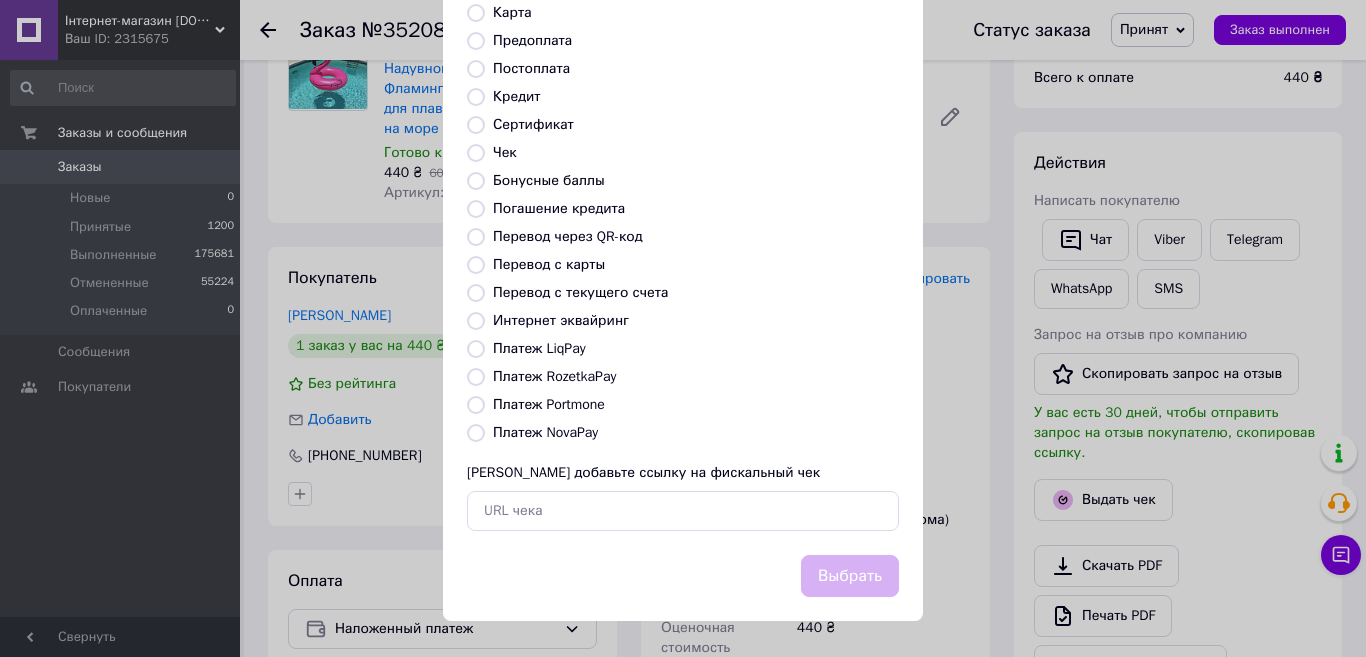click on "Платеж NovaPay" at bounding box center [476, 433] 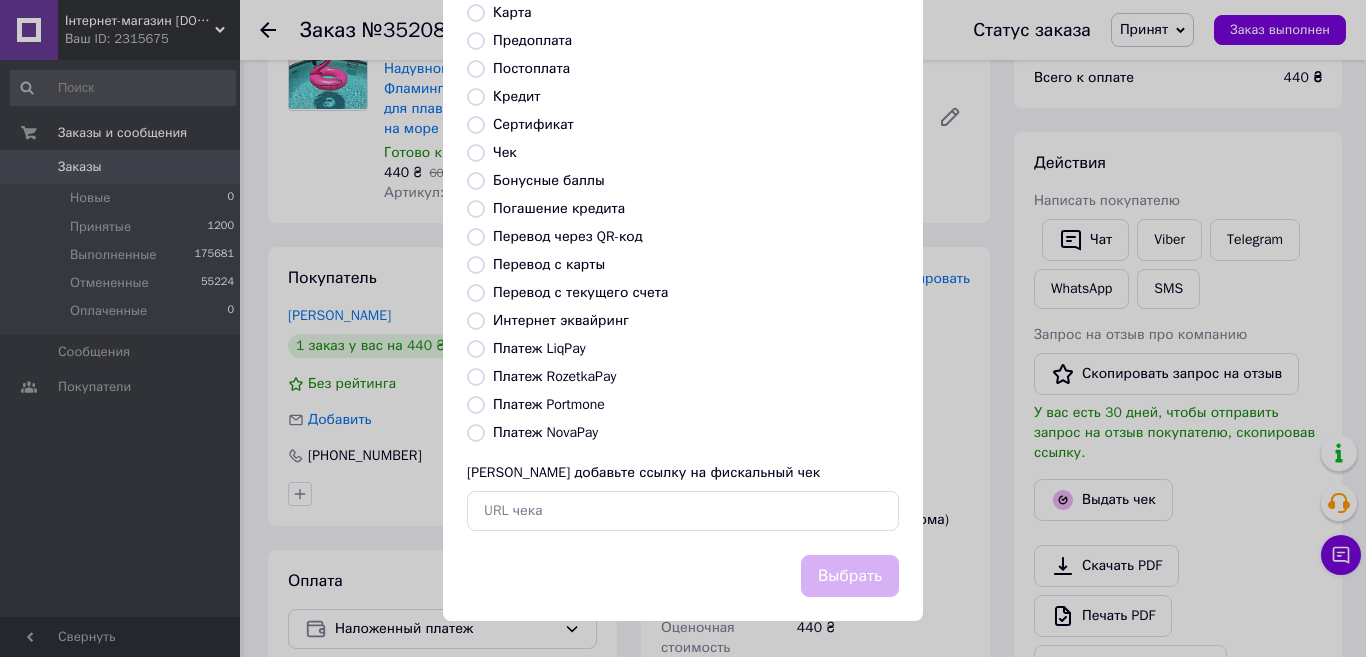 radio on "true" 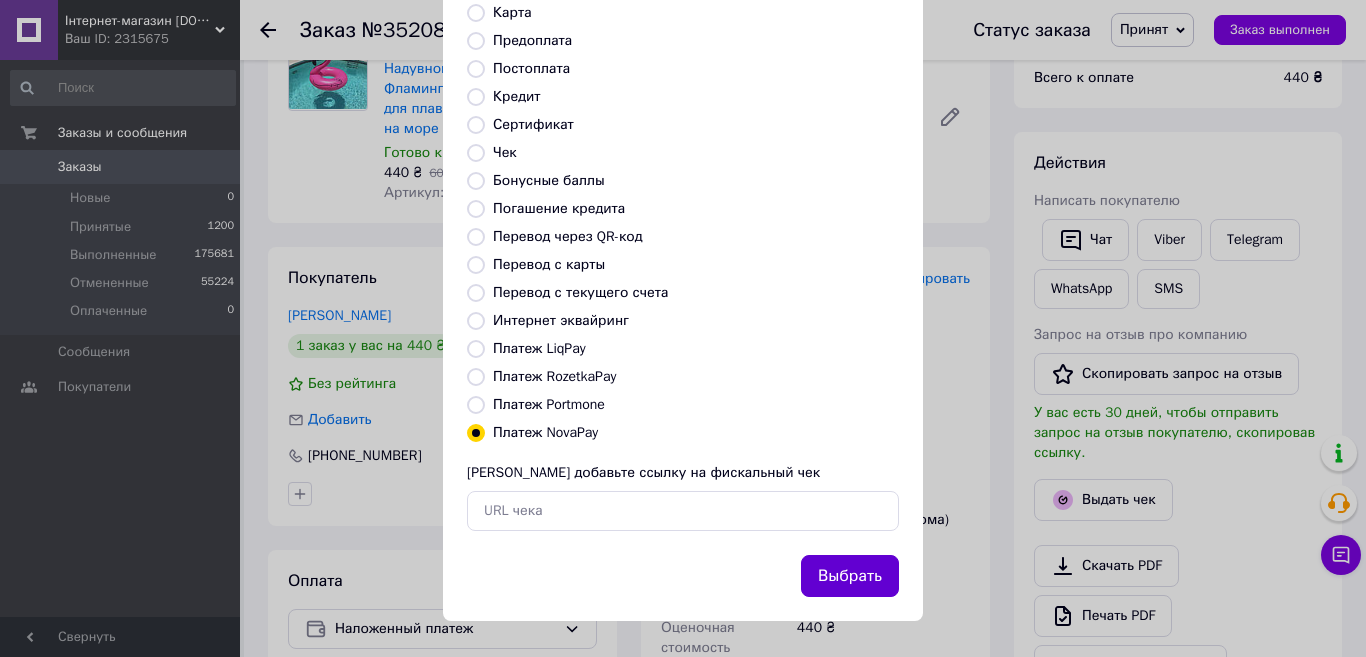click on "Выбрать" at bounding box center [850, 576] 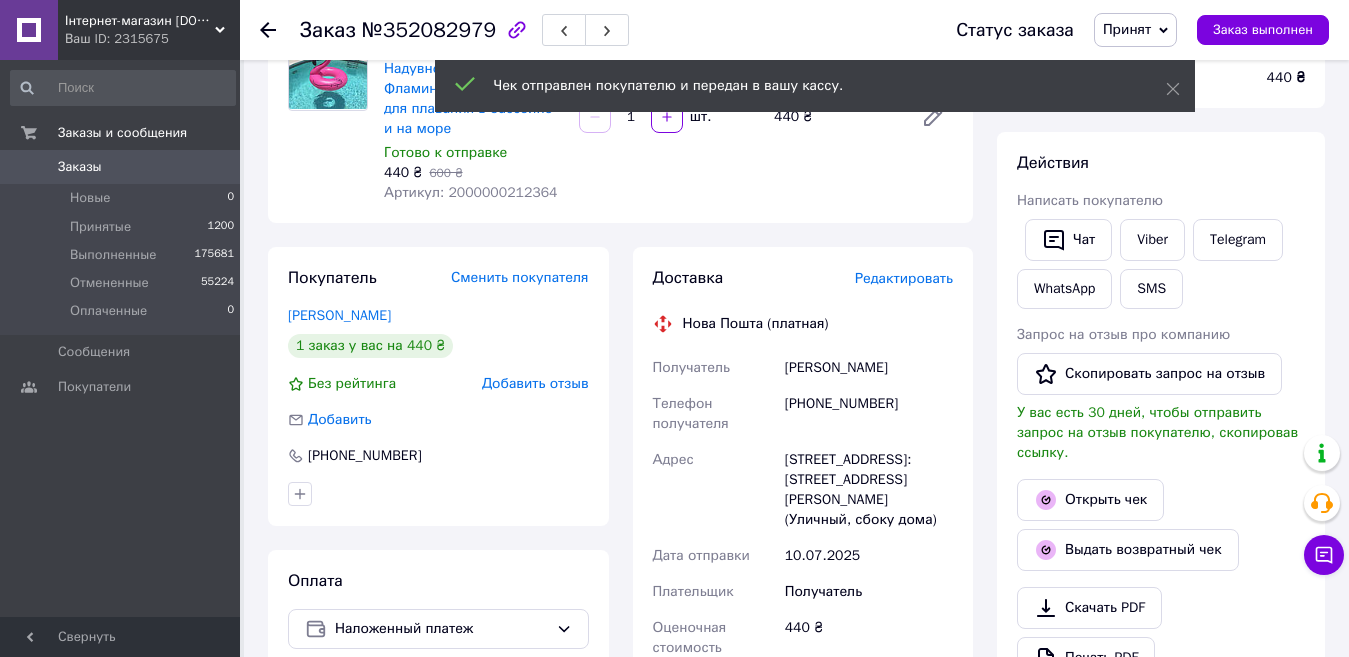 click on "0" at bounding box center [212, 167] 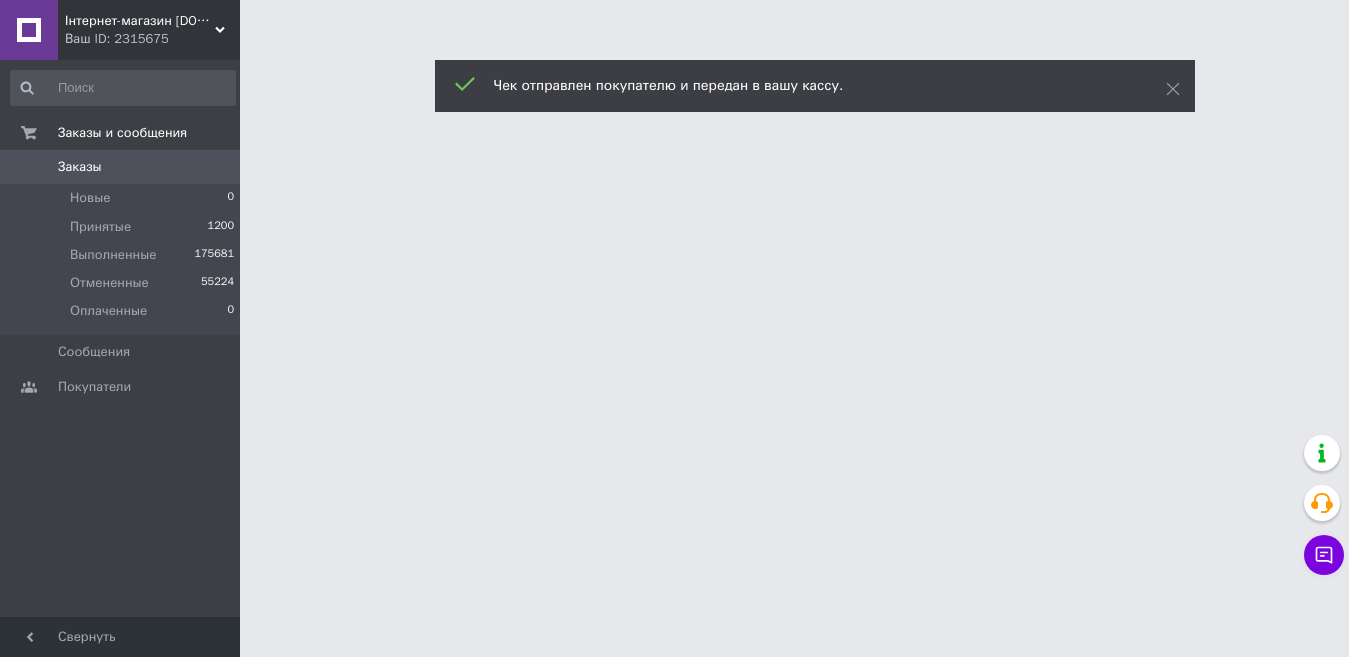 scroll, scrollTop: 0, scrollLeft: 0, axis: both 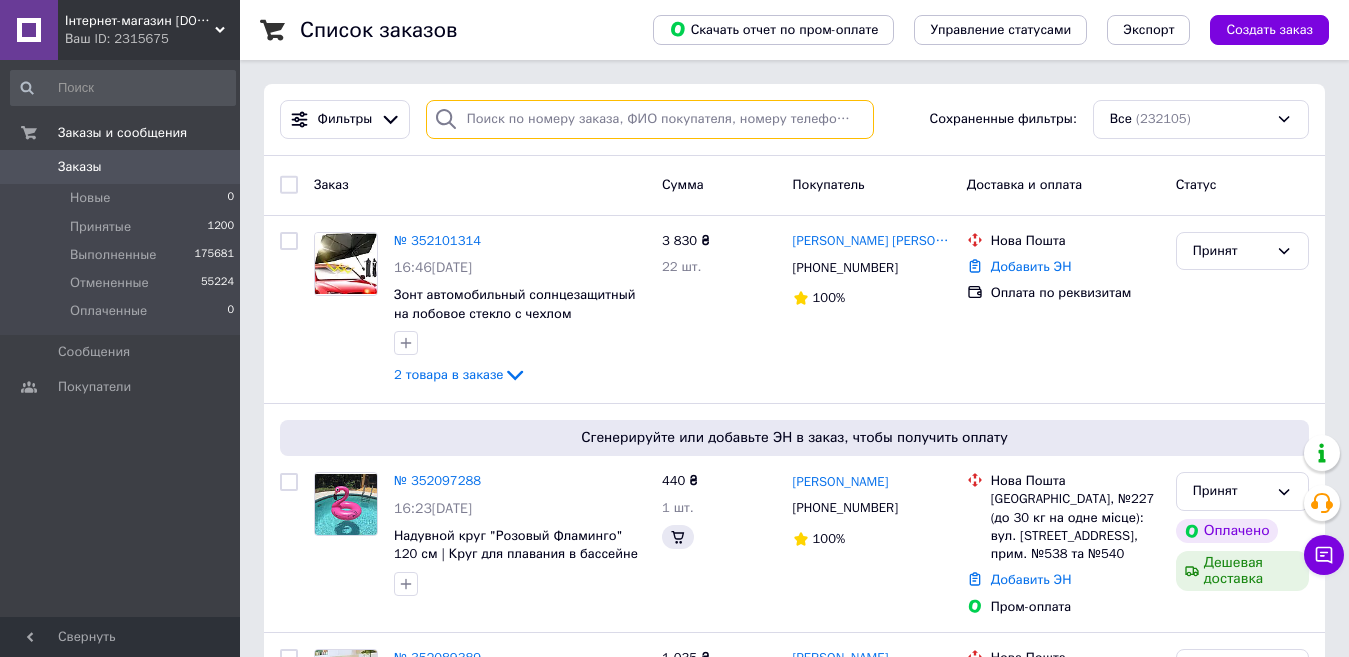 click at bounding box center [650, 119] 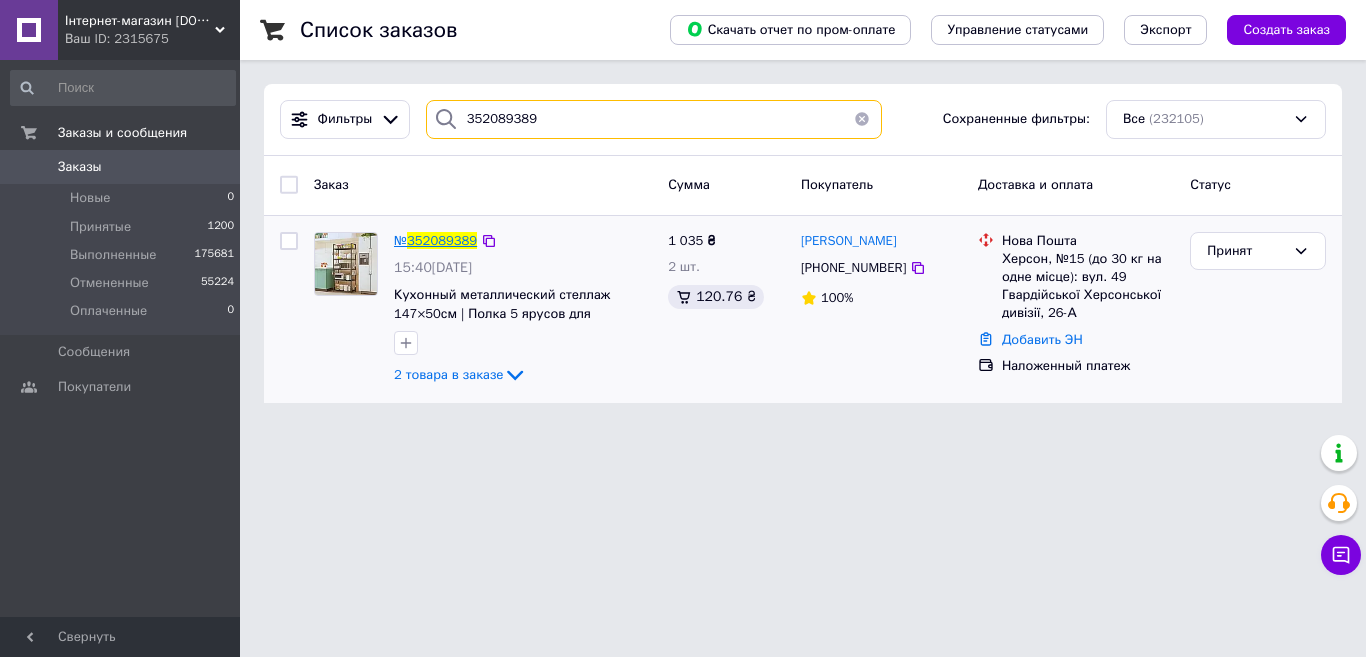 type on "352089389" 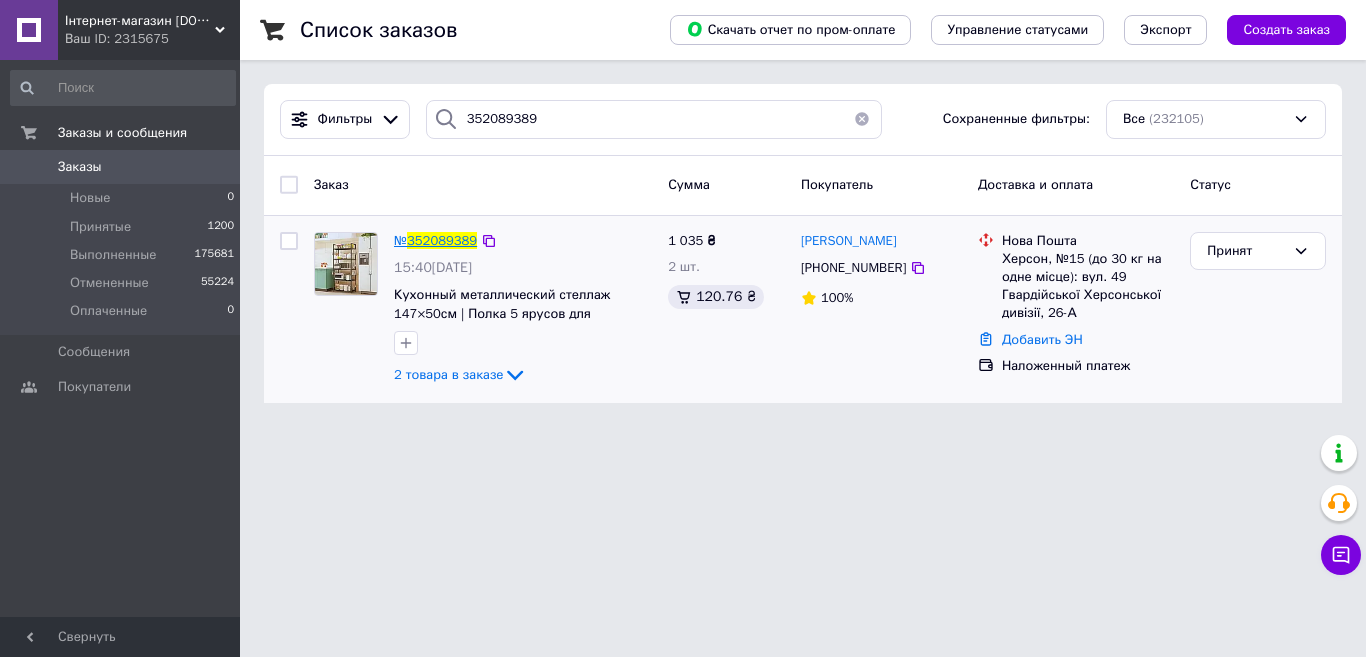 click on "352089389" at bounding box center (442, 240) 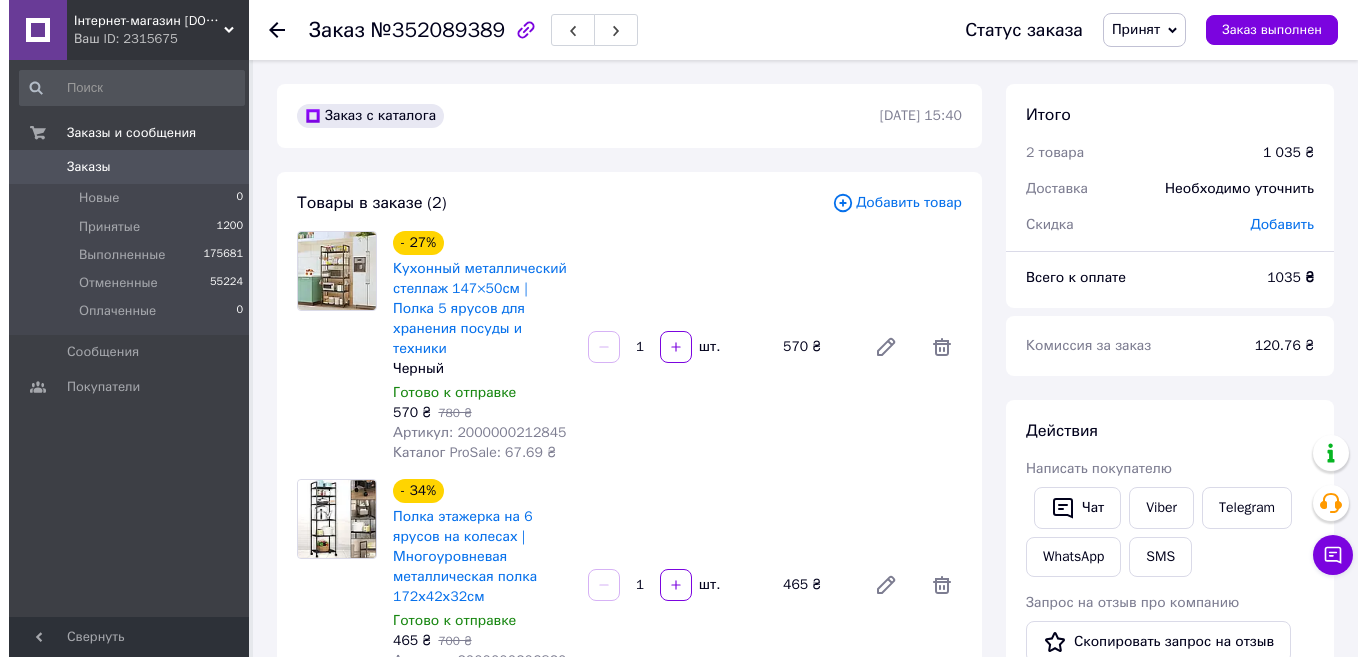 scroll, scrollTop: 300, scrollLeft: 0, axis: vertical 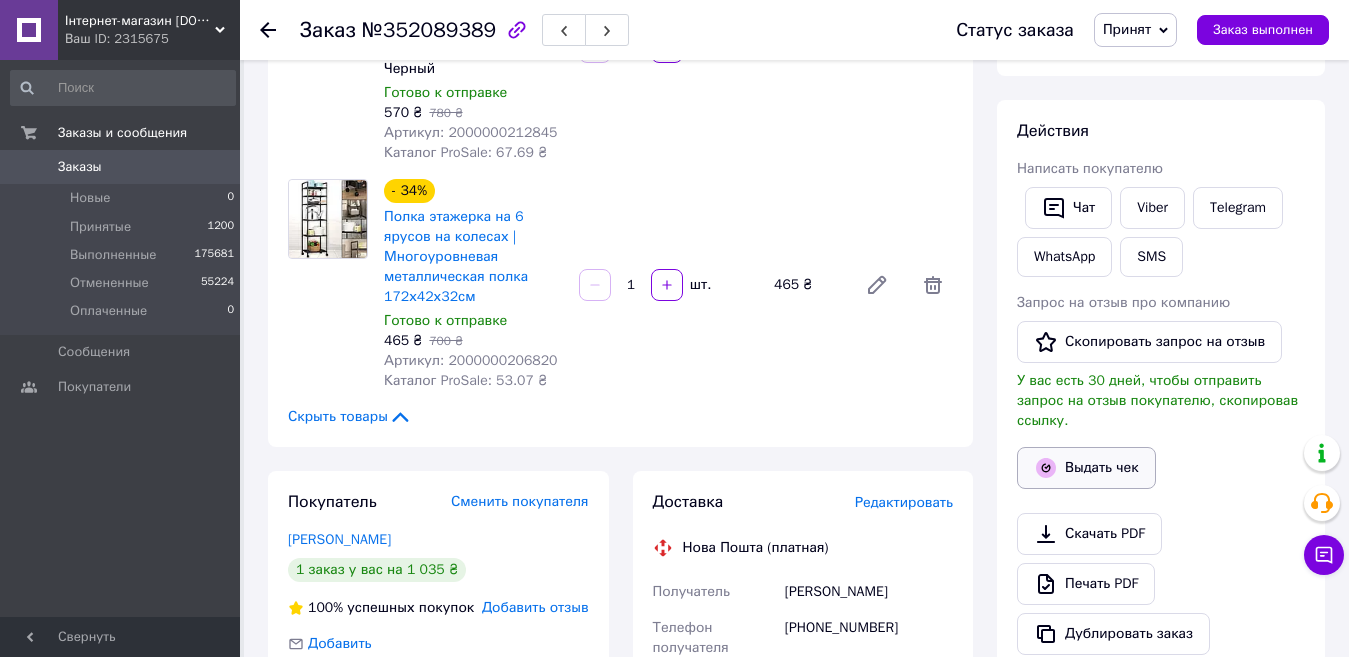 click on "Выдать чек" at bounding box center [1086, 468] 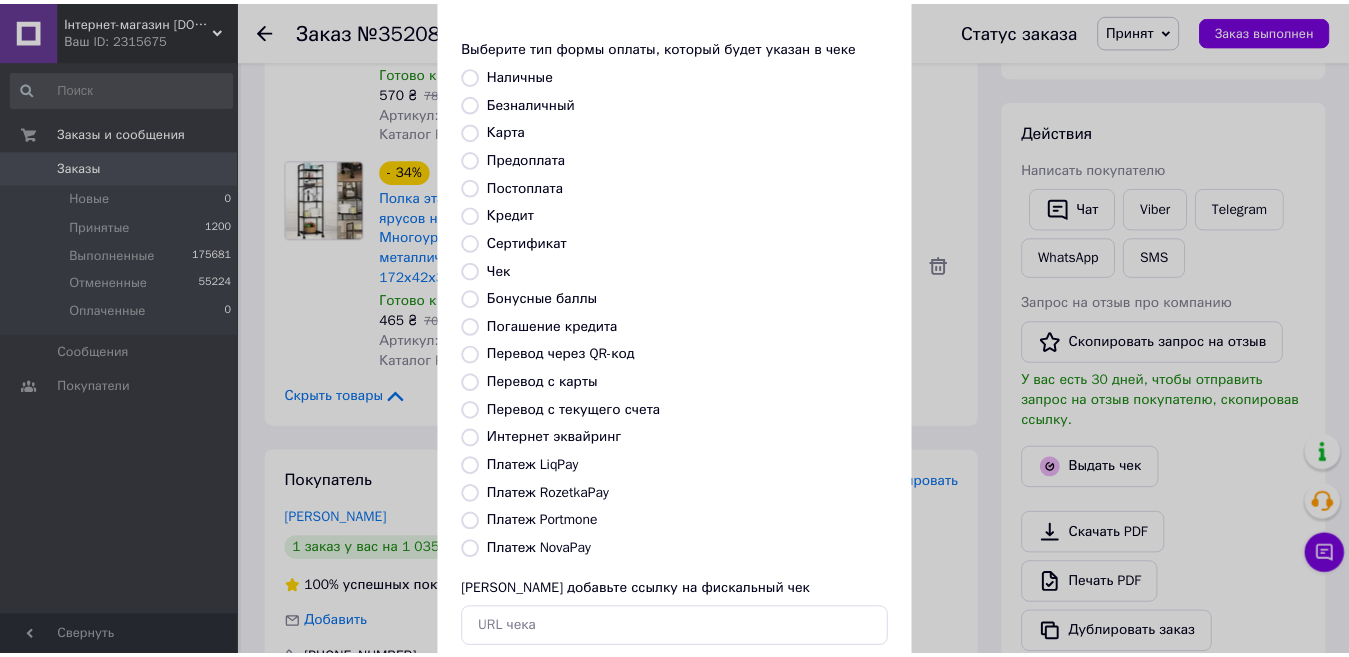scroll, scrollTop: 202, scrollLeft: 0, axis: vertical 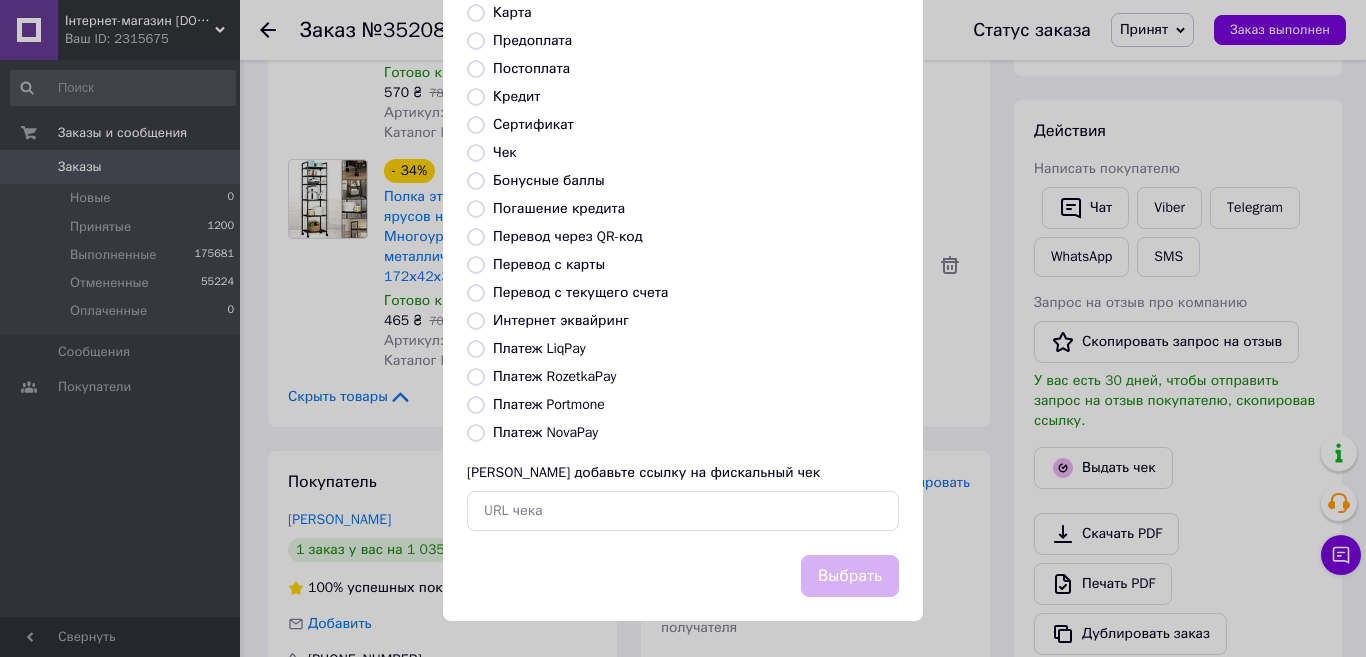click on "Платеж NovaPay" at bounding box center (476, 433) 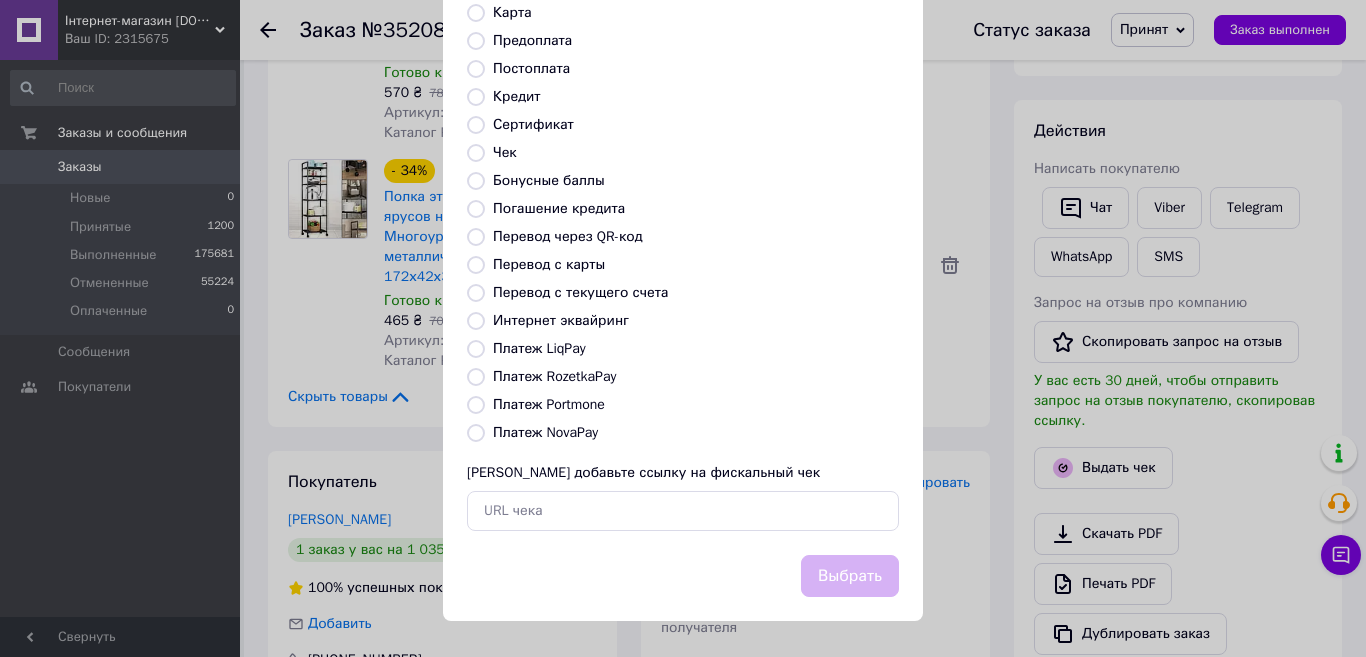 radio on "true" 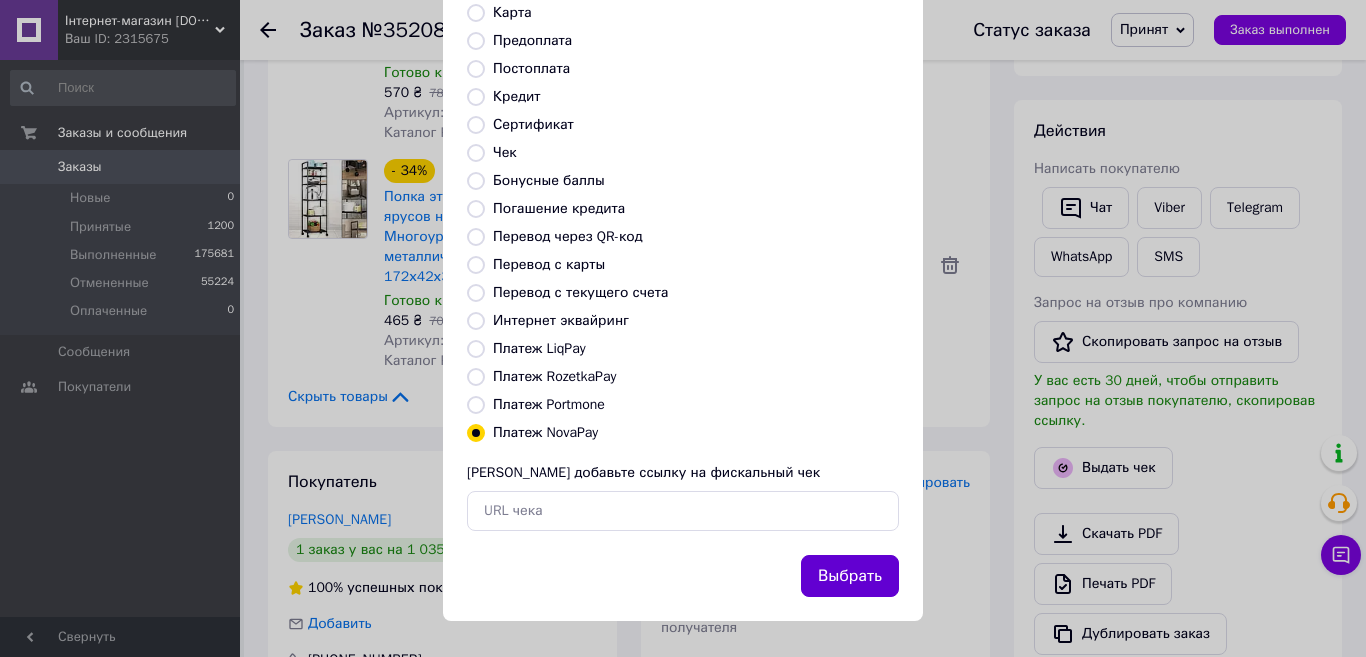 click on "Выбрать" at bounding box center [850, 576] 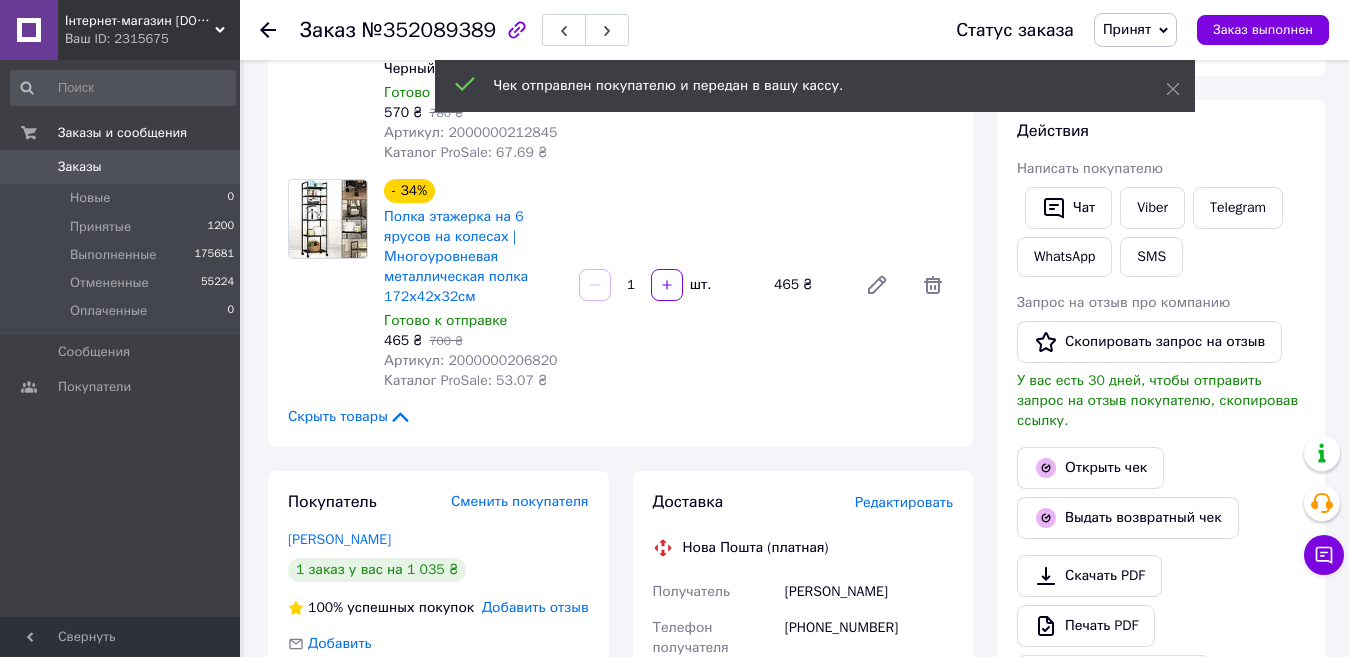 click on "Заказы" at bounding box center [121, 167] 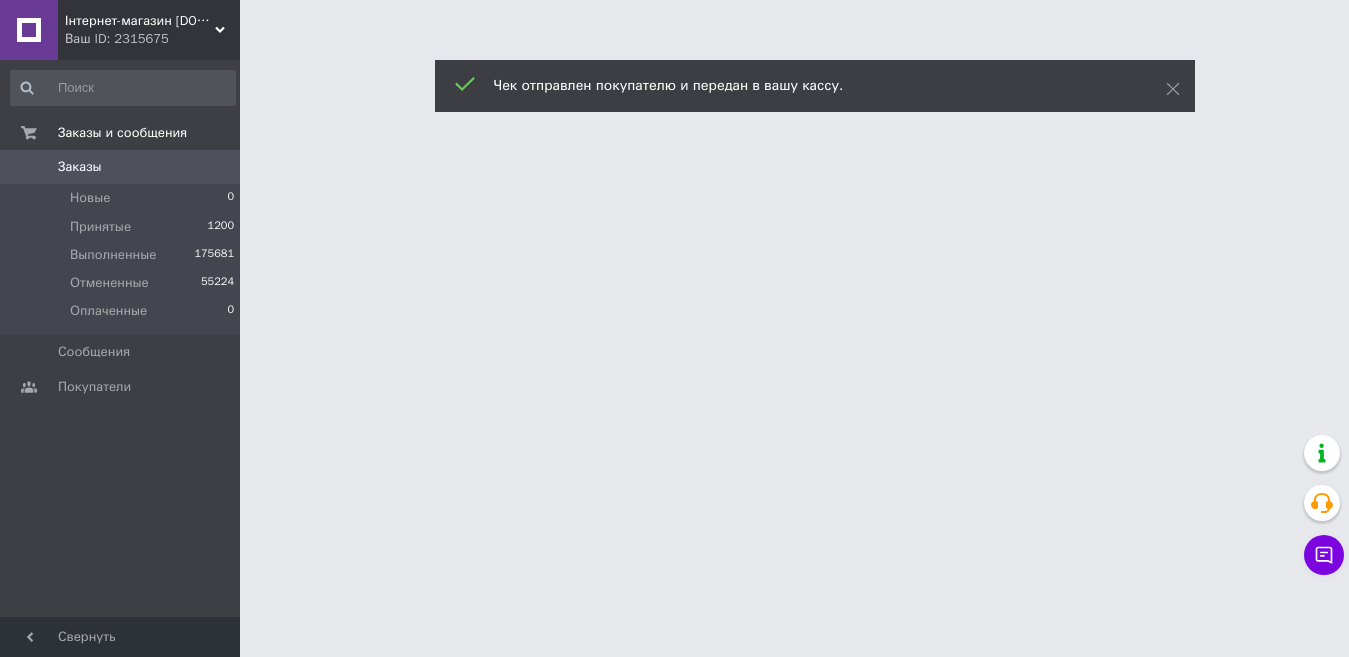 scroll, scrollTop: 0, scrollLeft: 0, axis: both 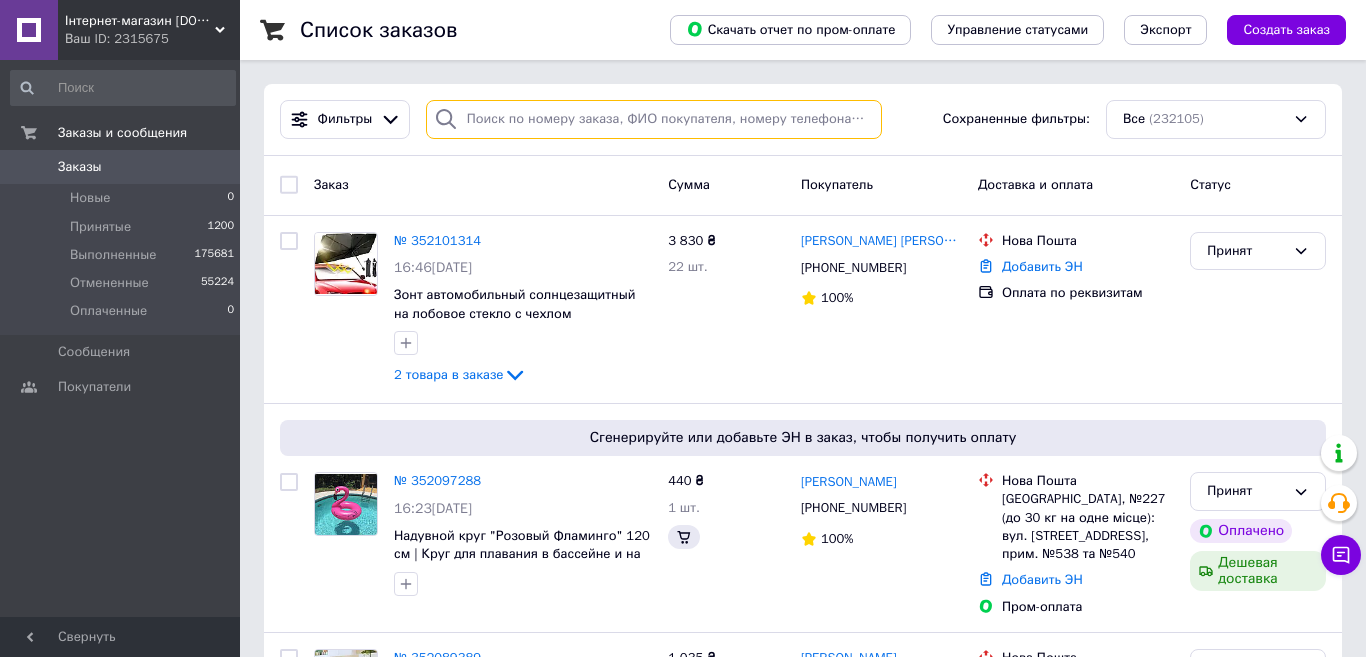 click at bounding box center (654, 119) 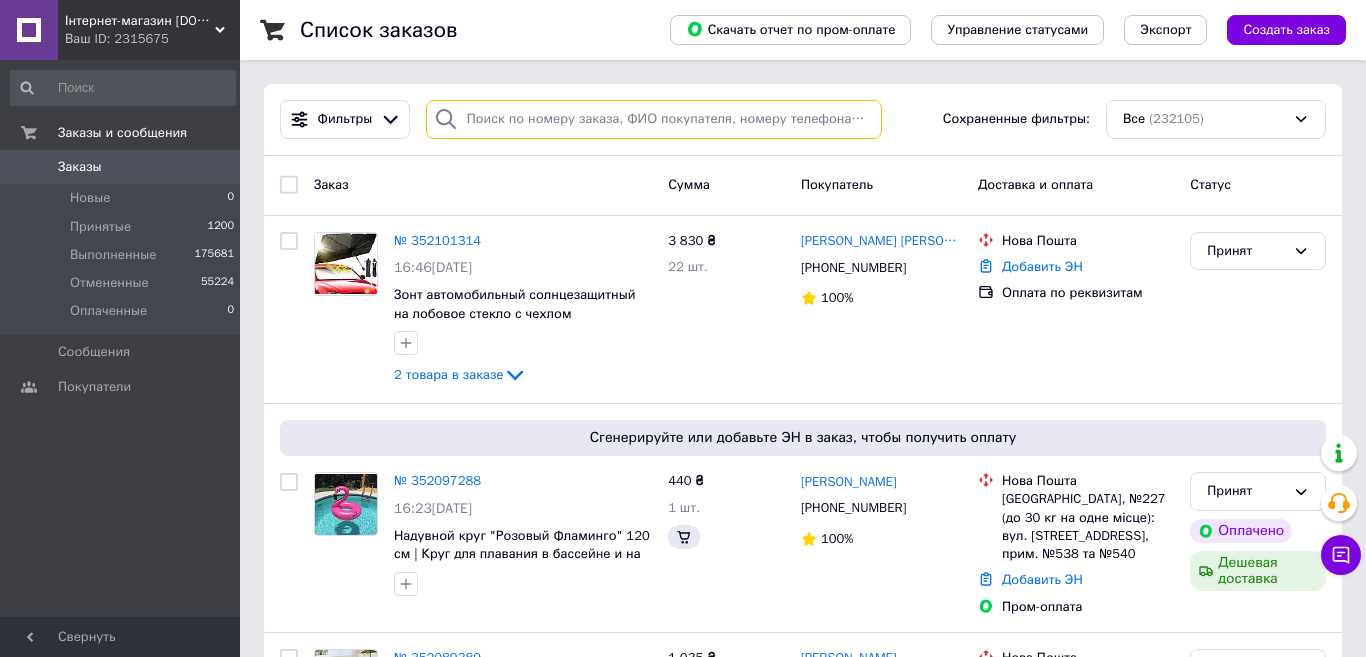 paste on "352097288UA" 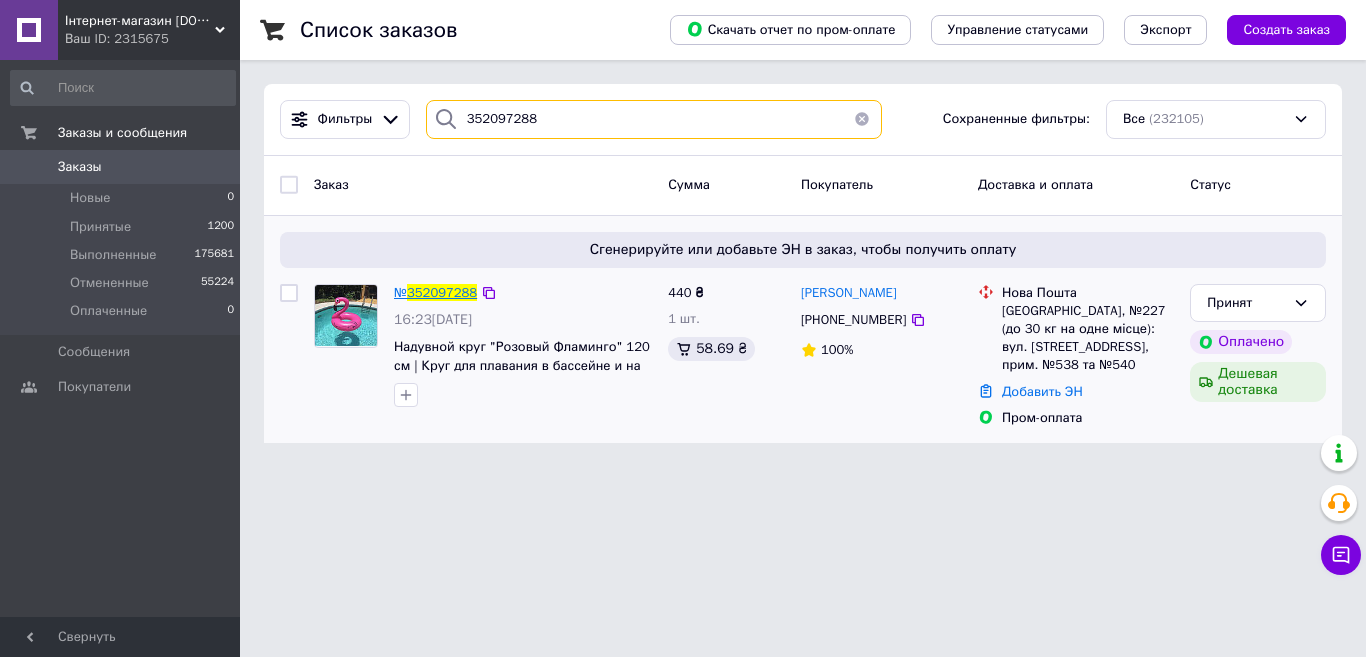 type on "352097288" 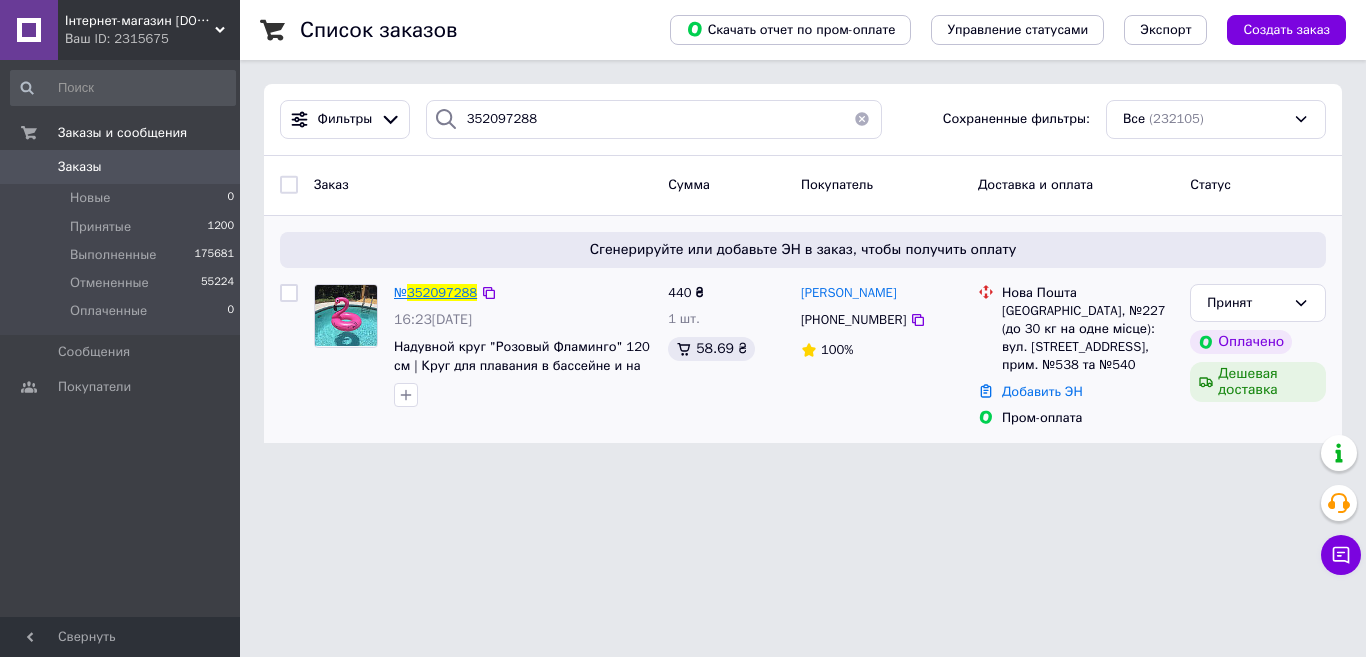 click on "352097288" at bounding box center (442, 292) 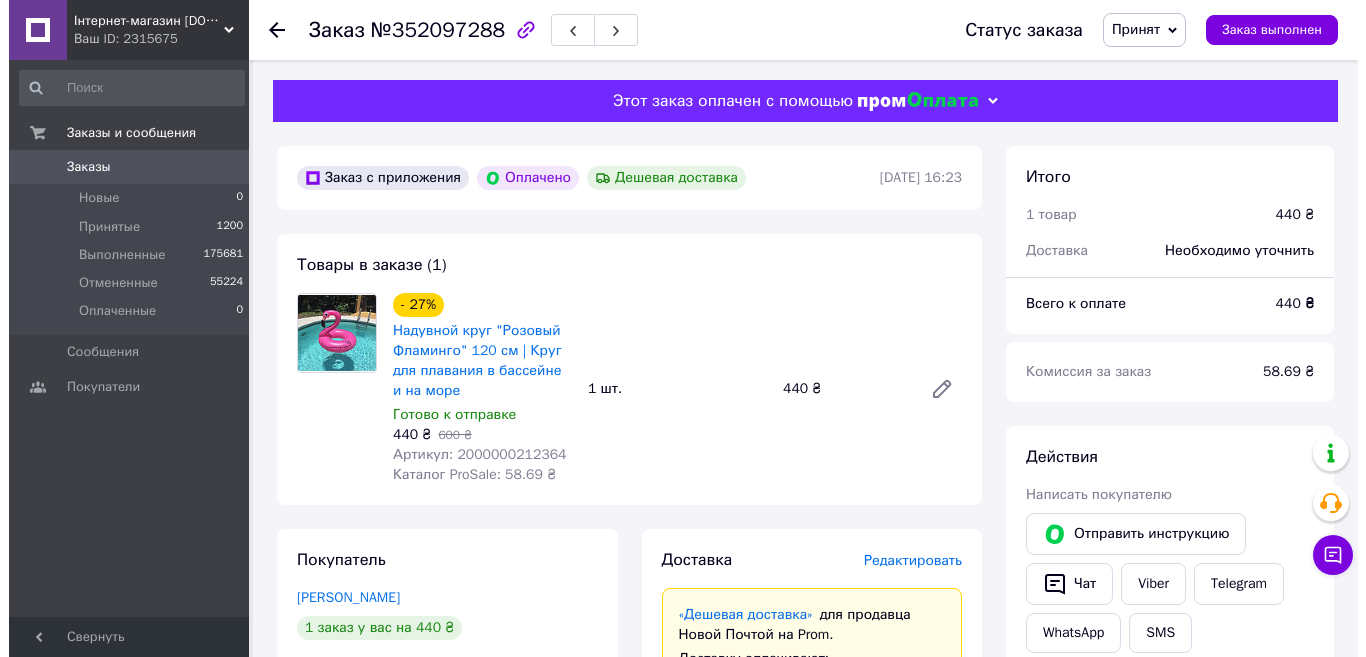 scroll, scrollTop: 400, scrollLeft: 0, axis: vertical 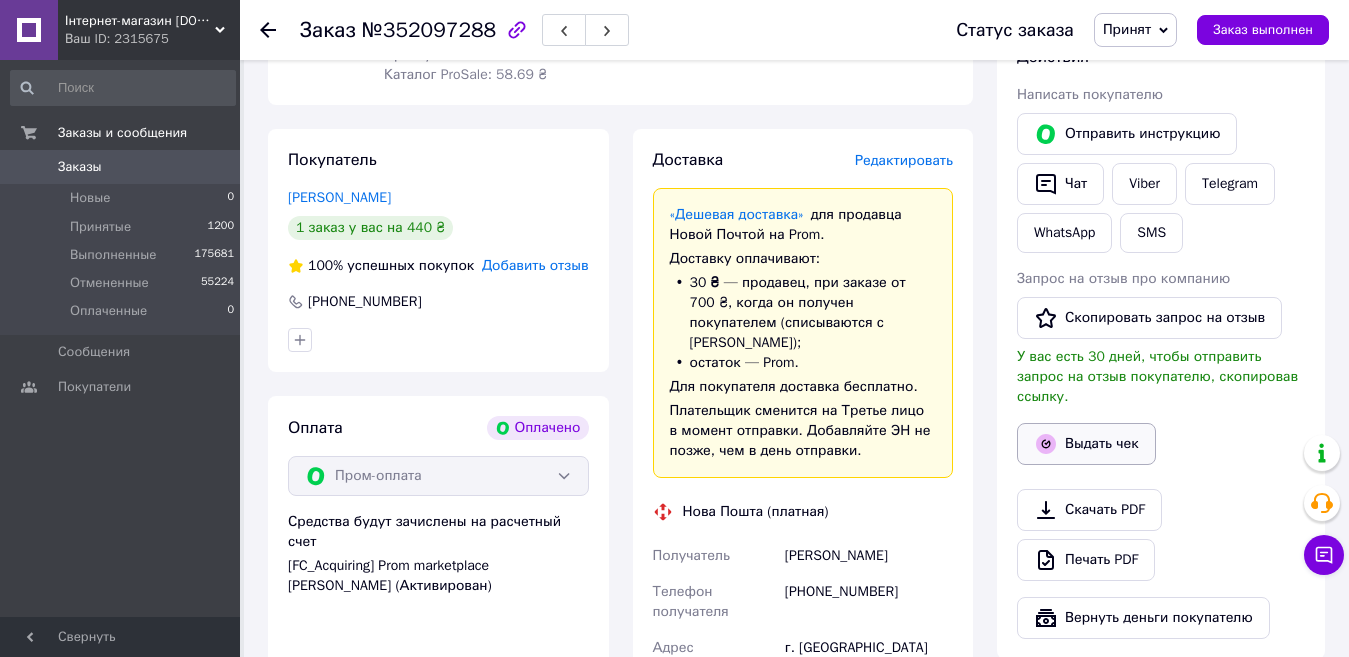 click on "Выдать чек" at bounding box center (1086, 444) 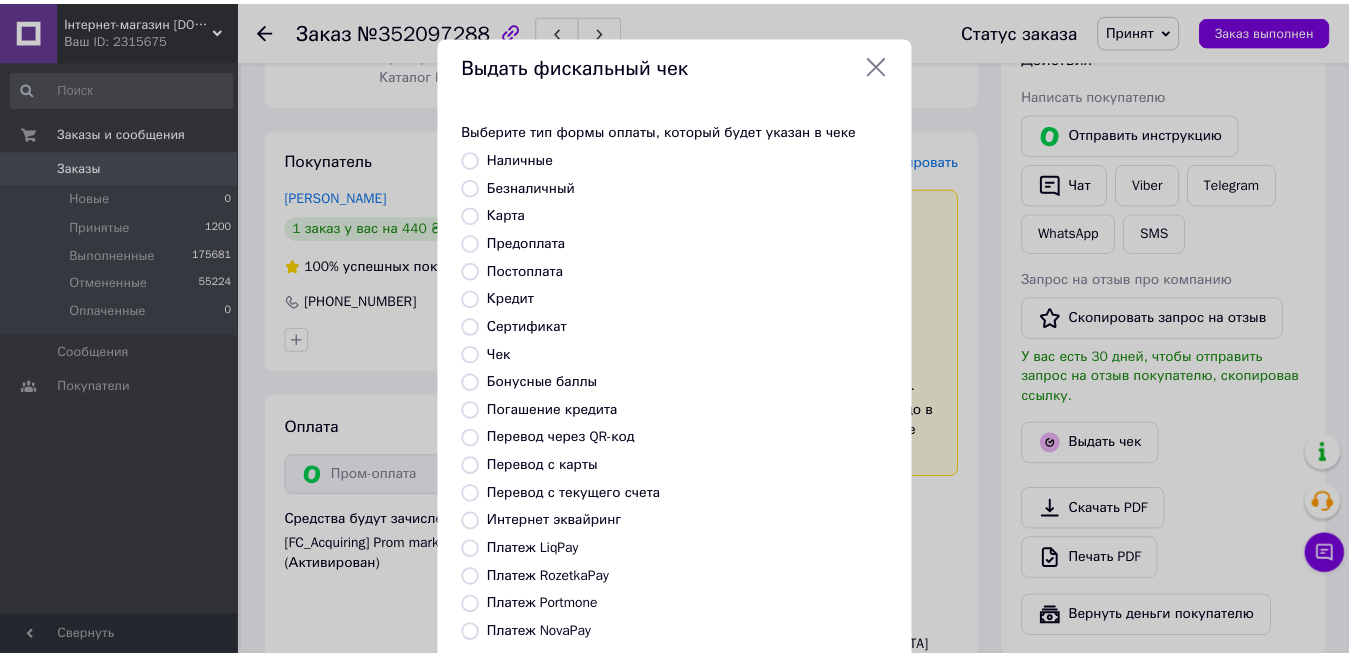 scroll, scrollTop: 200, scrollLeft: 0, axis: vertical 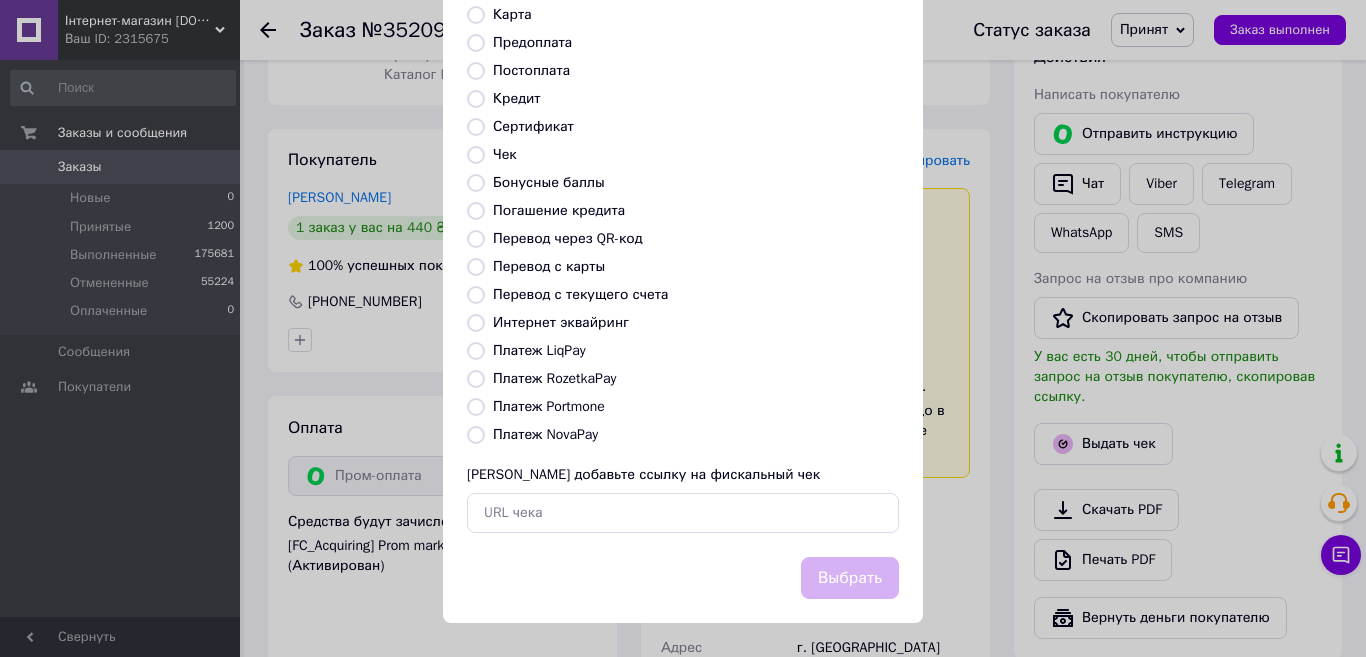 click on "Платеж RozetkaPay" at bounding box center (476, 379) 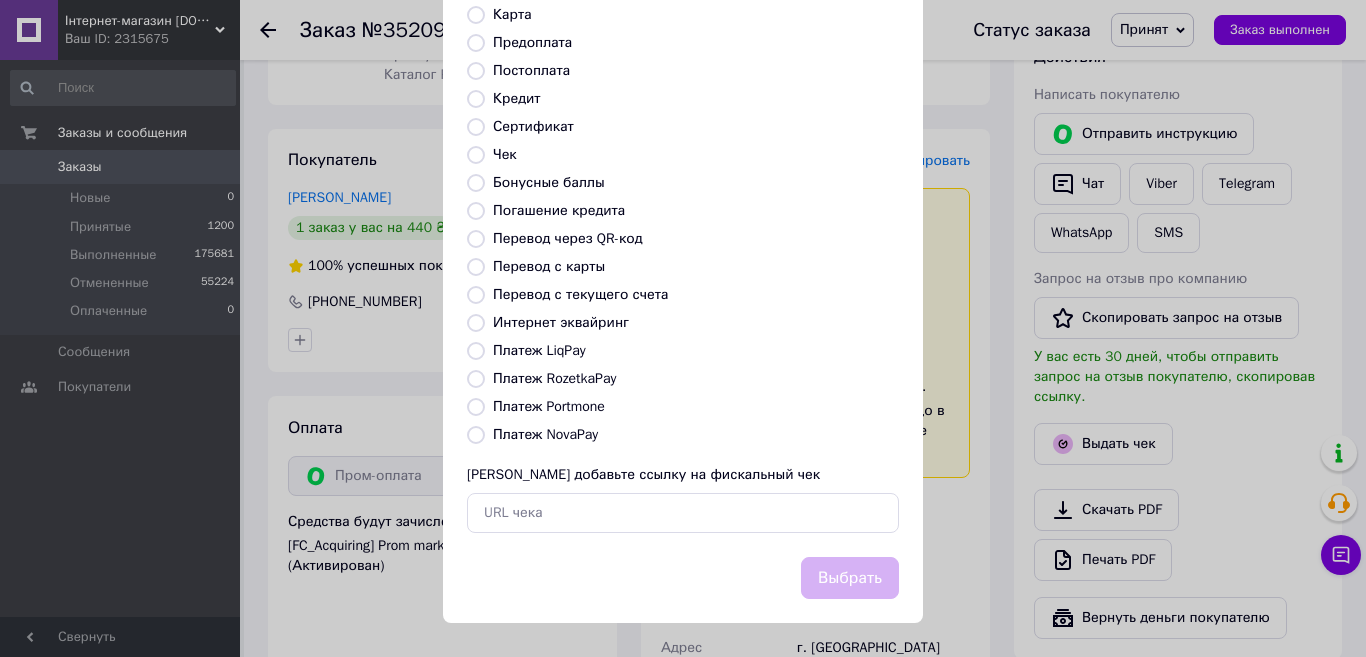 radio on "true" 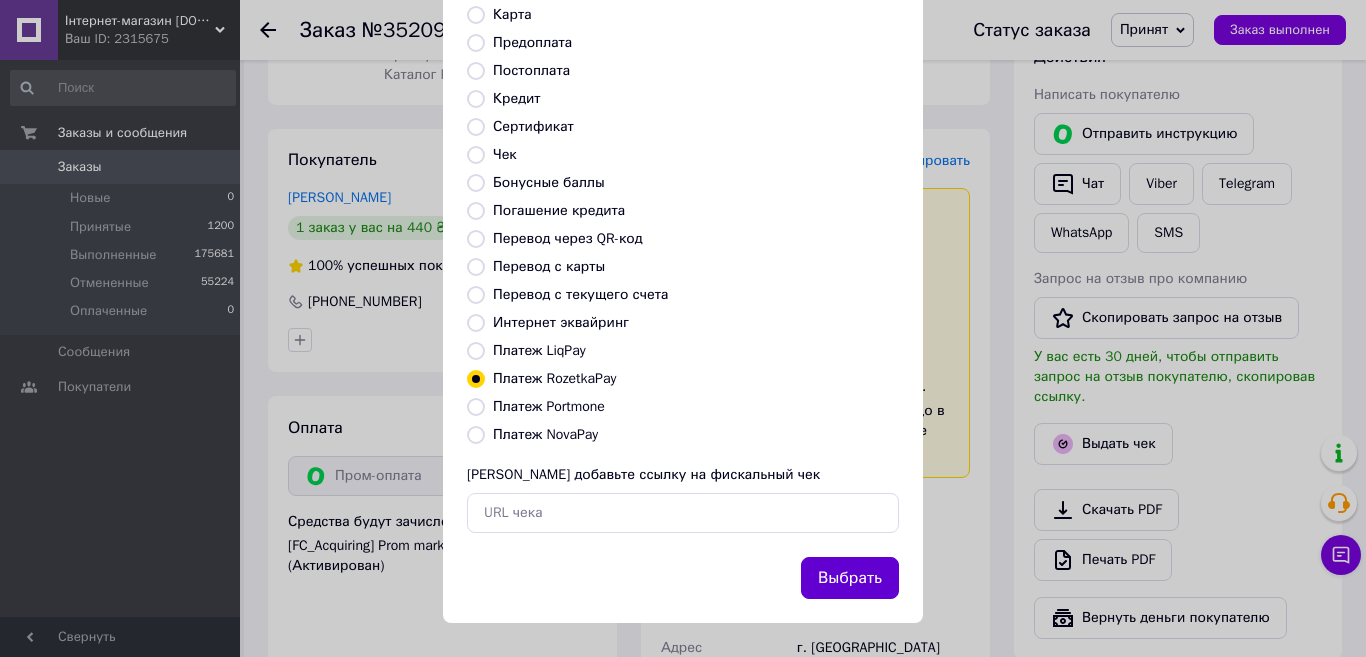 click on "Выбрать" at bounding box center [850, 578] 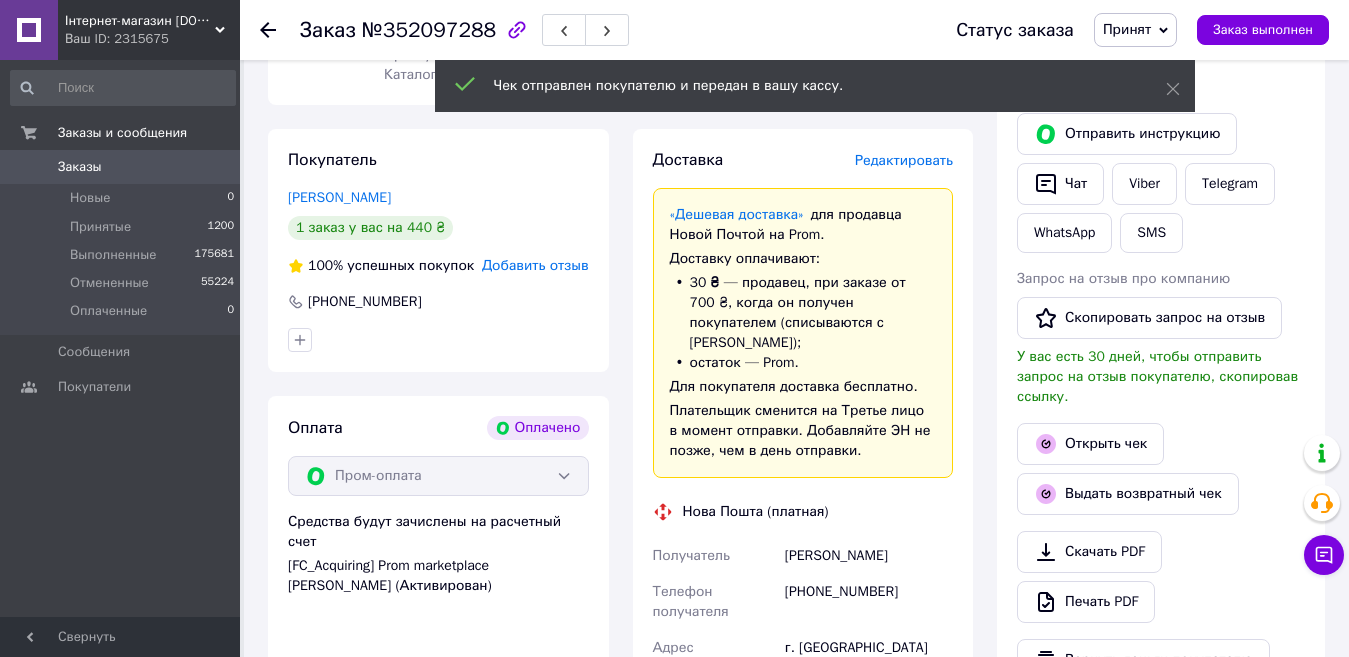 click on "Заказы" at bounding box center [121, 167] 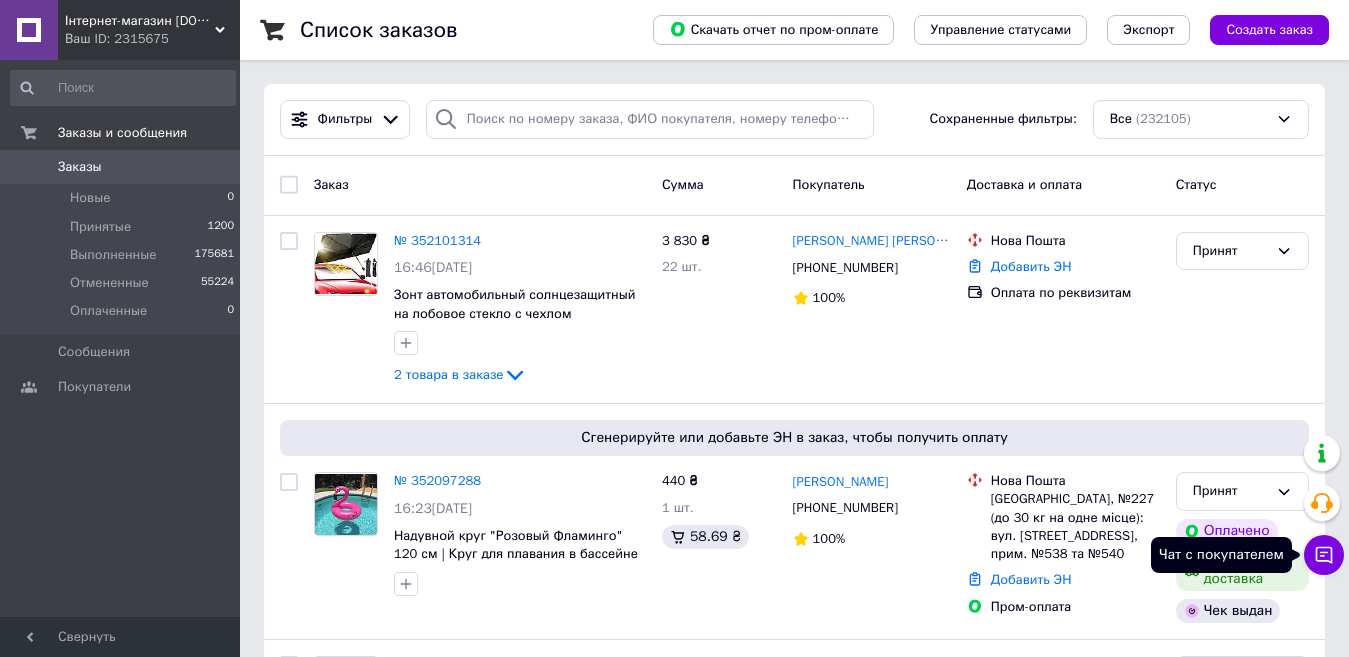 click 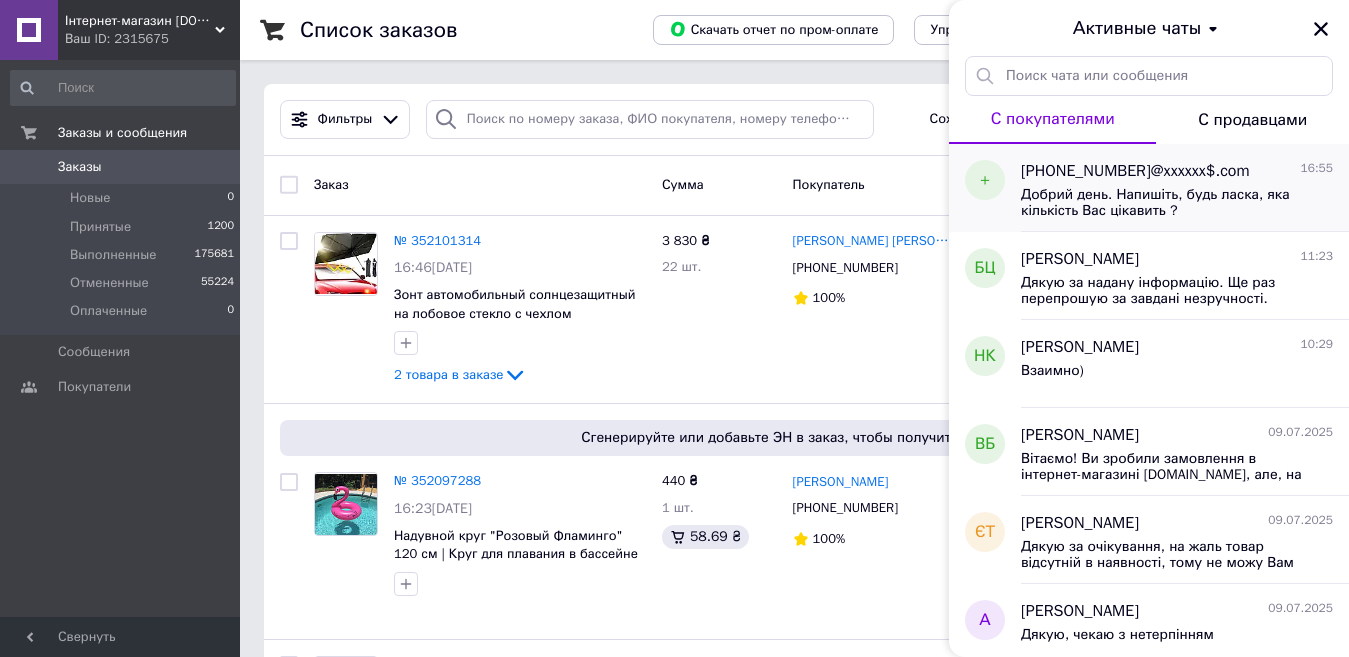 click on "Добрий день. Напишіть, будь ласка, яка кількість Вас цікавить ?" at bounding box center [1163, 203] 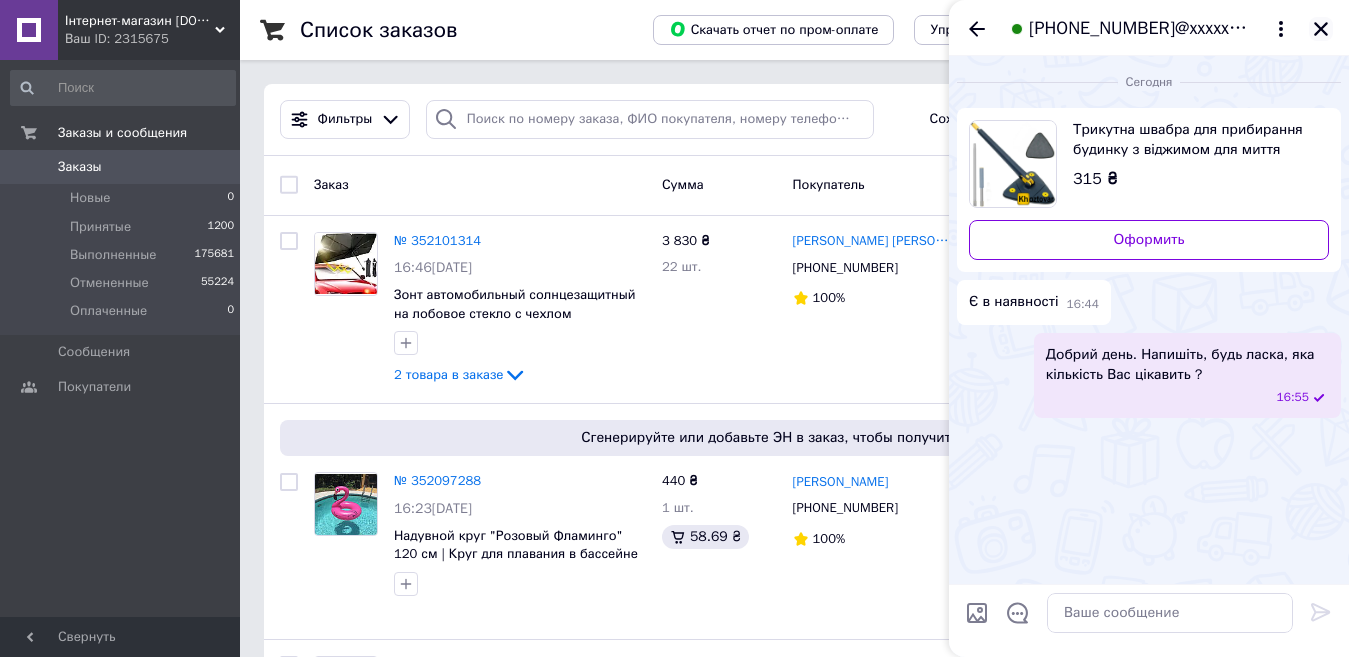 click 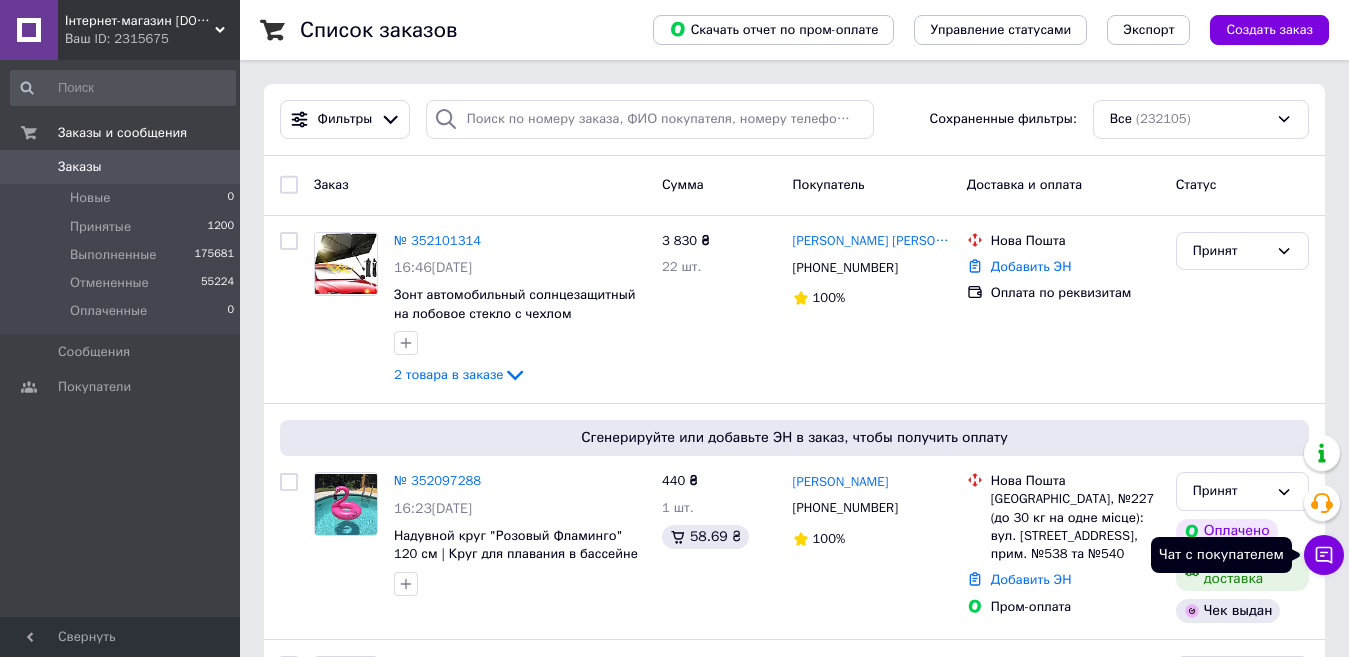 click 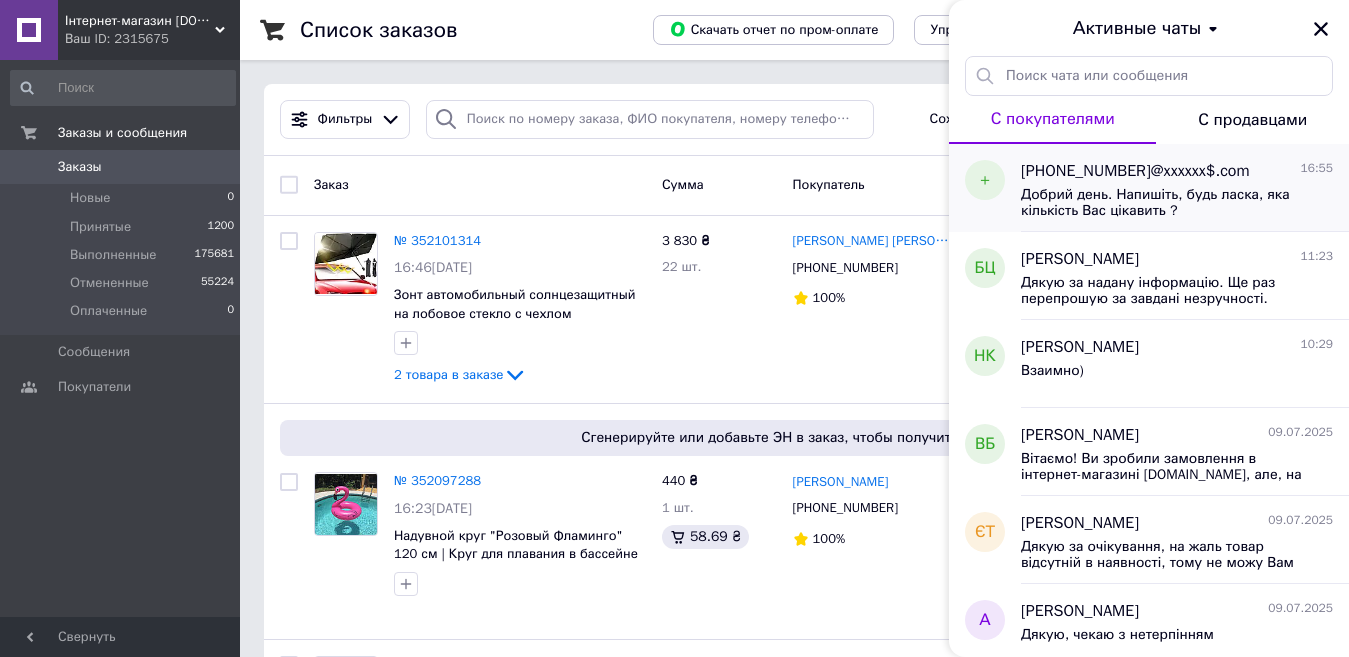 click on "[PHONE_NUMBER]@xxxxxx$.com" at bounding box center (1135, 171) 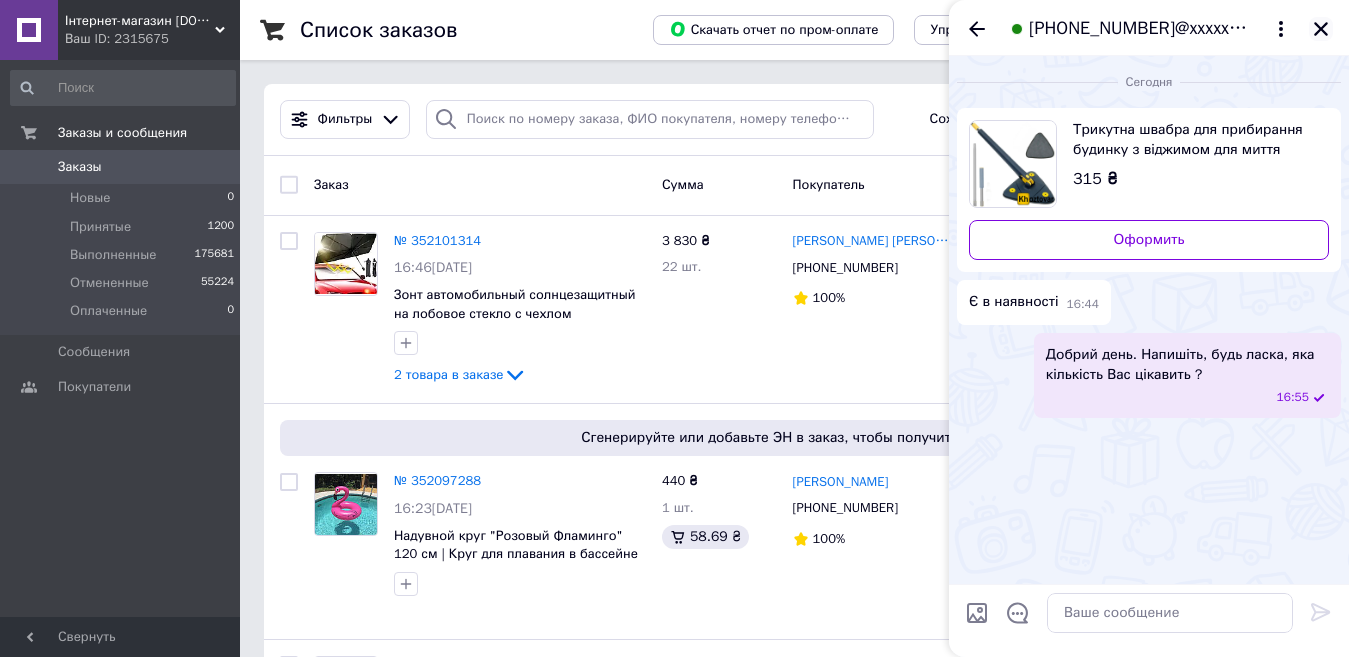 click 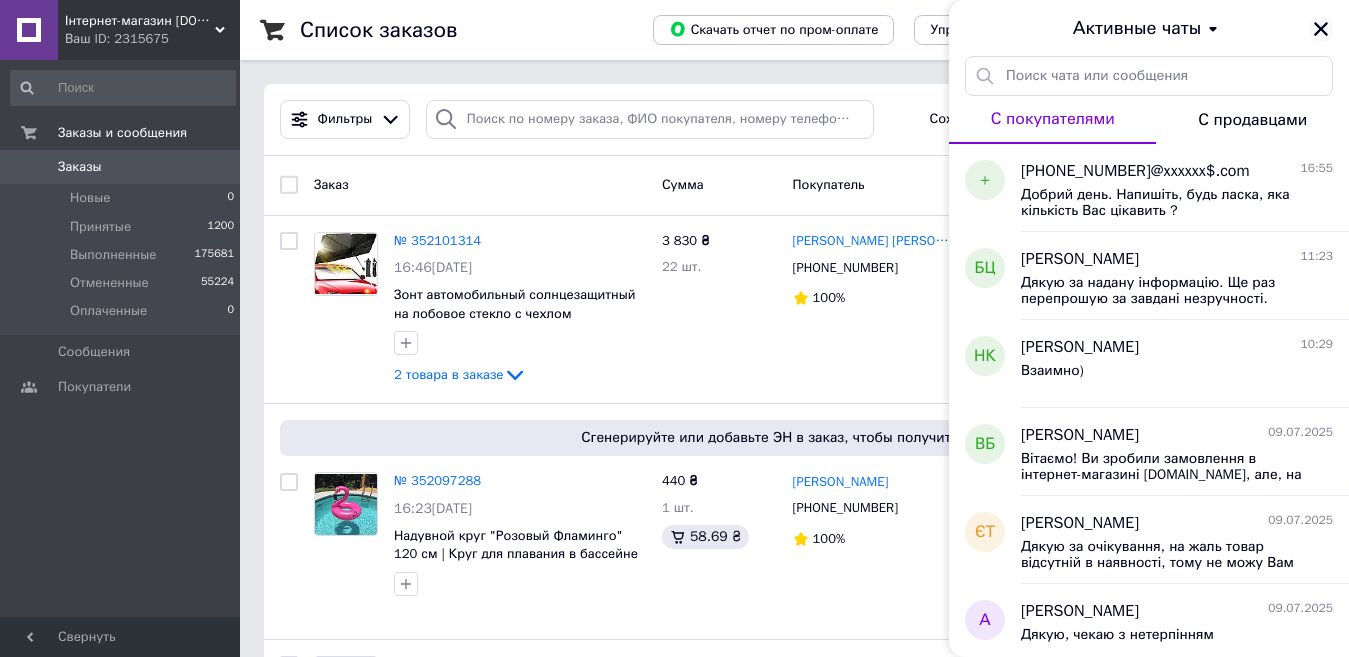 click 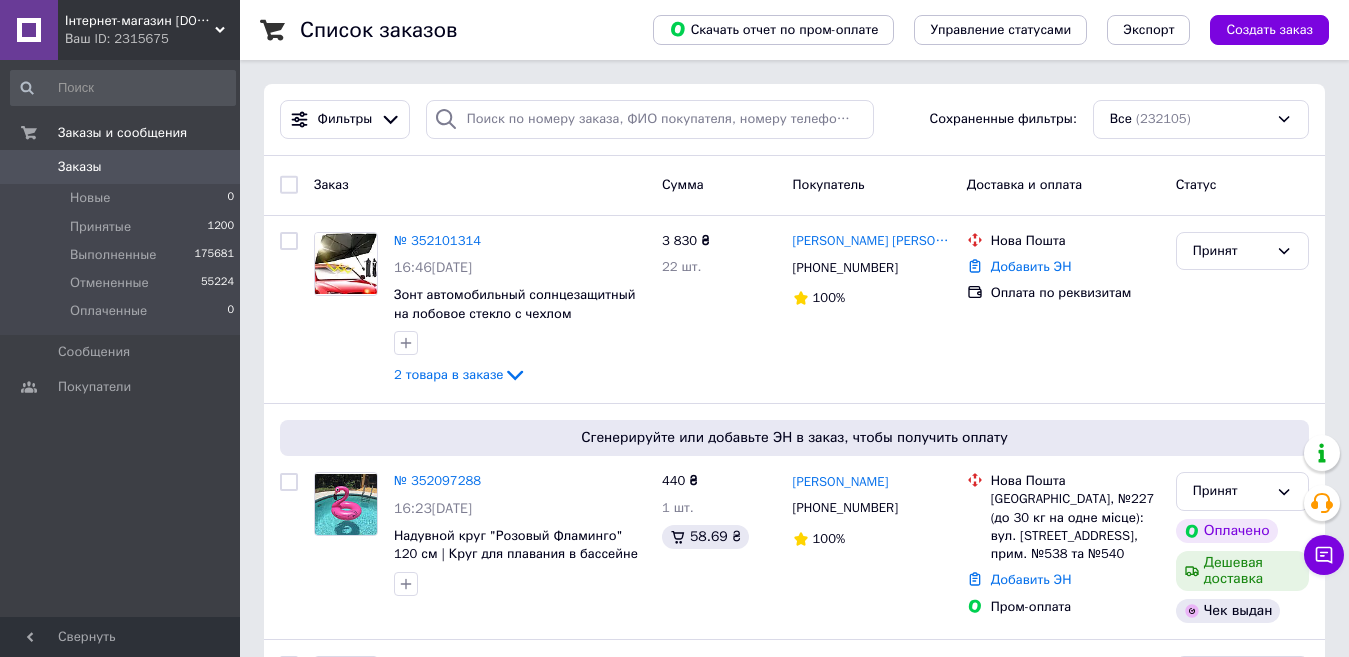 click on "Заказы" at bounding box center [80, 167] 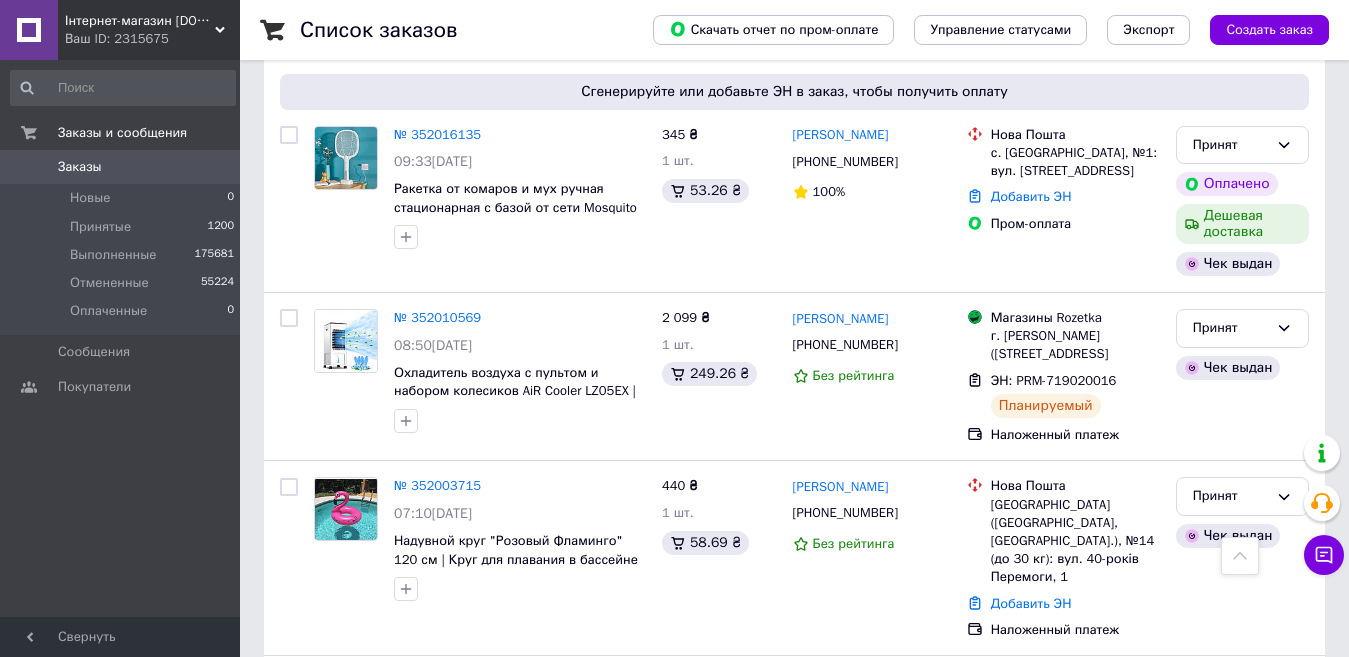 scroll, scrollTop: 1000, scrollLeft: 0, axis: vertical 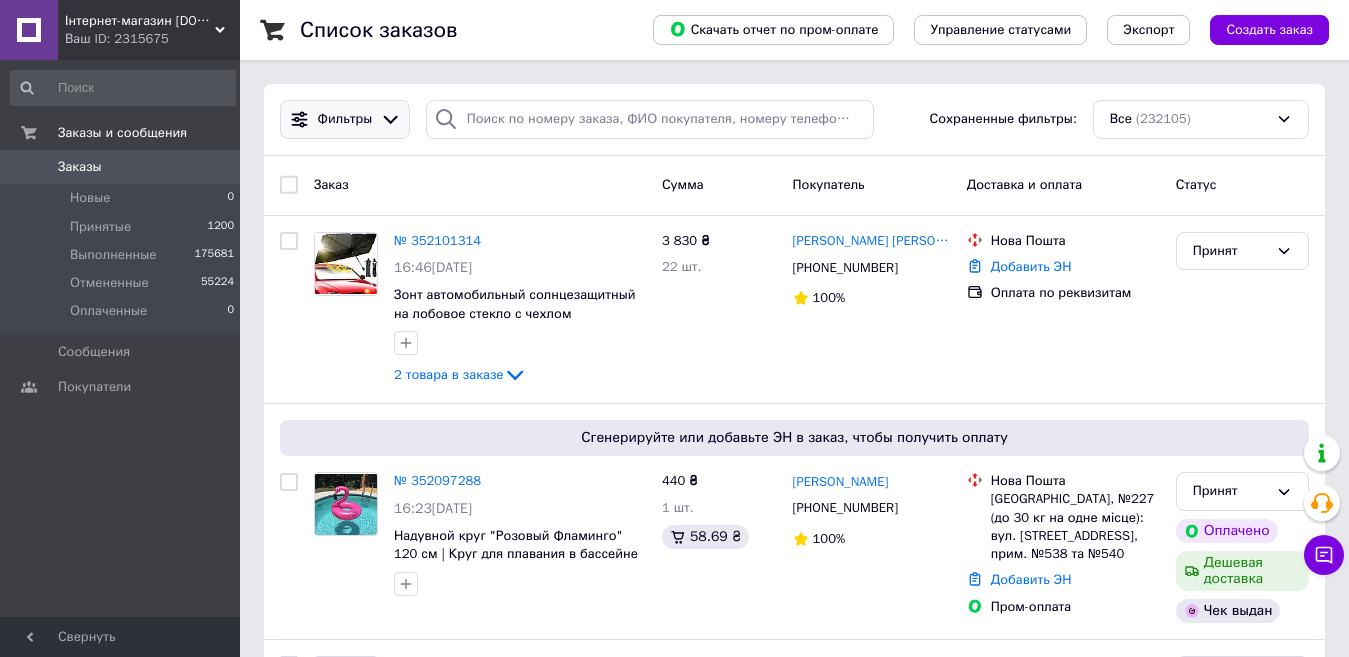 click on "Фильтры" at bounding box center (345, 119) 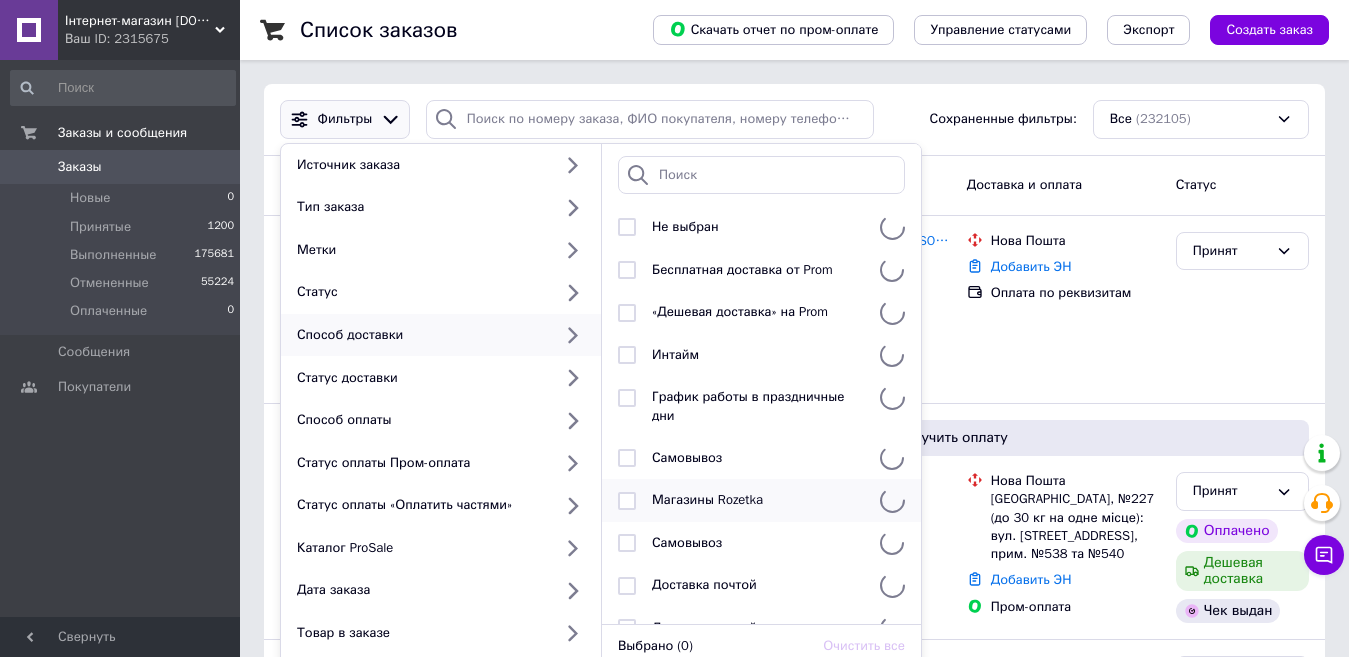 click at bounding box center (627, 501) 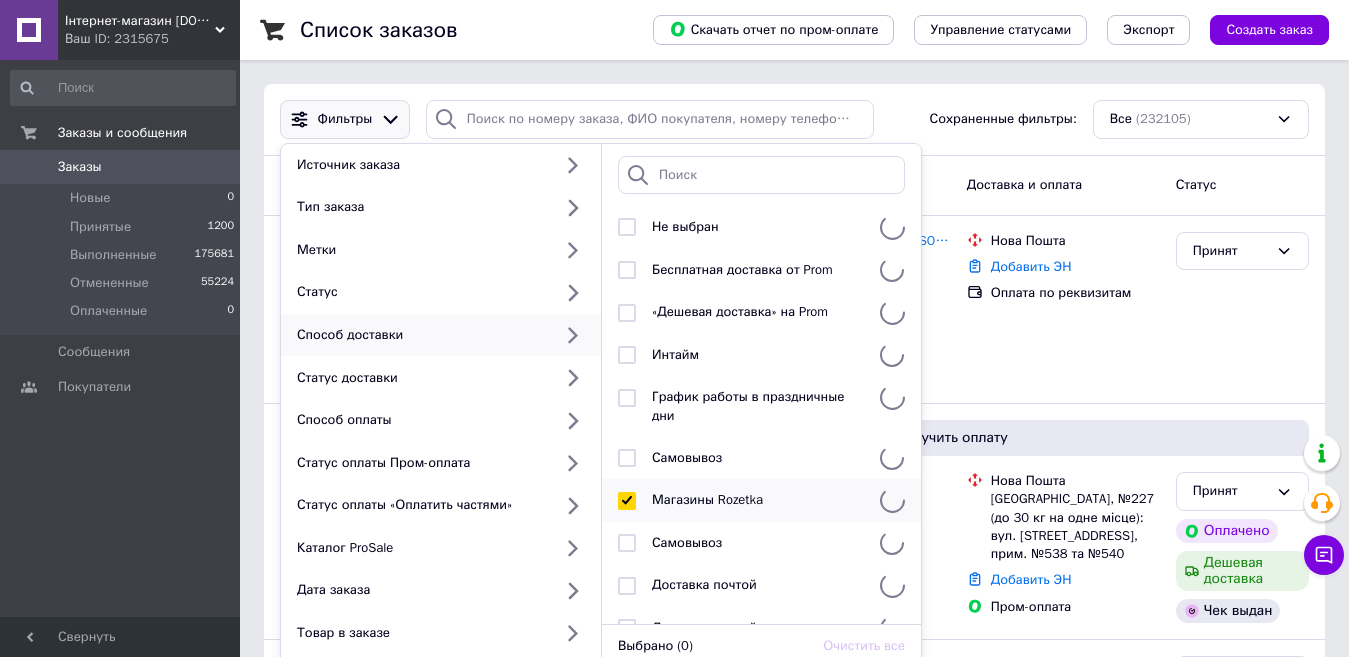 checkbox on "true" 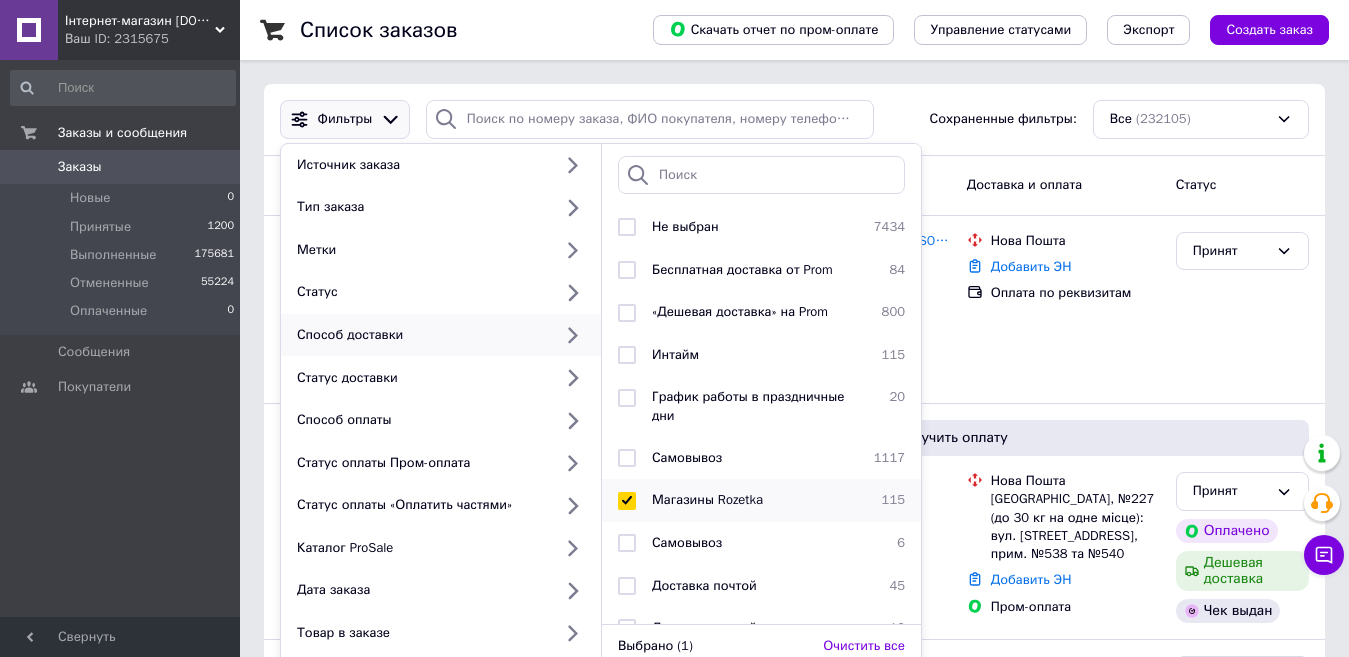 scroll, scrollTop: 153, scrollLeft: 0, axis: vertical 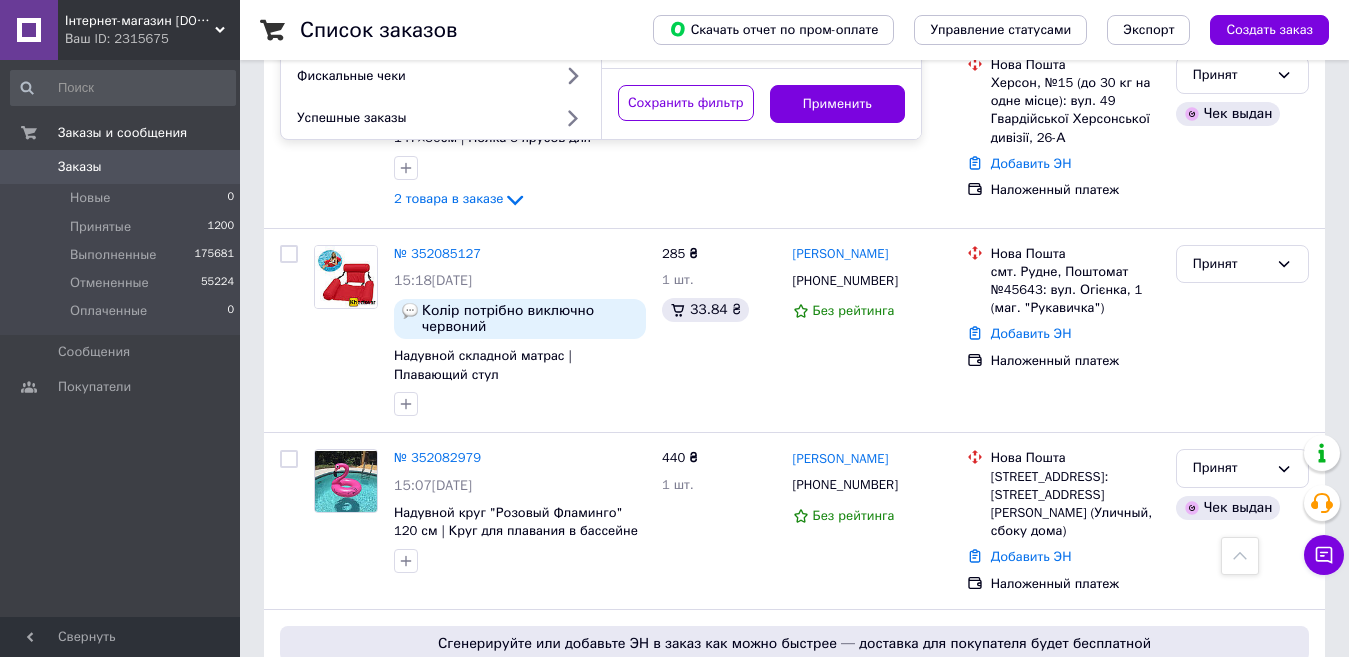 click on "Применить" at bounding box center (838, 104) 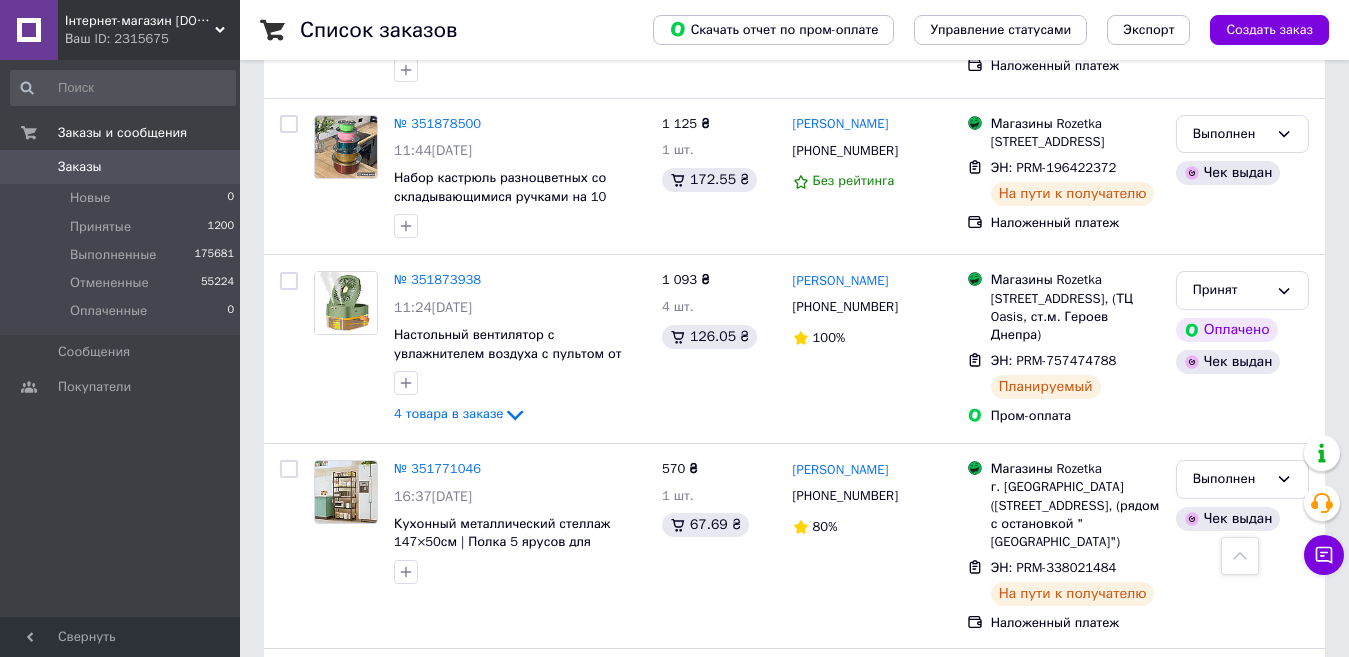 scroll, scrollTop: 600, scrollLeft: 0, axis: vertical 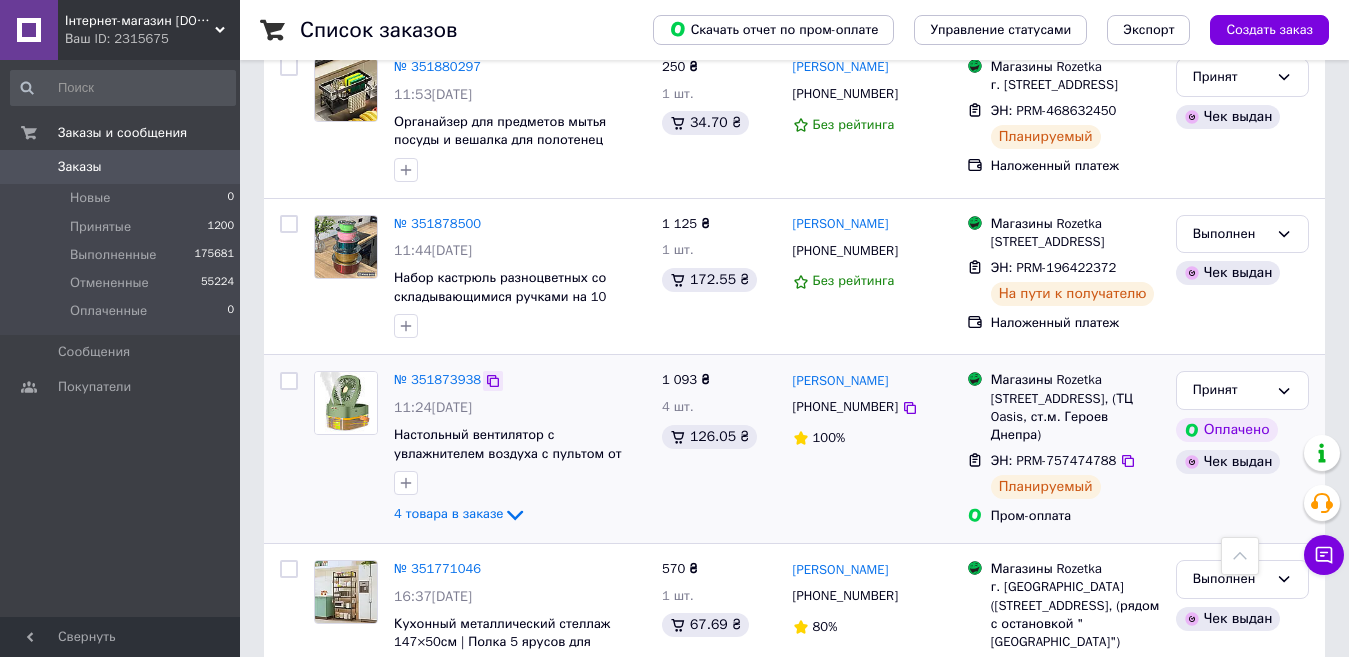 click 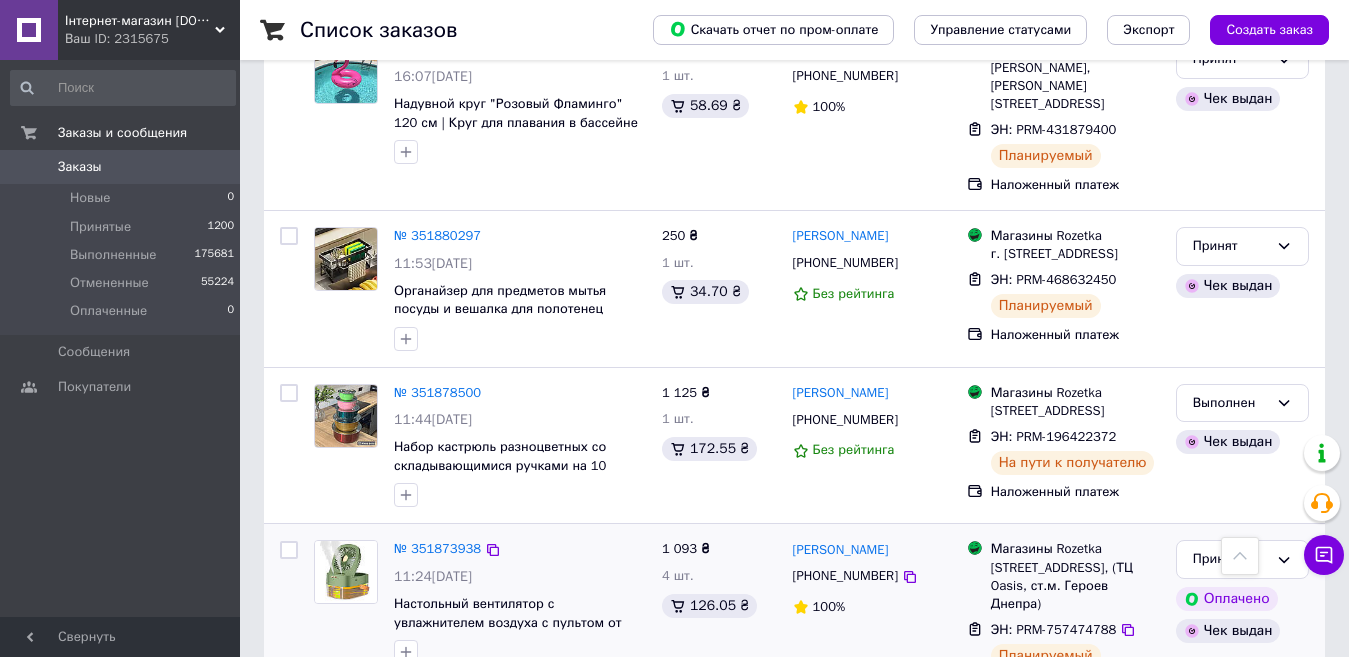 scroll, scrollTop: 400, scrollLeft: 0, axis: vertical 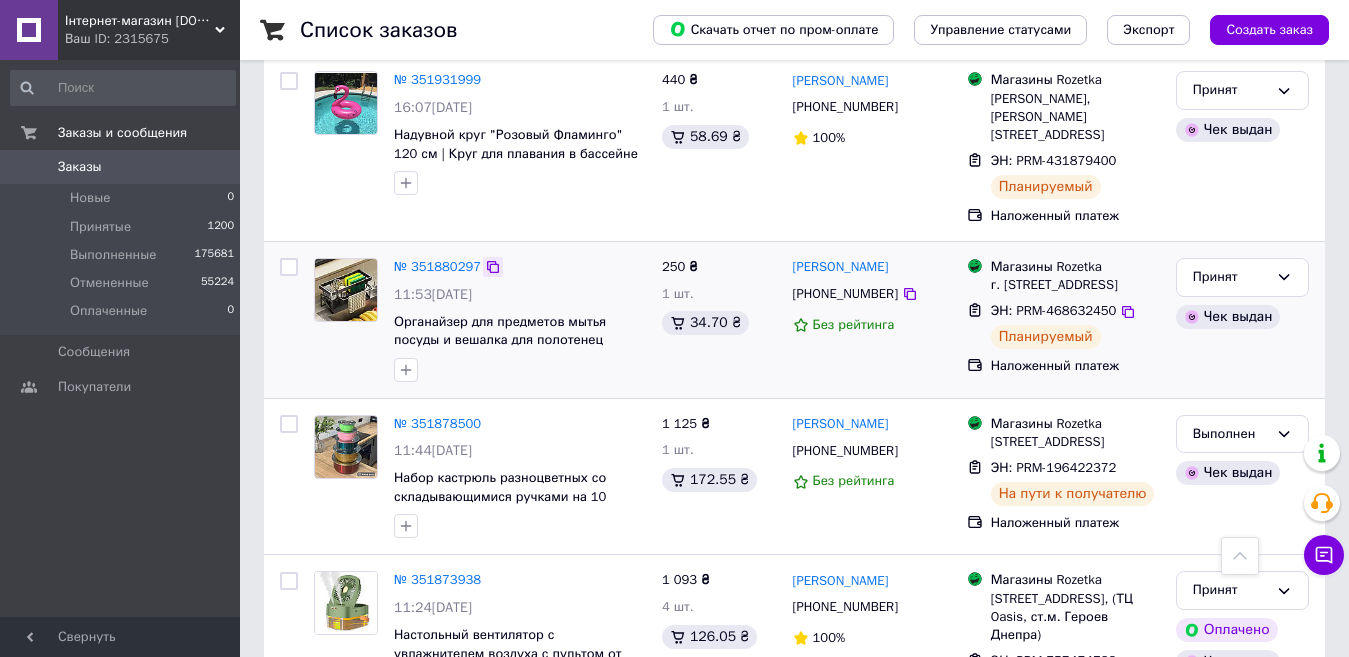 click 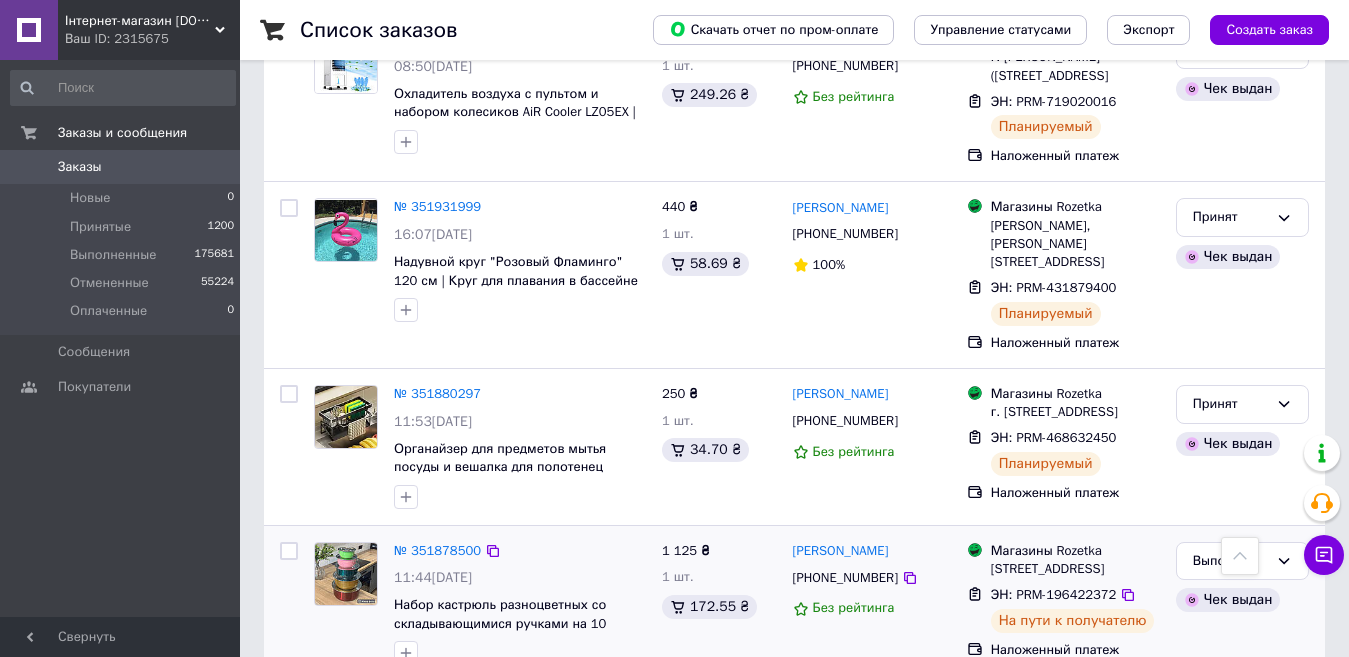 scroll, scrollTop: 200, scrollLeft: 0, axis: vertical 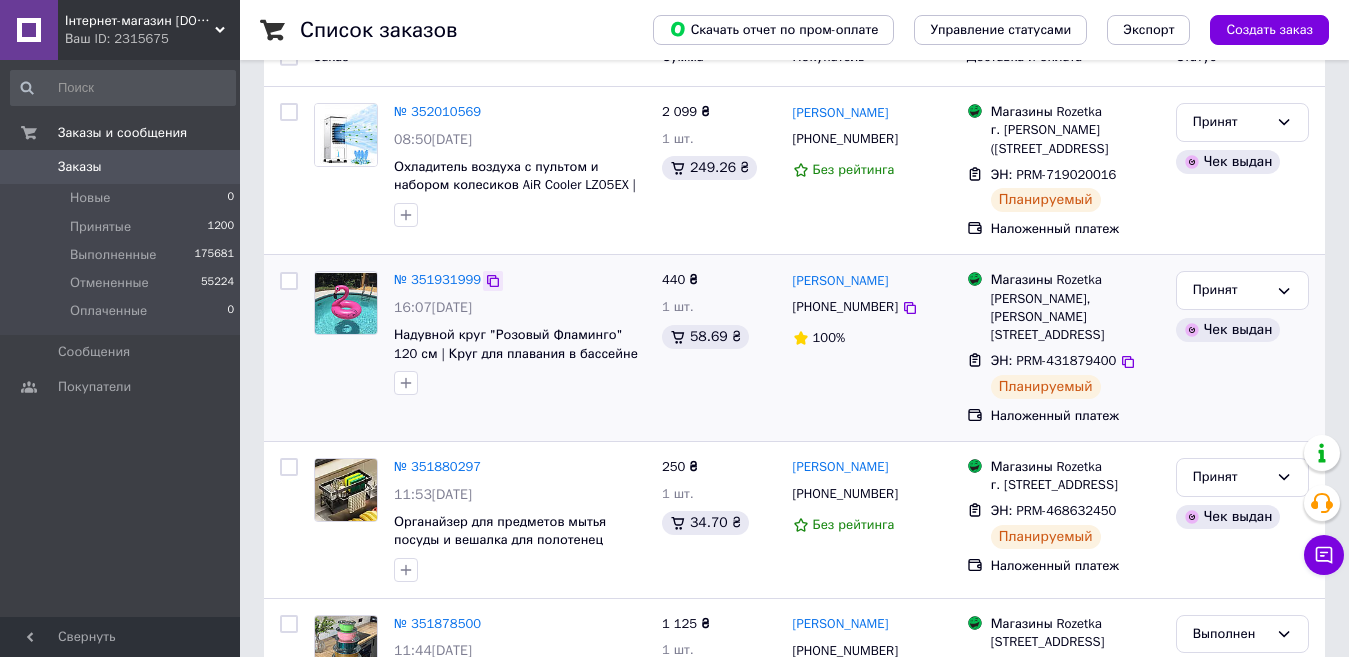 click 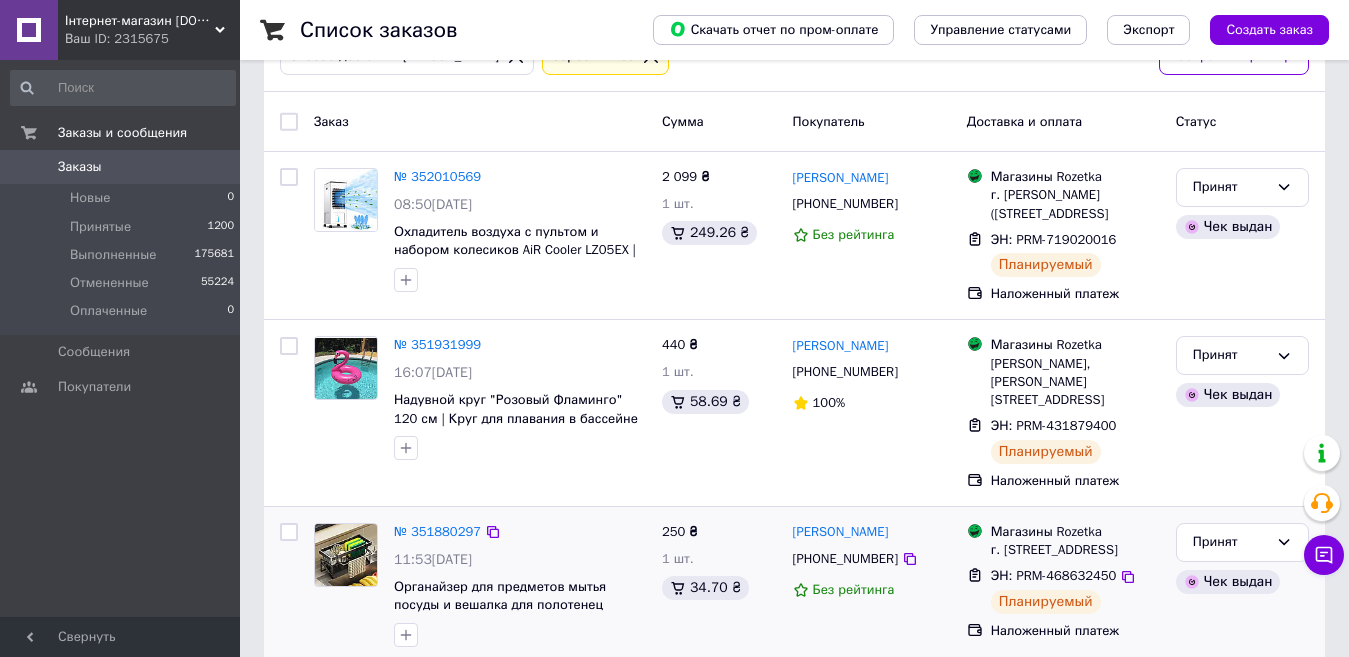 scroll, scrollTop: 100, scrollLeft: 0, axis: vertical 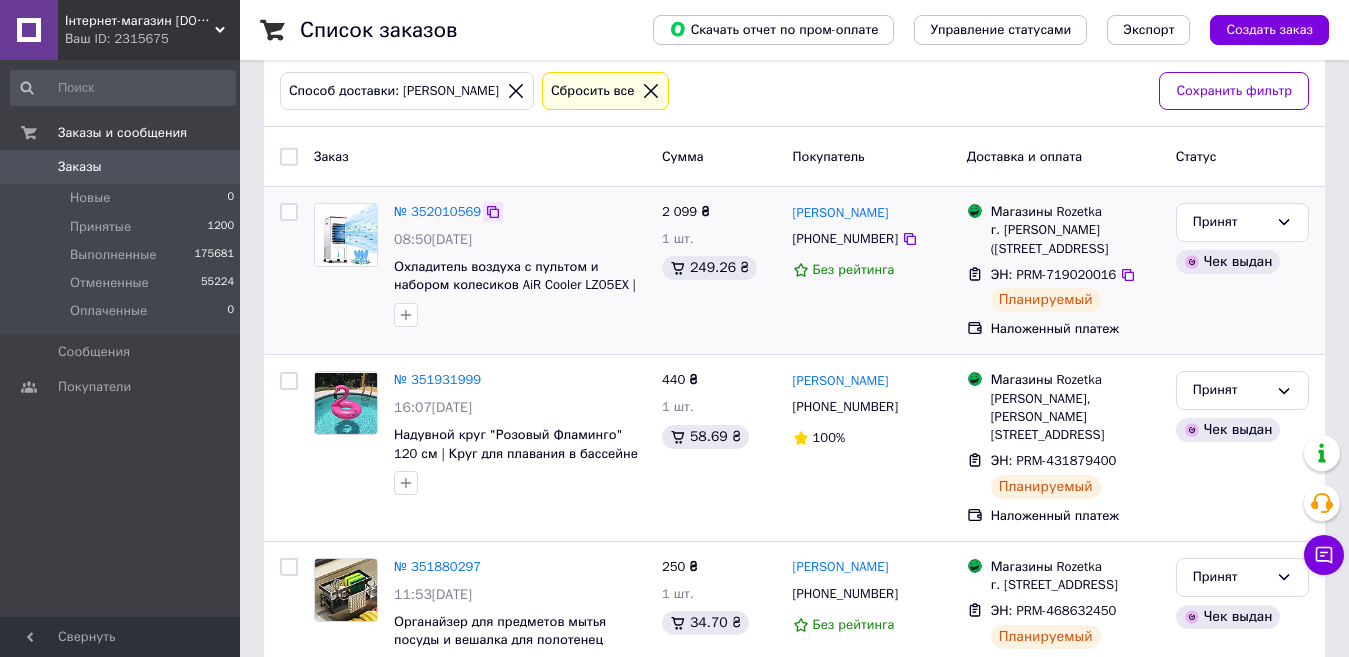click 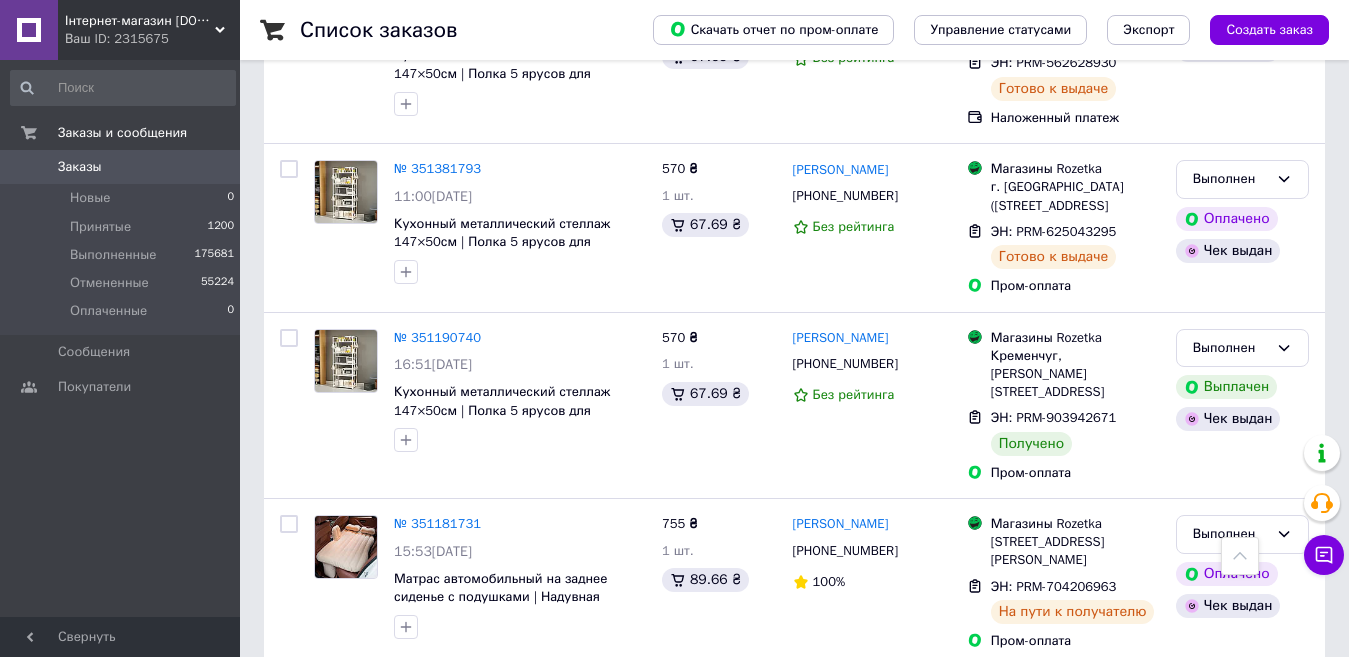 scroll, scrollTop: 2200, scrollLeft: 0, axis: vertical 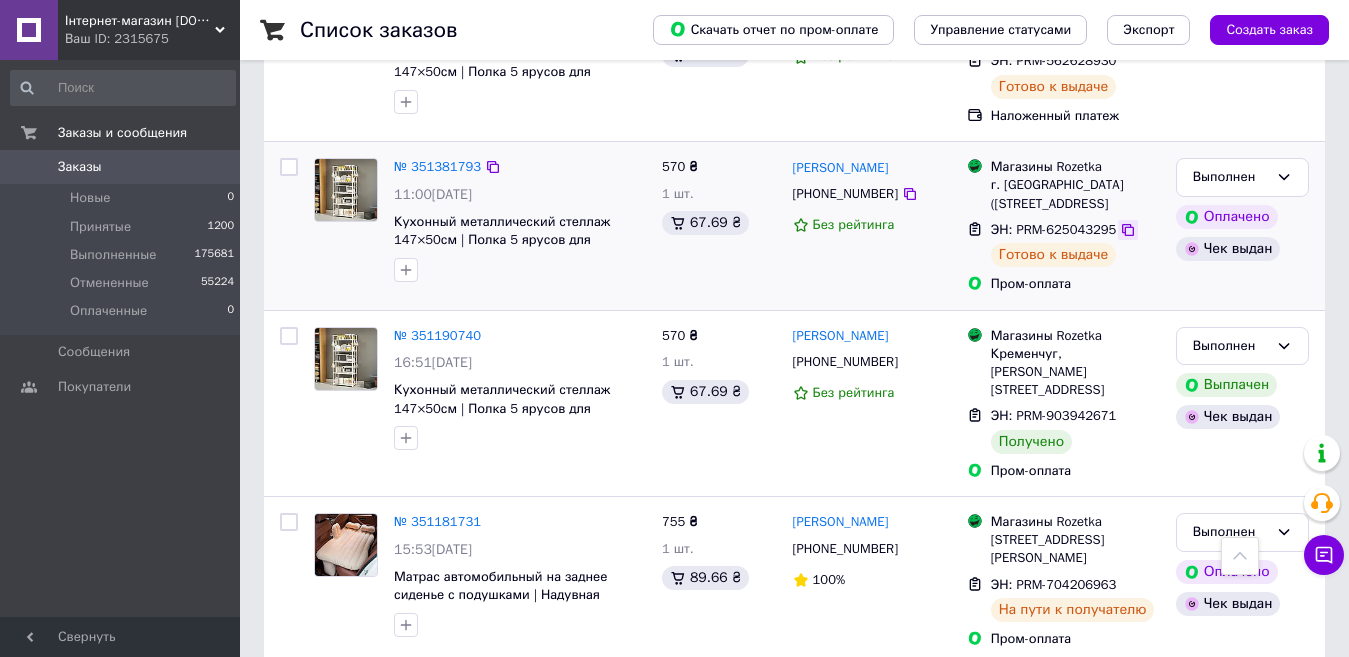 click 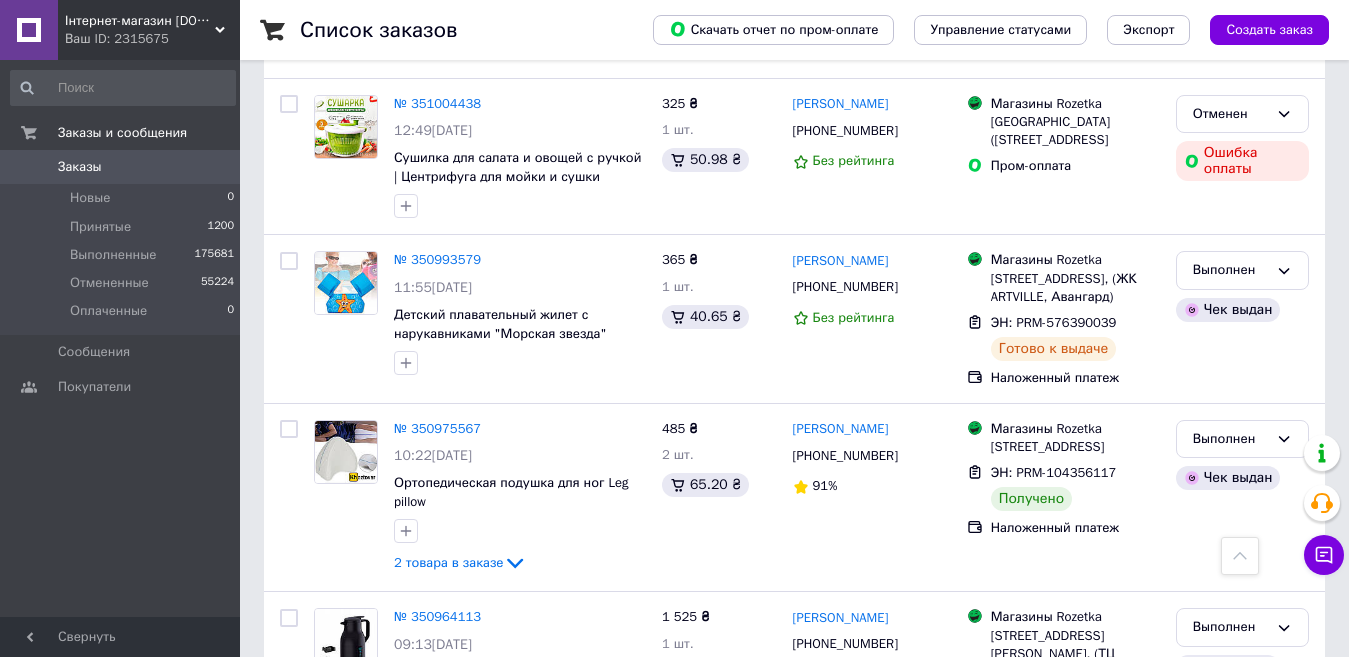 scroll, scrollTop: 3000, scrollLeft: 0, axis: vertical 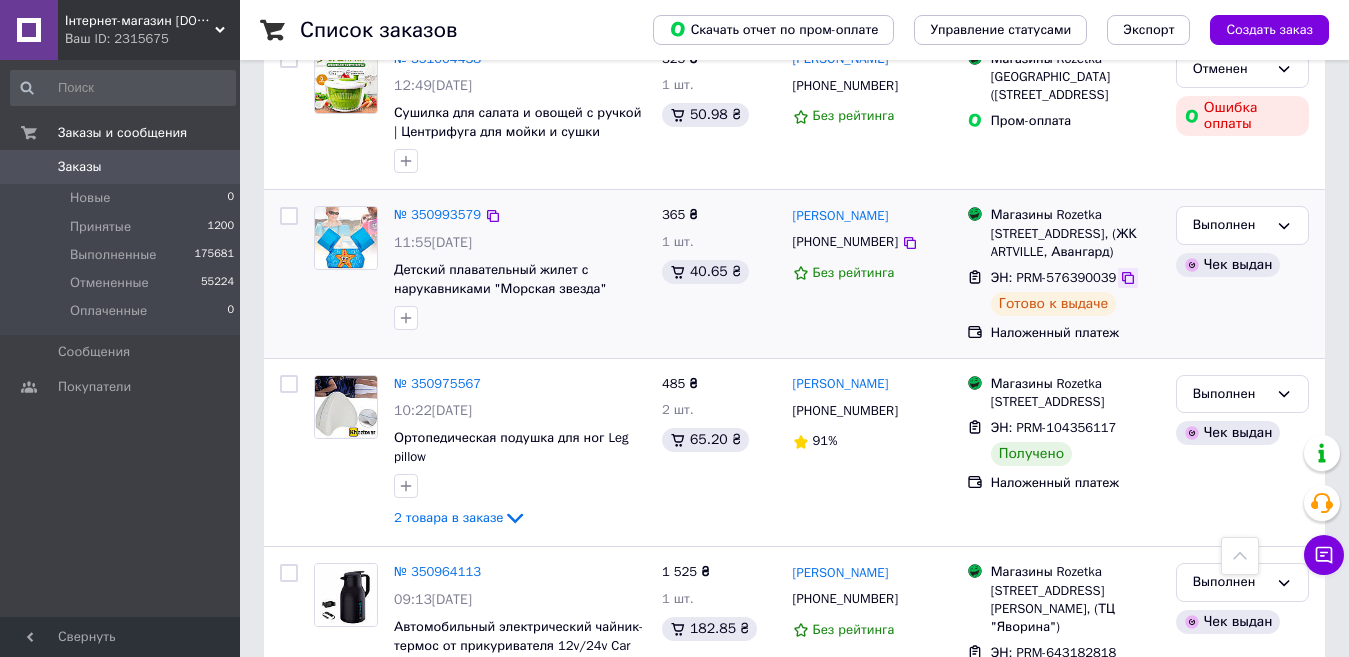 click 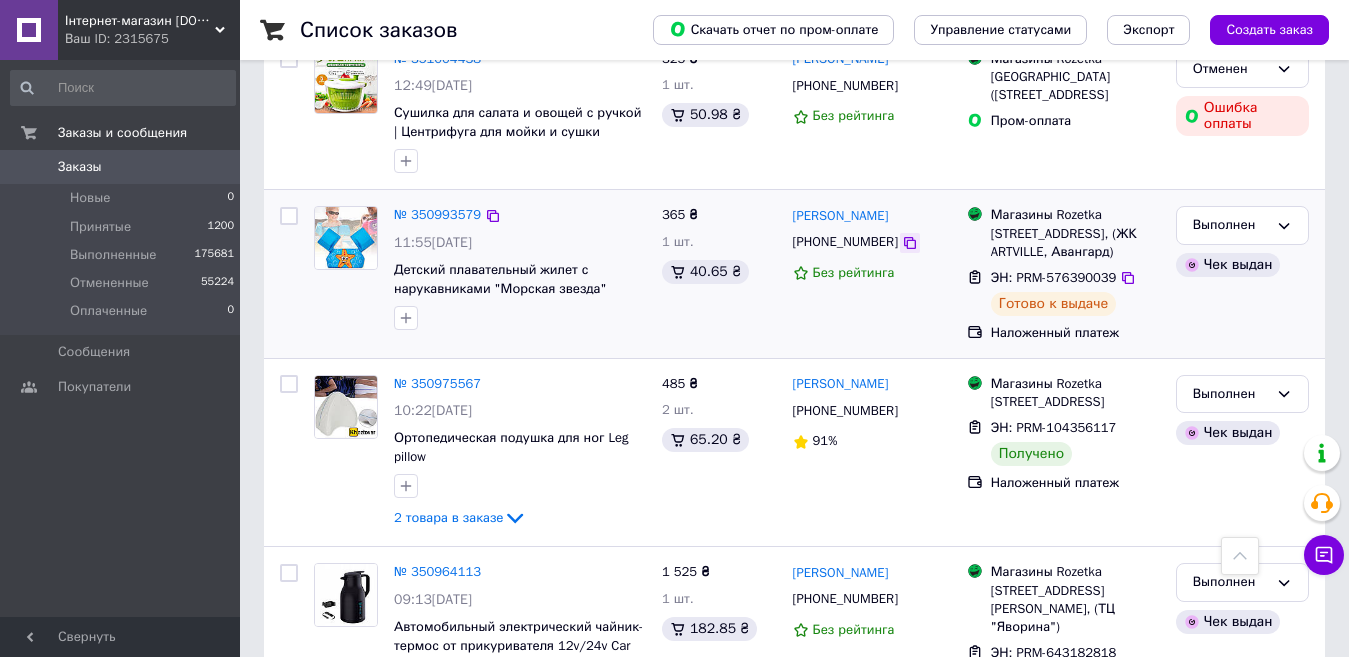 click 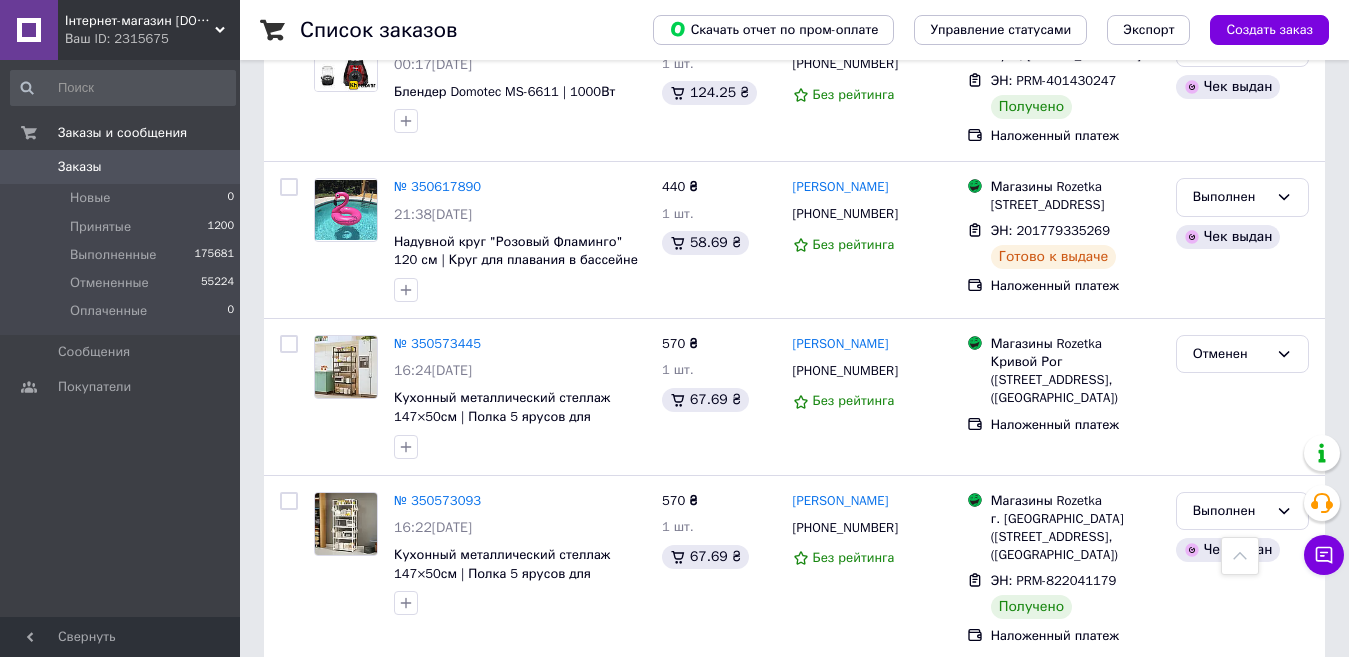 scroll, scrollTop: 5200, scrollLeft: 0, axis: vertical 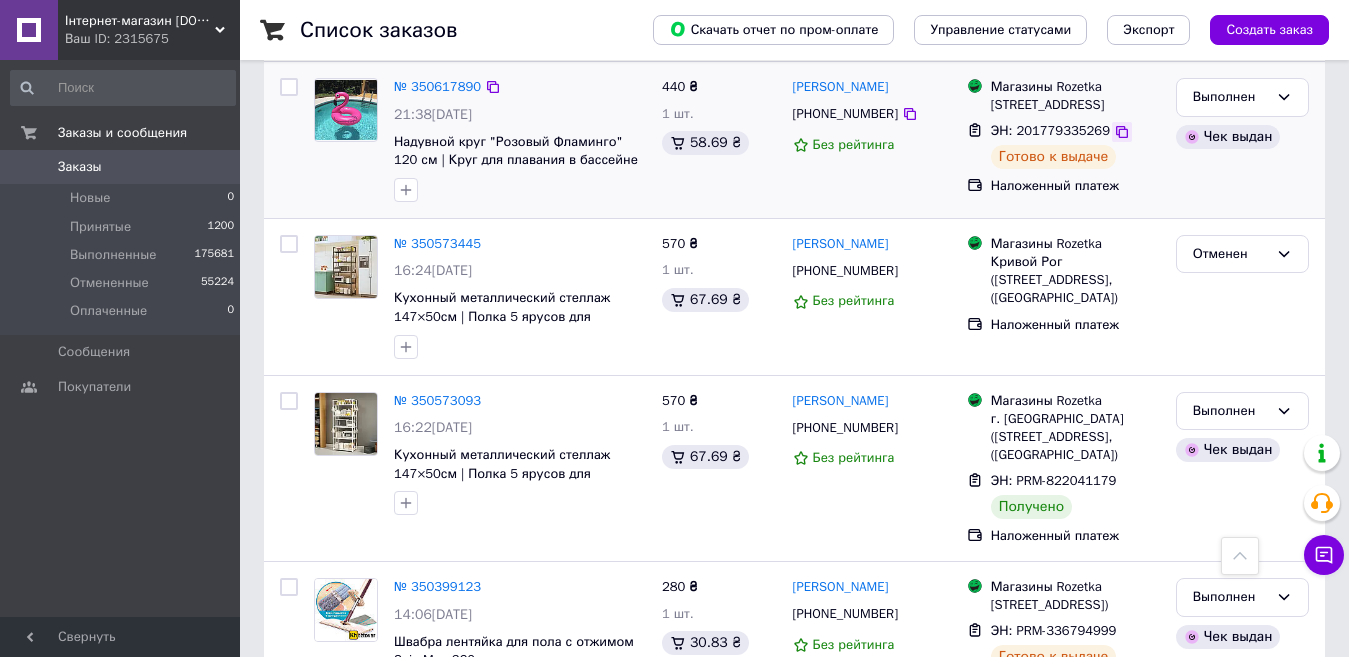 click 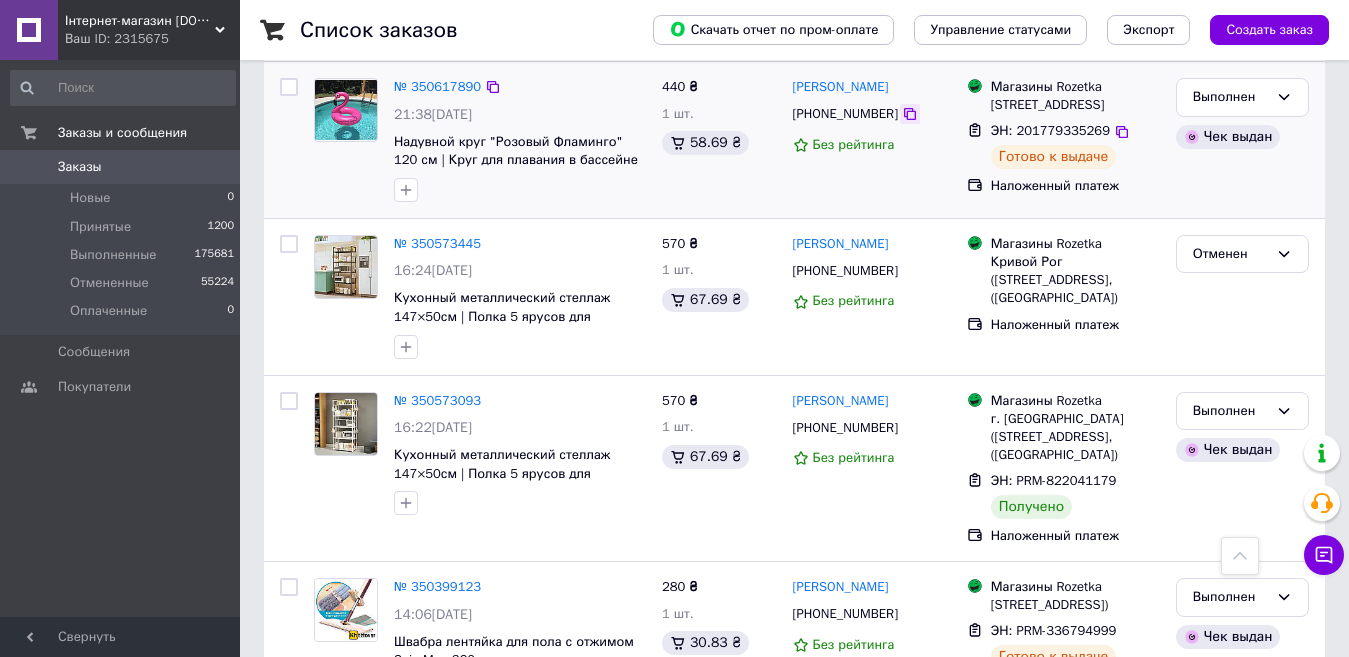 click 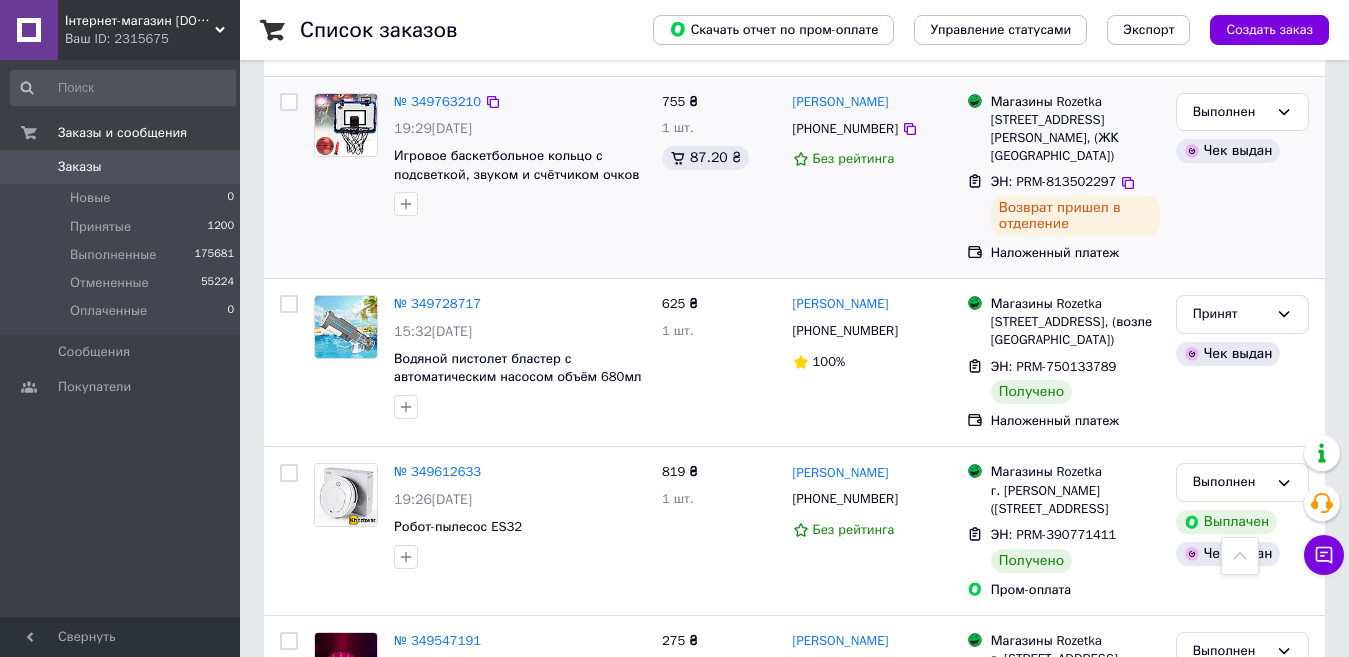 scroll, scrollTop: 7500, scrollLeft: 0, axis: vertical 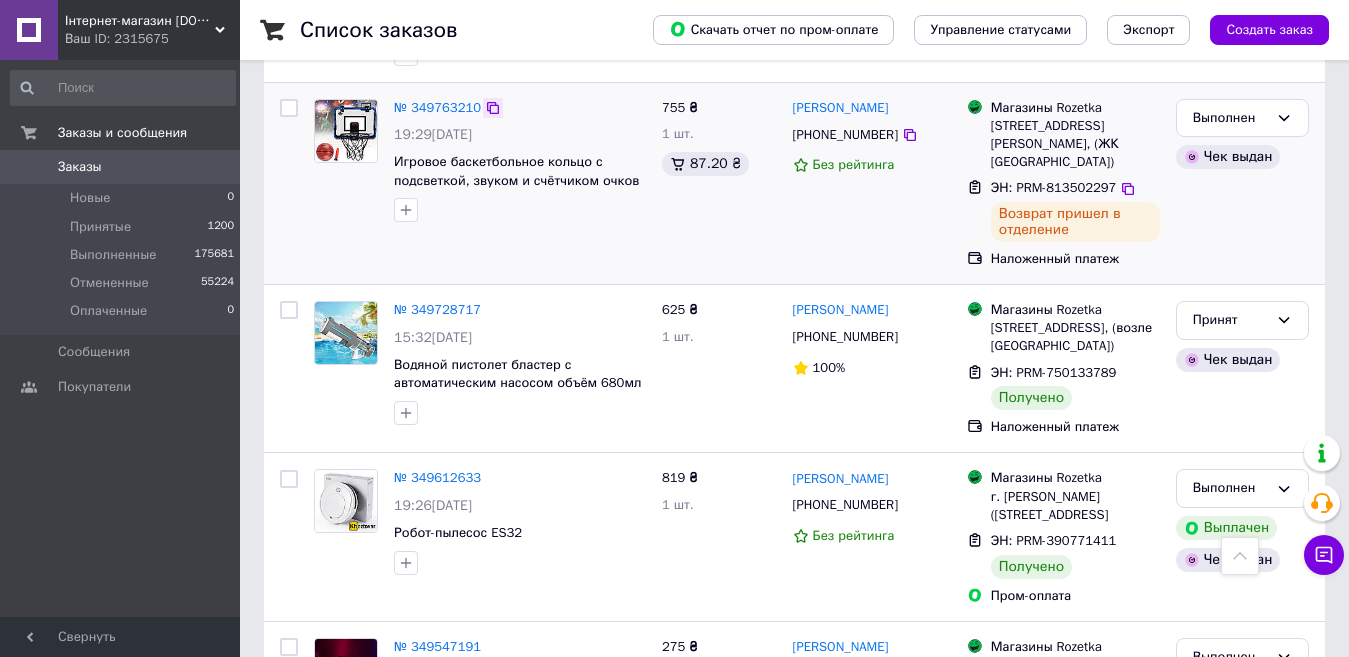click 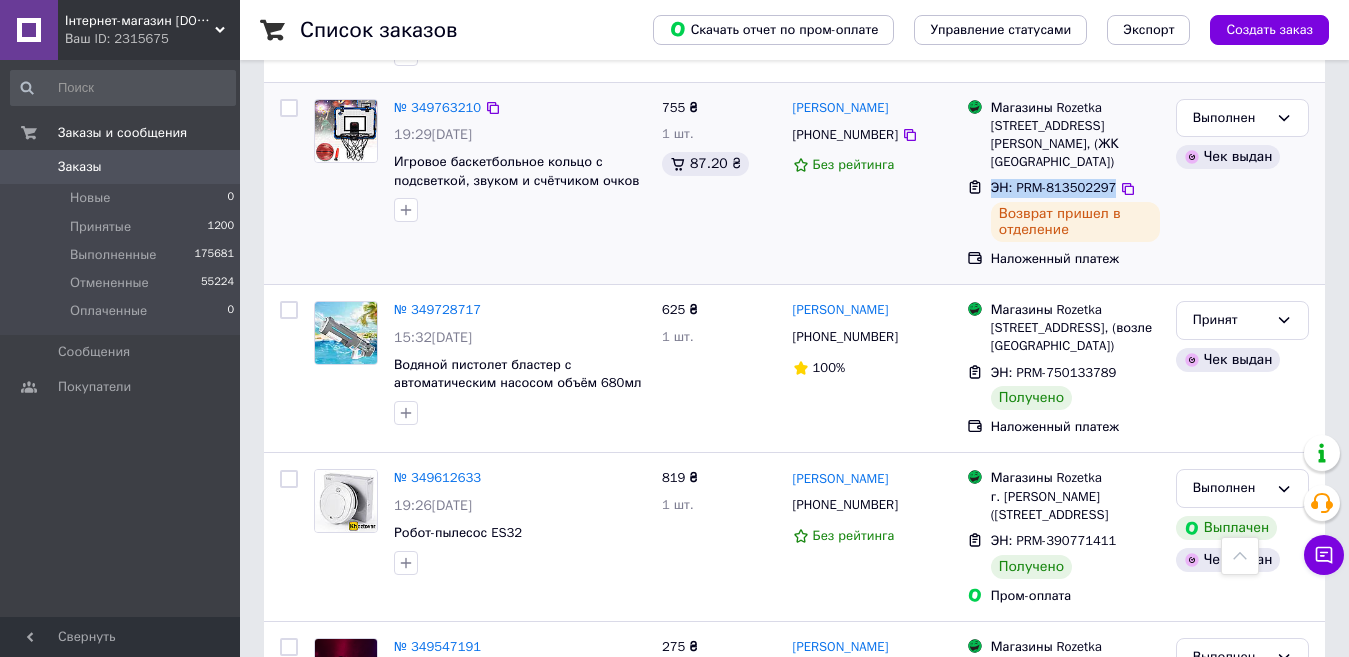 drag, startPoint x: 994, startPoint y: 369, endPoint x: 1108, endPoint y: 359, distance: 114.43776 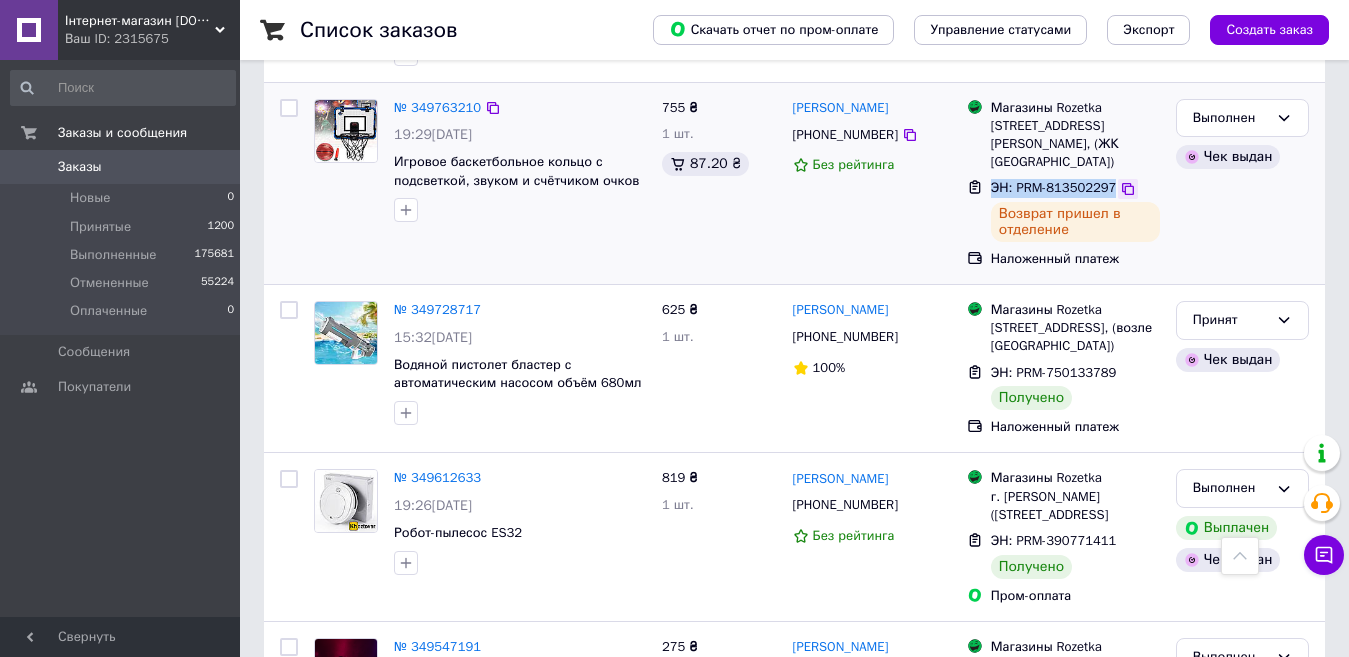 click 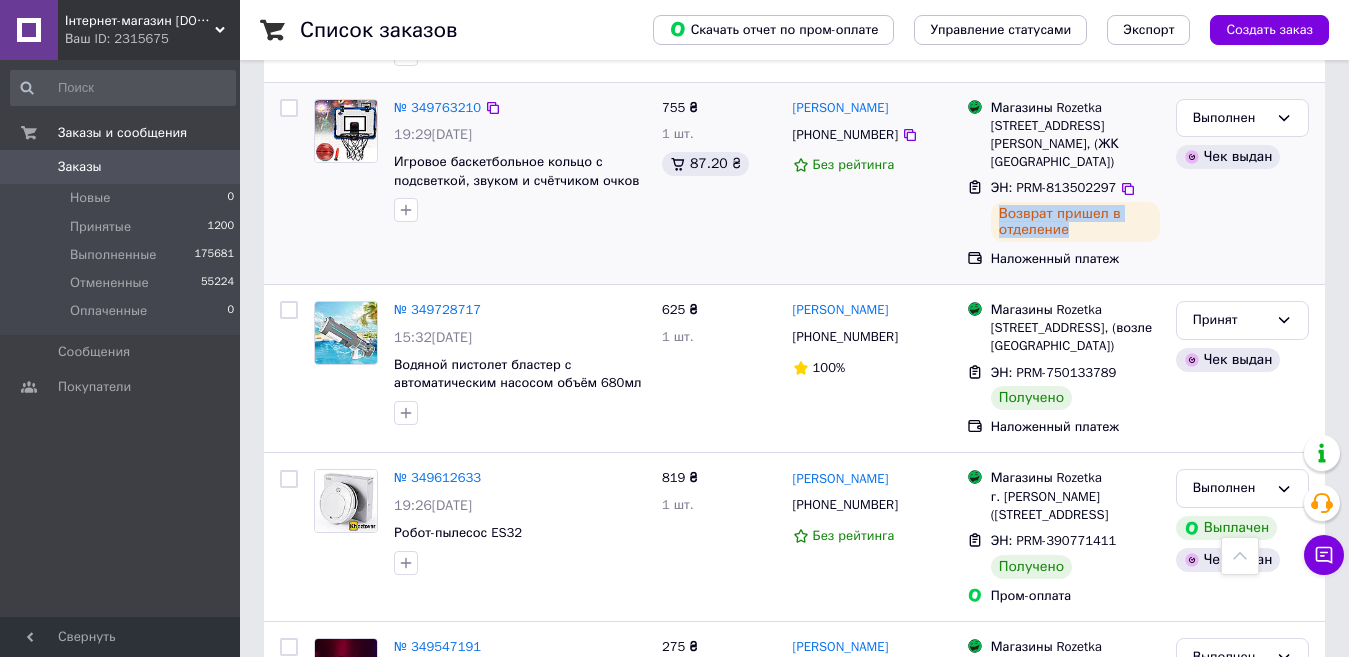 drag, startPoint x: 1001, startPoint y: 399, endPoint x: 1077, endPoint y: 411, distance: 76.941536 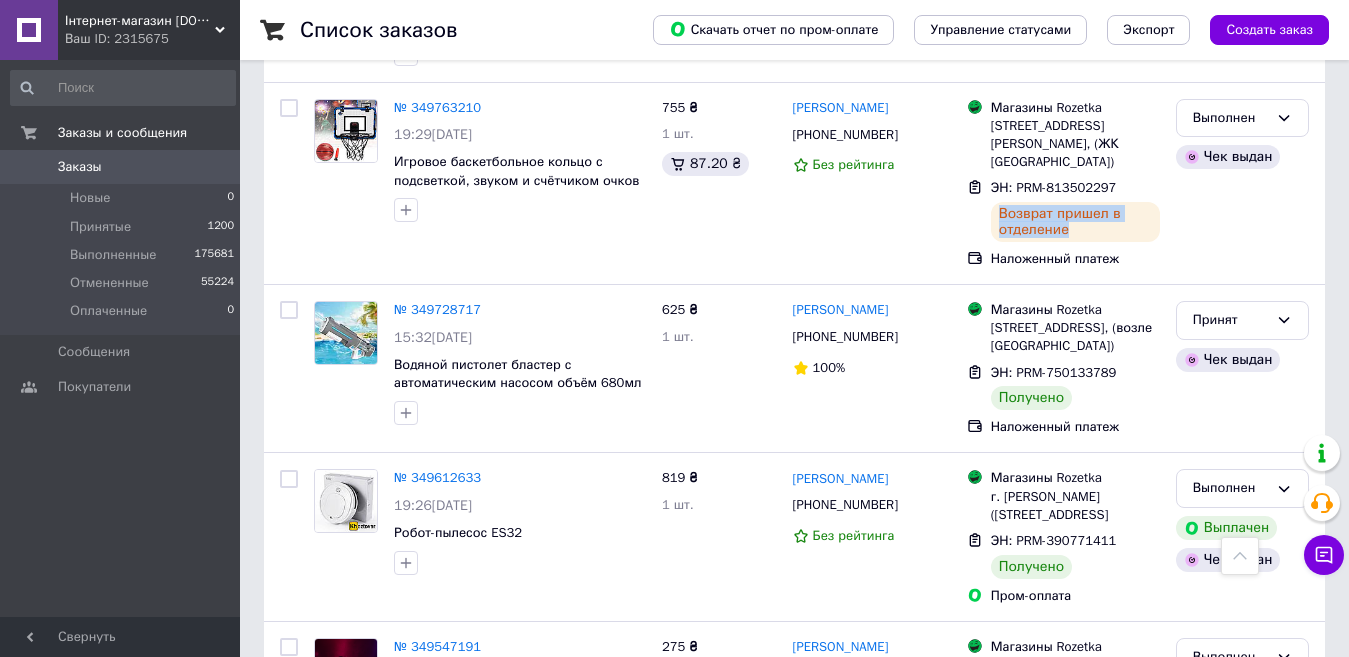 copy on "Возврат пришел в отделение" 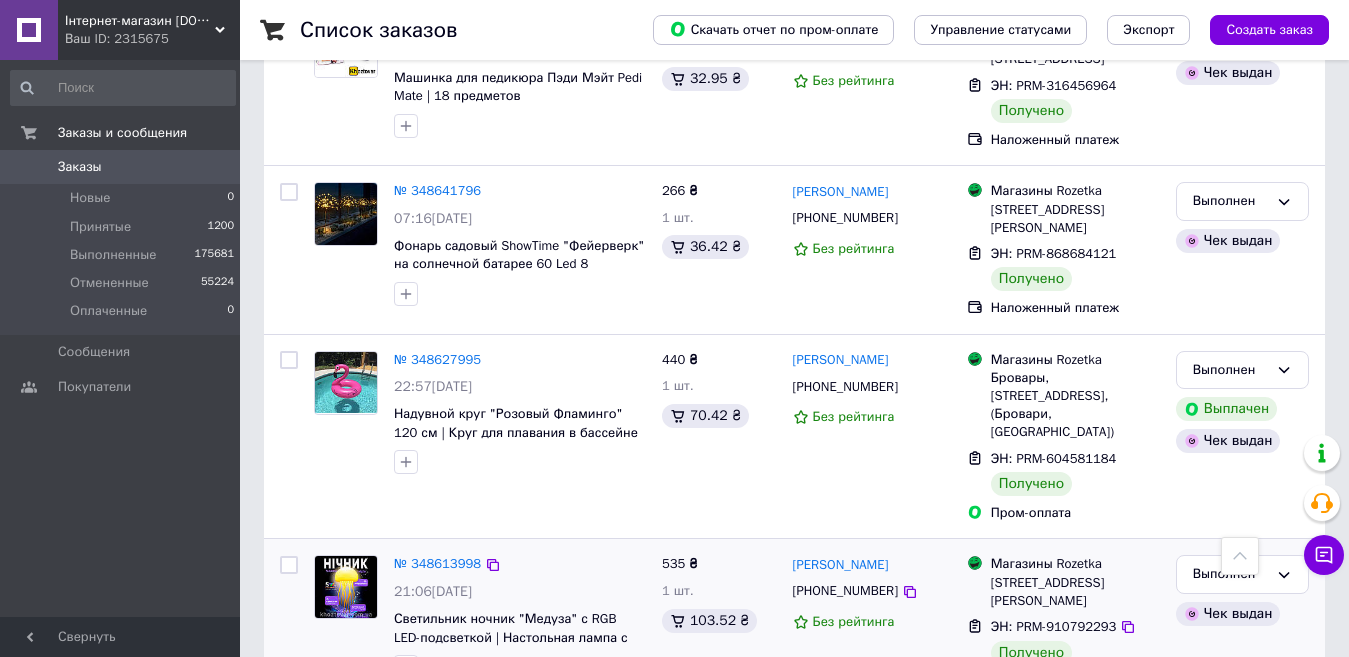 scroll, scrollTop: 10800, scrollLeft: 0, axis: vertical 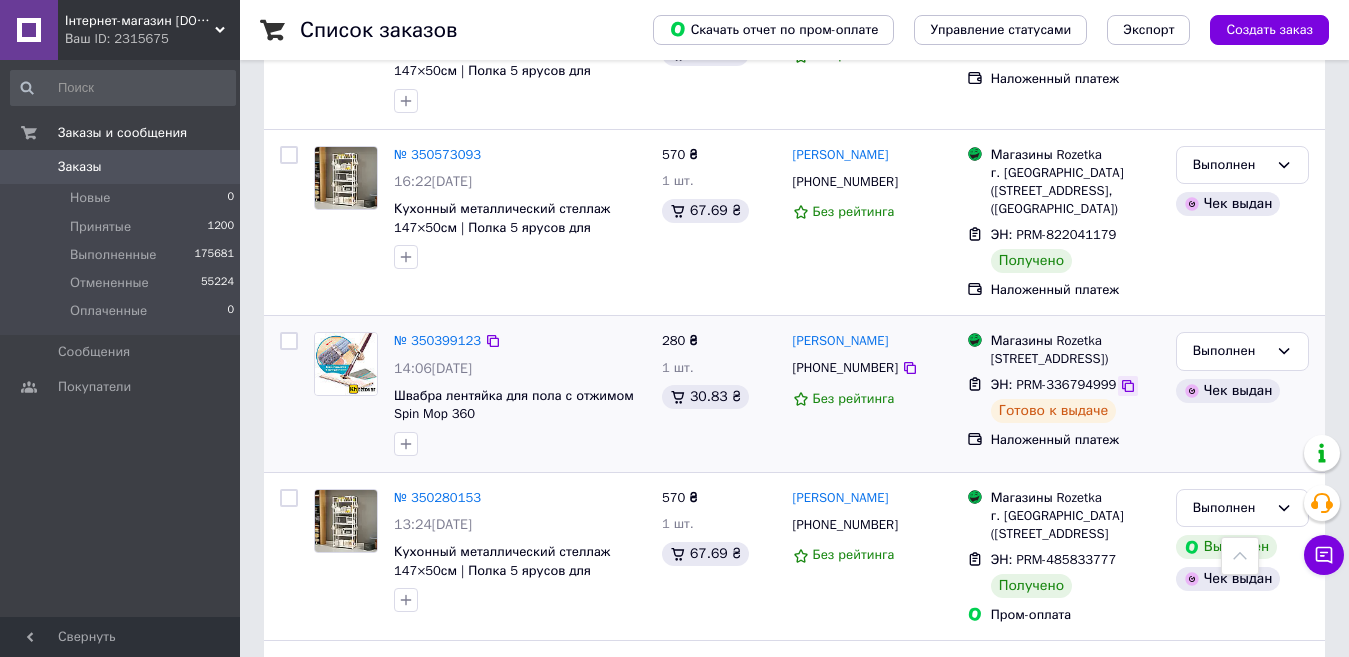 click 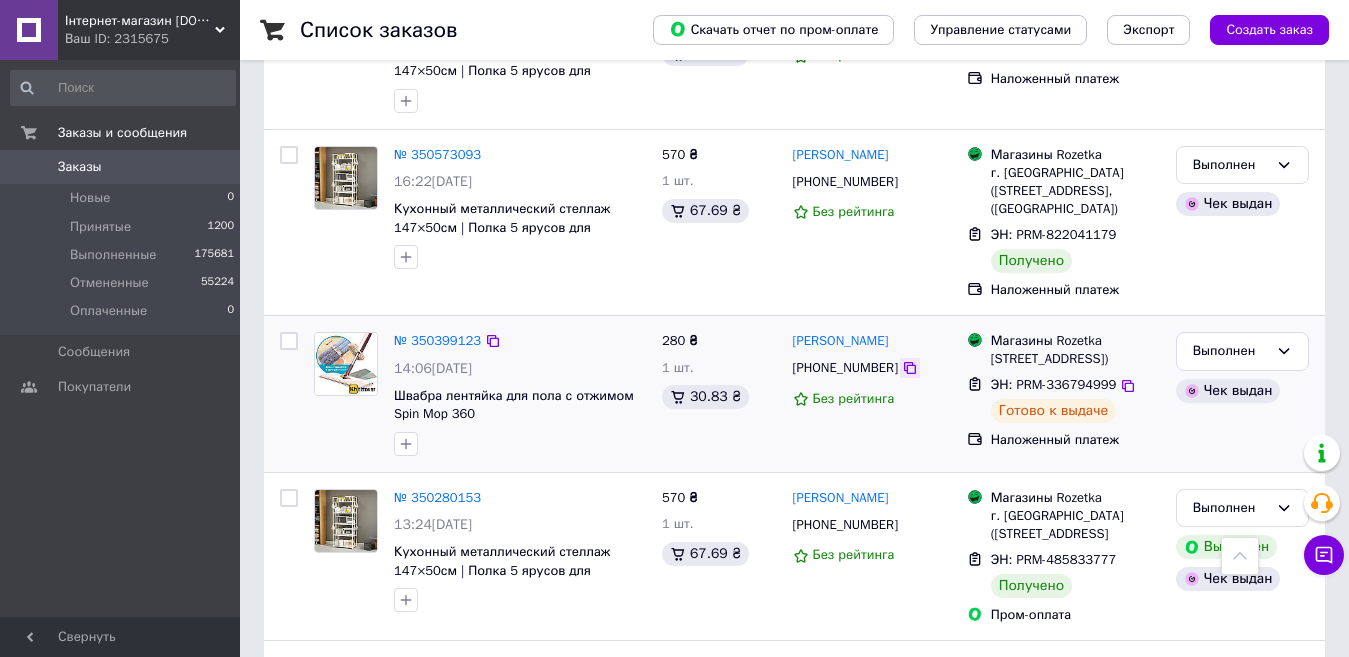 click 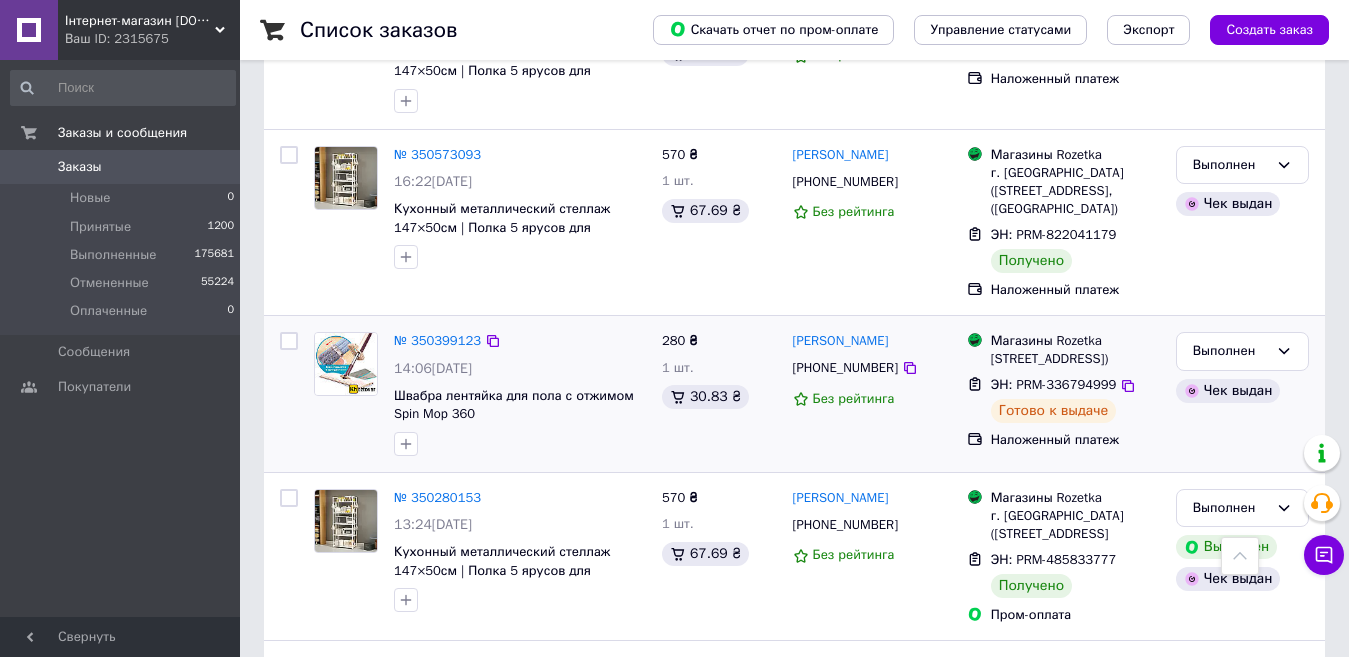click at bounding box center [520, 444] 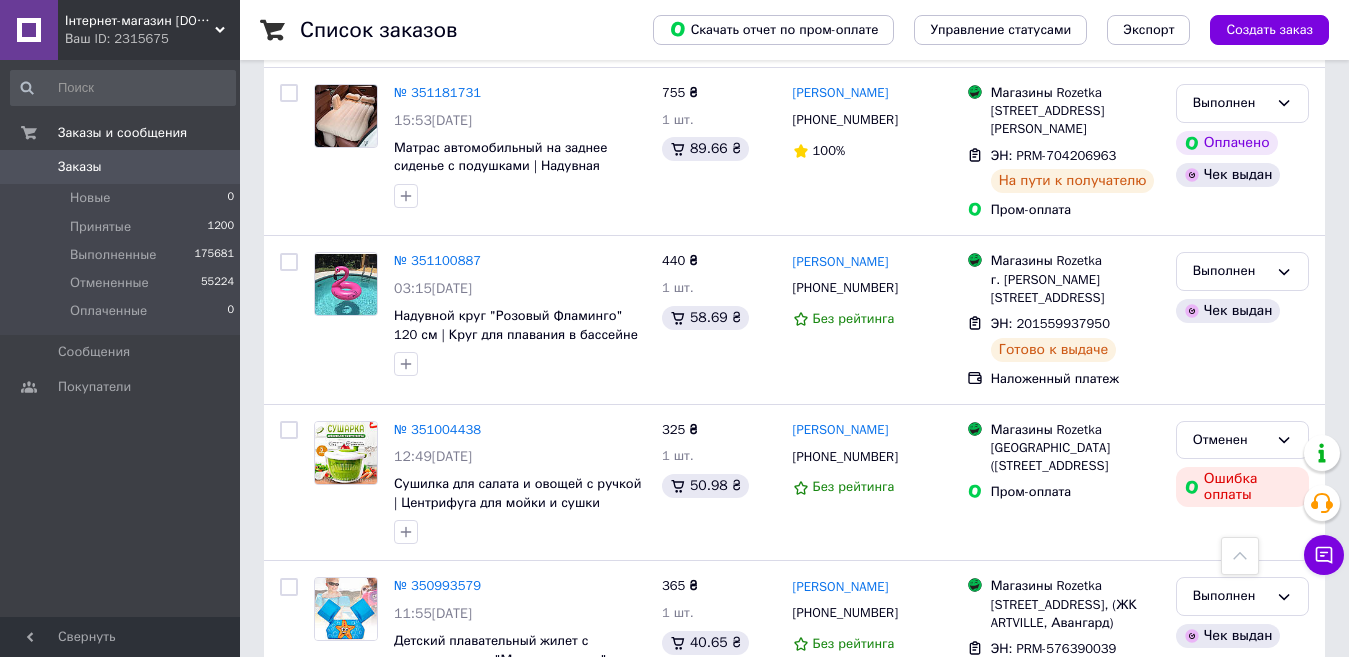 scroll, scrollTop: 2546, scrollLeft: 0, axis: vertical 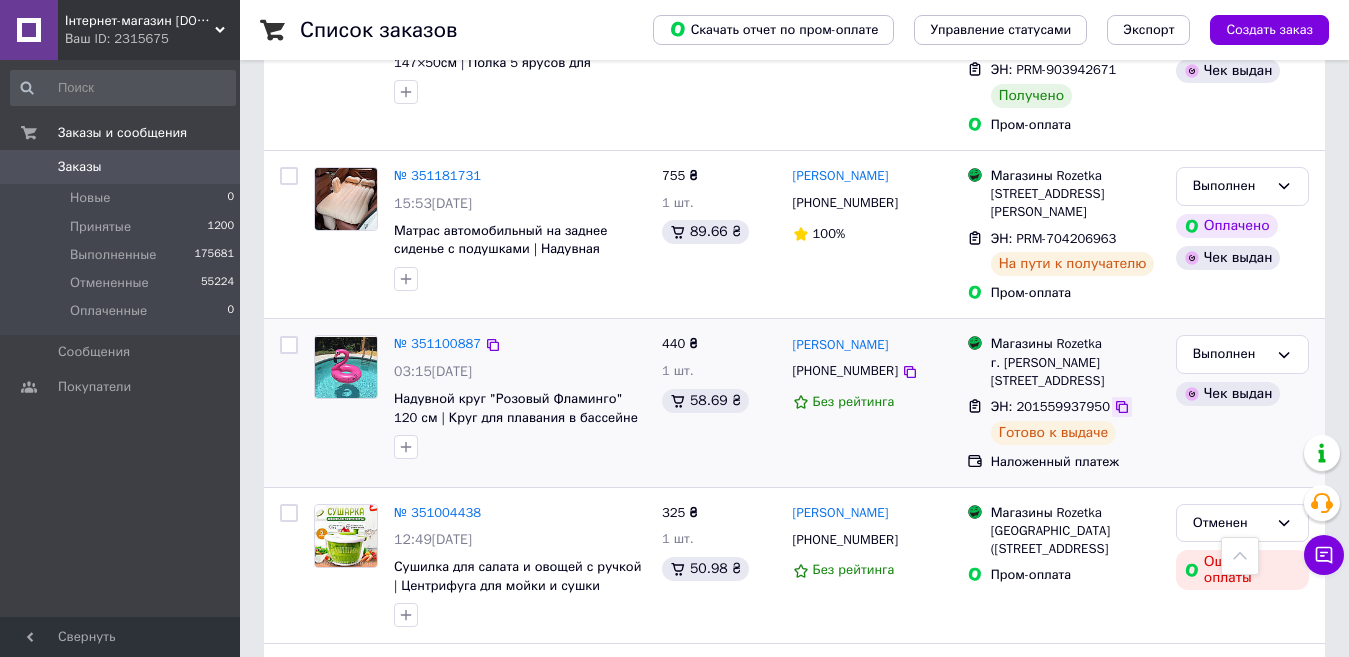click 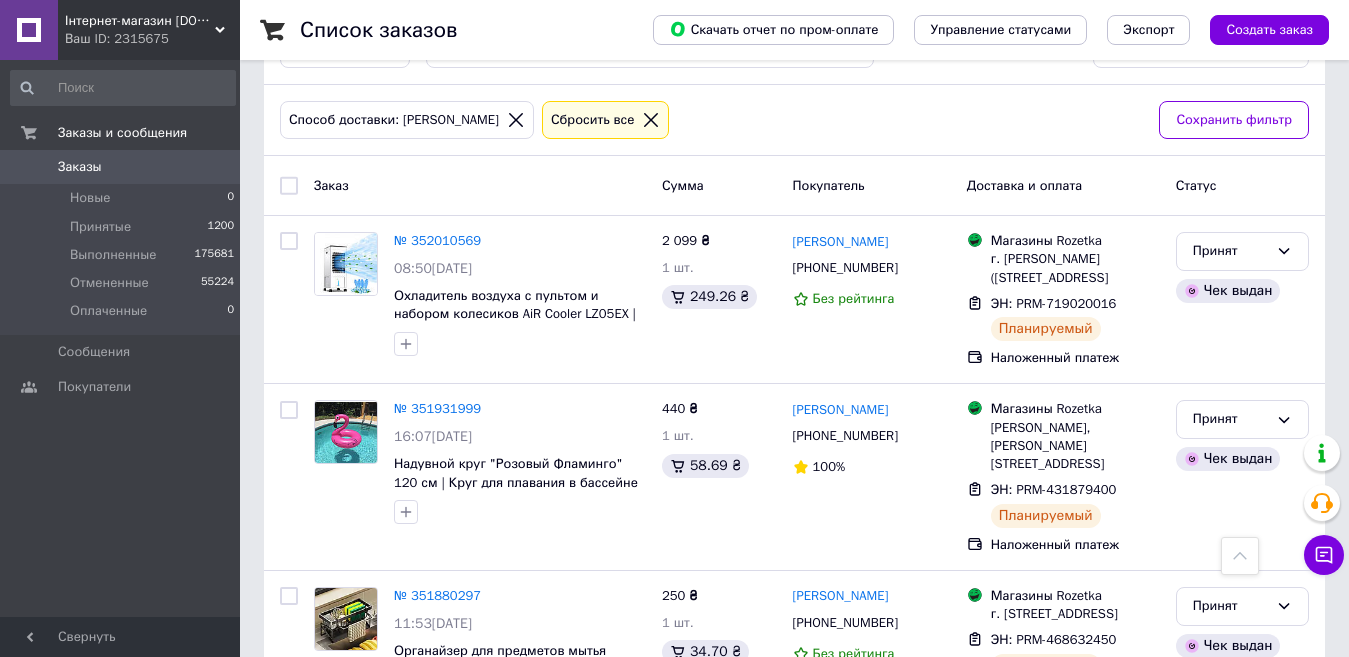 scroll, scrollTop: 0, scrollLeft: 0, axis: both 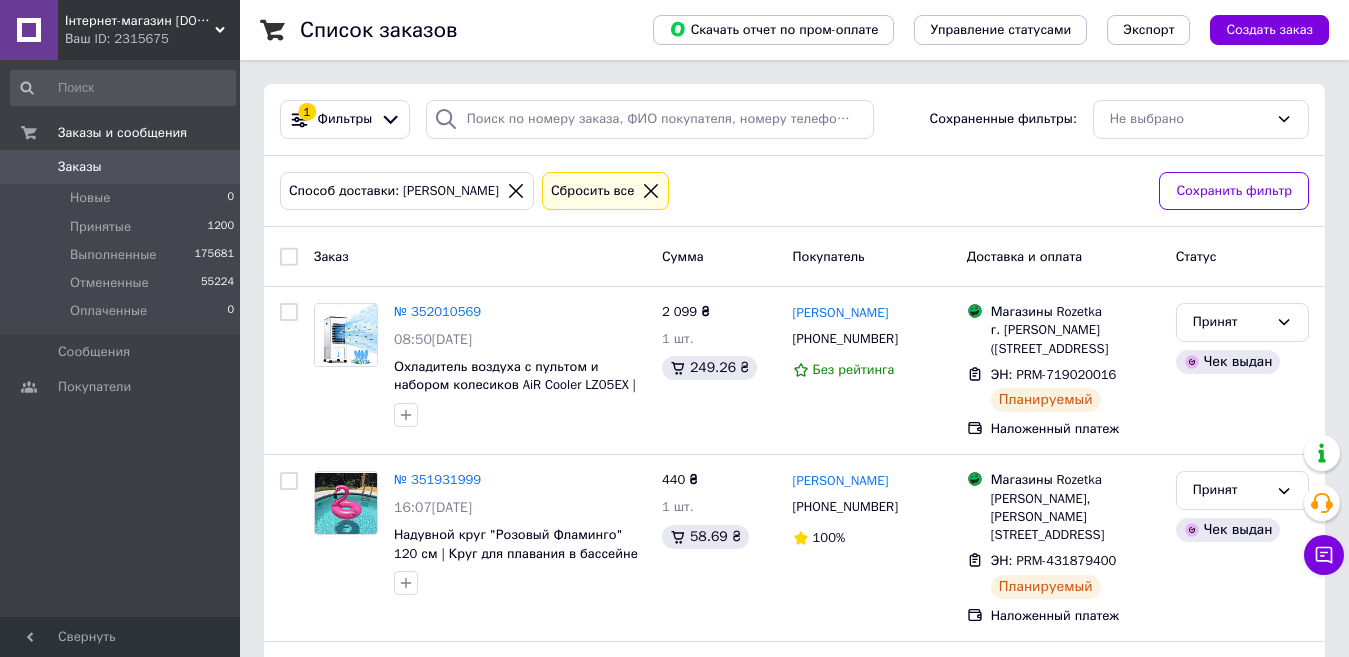 click 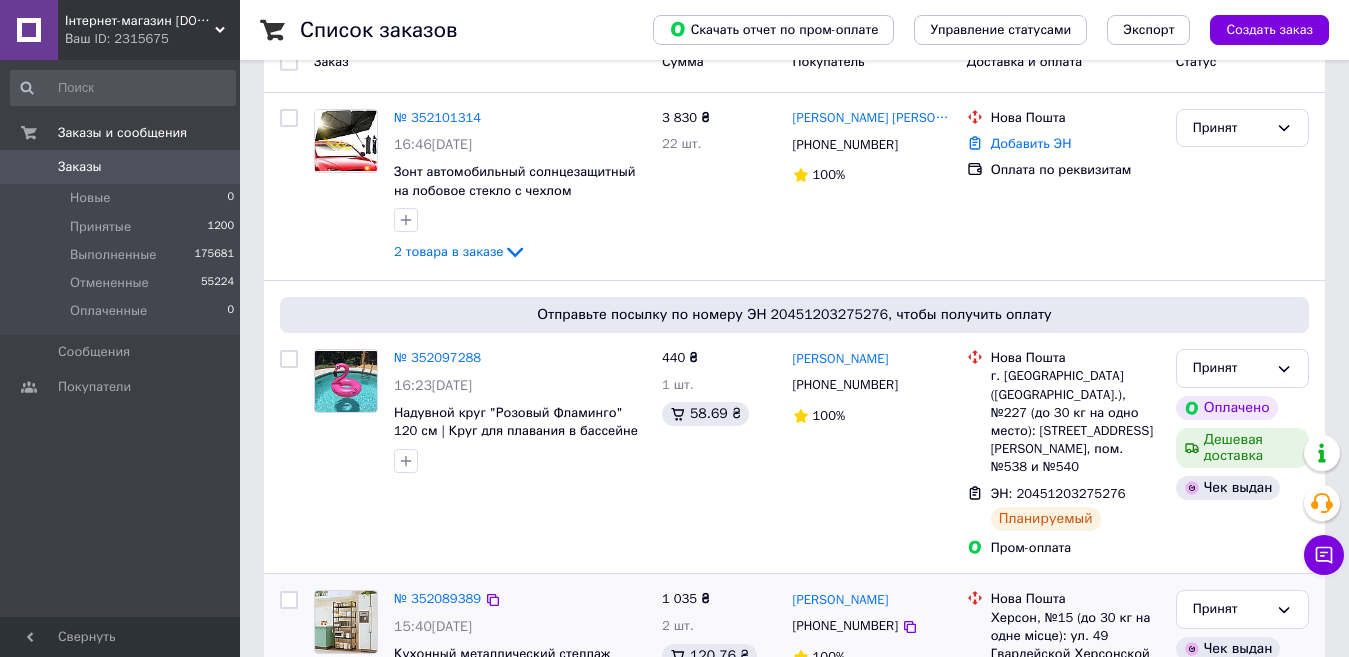 scroll, scrollTop: 0, scrollLeft: 0, axis: both 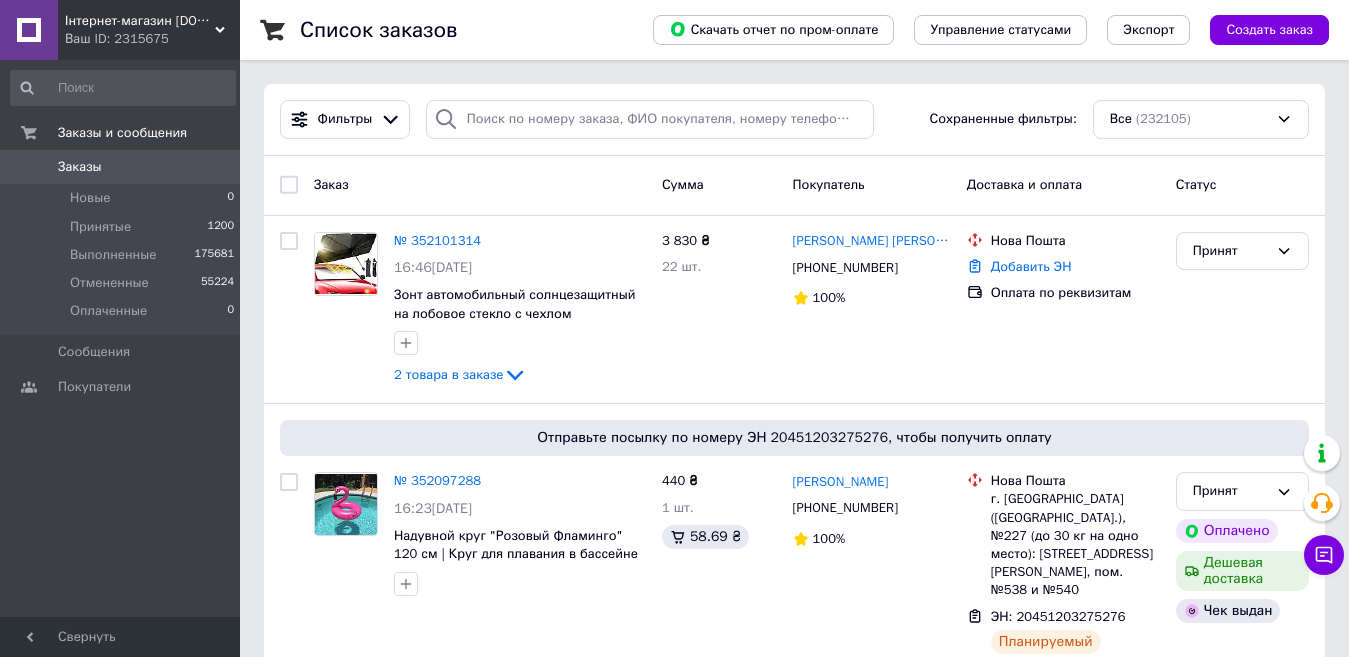click on "Заказы" at bounding box center [121, 167] 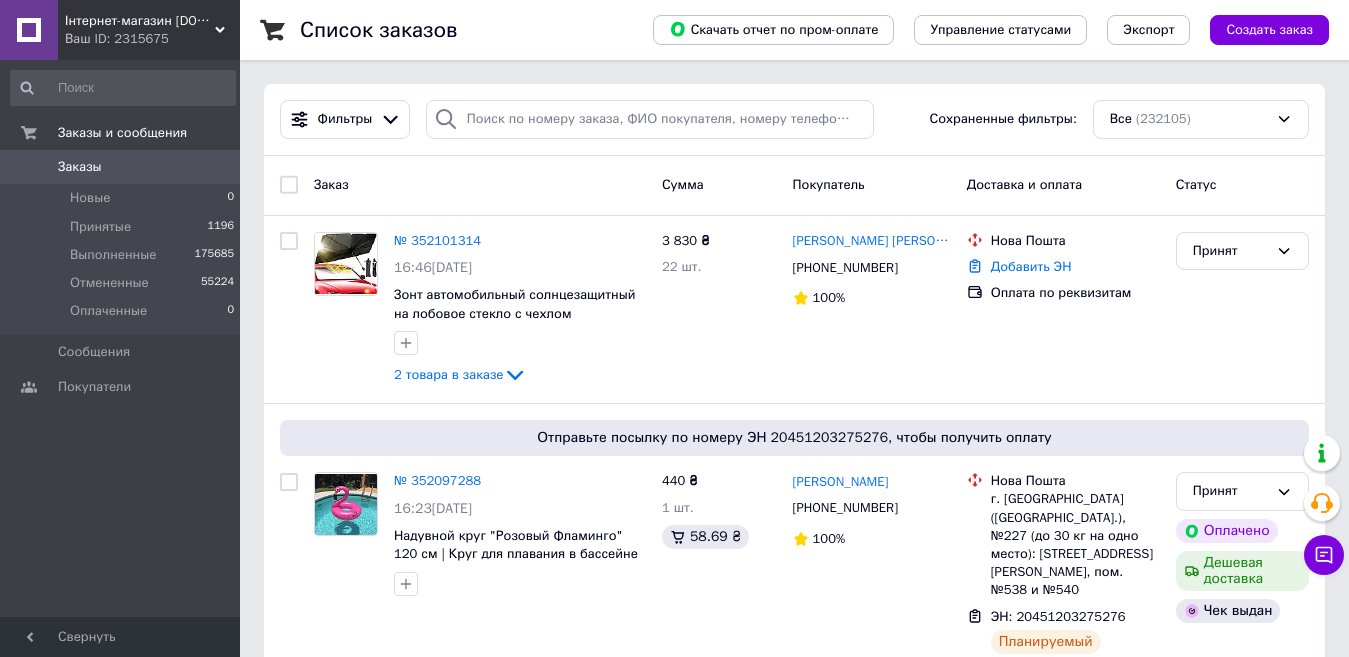 click on "Заказы" at bounding box center (121, 167) 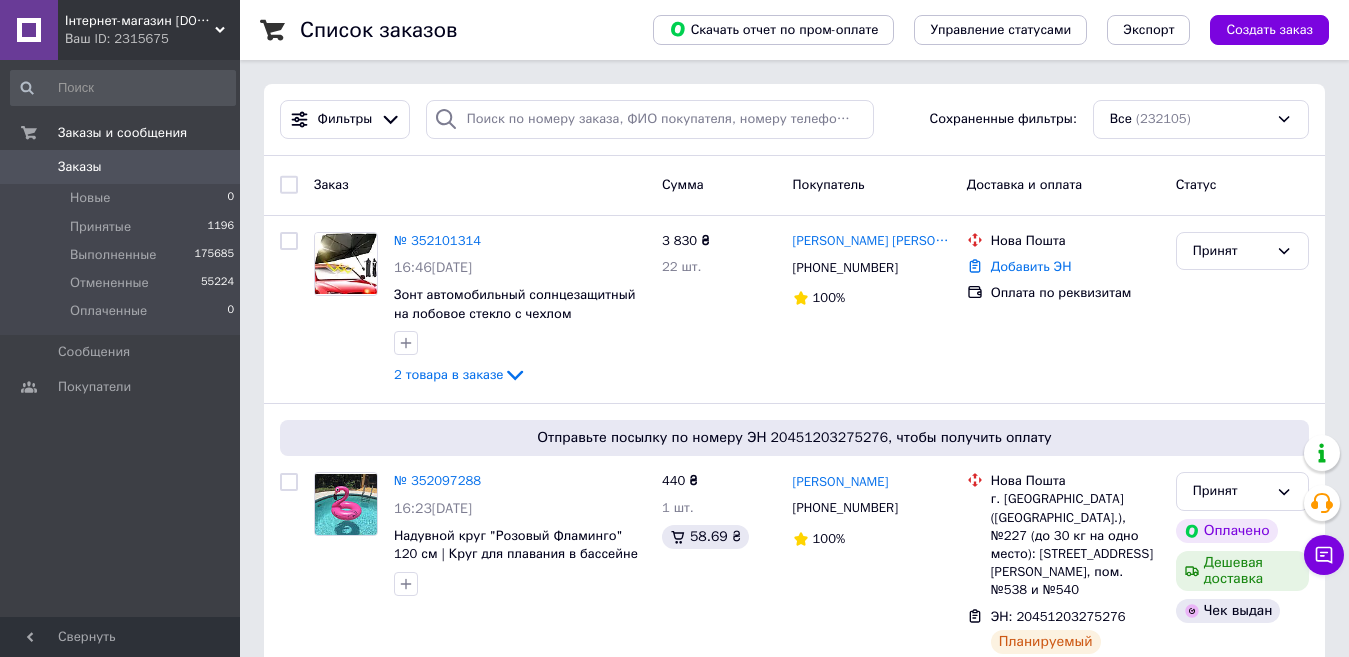 click on "Заказы 0" at bounding box center [123, 167] 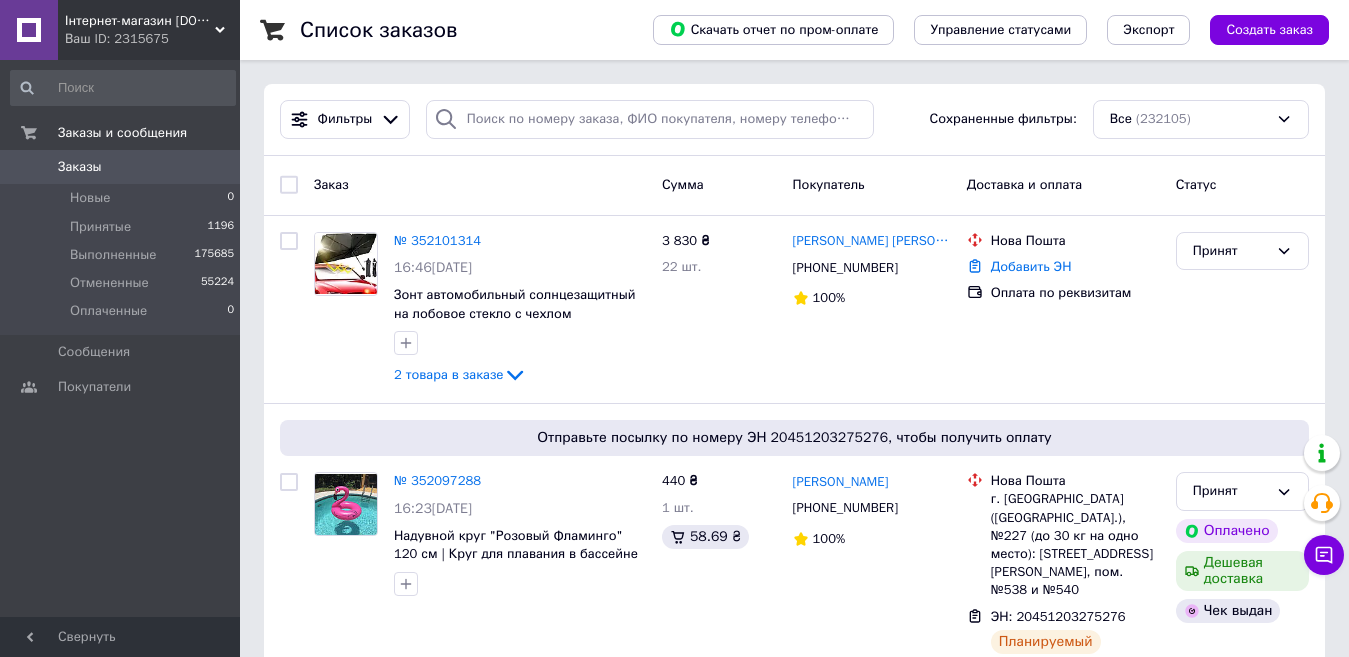click on "Заказы" at bounding box center [121, 167] 